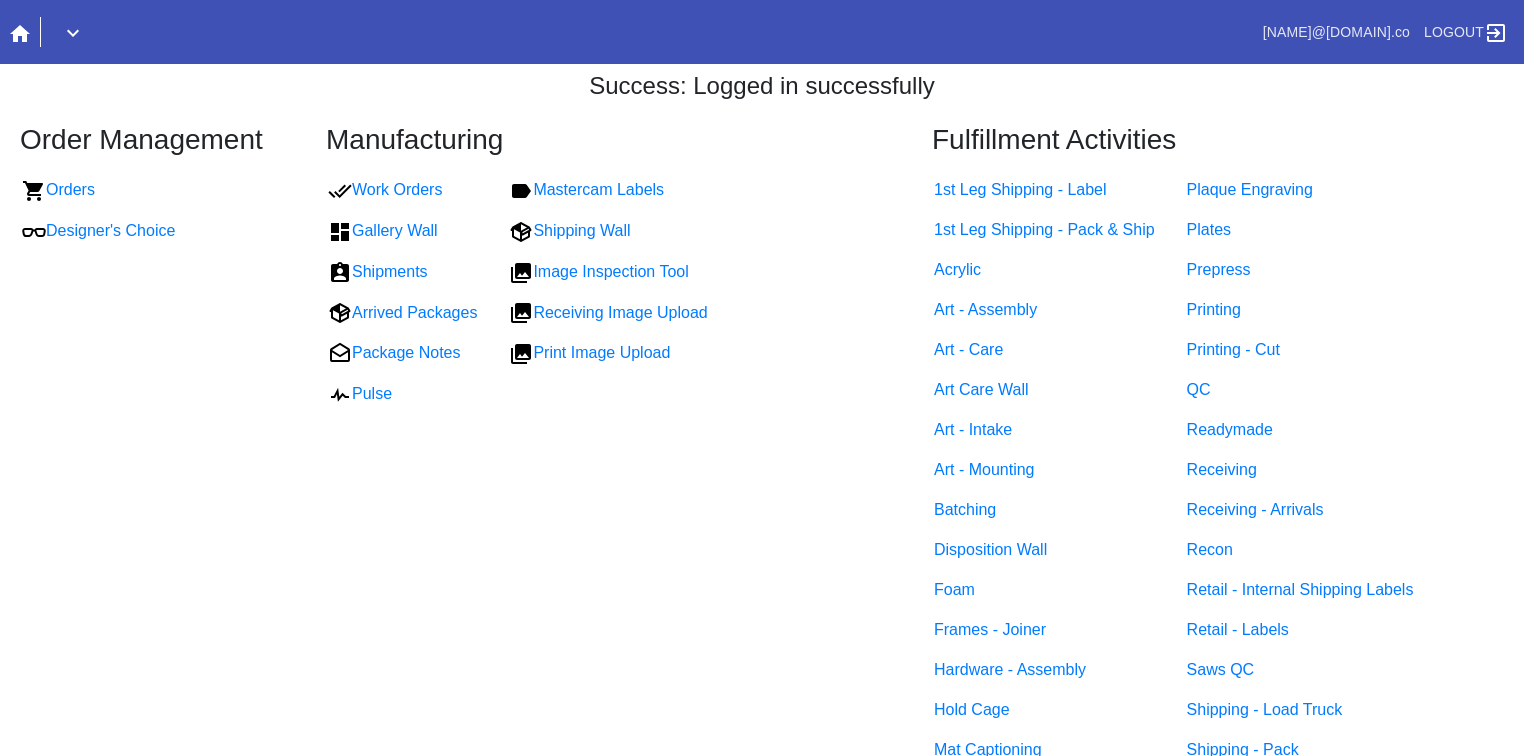 scroll, scrollTop: 0, scrollLeft: 0, axis: both 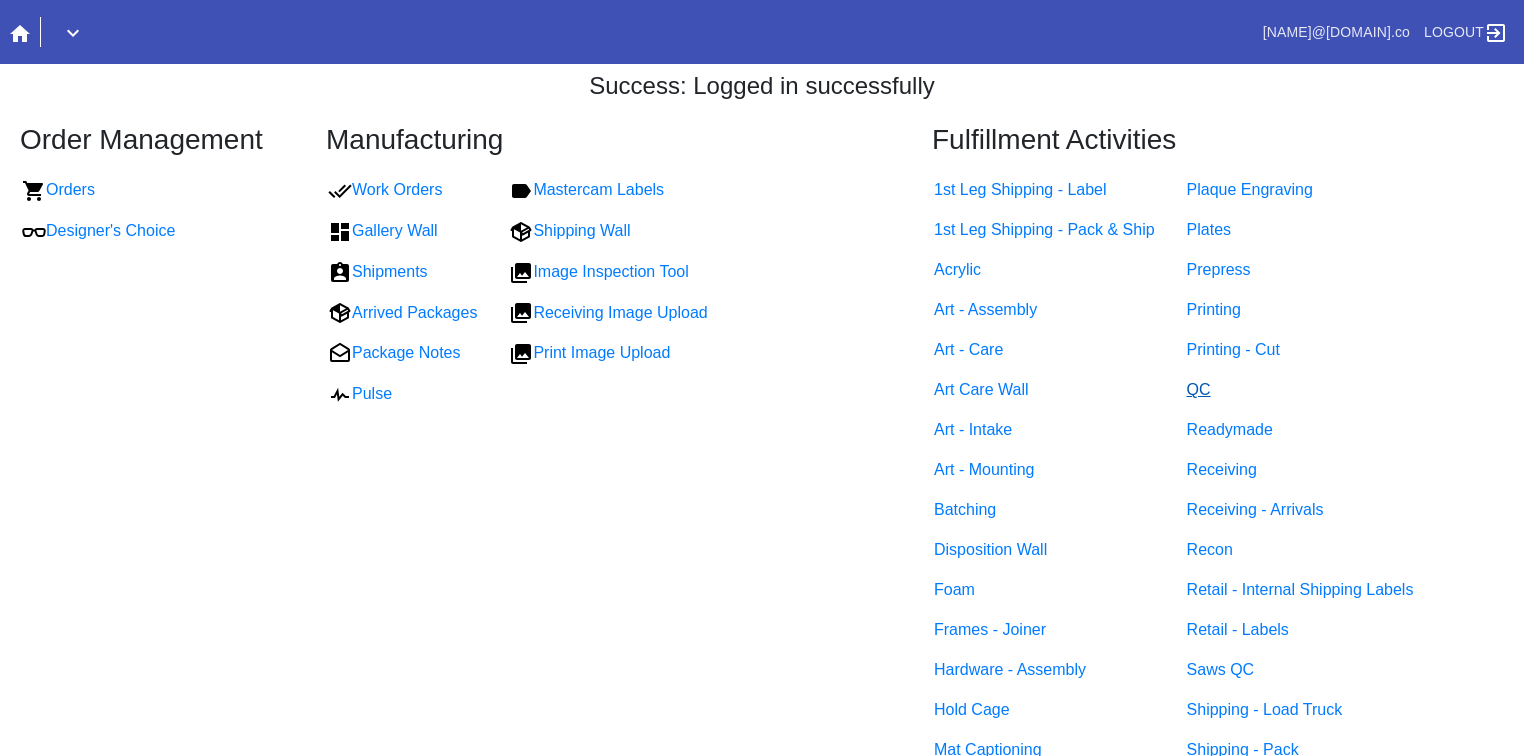 click on "QC" at bounding box center [1199, 389] 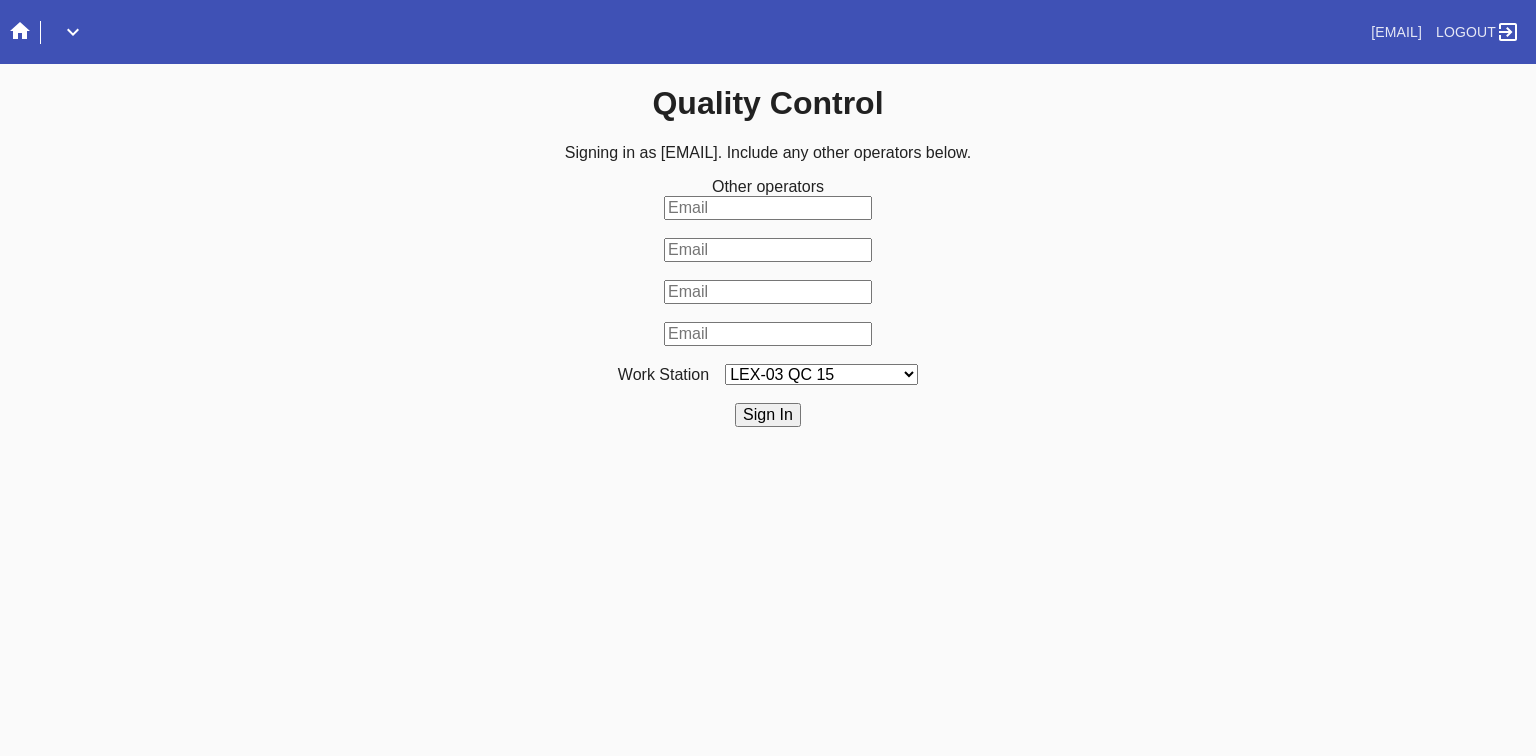 scroll, scrollTop: 0, scrollLeft: 0, axis: both 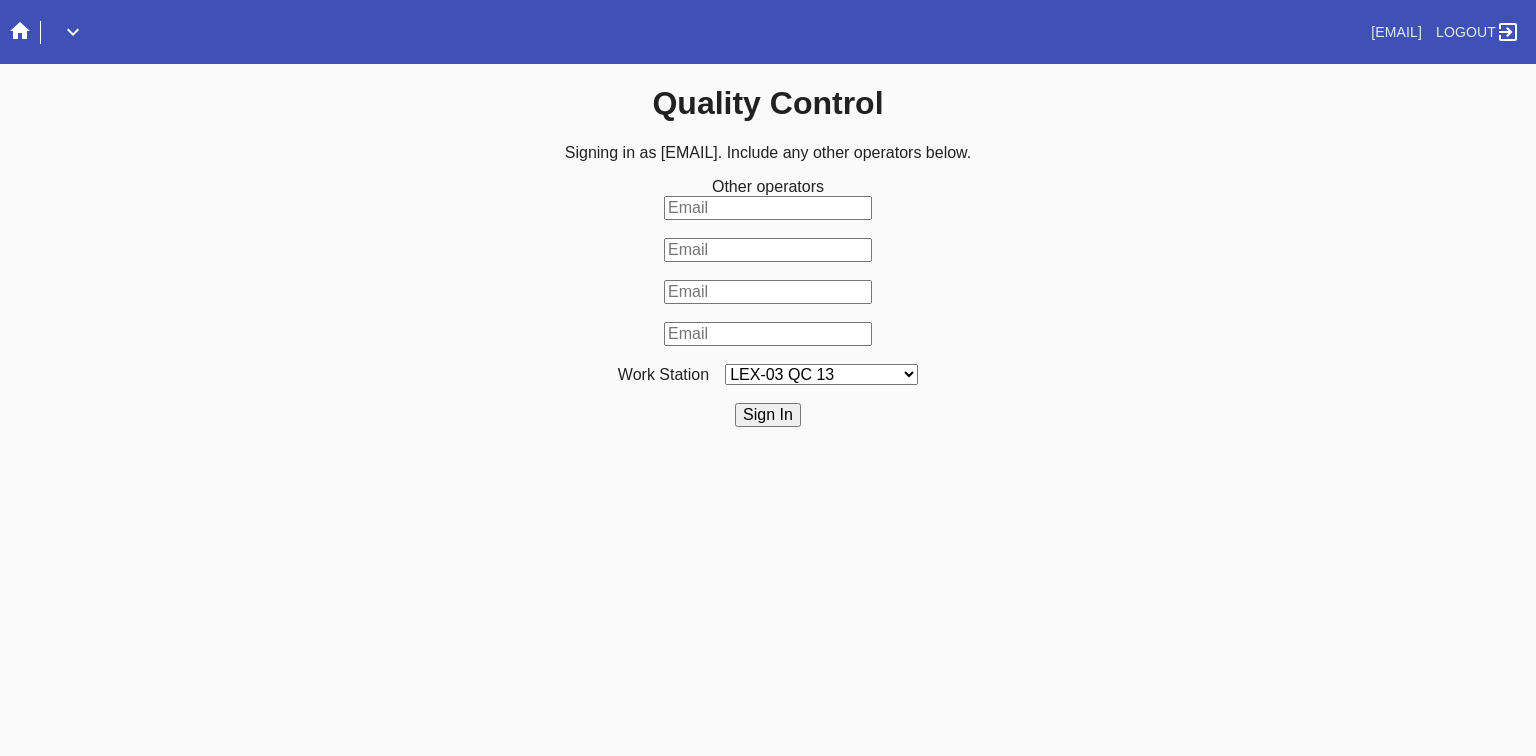 click on "LEX-03 QC 15
LEX-01 AC1-Q1
LEX-01 QC A-2
LEX-01 QC B-2
LAS-01 Art Cell 3 - QC1
LEX-01 AC2-Q1
LEX-01 AC3-Q1
LAS-01 Art Cell 7 - QC1
LEX-01 AL2-Q1
LEX-01 AL5-Q1
LEX-01 AC4-Q1
DCA-05 QC O
LEX-01 AL5-Q2
LAS-01 Art Cell 4 - QC1
LAS-01 Art Cell 8 - QC1
LAS-01 Art Cell 1 - QC1
LEX-03 QC 9
LEX-01 QC C-2
LEX-01 QC D-2
LEX-01 QC E-2
LEX-01 QC F-2
LAS-01 Art Cell 5 - QC1
LEX-03 QC 10
LEX-01 AL1-Q1
LEX-03 QC 1
LEX-03 QC 11
LAS-01 Art Cell 2 - QC1
LEX-01 AL1-Q2
ELP-01 QC A-2
ELP-01 QC C-2
ELP-01 QC D-2
ELP-01 QC E-2
ELP-01 QC F-2
ELP-01 QC G-2
ELP-01 QC H-2
LEX-03 Ornament QC
LEX-03 QC 12
LEX-03 QC 2
LEX-03 QC 3
LEX-03 QC 4
LEX-03 QC 5
LEX-03 QC 6
LEX-03 QC 7
LEX-03 QC 8
LEX-03 QC 13
DCA-05 QC A
LEX-03 QC 16
DCA-05 QC B
DCA-05 QC C
DCA-05 QC D
LEX-01 AL4-Q1
LAS-01 Art Cell 6 - QC1
DCA-05 QC E
DCA-05 QC F
DCA-05 QC G
DCA-05 QC H
ELP-01 QC B-2
LEX-03 QC 14
LEX-01 AL3-Q1
LEX-01 AL3-Q2" at bounding box center [821, 374] 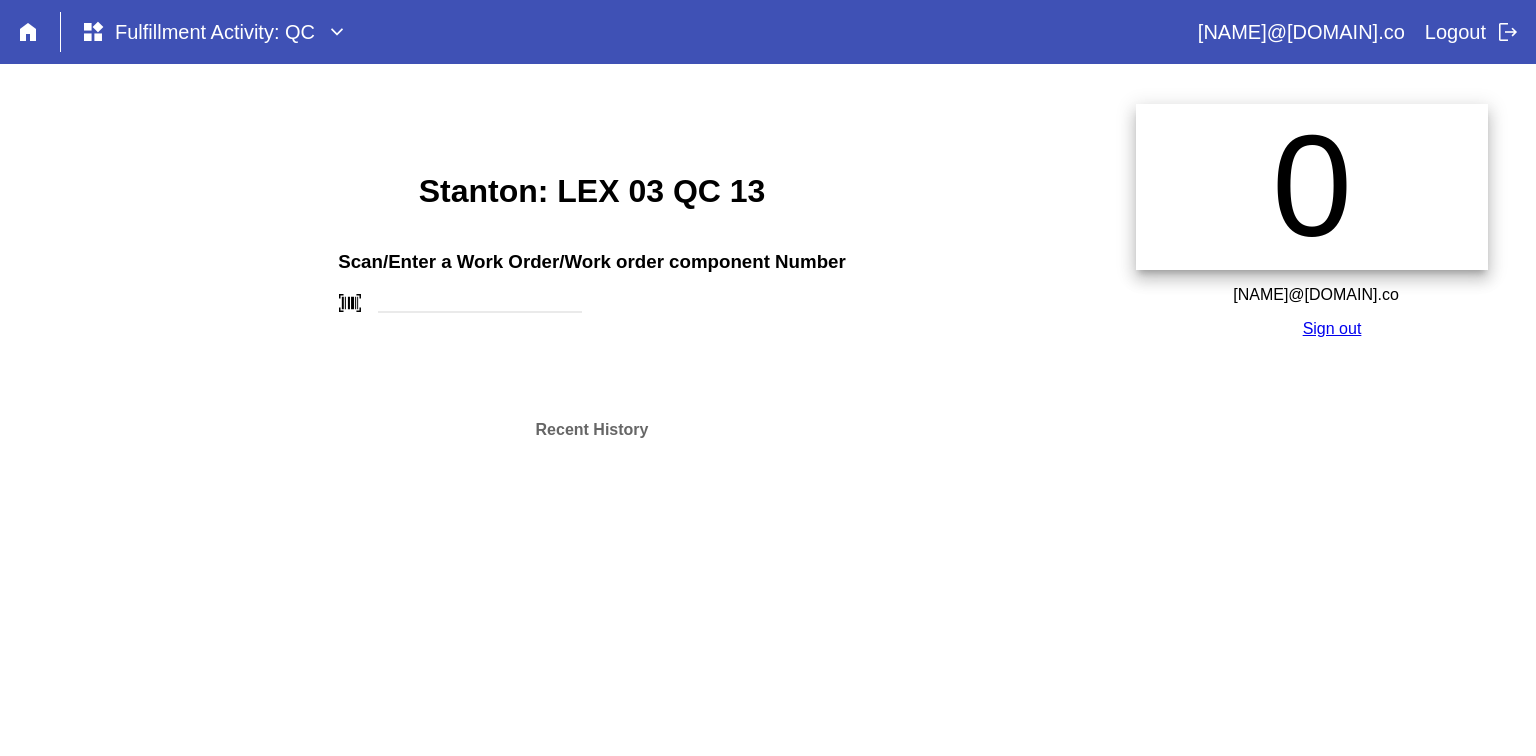 scroll, scrollTop: 0, scrollLeft: 0, axis: both 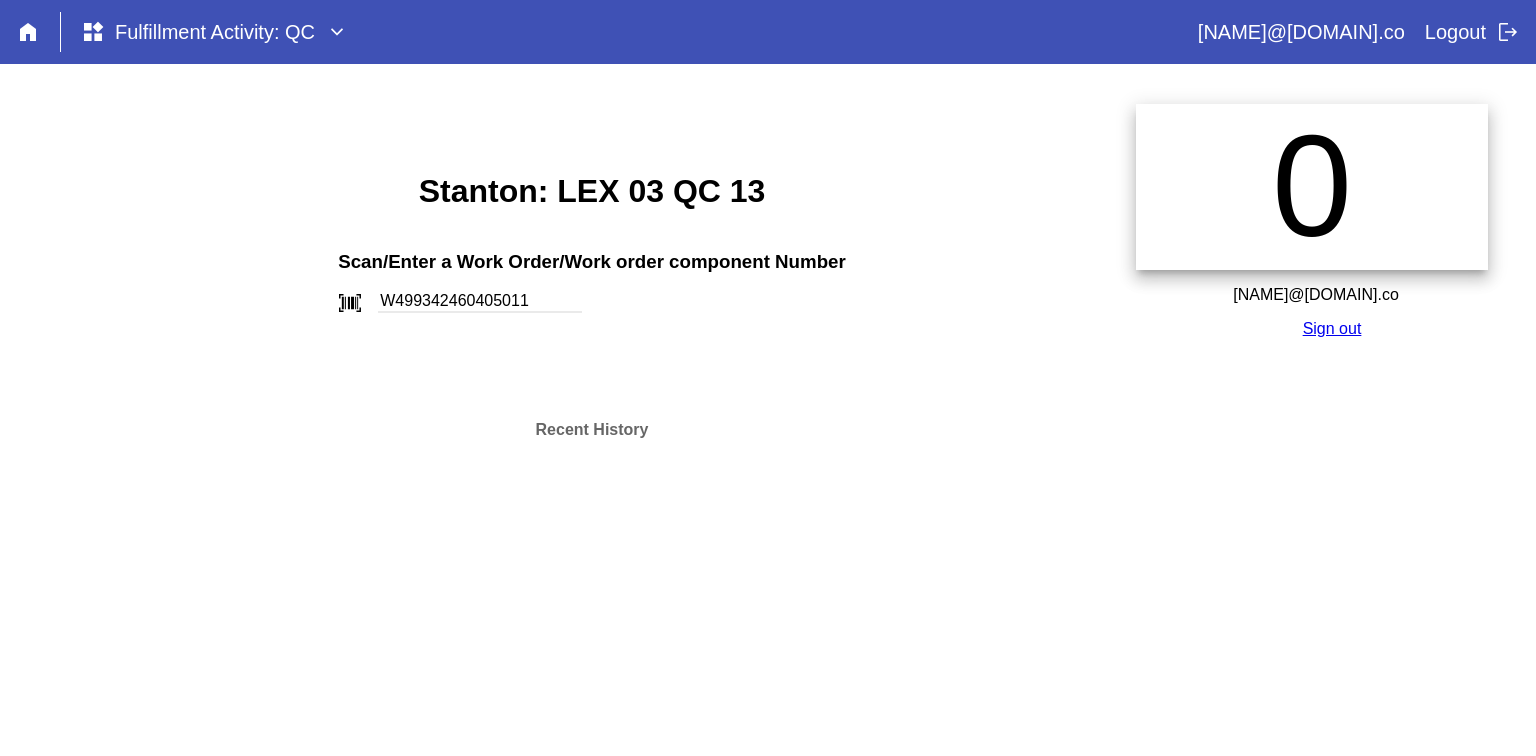 type on "W499342460405011" 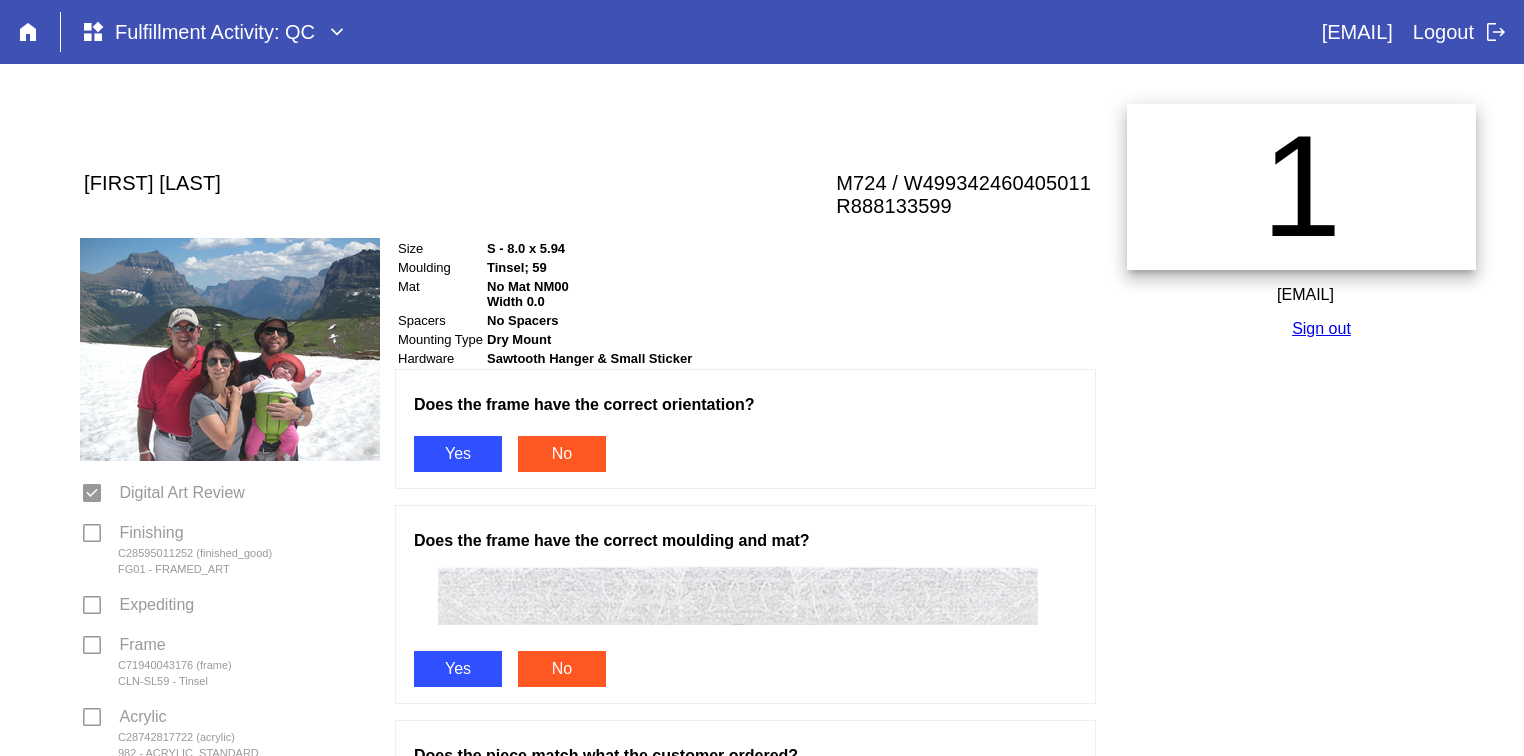 scroll, scrollTop: 0, scrollLeft: 0, axis: both 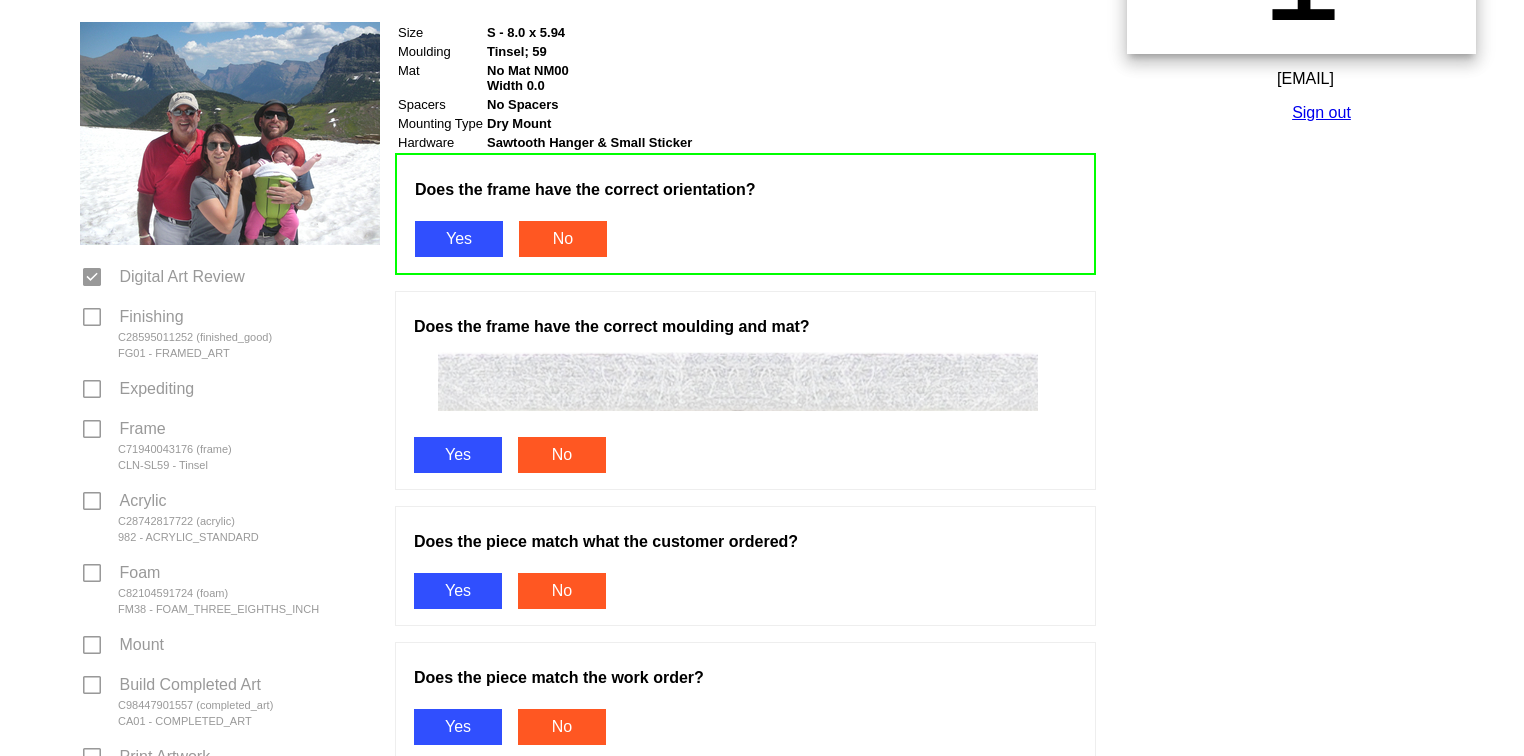 click on "Yes" at bounding box center (458, 455) 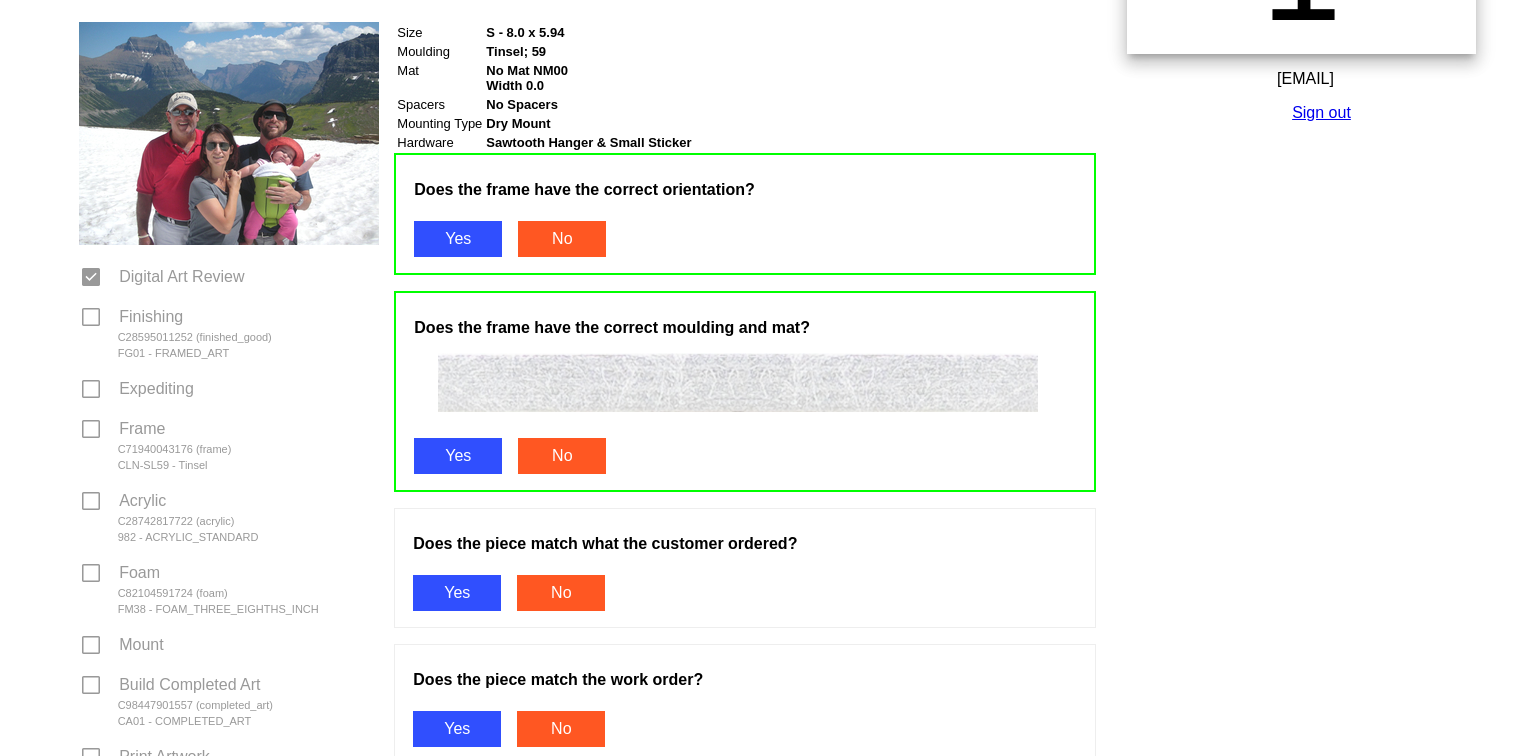 click on "Yes" at bounding box center (457, 593) 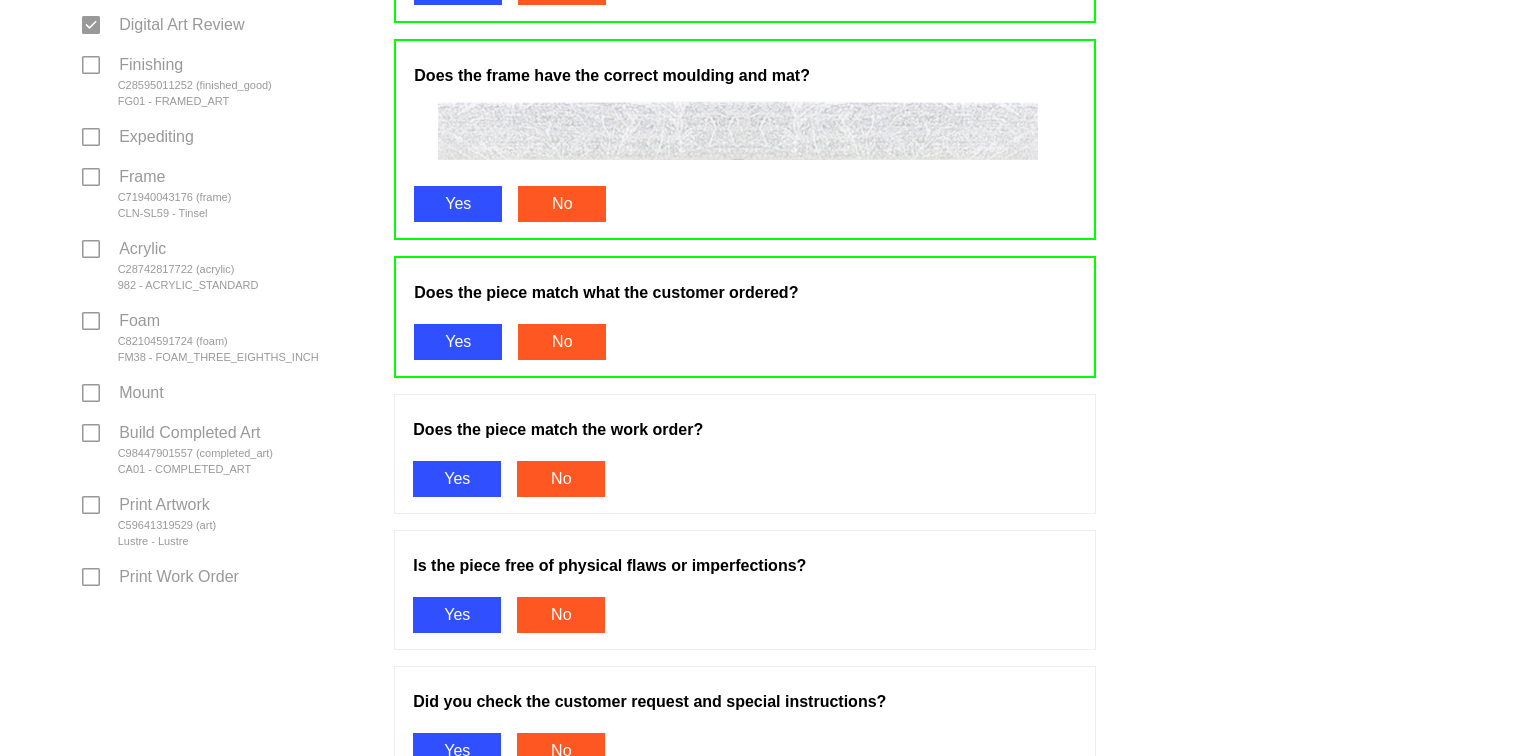 click on "Yes" at bounding box center (457, 479) 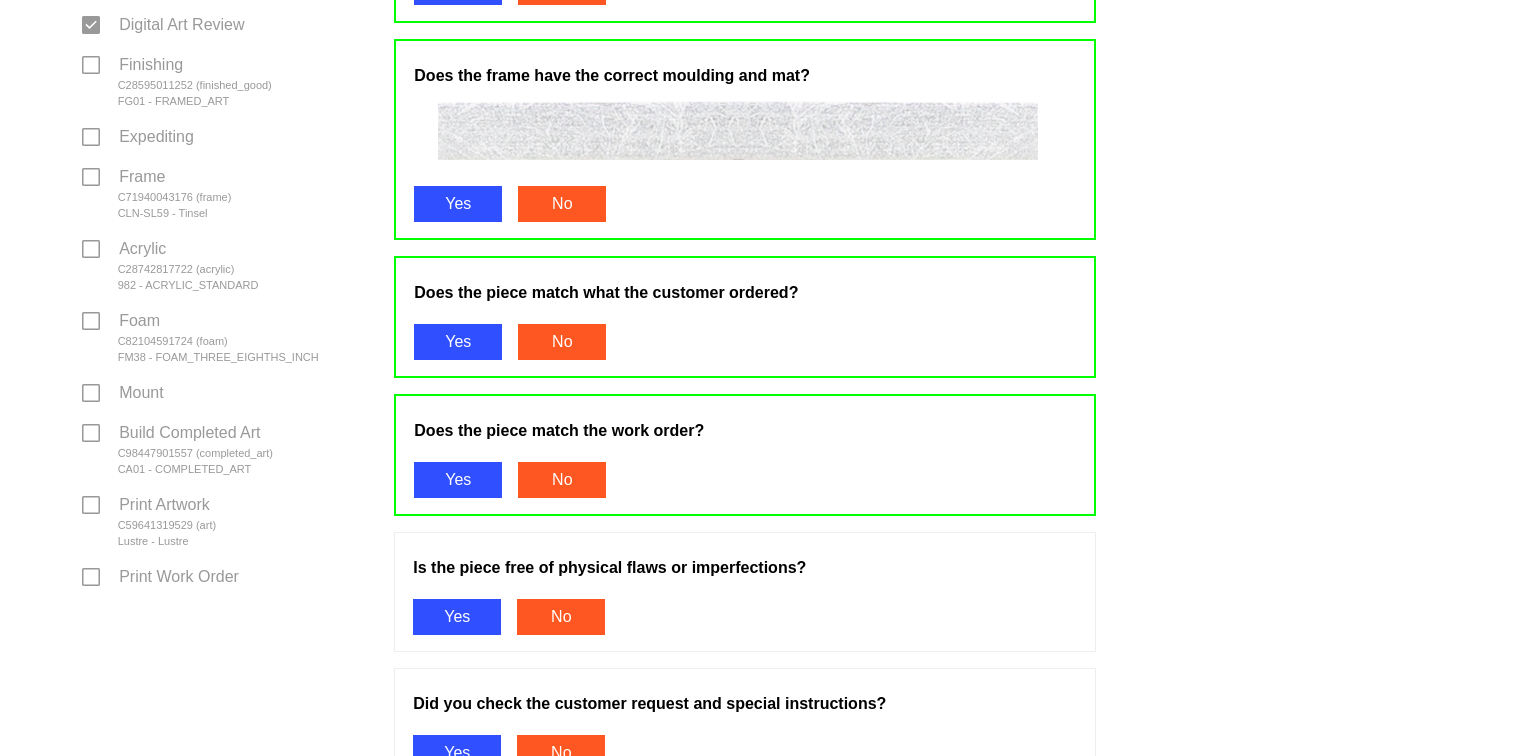 click on "Yes" at bounding box center [457, 617] 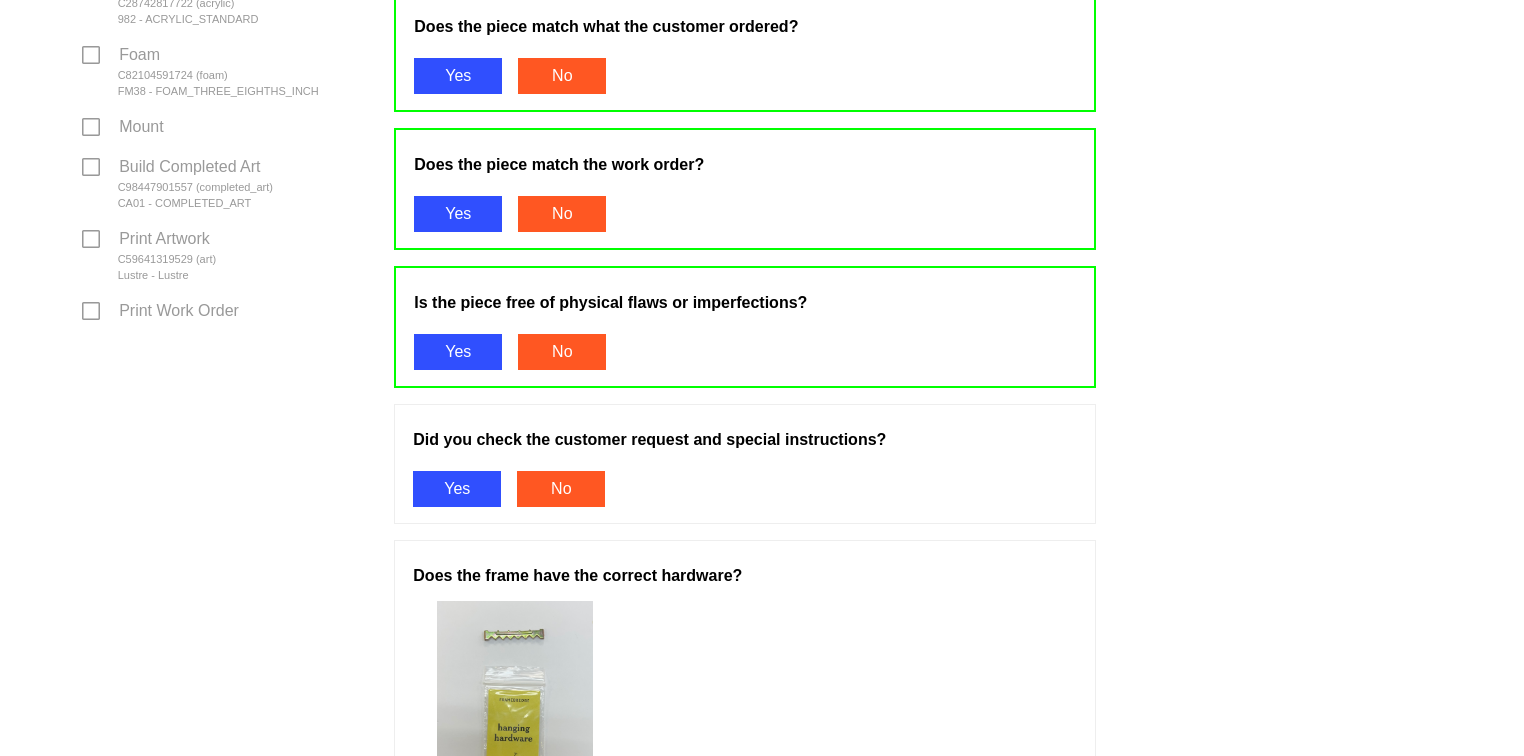 click on "Yes" at bounding box center (457, 489) 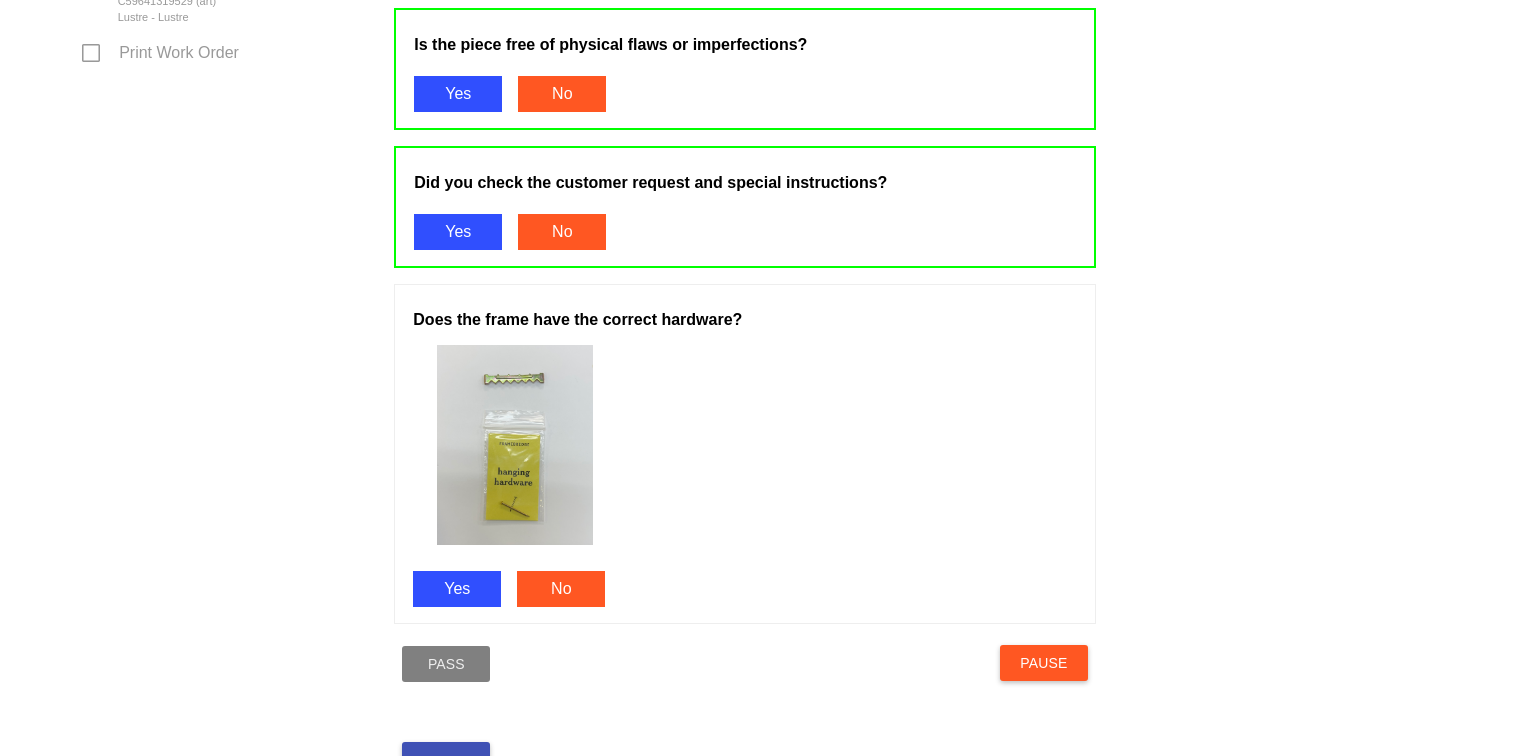 scroll, scrollTop: 1001, scrollLeft: 0, axis: vertical 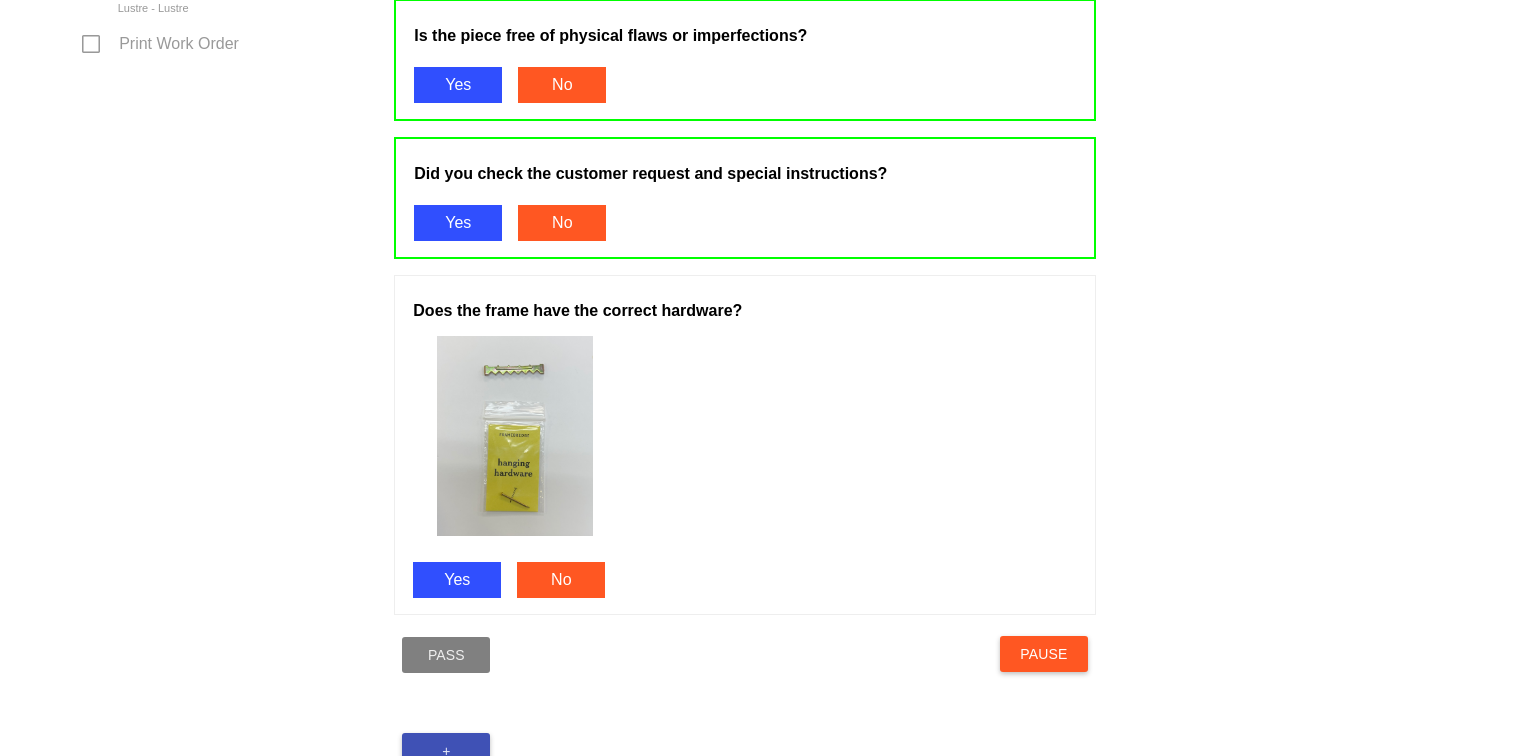click on "Yes" at bounding box center [457, 580] 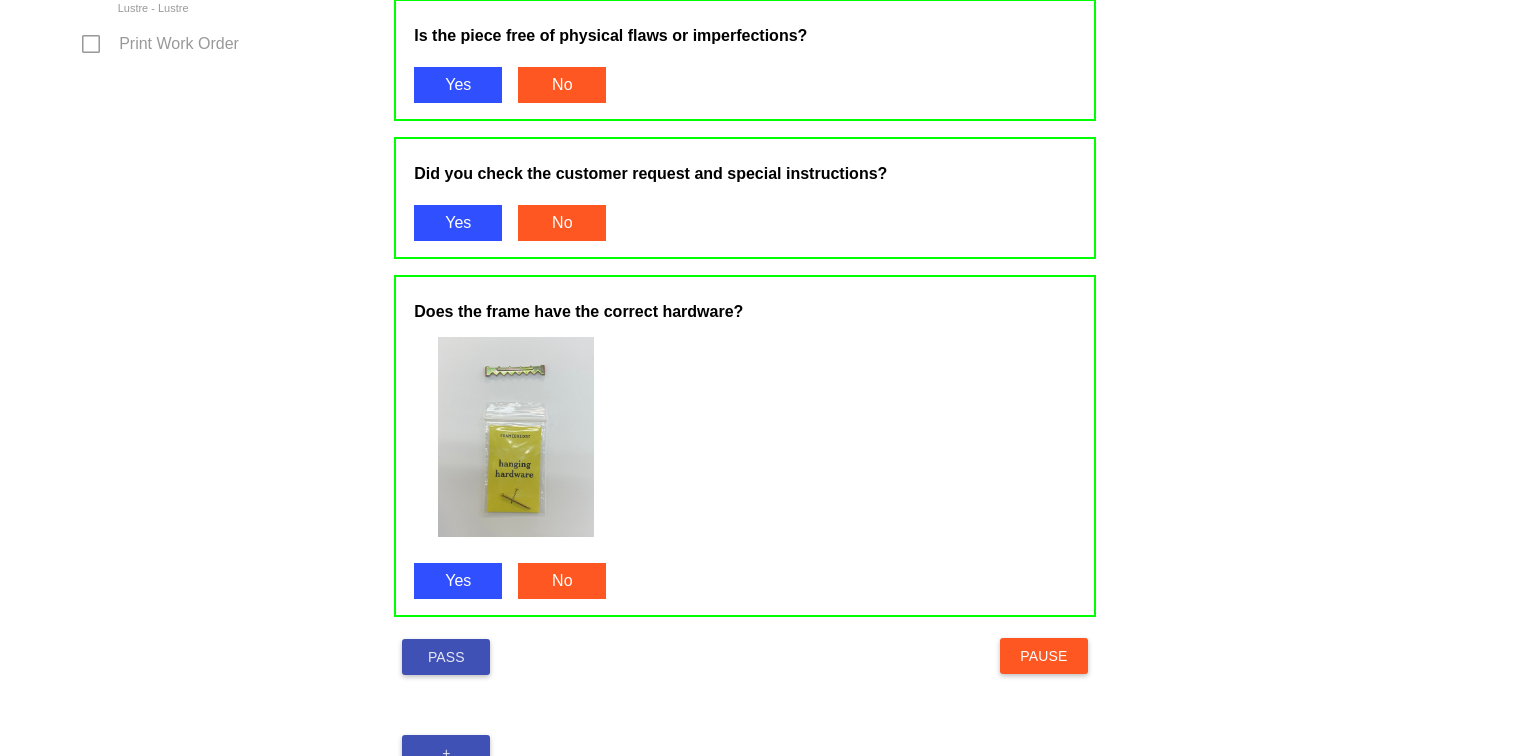 click on "Pass" at bounding box center [446, 657] 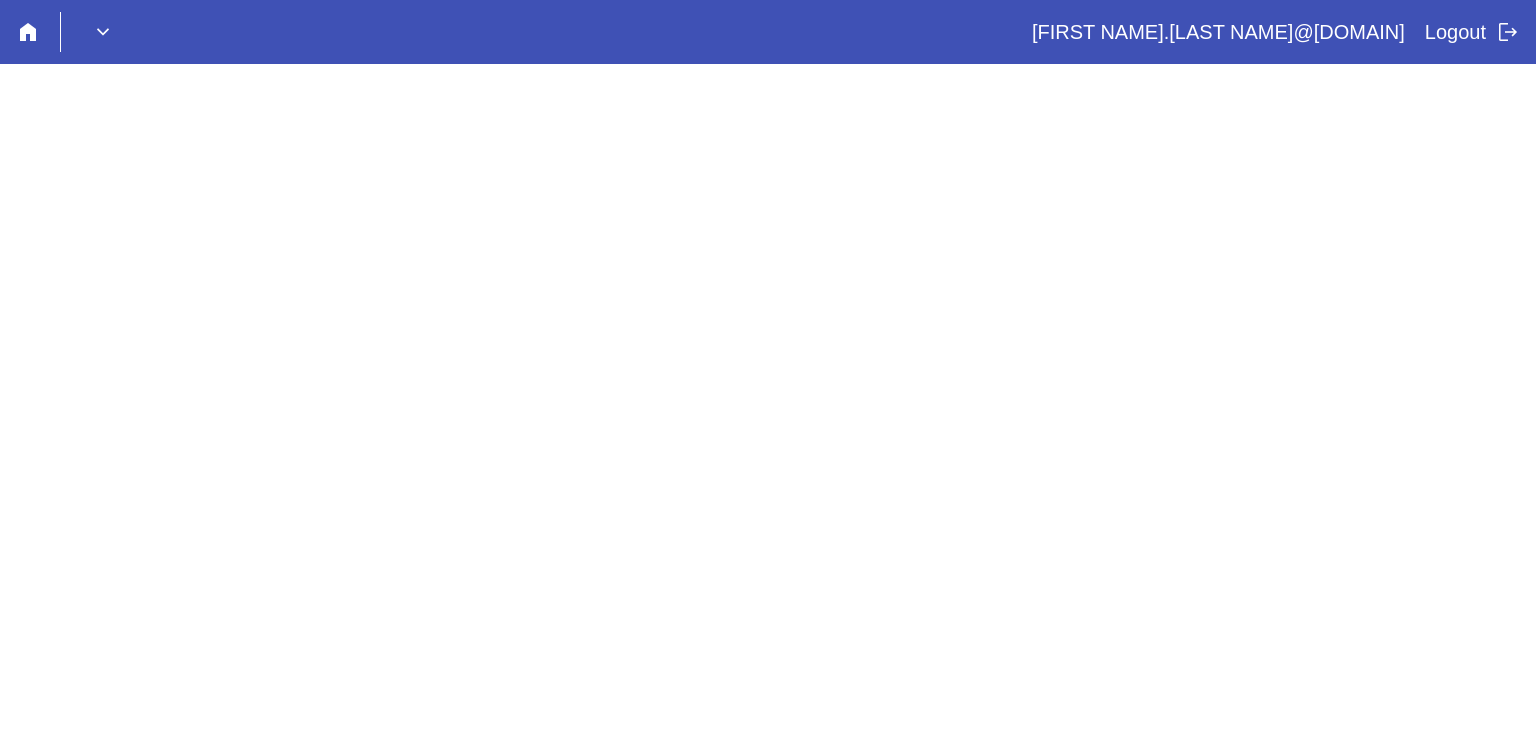 scroll, scrollTop: 0, scrollLeft: 0, axis: both 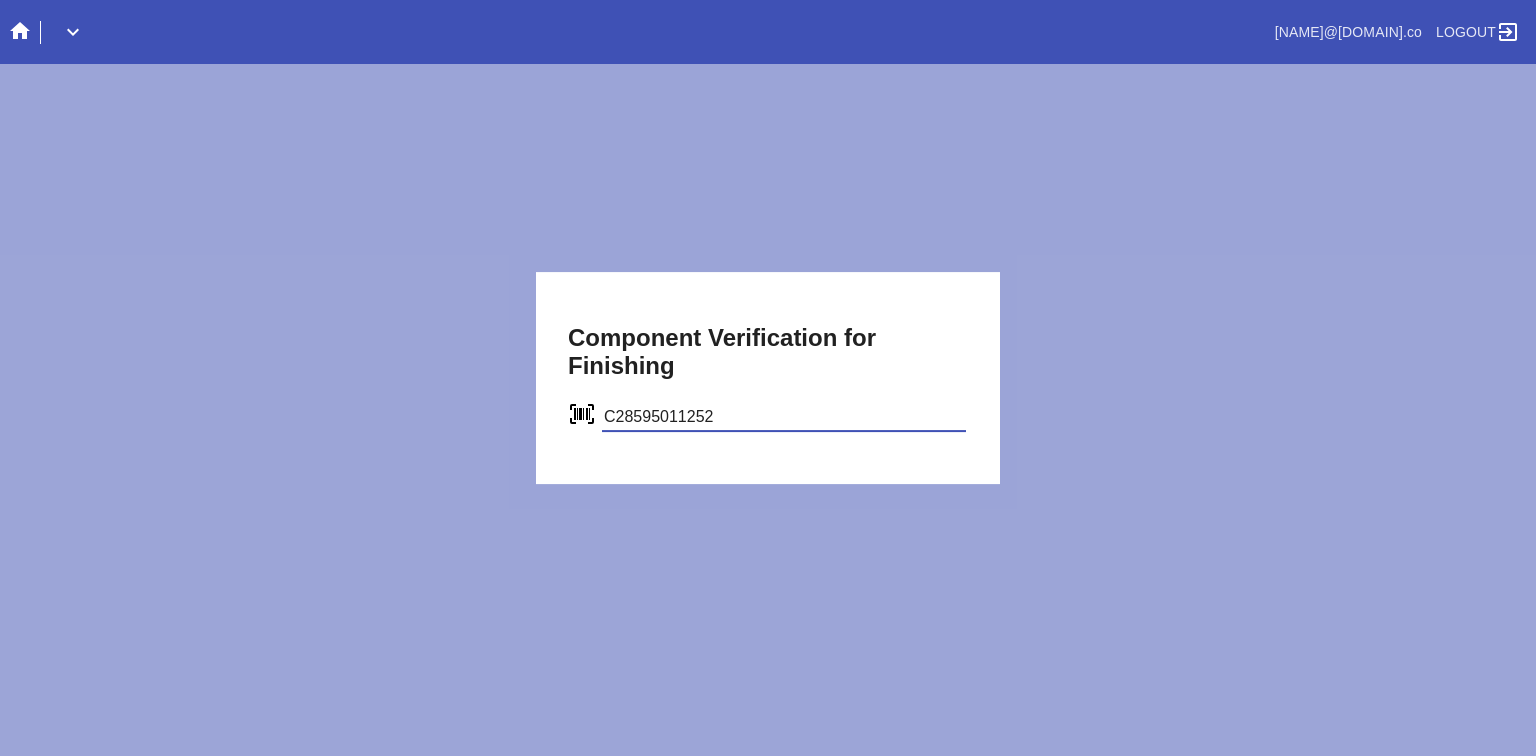 type on "C28595011252" 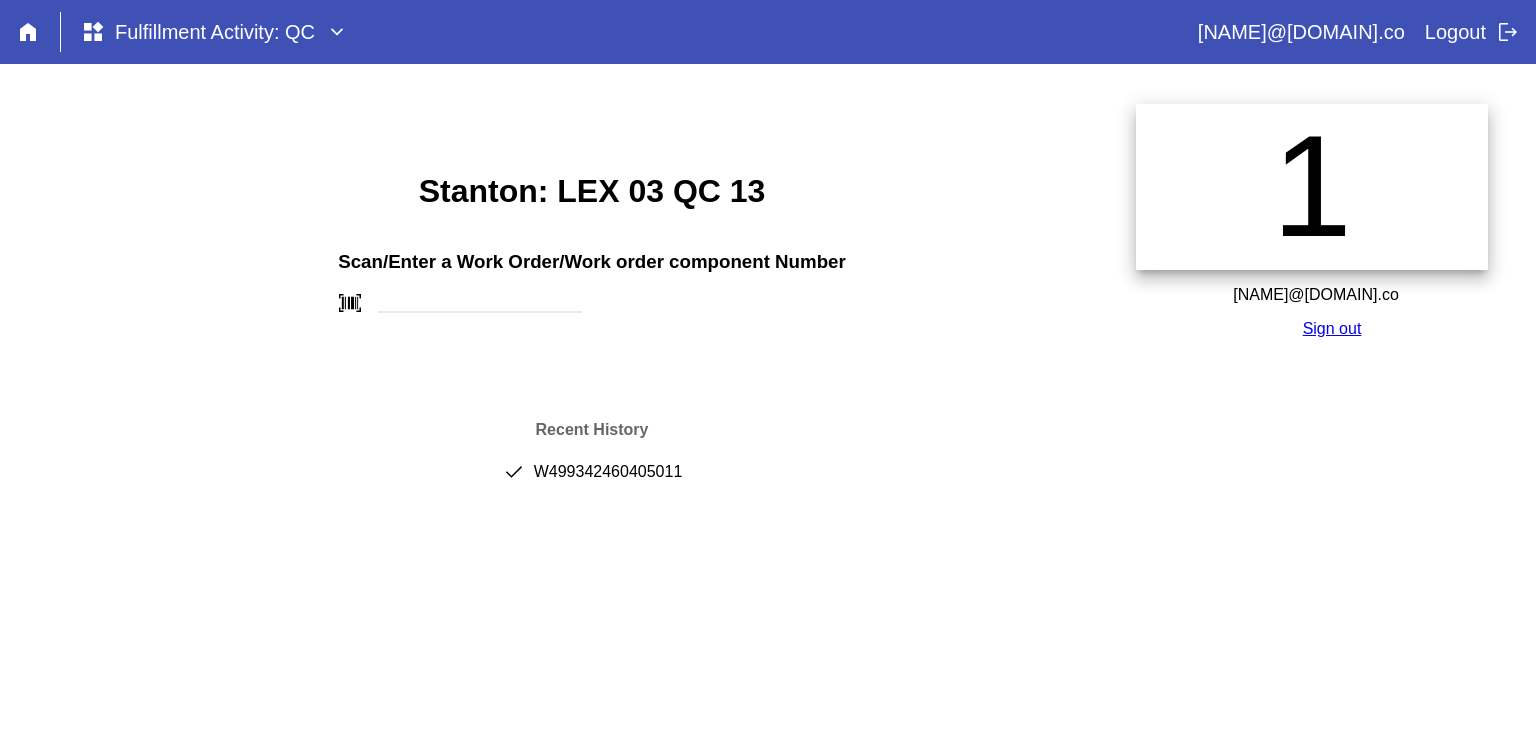 scroll, scrollTop: 0, scrollLeft: 0, axis: both 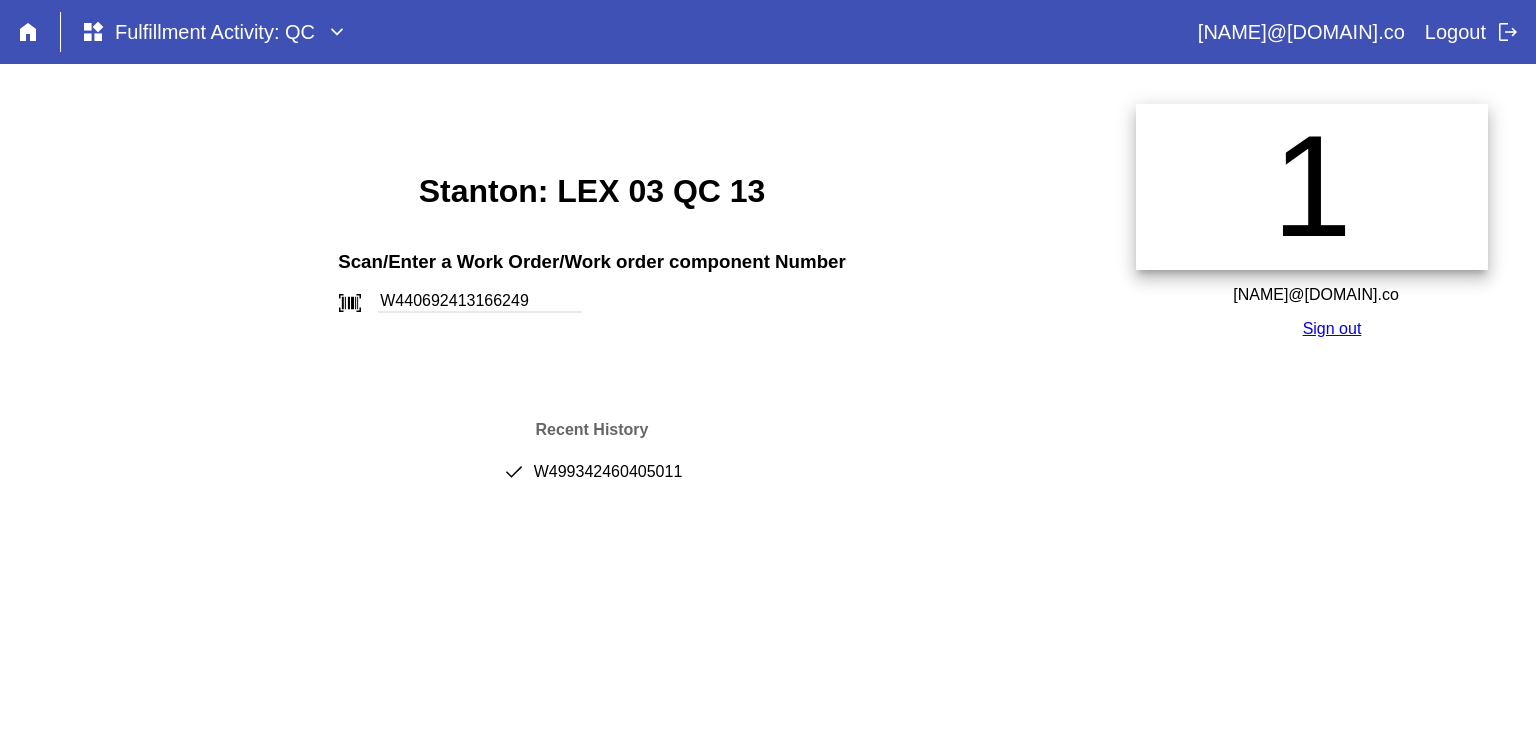 type on "W440692413166249" 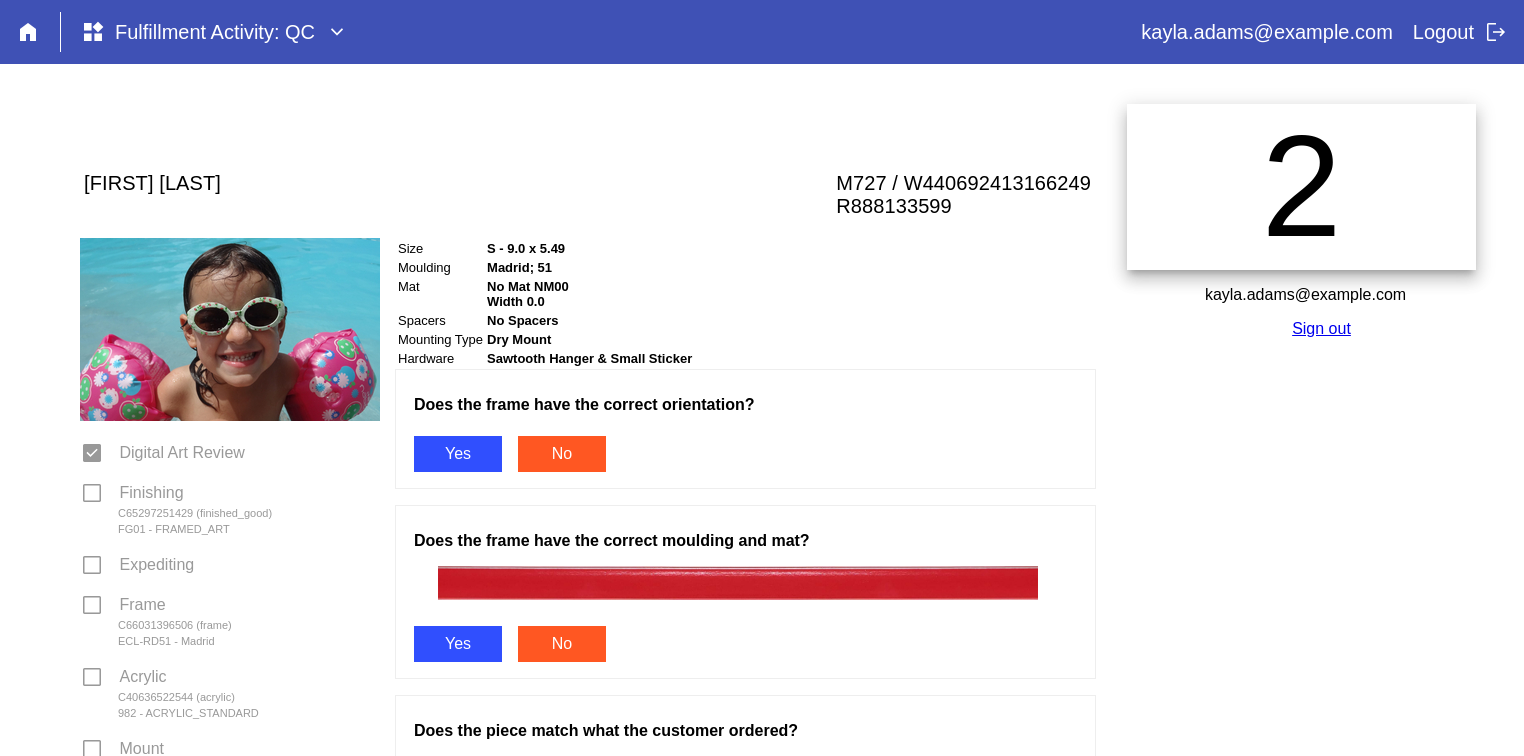 scroll, scrollTop: 0, scrollLeft: 0, axis: both 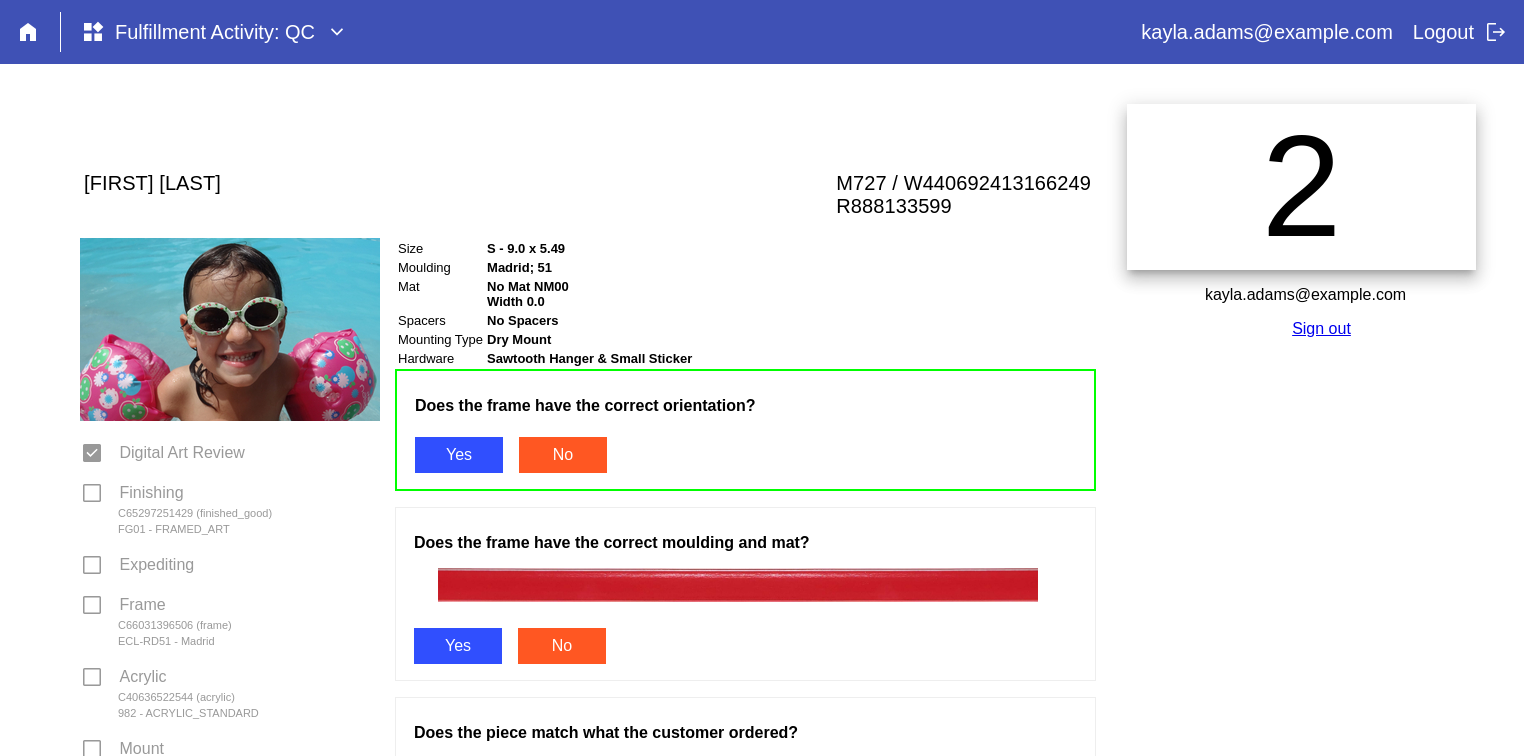 click at bounding box center (745, 595) 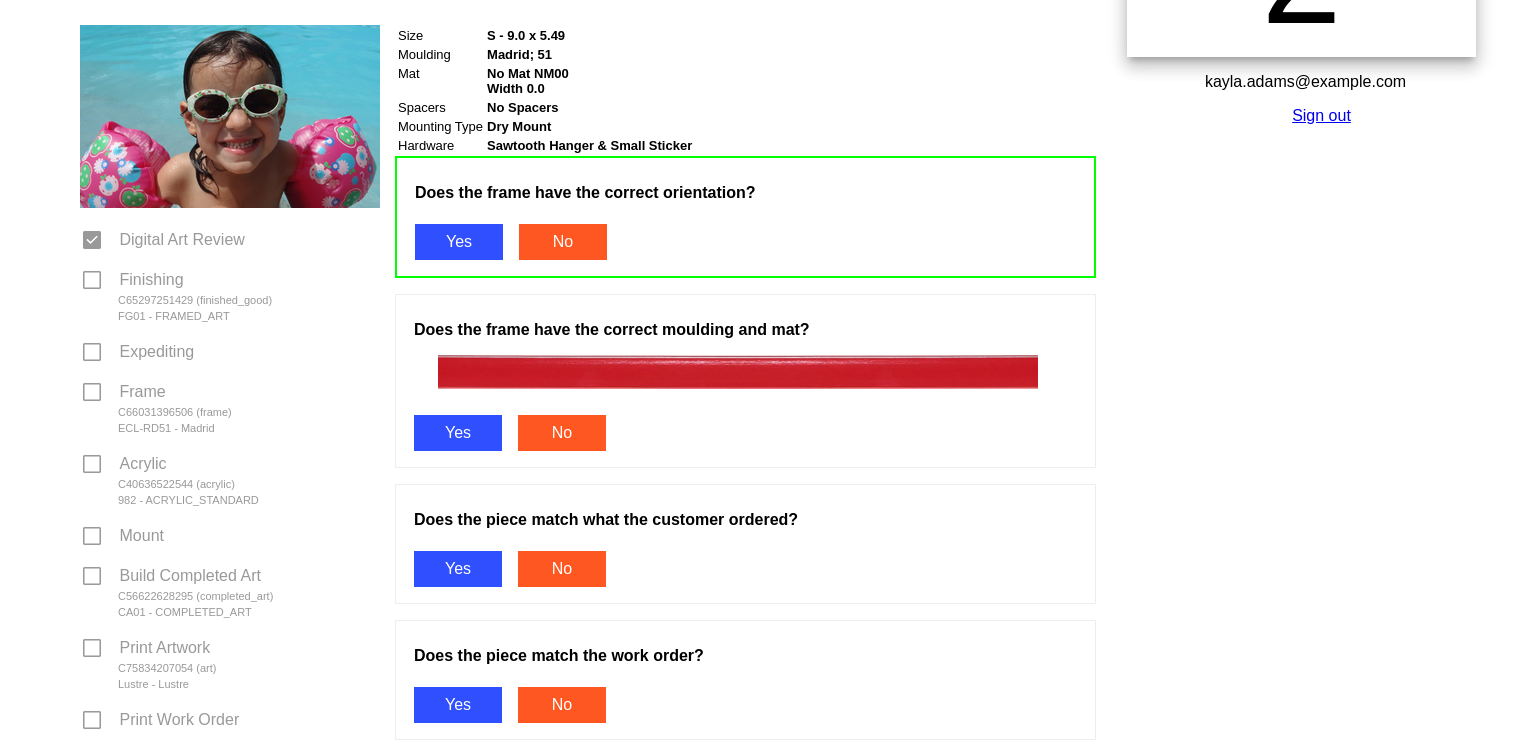 scroll, scrollTop: 231, scrollLeft: 0, axis: vertical 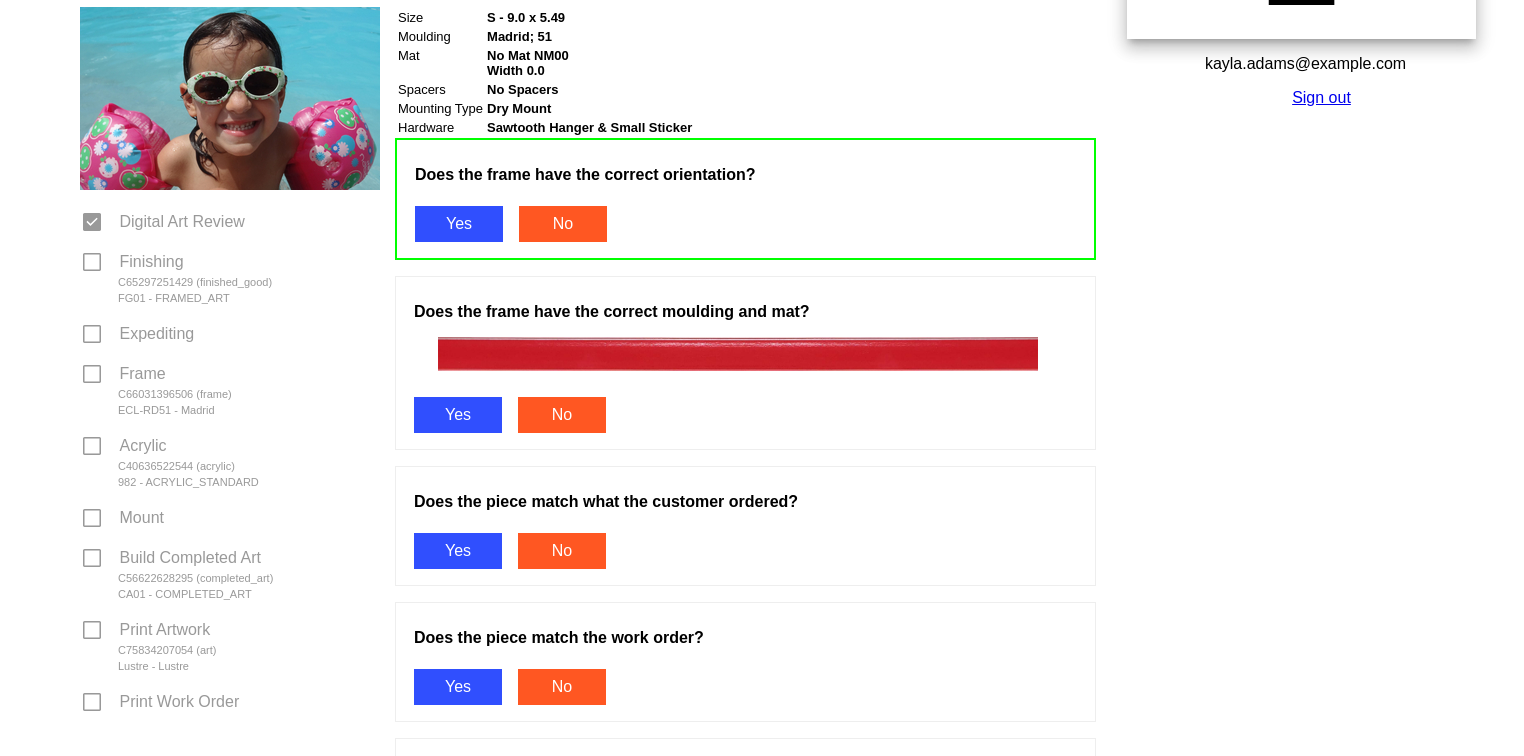 click on "Yes" at bounding box center [458, 415] 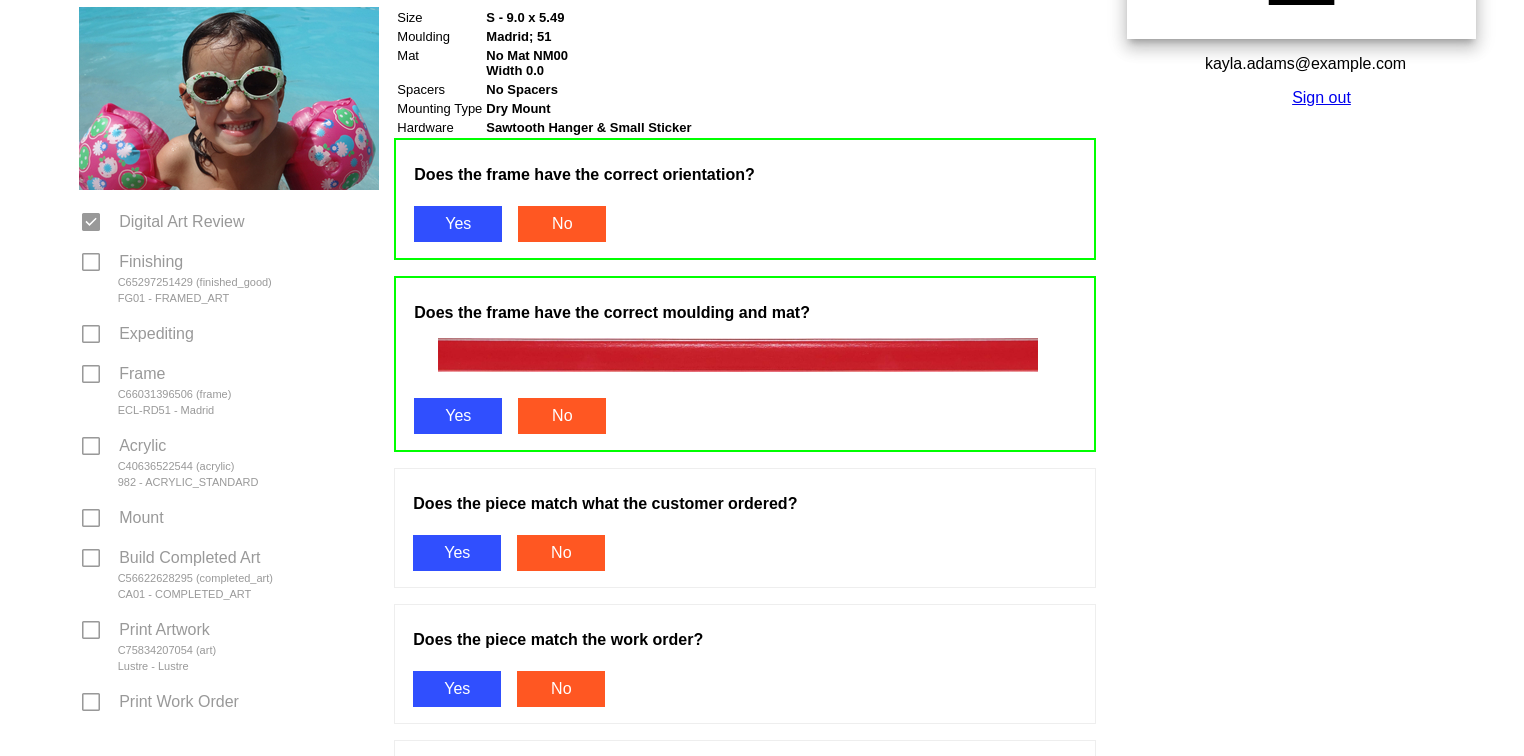 click on "Yes" at bounding box center [457, 553] 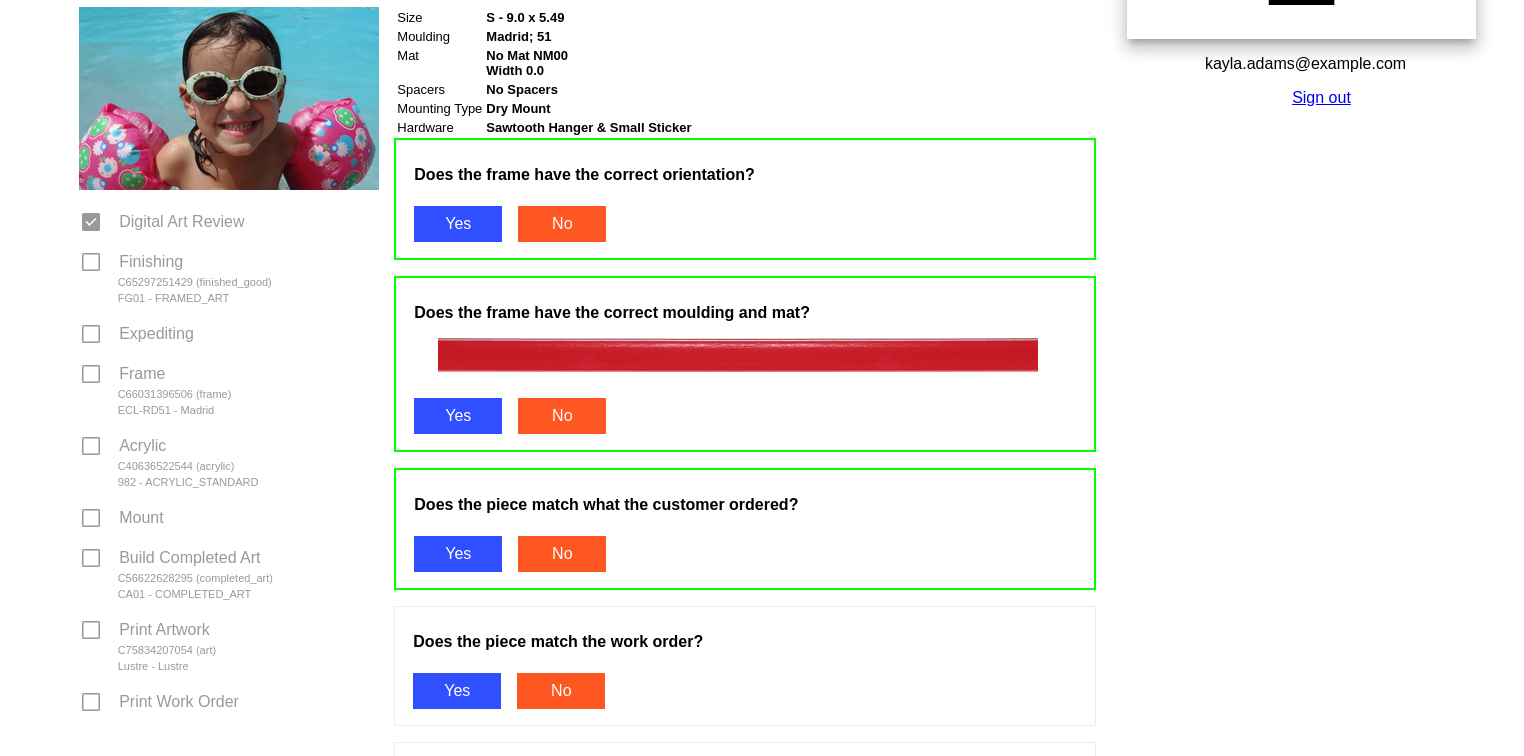 click on "Does the piece match the work order? Yes No" at bounding box center [745, 666] 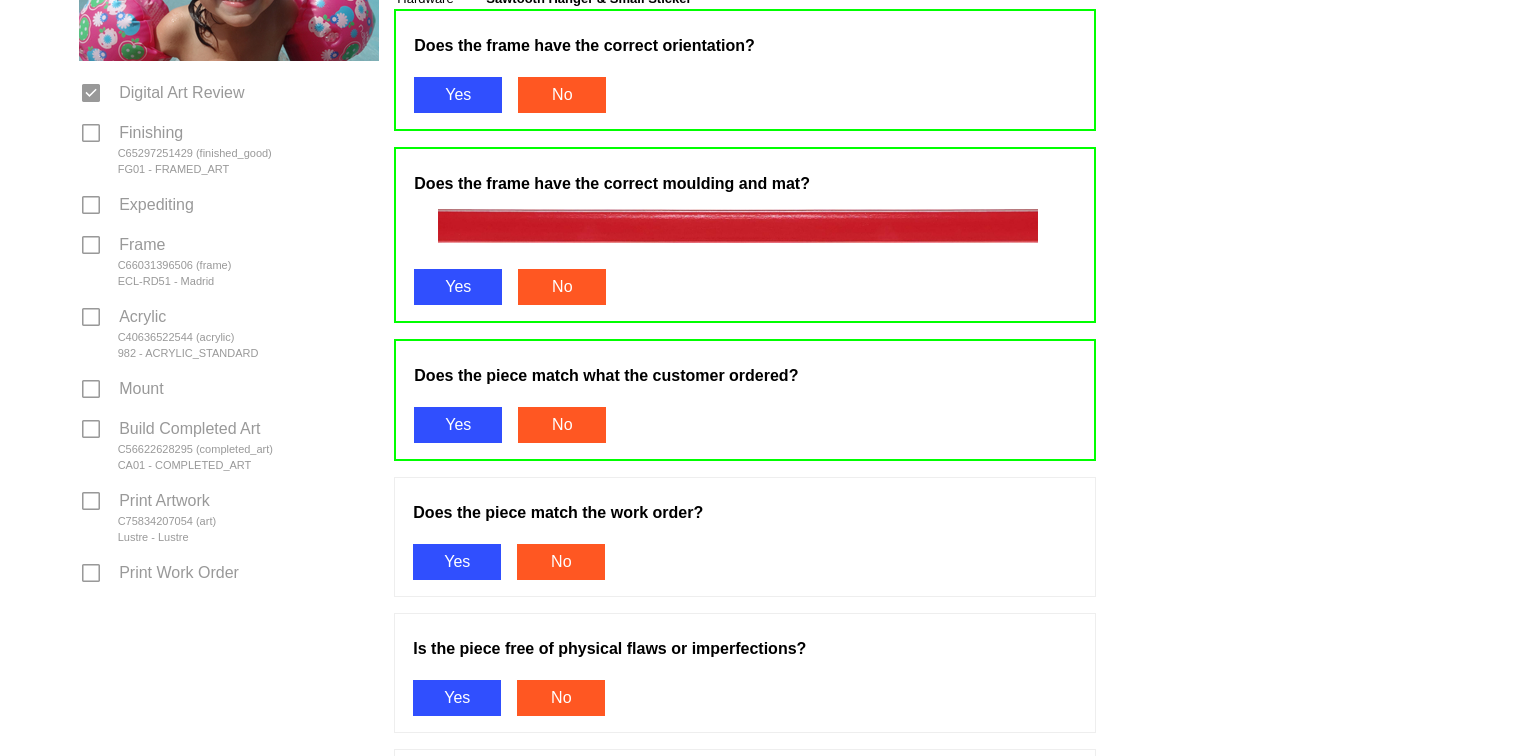 scroll, scrollTop: 473, scrollLeft: 0, axis: vertical 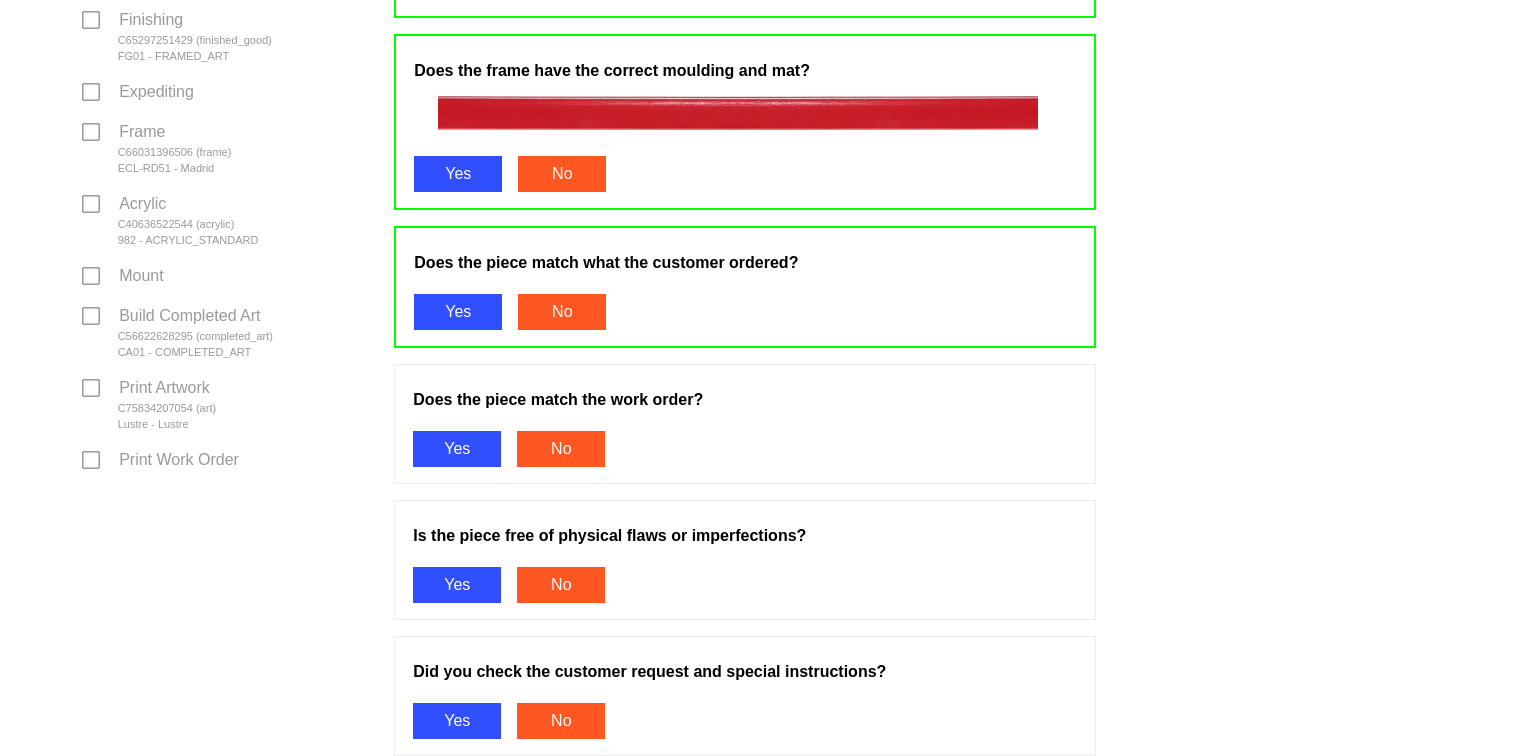 click on "Yes" at bounding box center [457, 449] 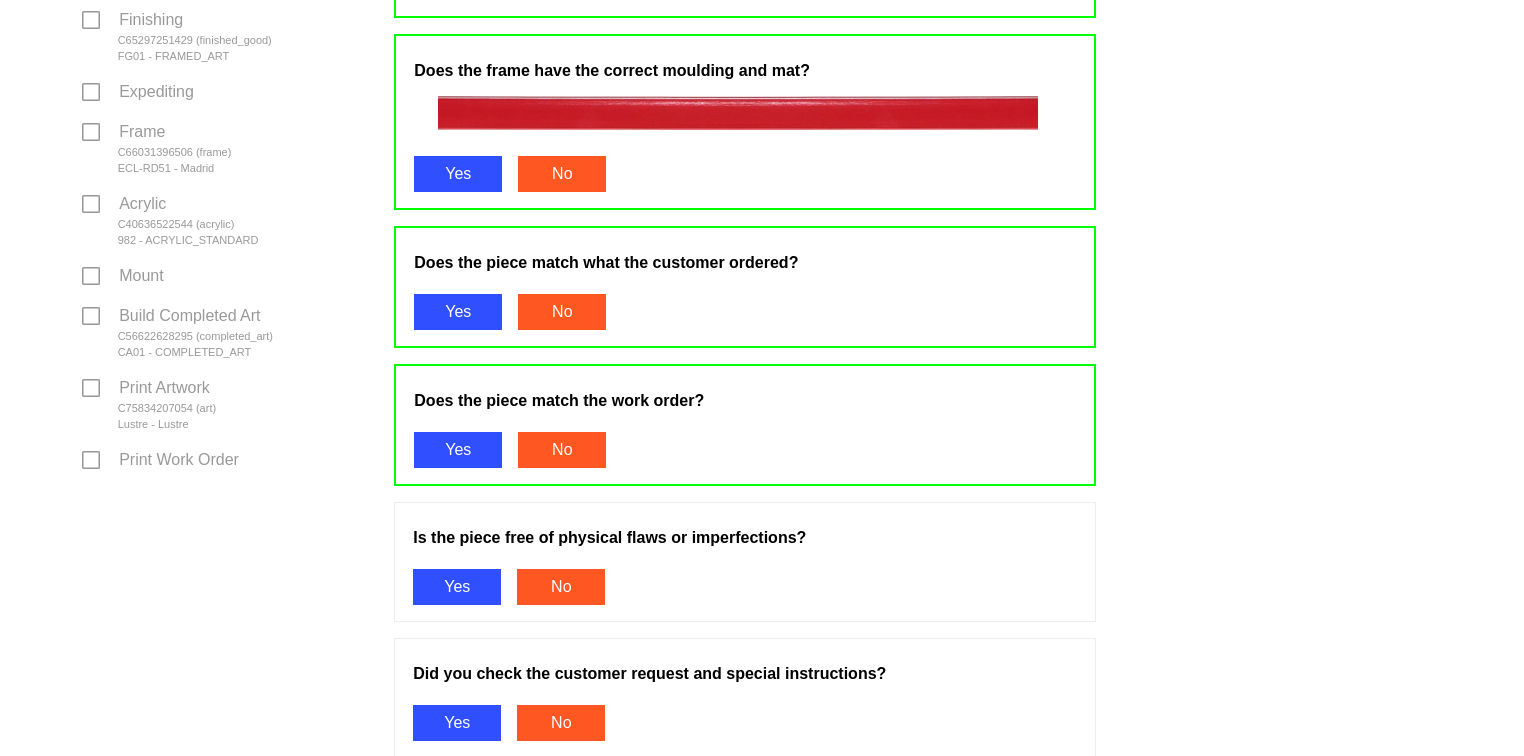 click on "Yes" at bounding box center (457, 587) 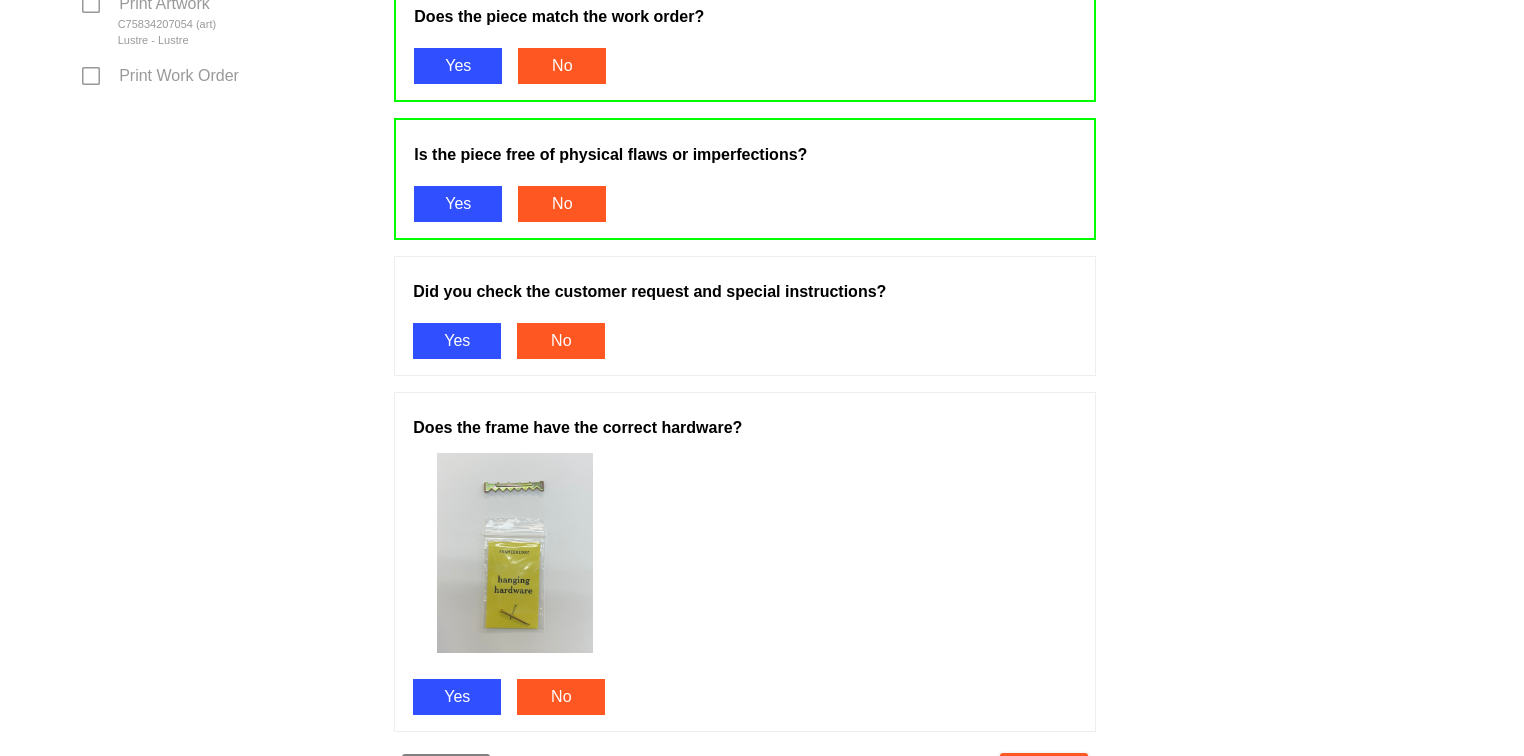 scroll, scrollTop: 858, scrollLeft: 0, axis: vertical 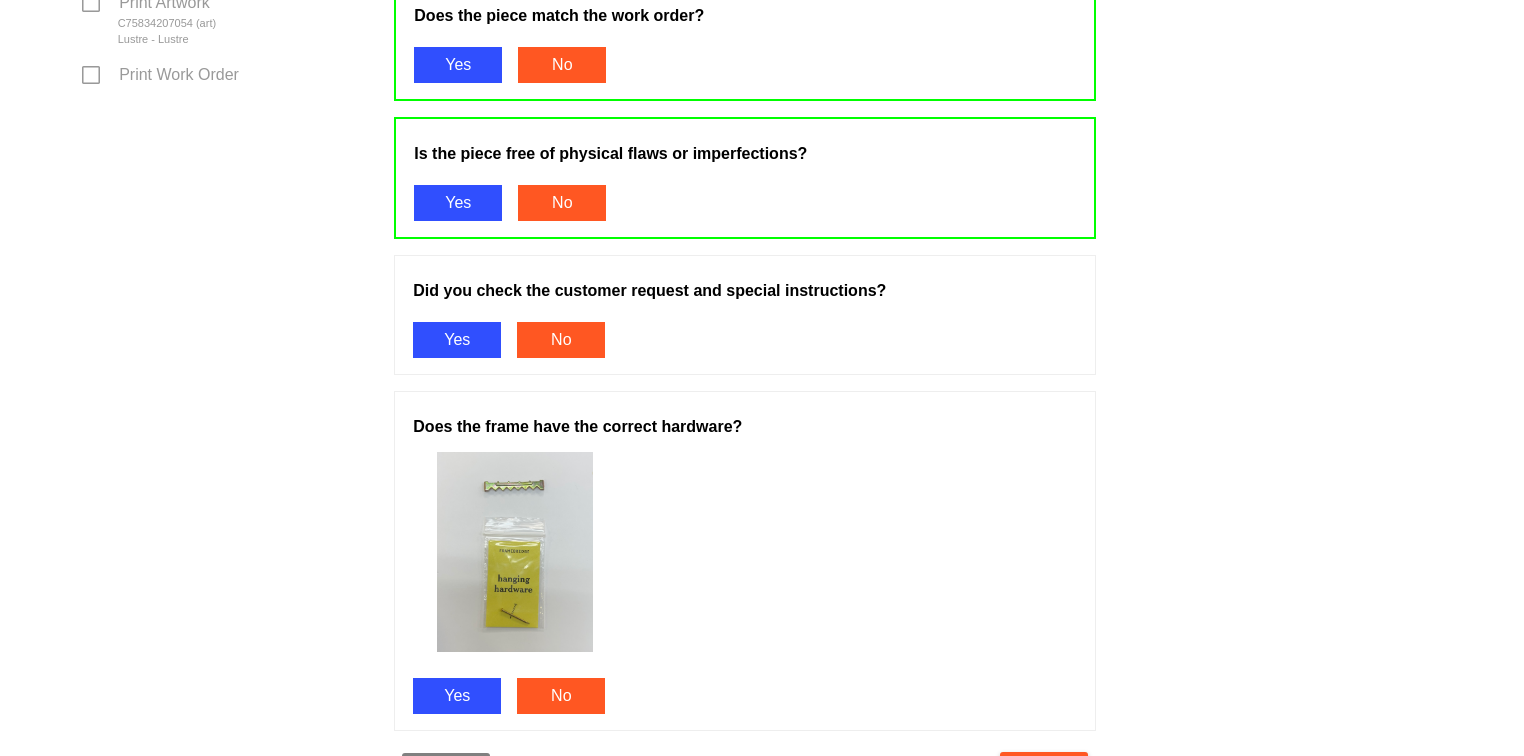 click on "Yes" at bounding box center (457, 340) 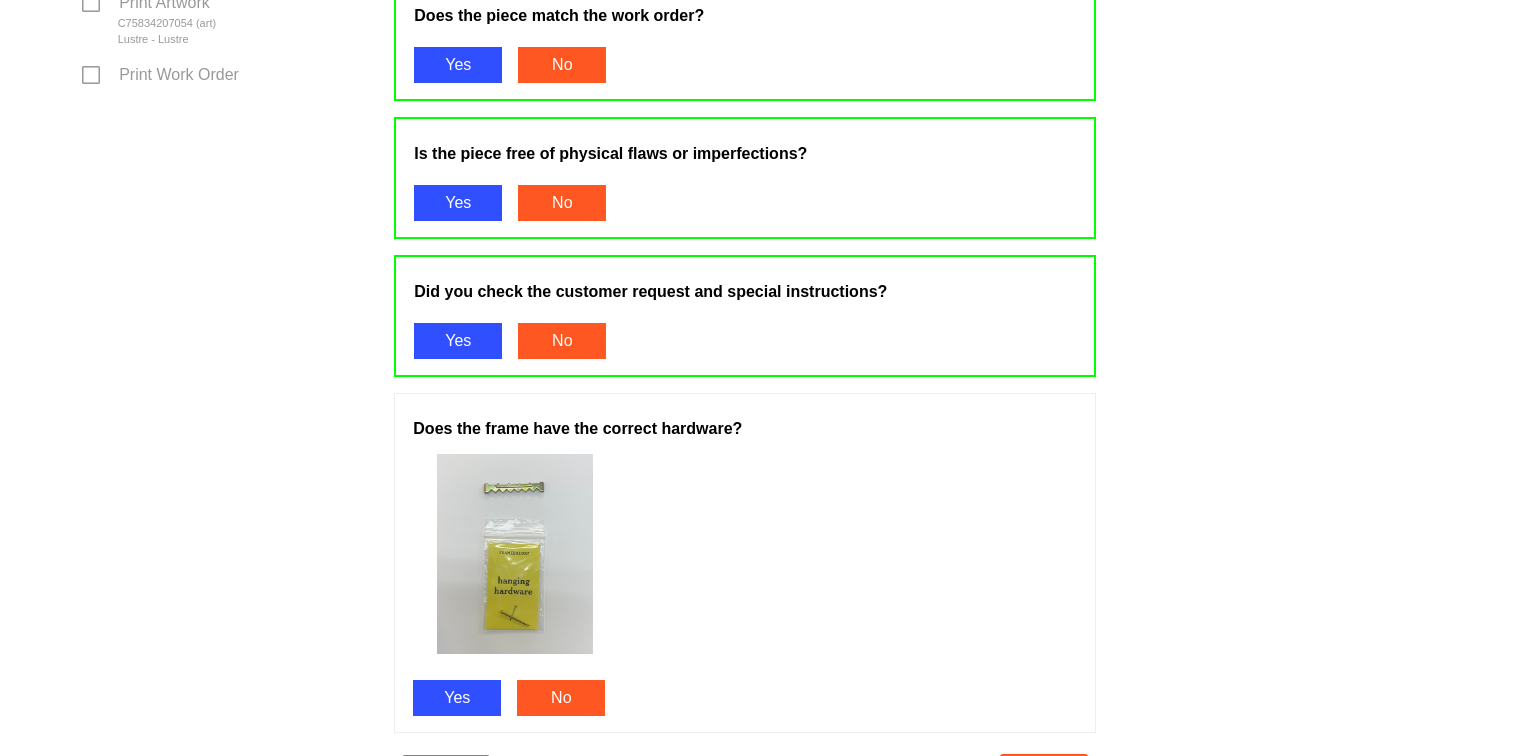 click on "Yes" at bounding box center [457, 698] 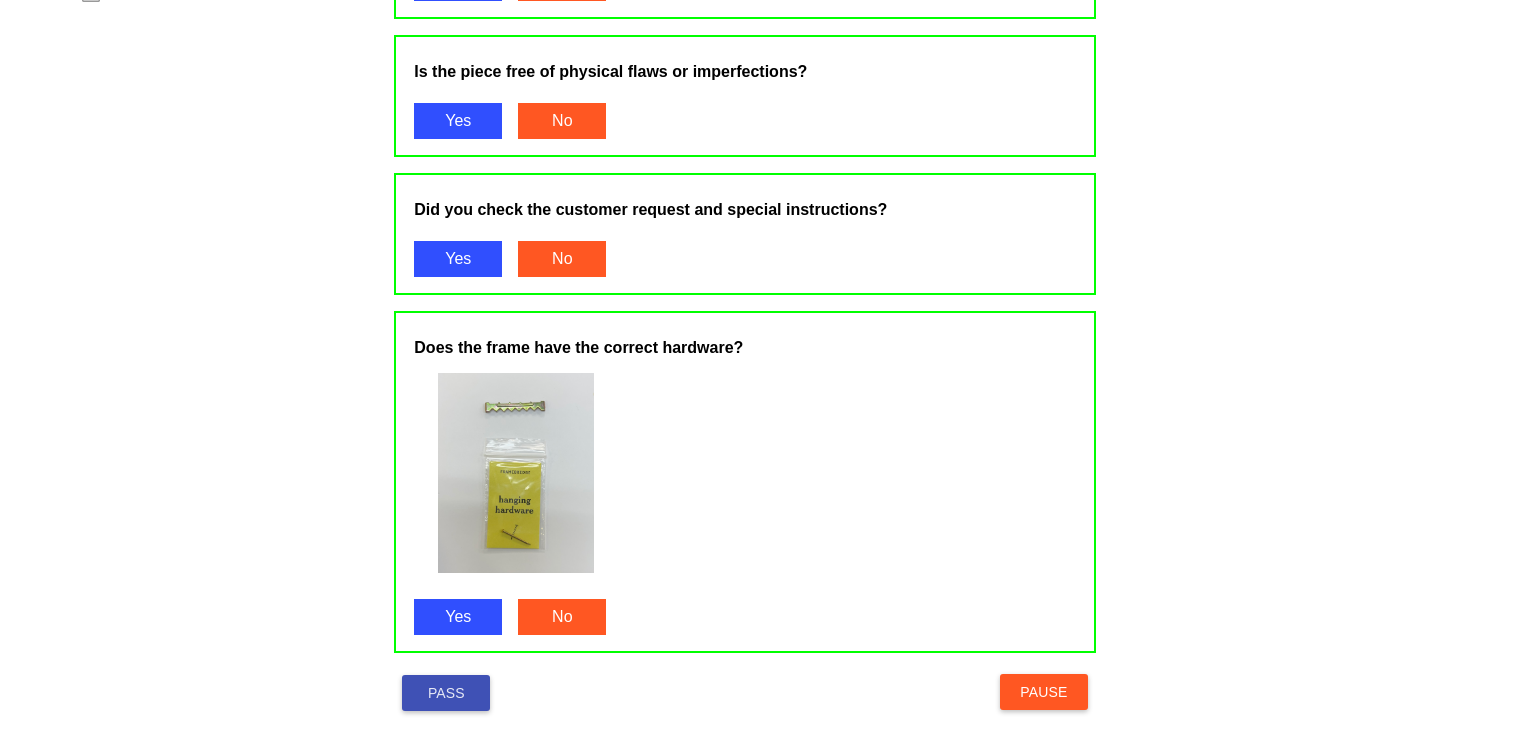 scroll, scrollTop: 1096, scrollLeft: 0, axis: vertical 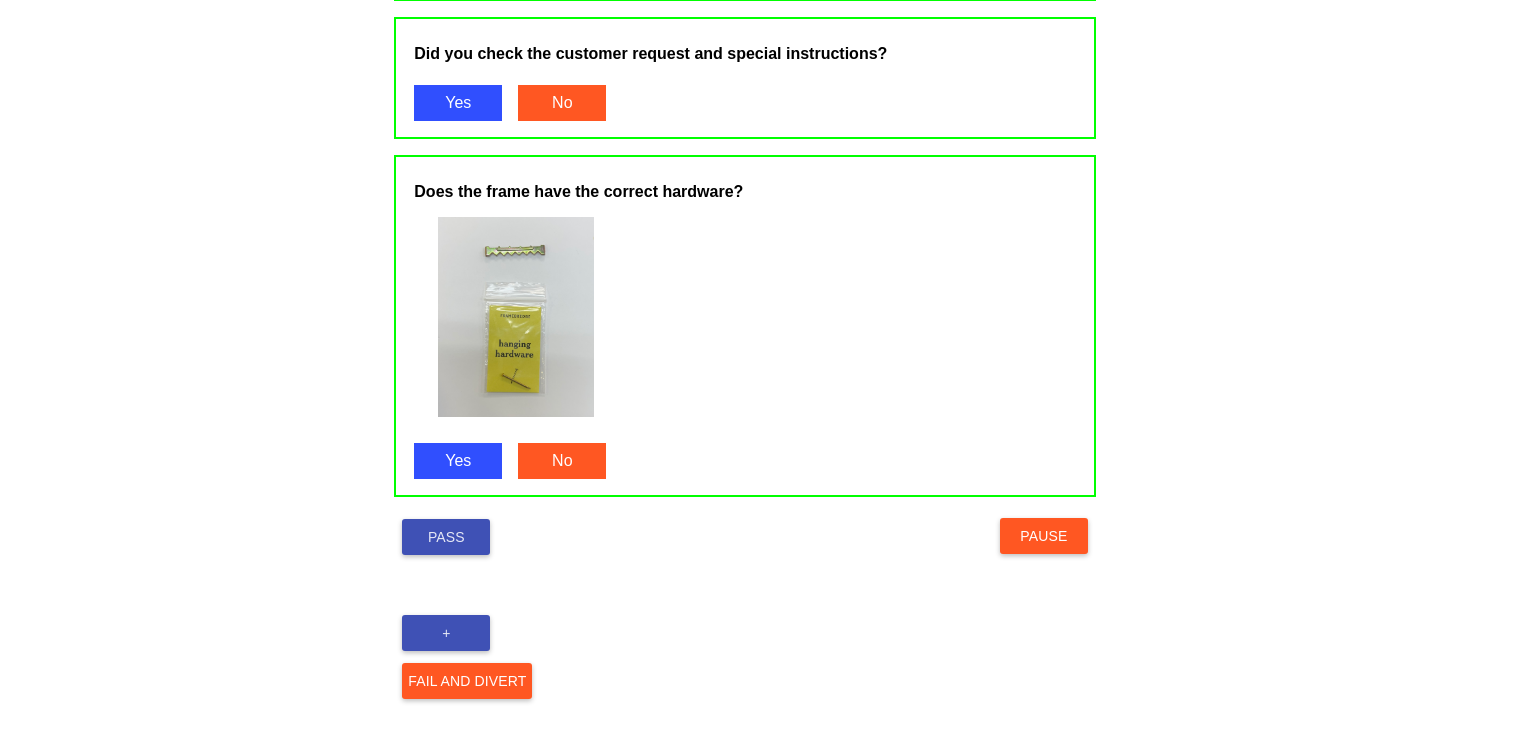 click on "Pass" at bounding box center [446, 537] 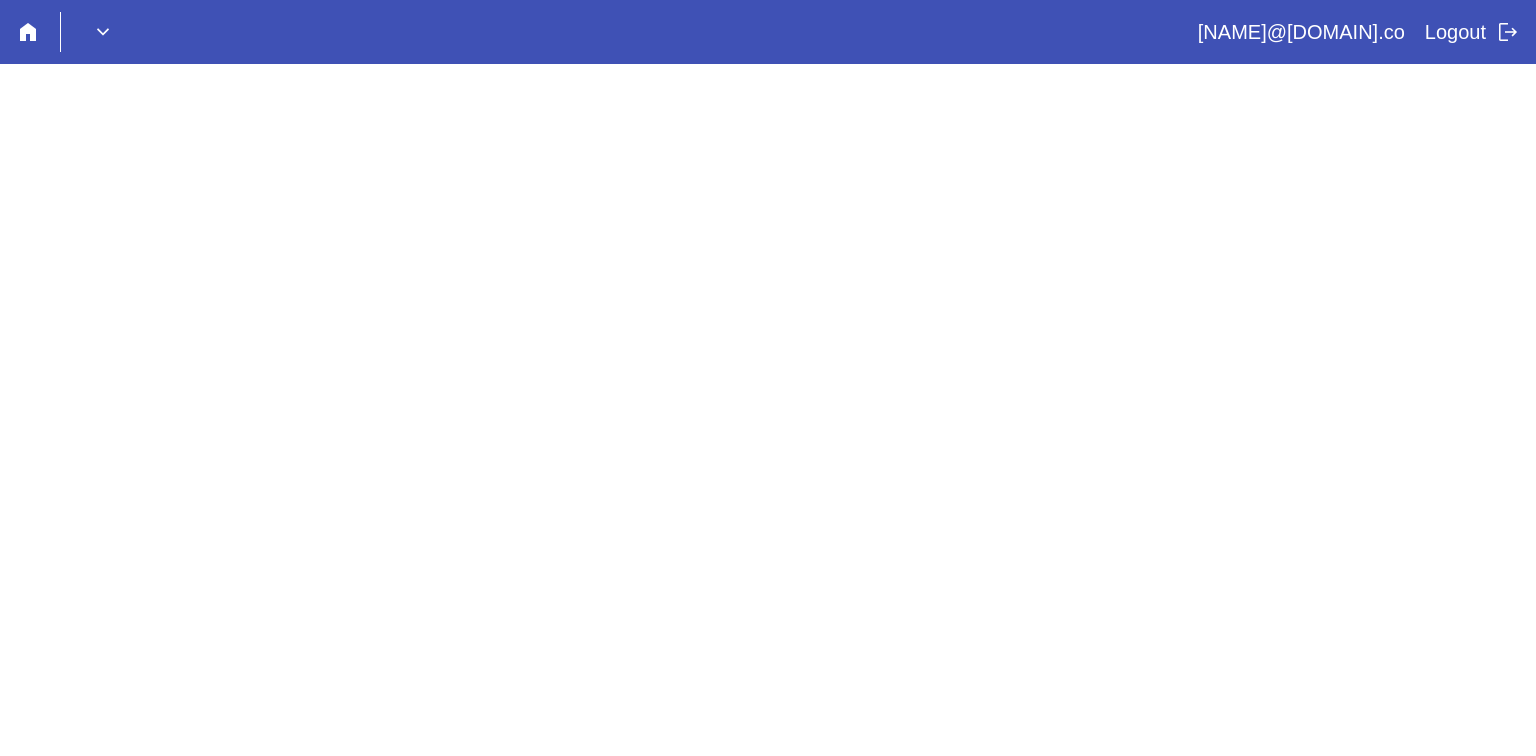 scroll, scrollTop: 0, scrollLeft: 0, axis: both 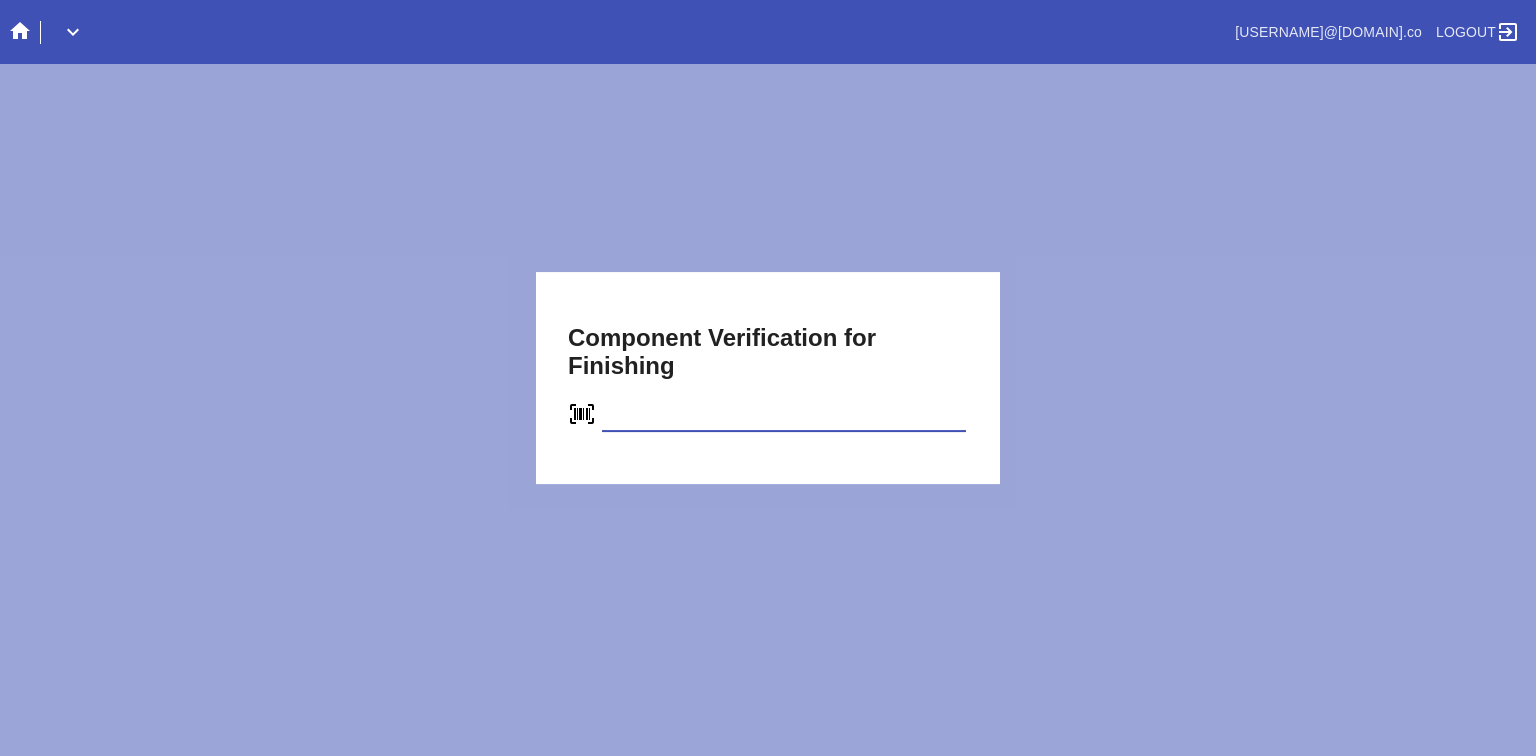 type on "C65297251429" 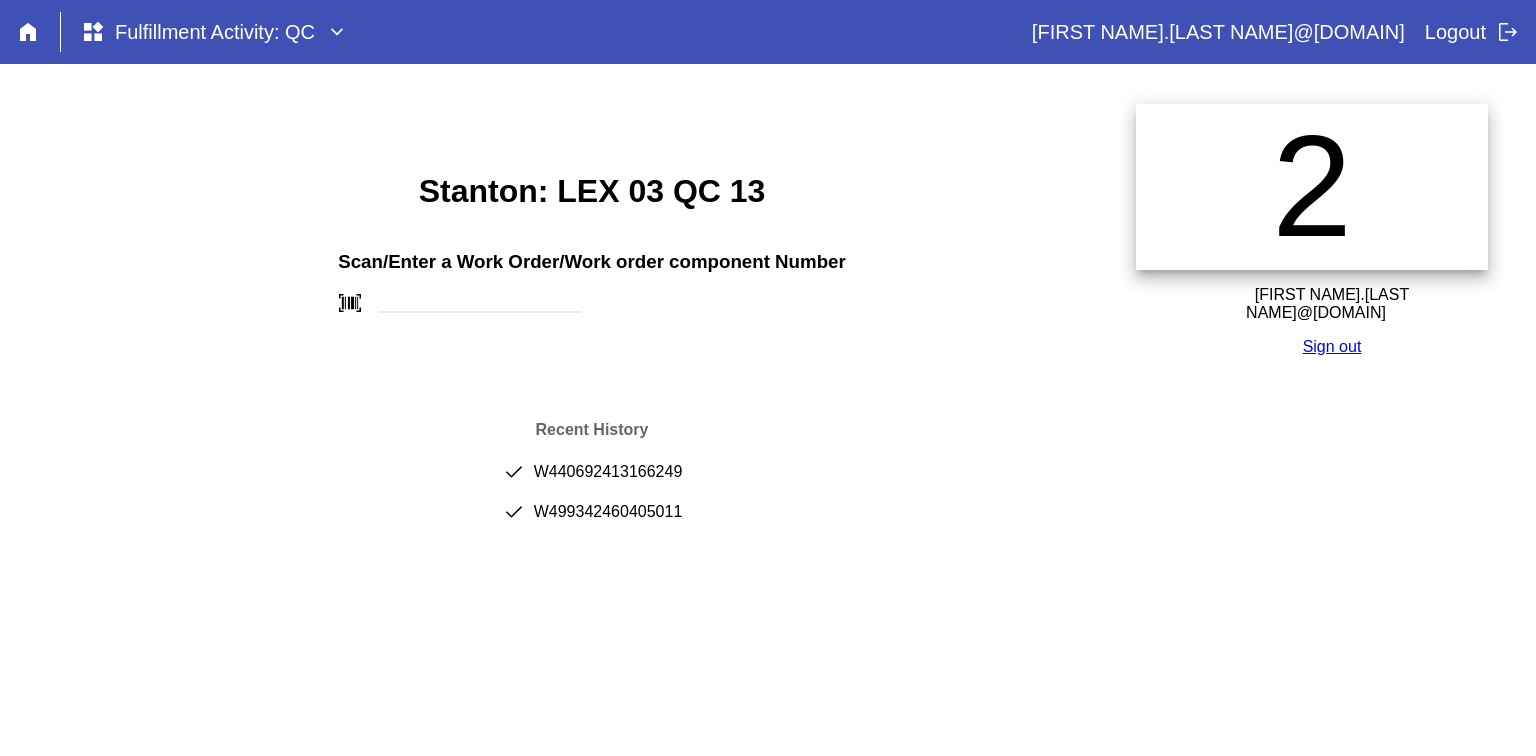 scroll, scrollTop: 0, scrollLeft: 0, axis: both 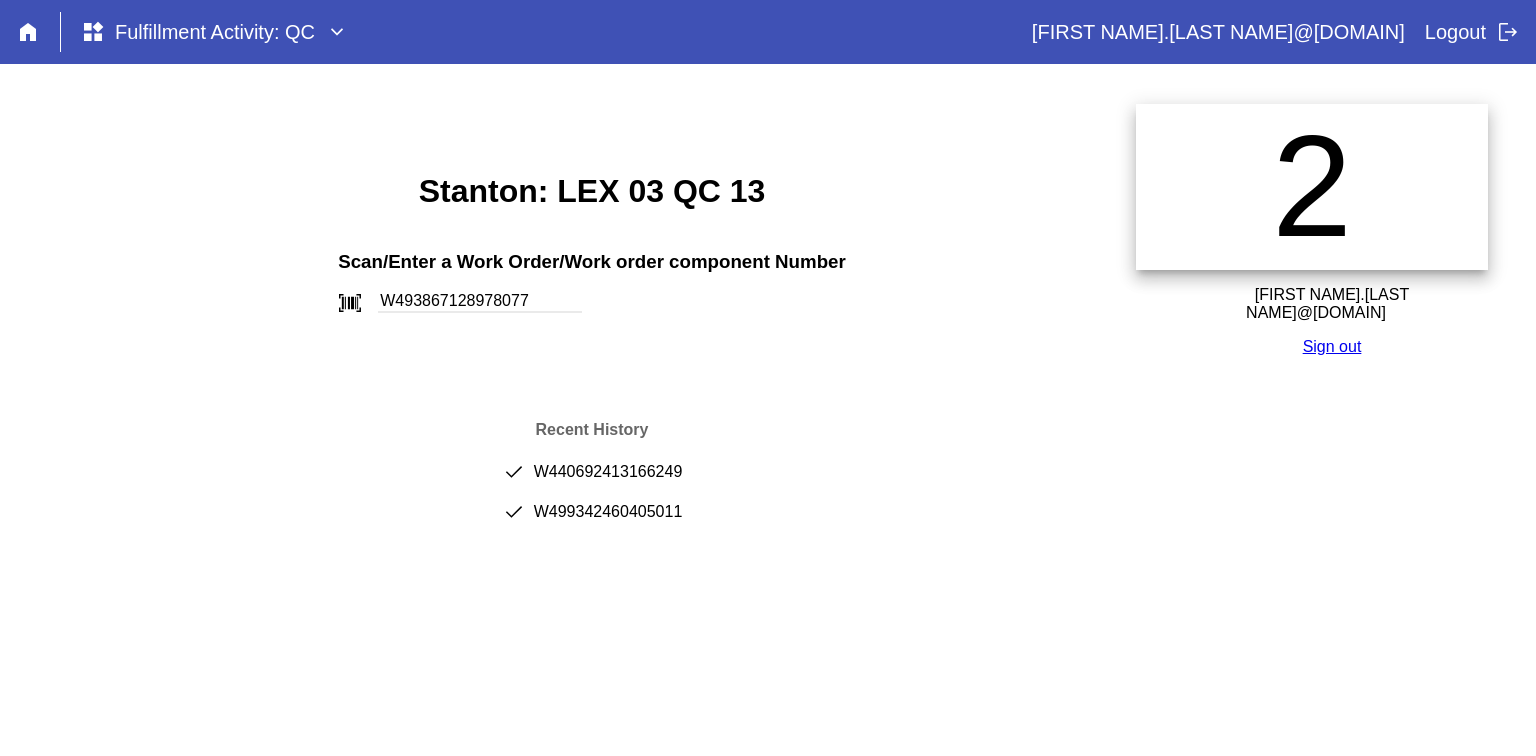 type on "W493867128978077" 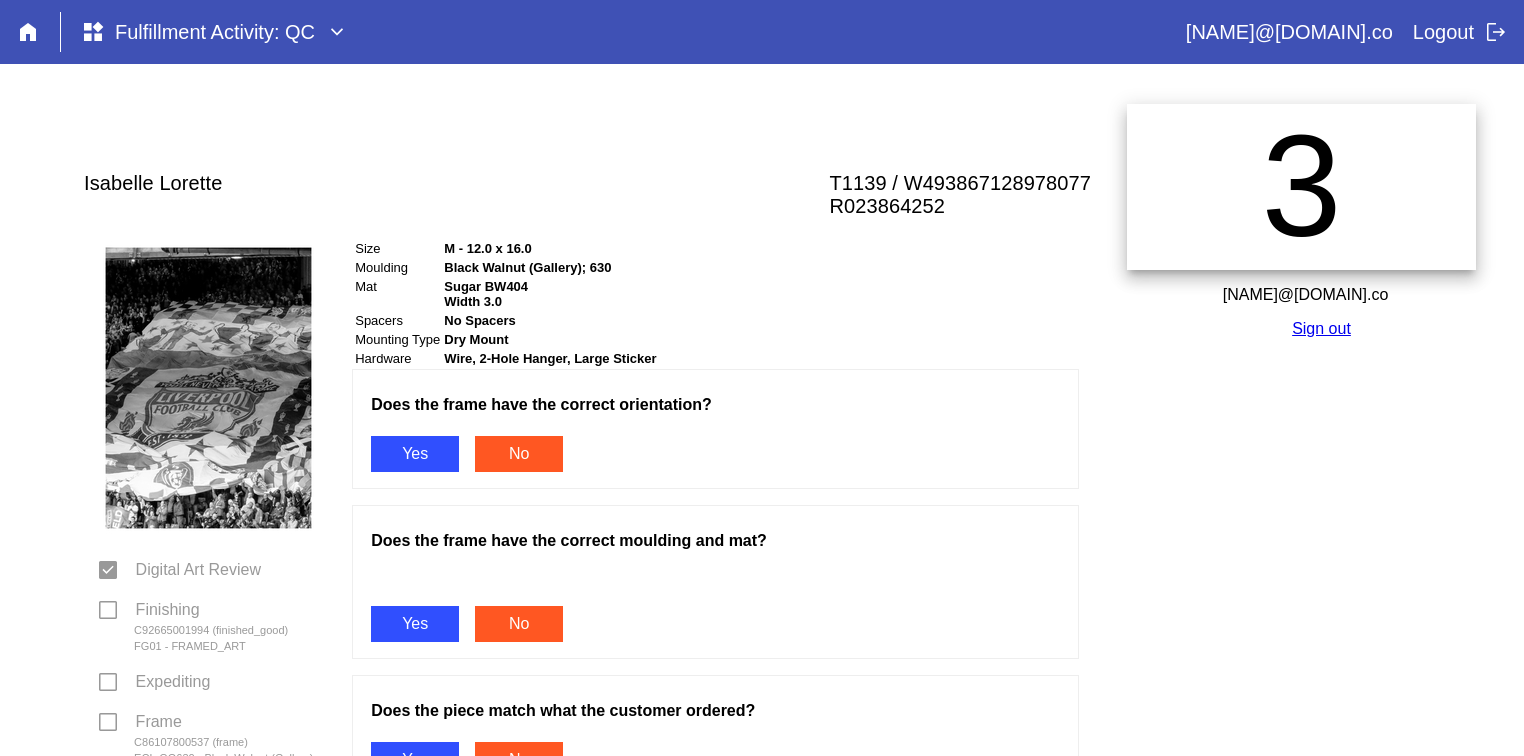 scroll, scrollTop: 0, scrollLeft: 0, axis: both 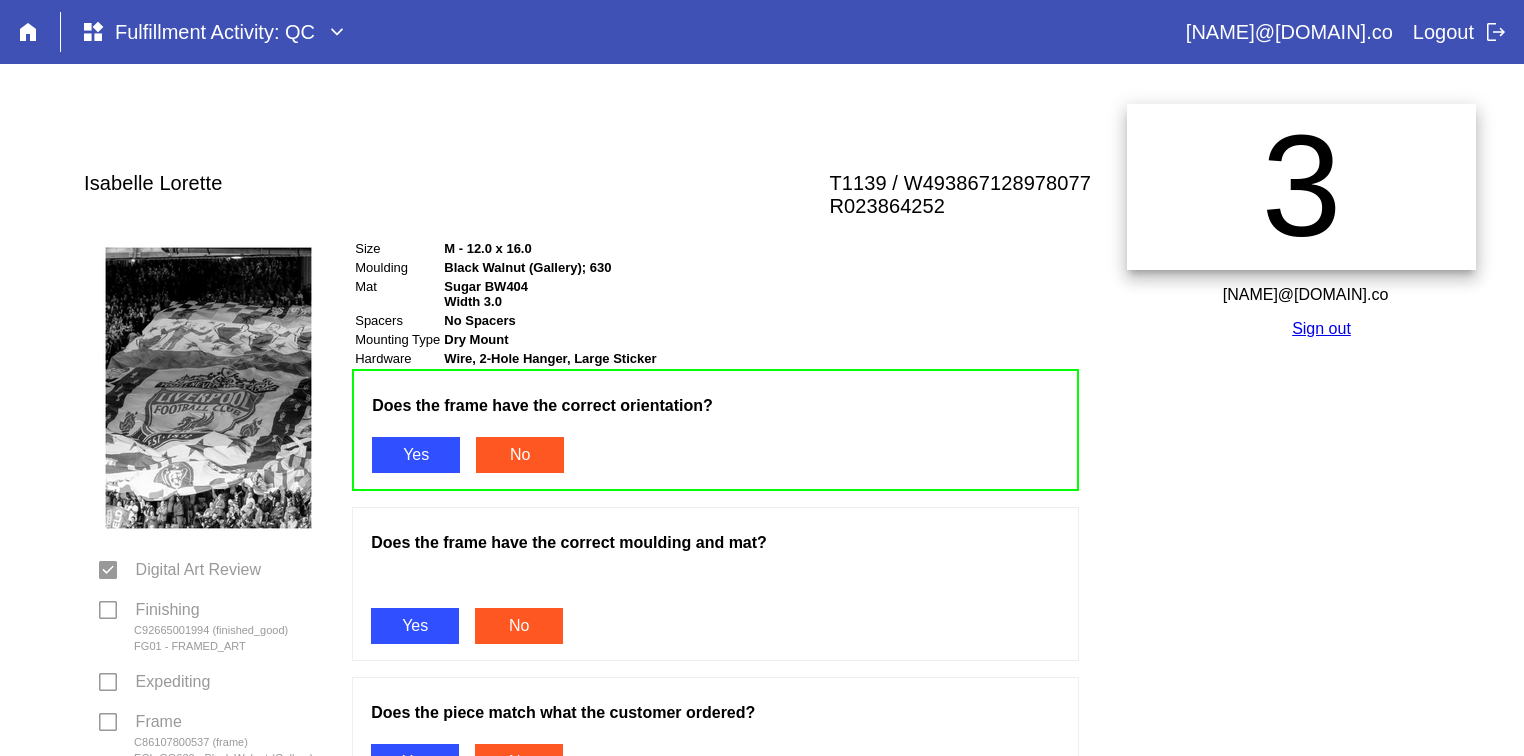 click on "Yes" at bounding box center [415, 626] 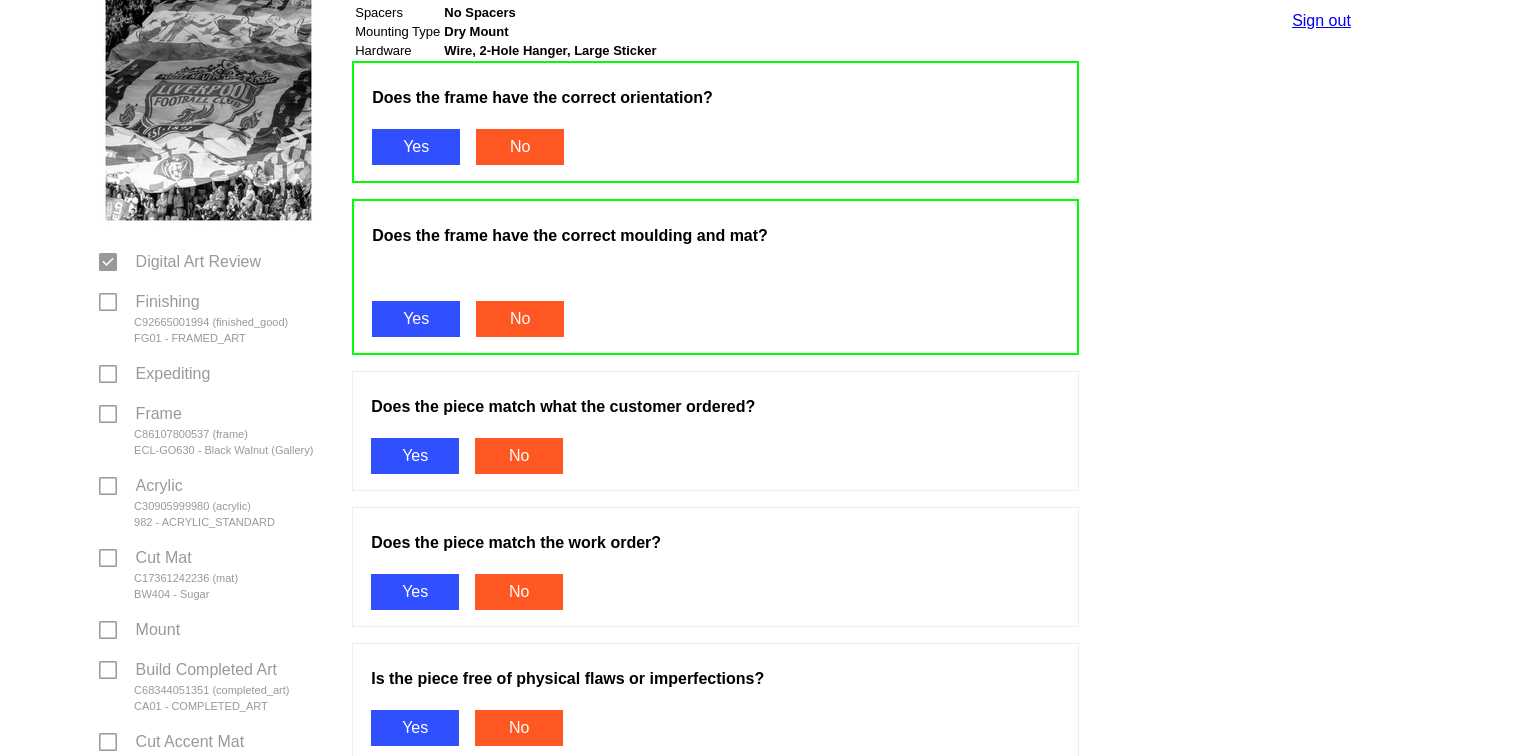 click on "Yes" at bounding box center (415, 456) 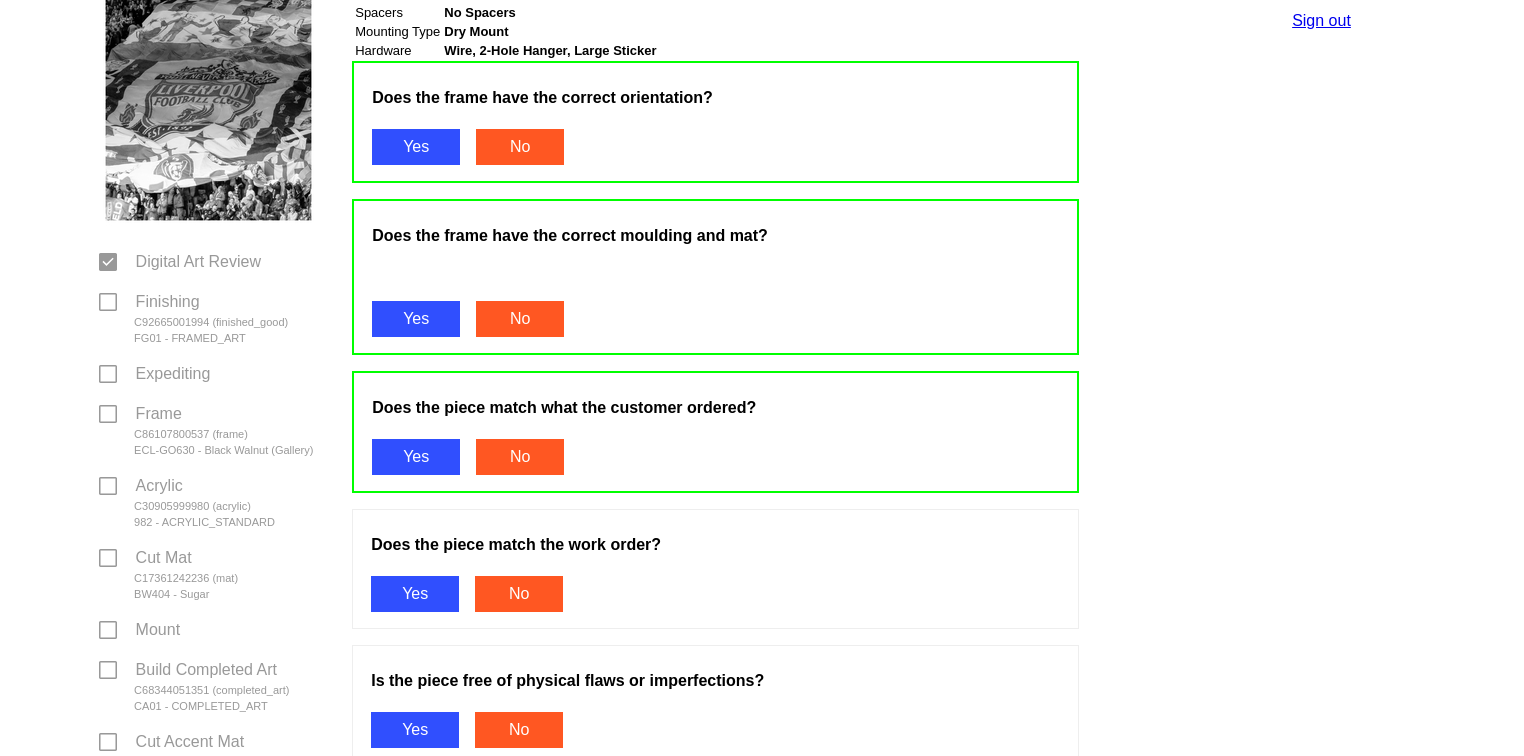 click on "Yes" at bounding box center [415, 594] 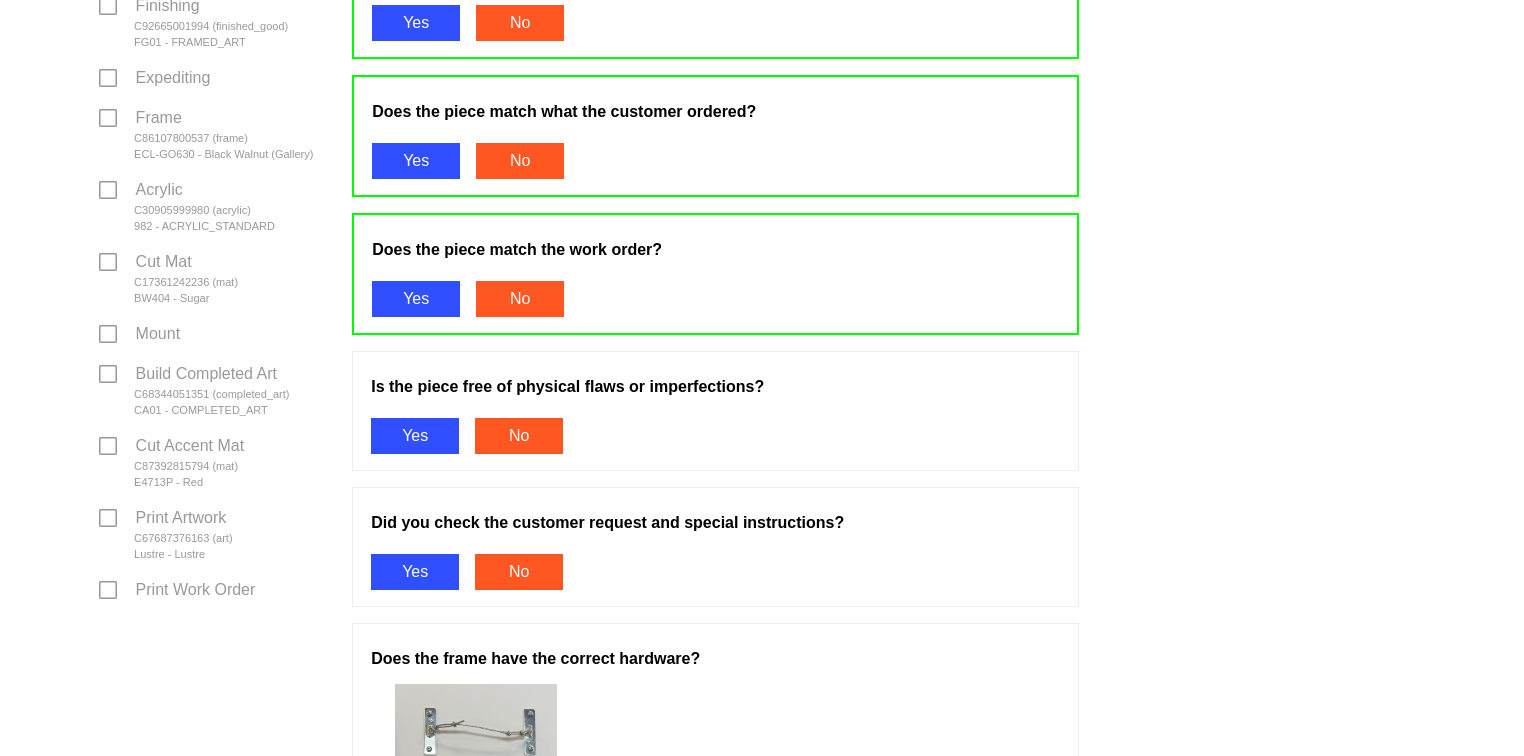 click on "Yes" at bounding box center [415, 436] 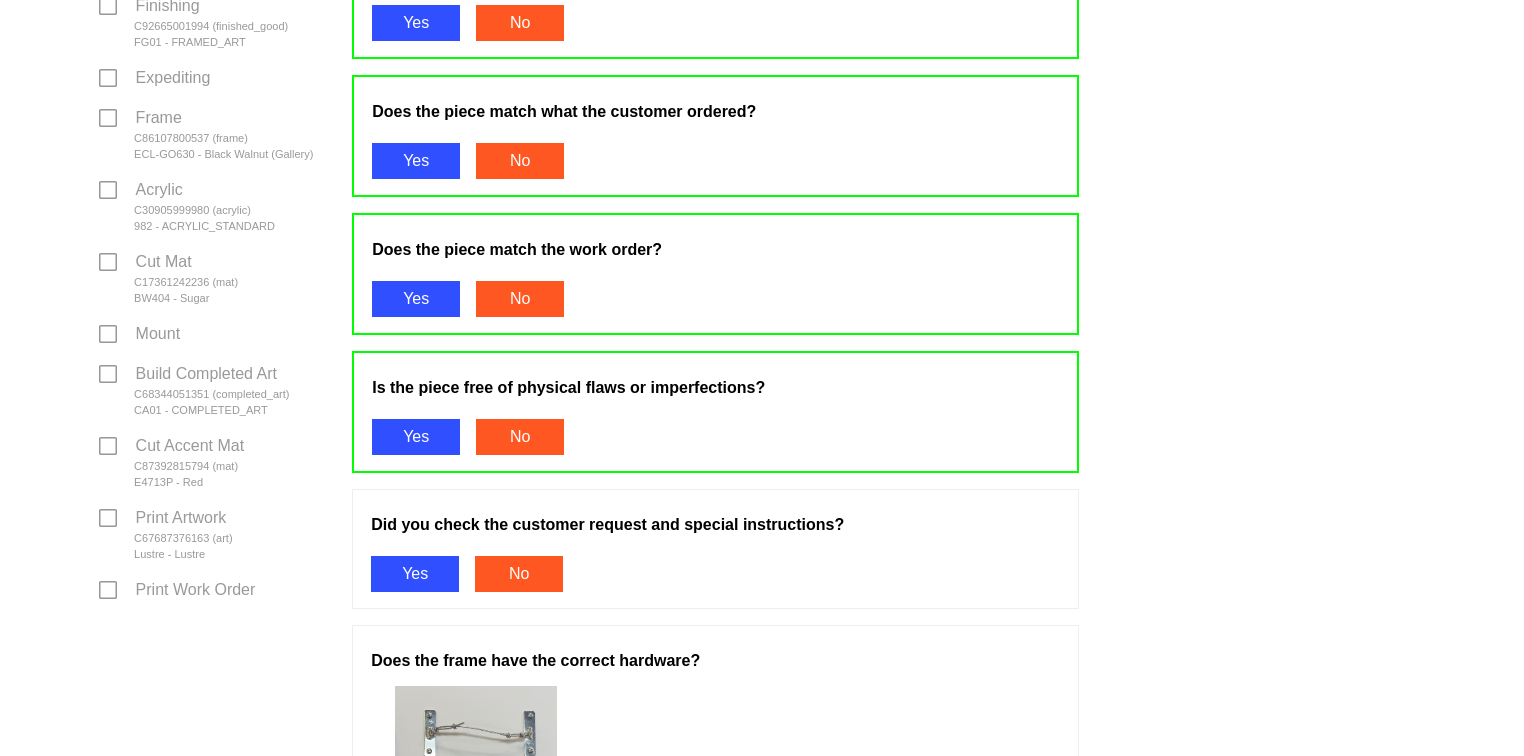 click on "Yes" at bounding box center (415, 574) 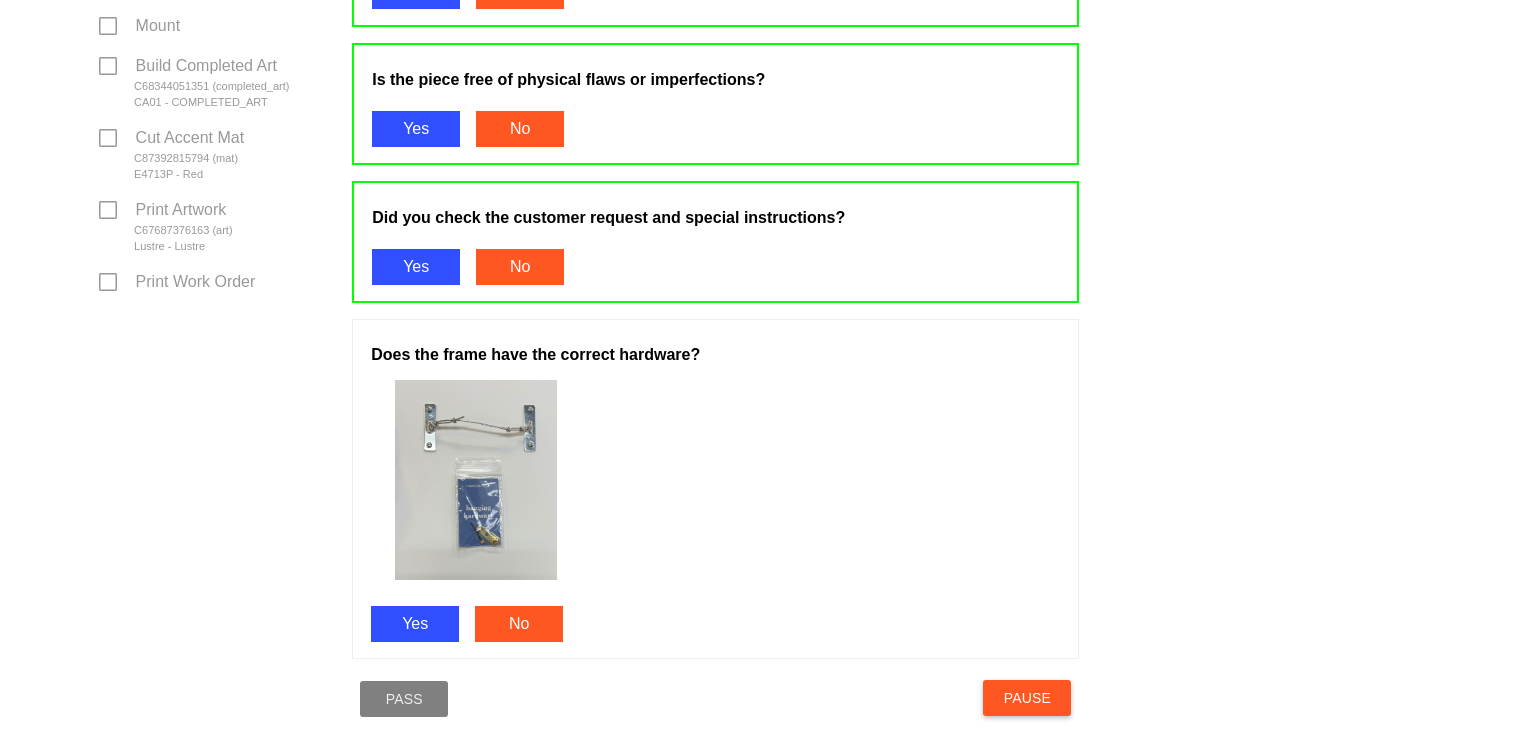 scroll, scrollTop: 927, scrollLeft: 0, axis: vertical 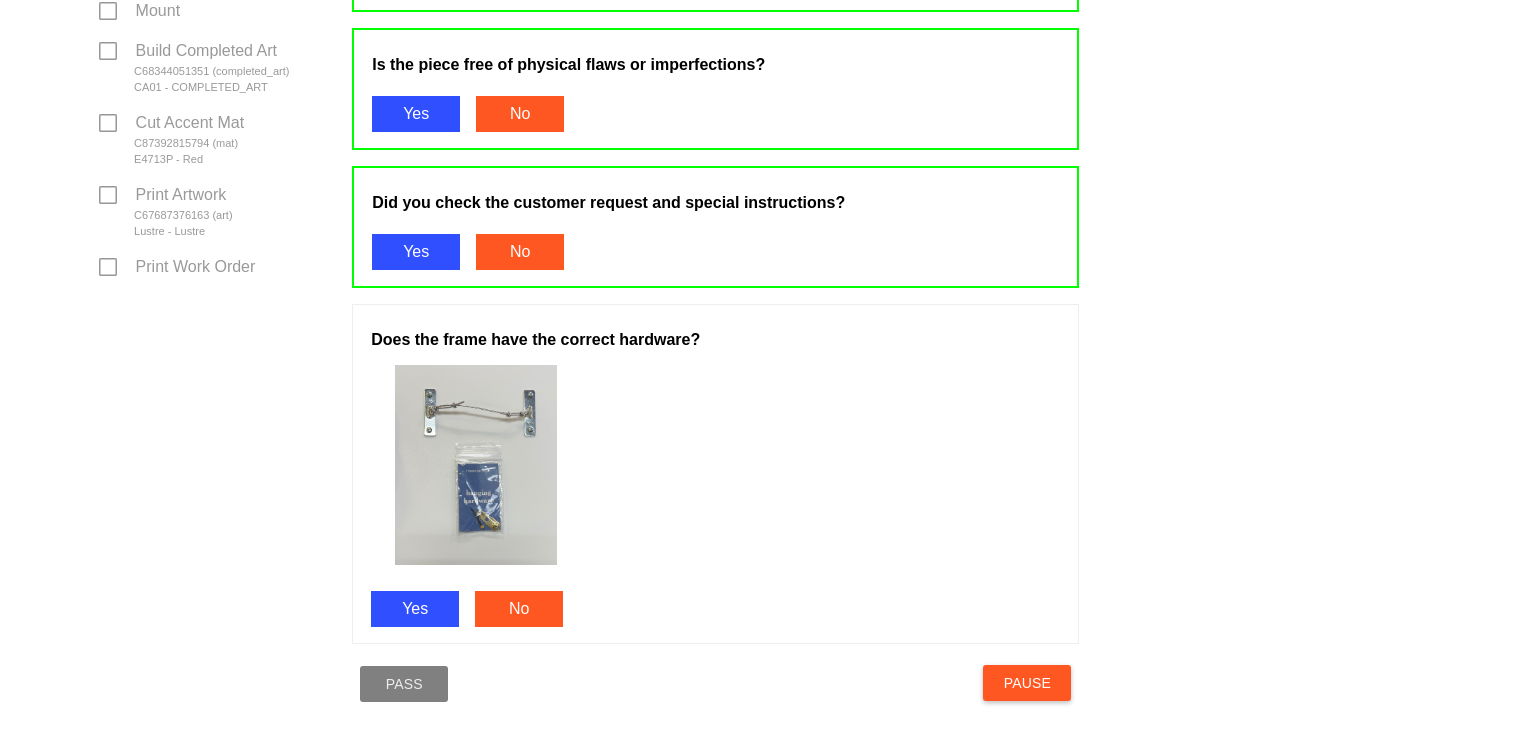 click on "Yes" at bounding box center (415, 609) 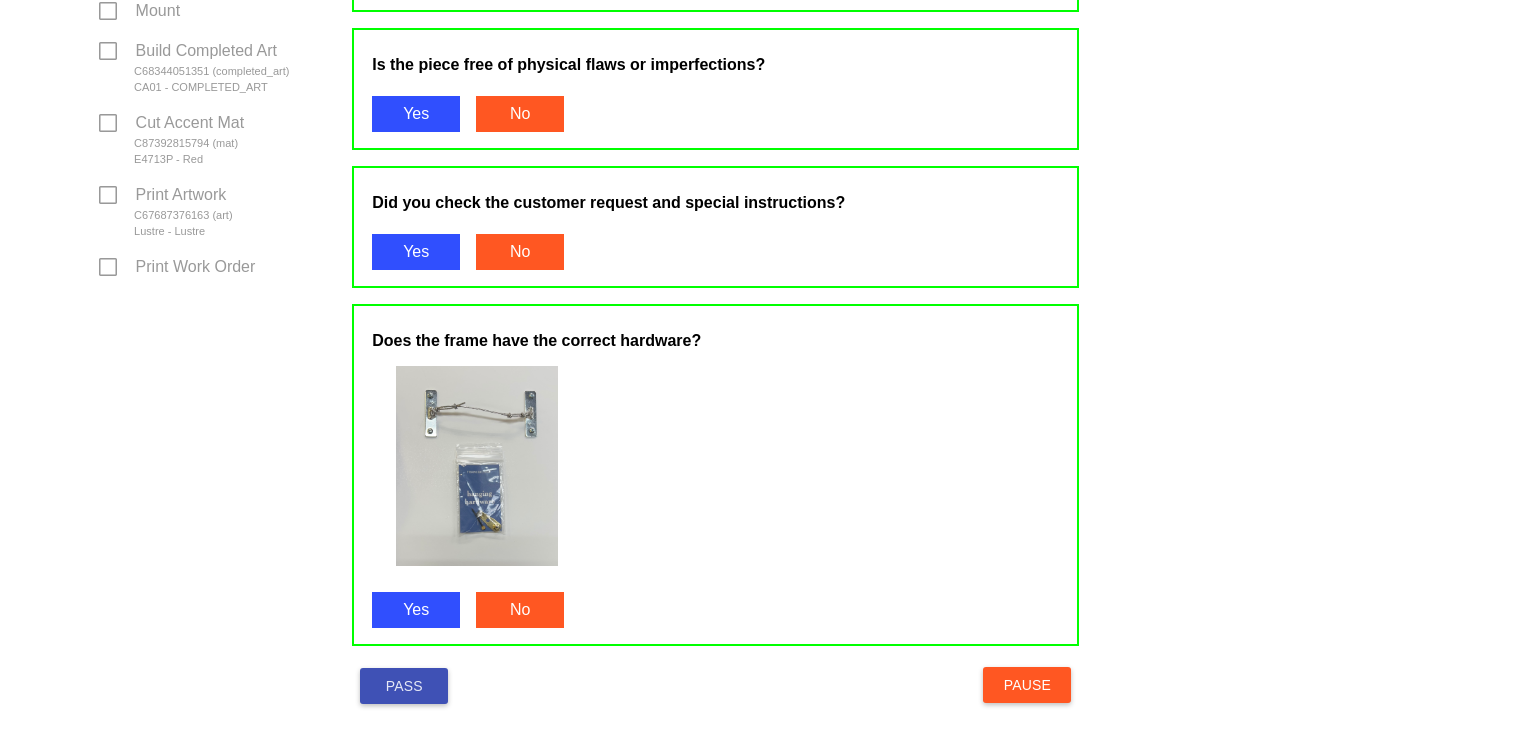 click on "Pass" at bounding box center [404, 686] 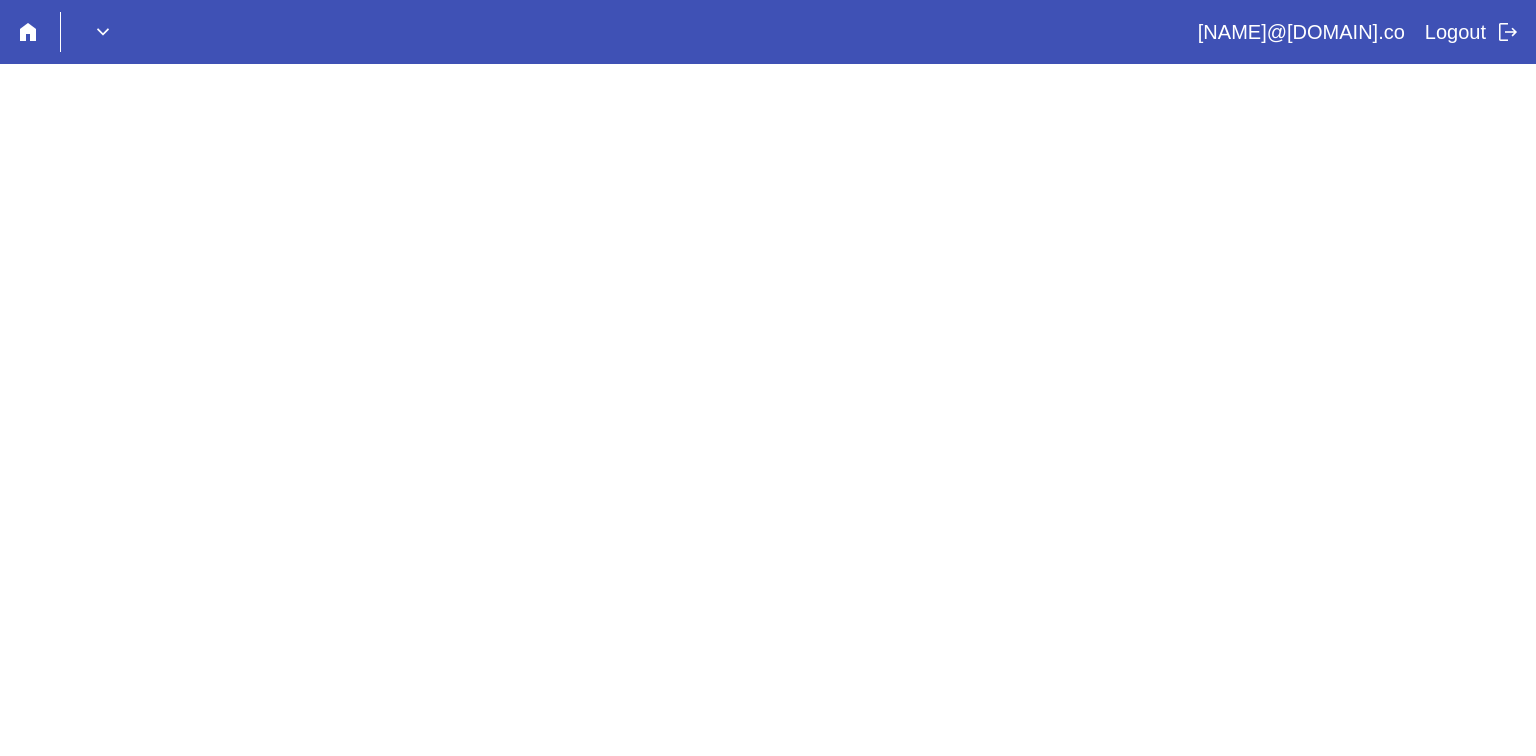 scroll, scrollTop: 0, scrollLeft: 0, axis: both 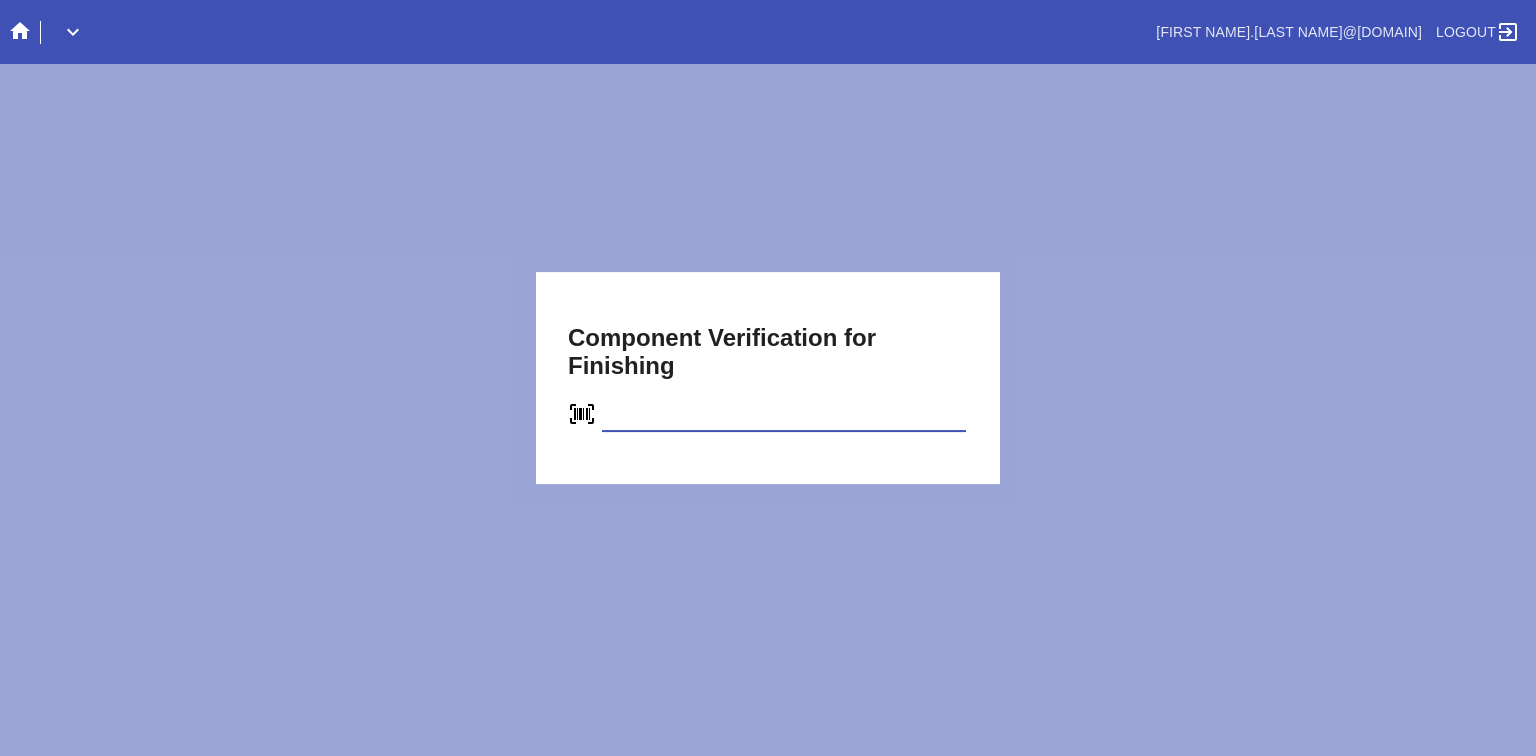 type on "C92665001994" 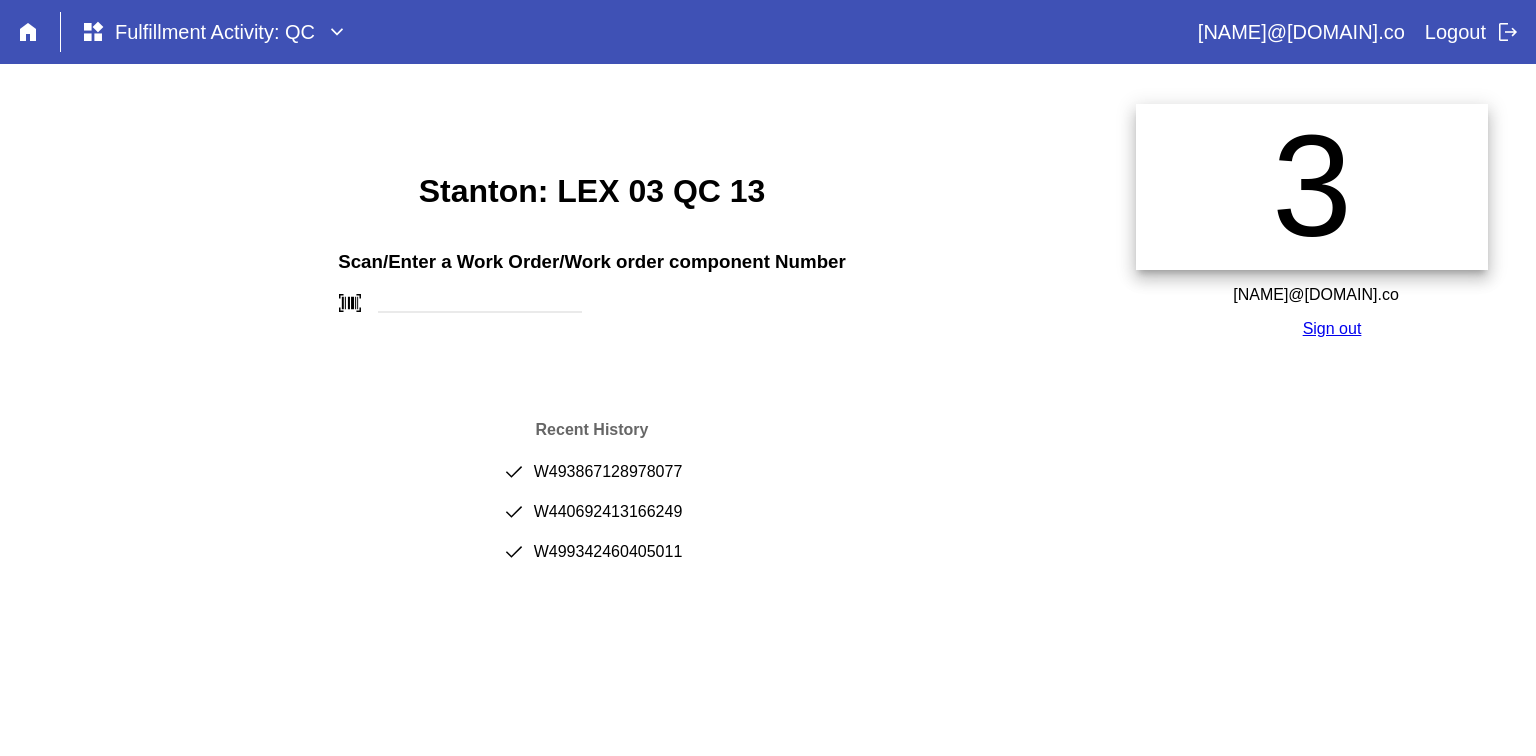 scroll, scrollTop: 0, scrollLeft: 0, axis: both 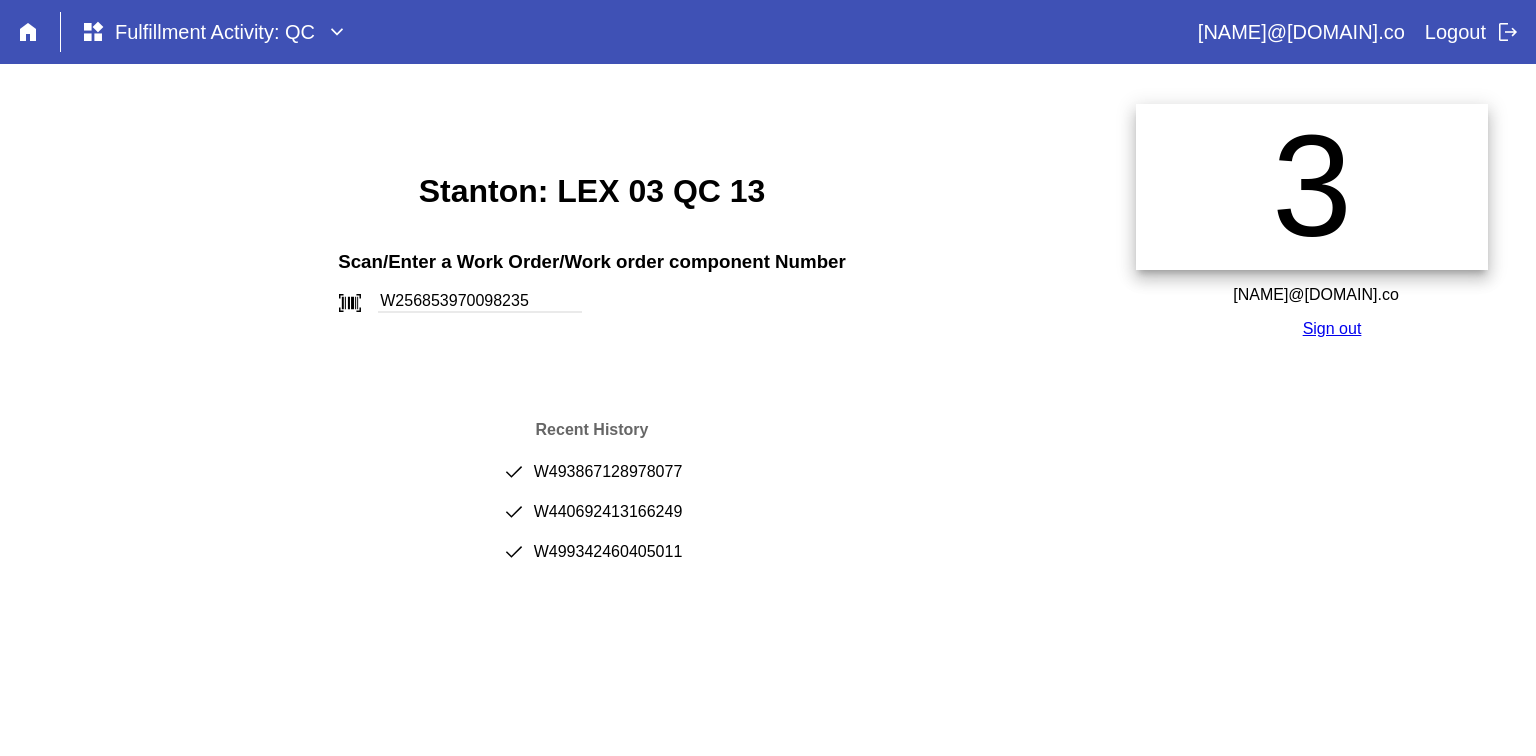 type on "W256853970098235" 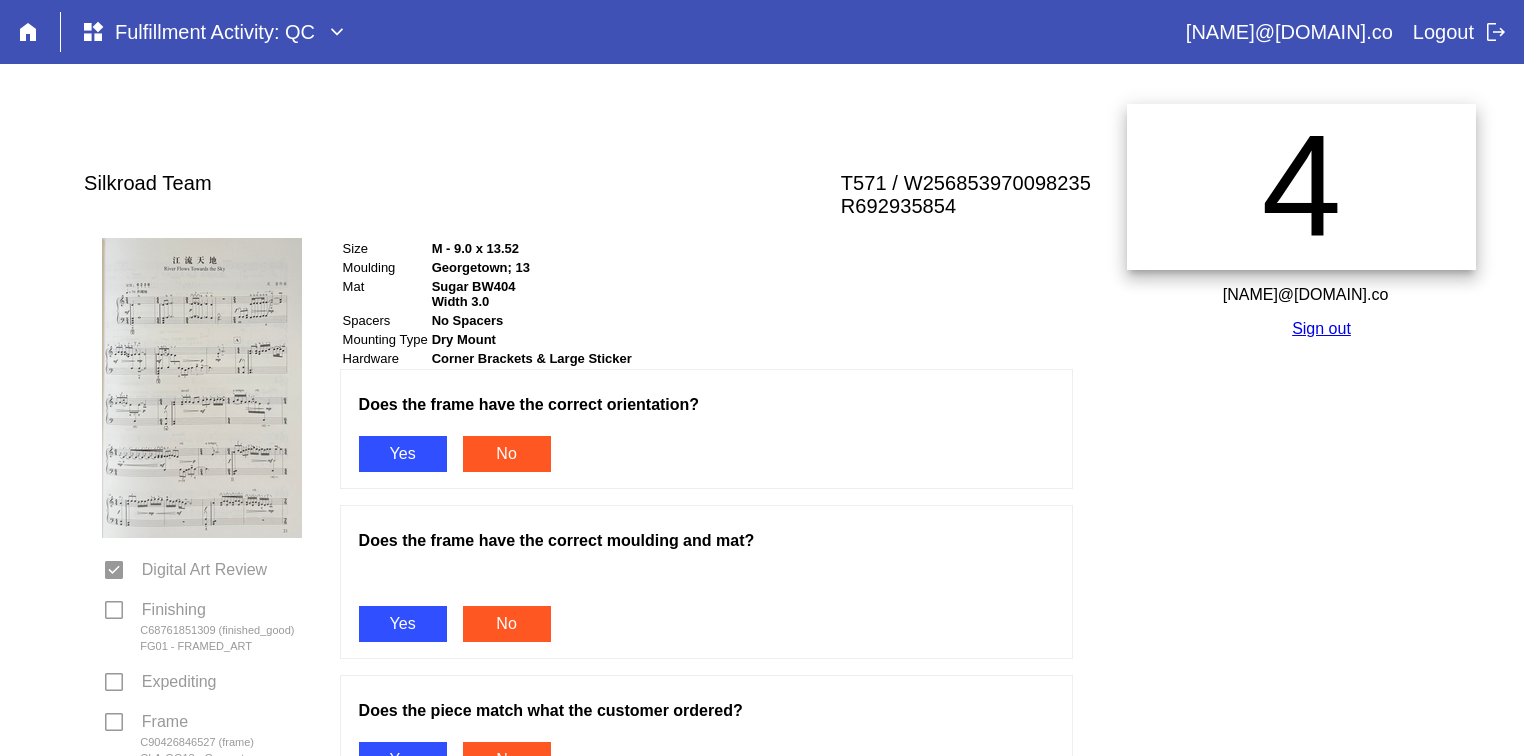 scroll, scrollTop: 0, scrollLeft: 0, axis: both 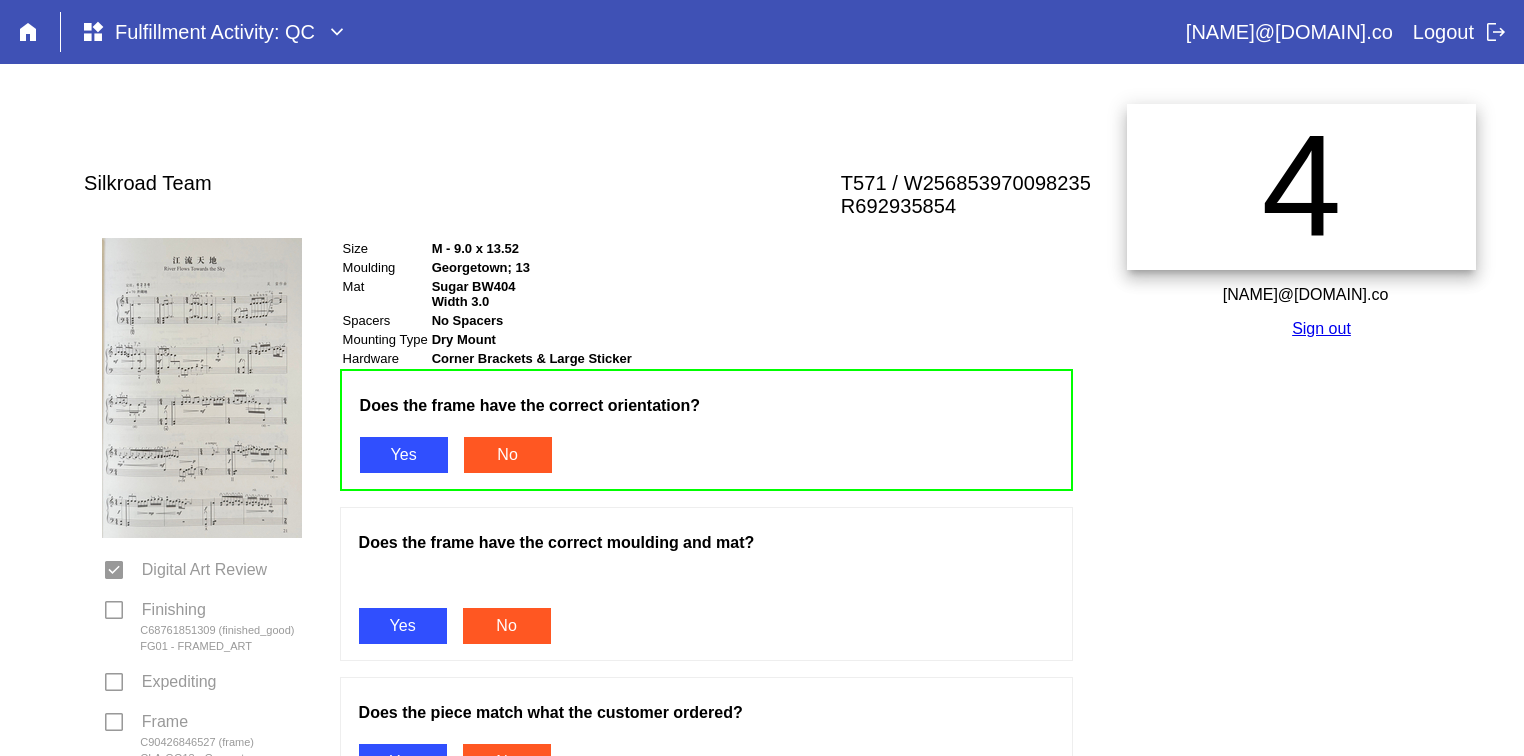 click on "Yes" at bounding box center (403, 626) 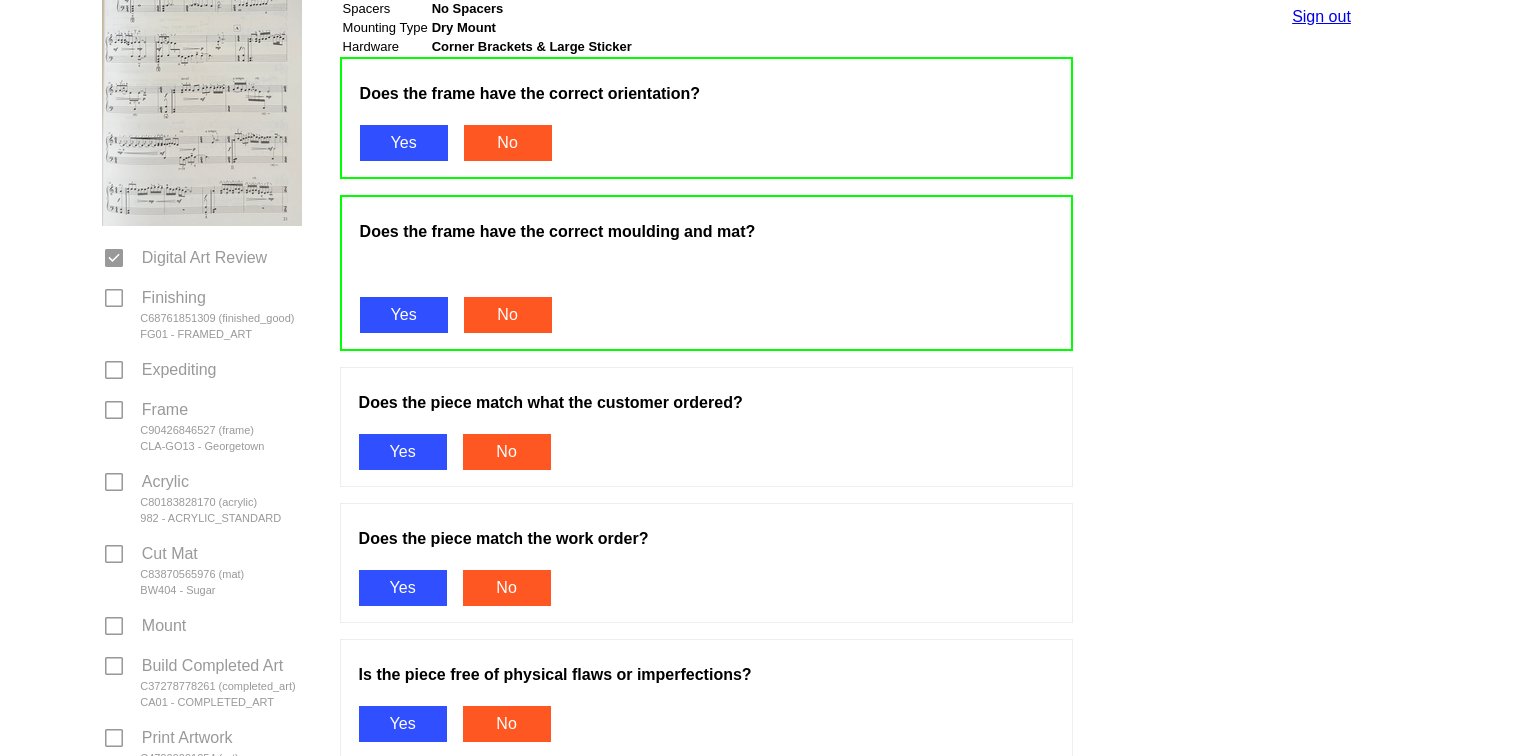 click on "Yes" at bounding box center (403, 452) 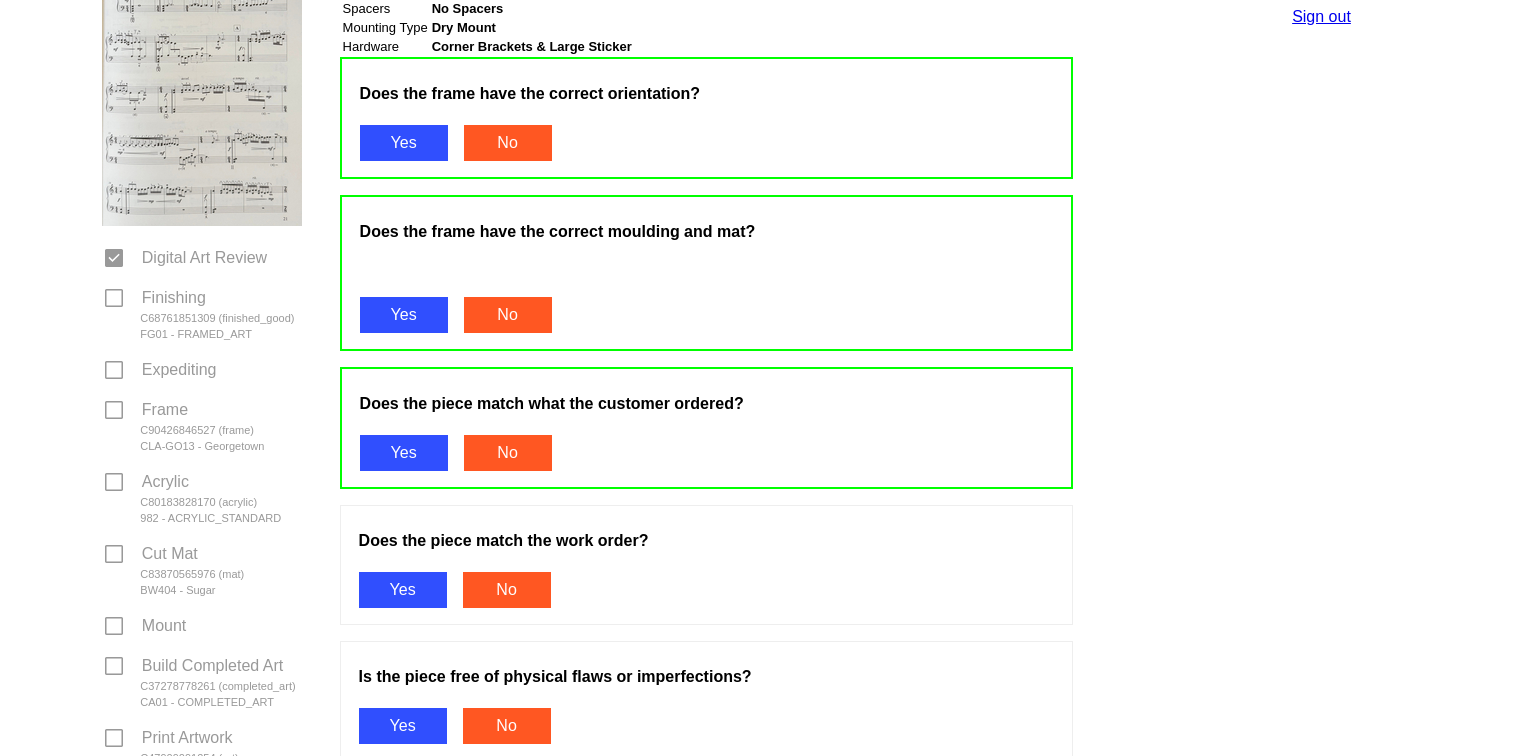 click on "Yes" at bounding box center (403, 590) 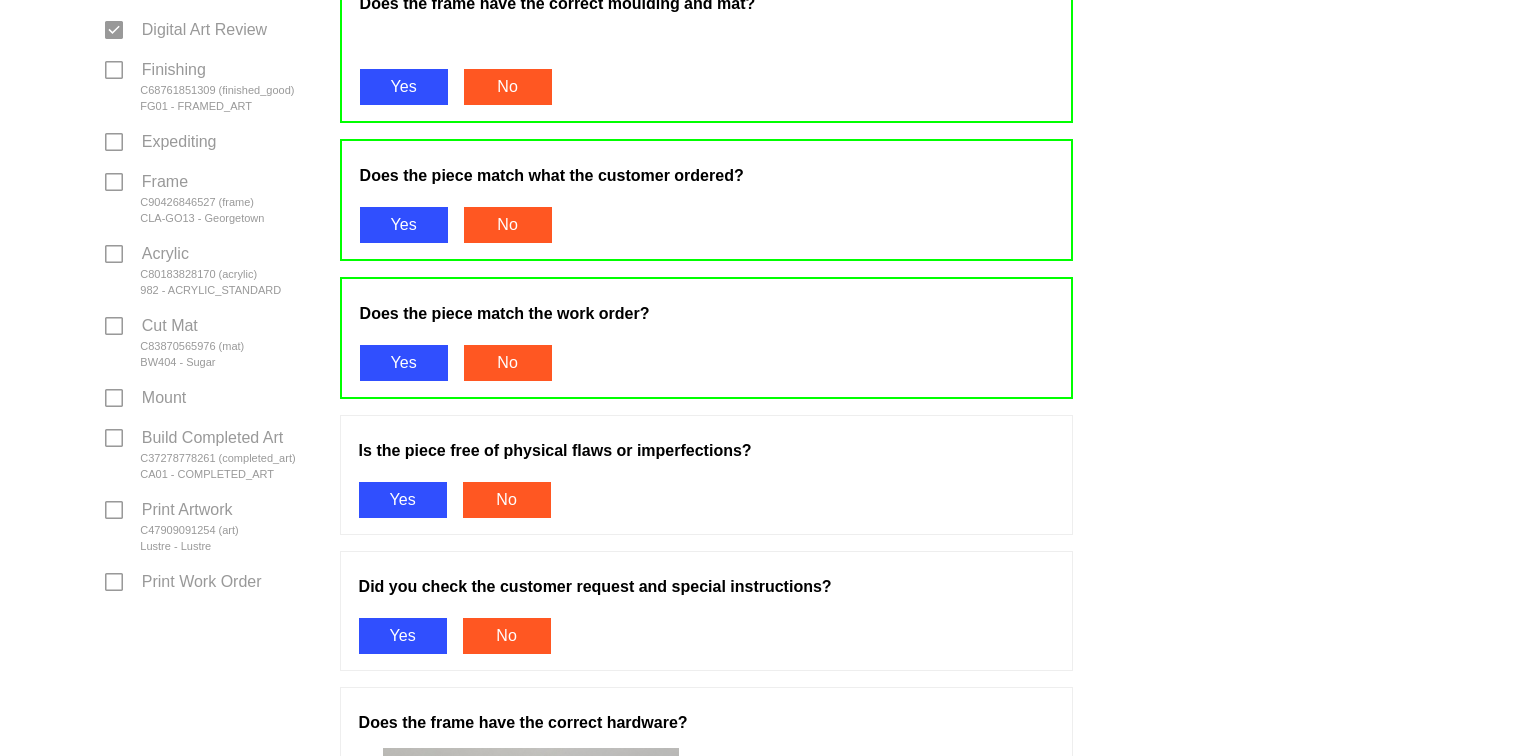 click on "Yes" at bounding box center [403, 500] 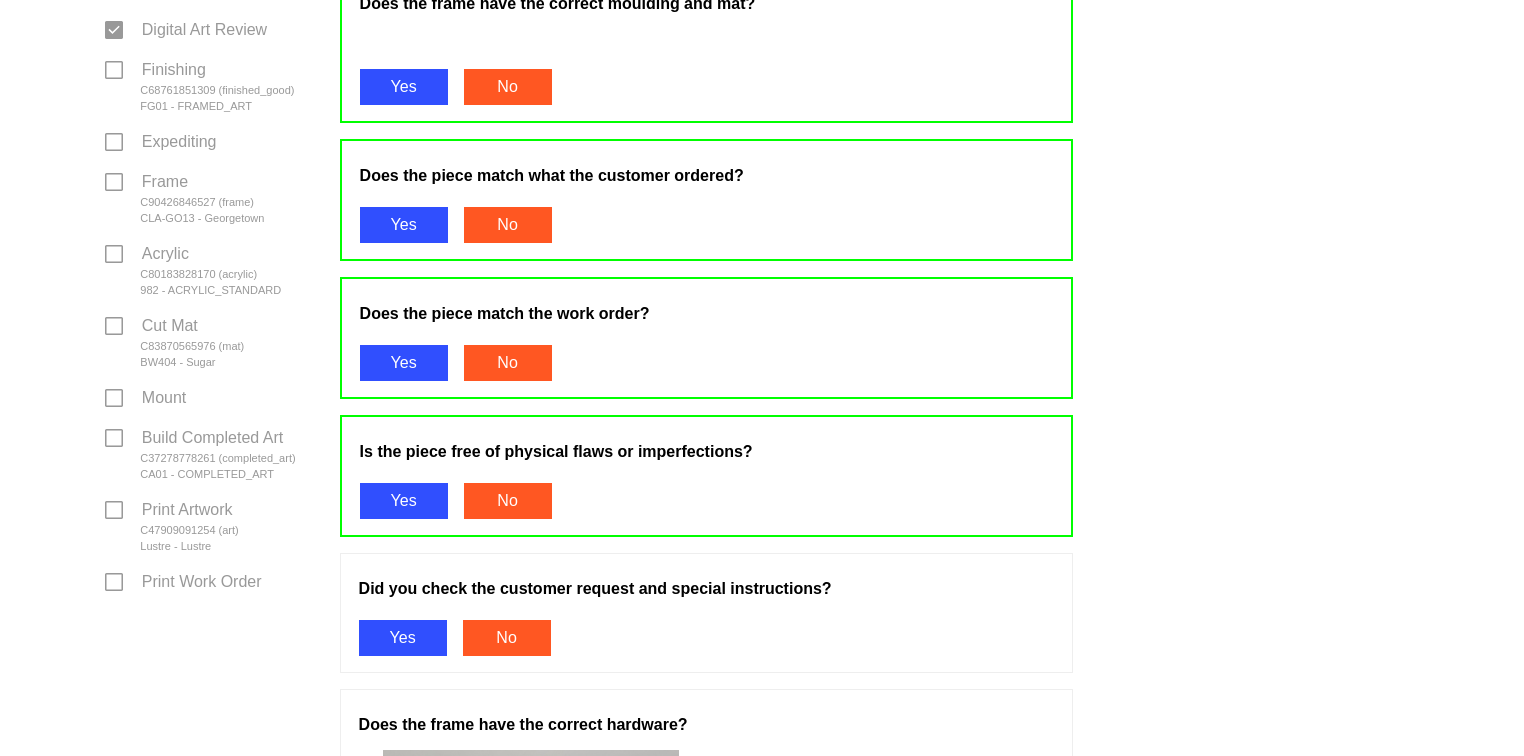 click on "Yes" at bounding box center (403, 638) 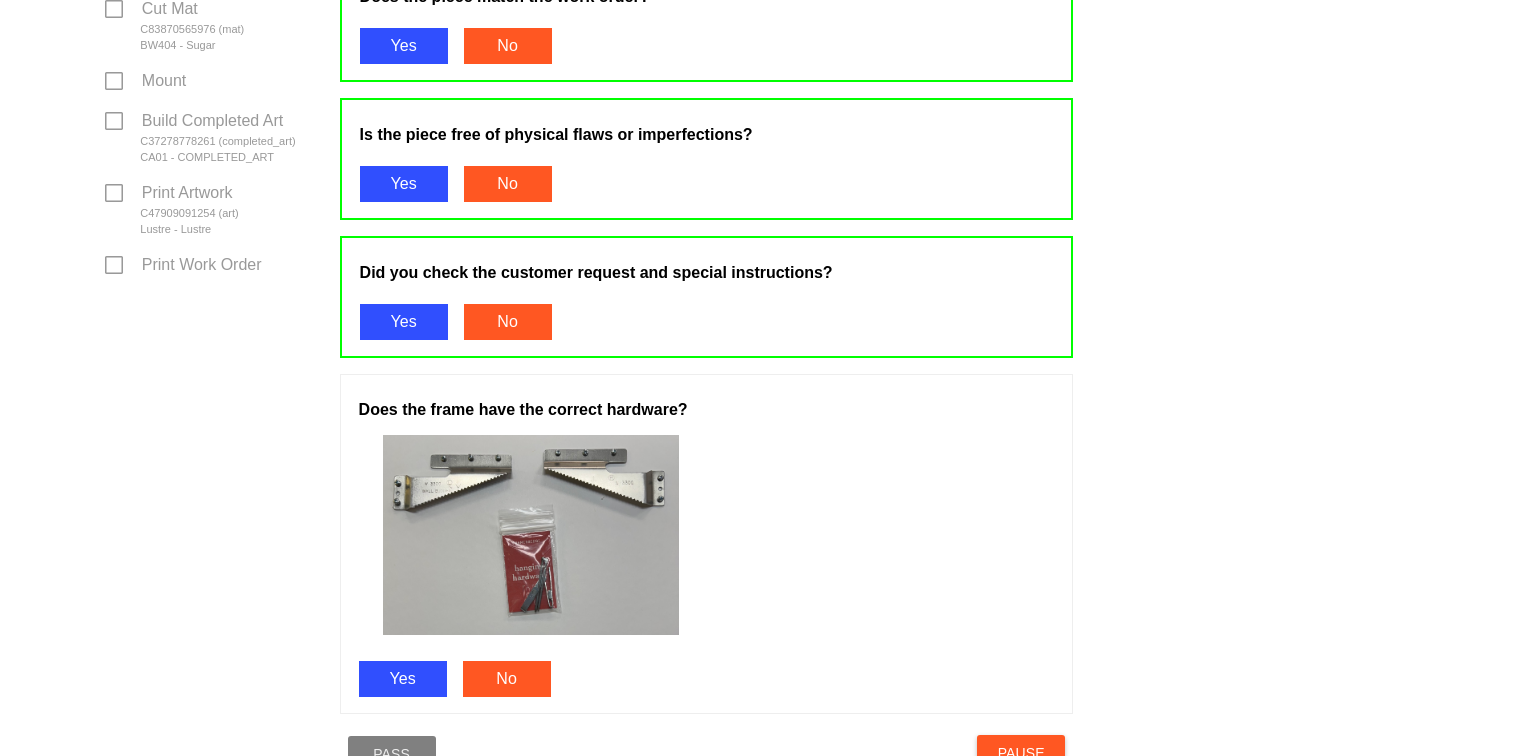 scroll, scrollTop: 870, scrollLeft: 0, axis: vertical 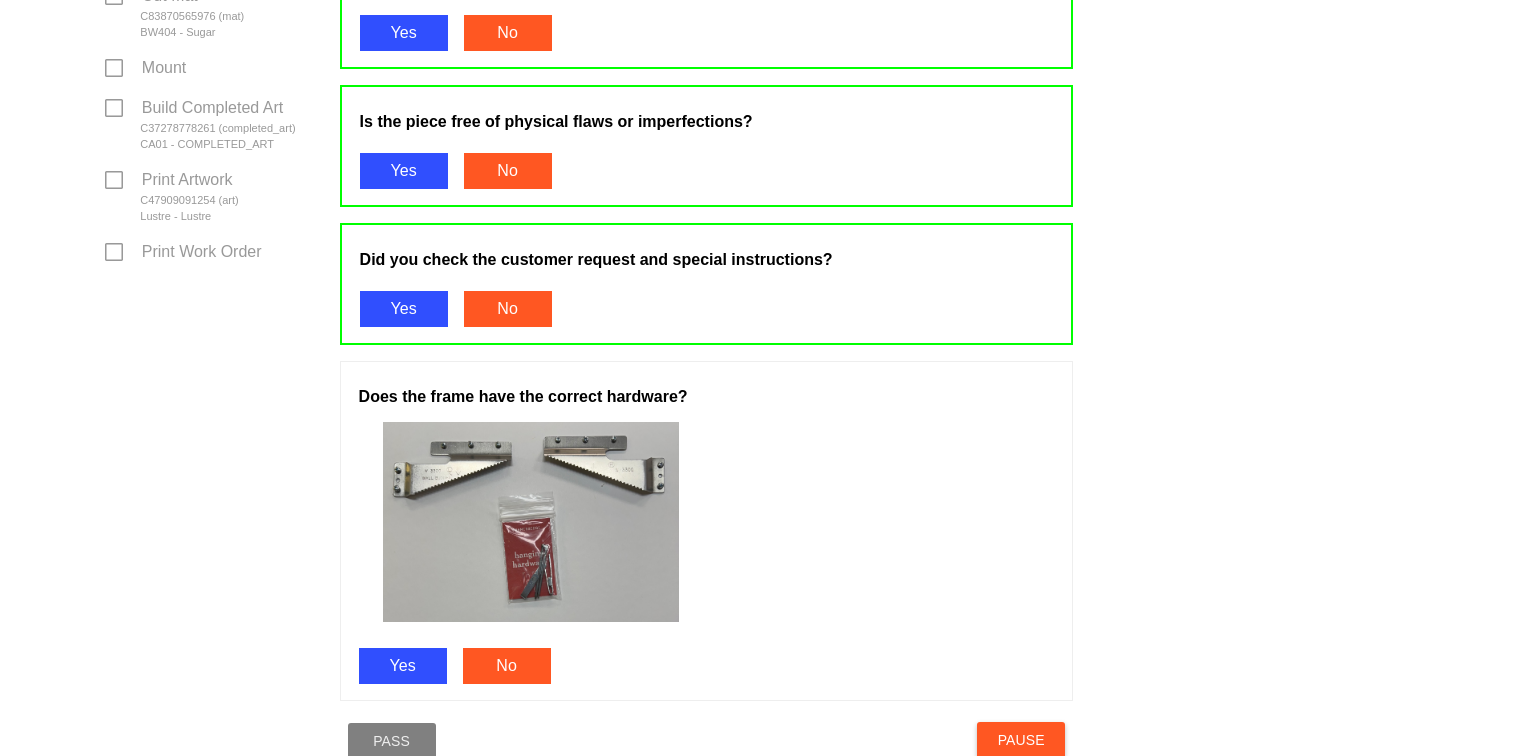 click on "Yes" at bounding box center [403, 666] 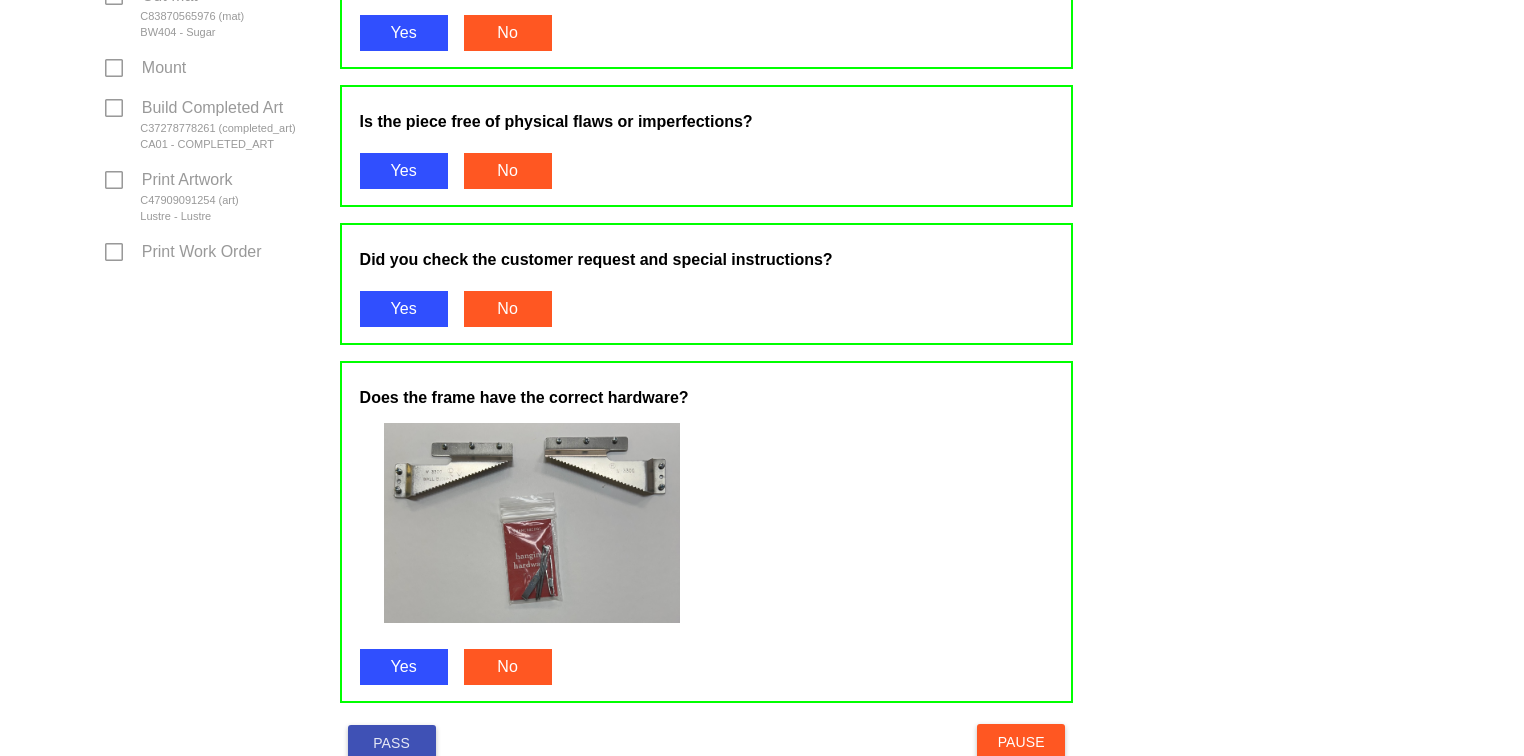 click on "Pass" at bounding box center (392, 743) 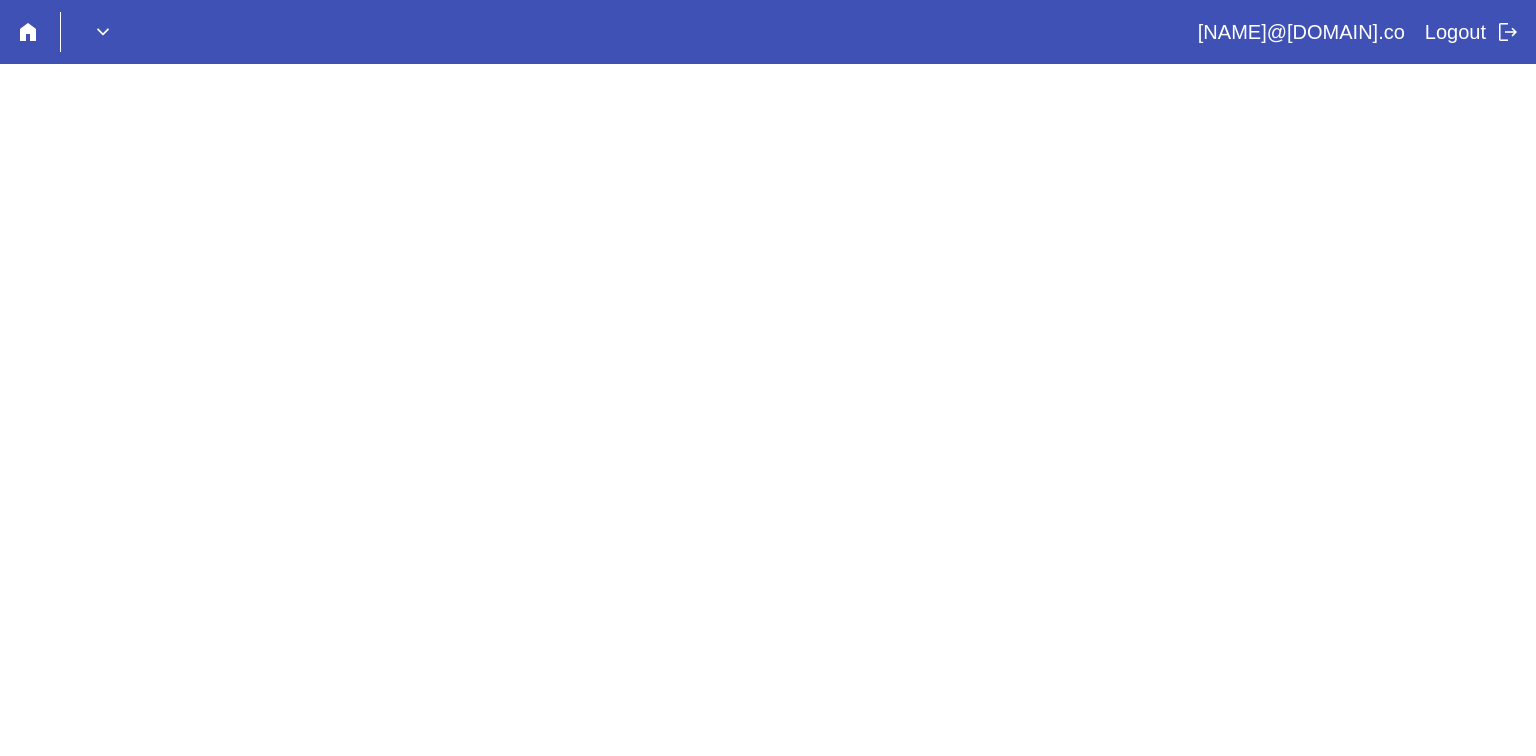 scroll, scrollTop: 0, scrollLeft: 0, axis: both 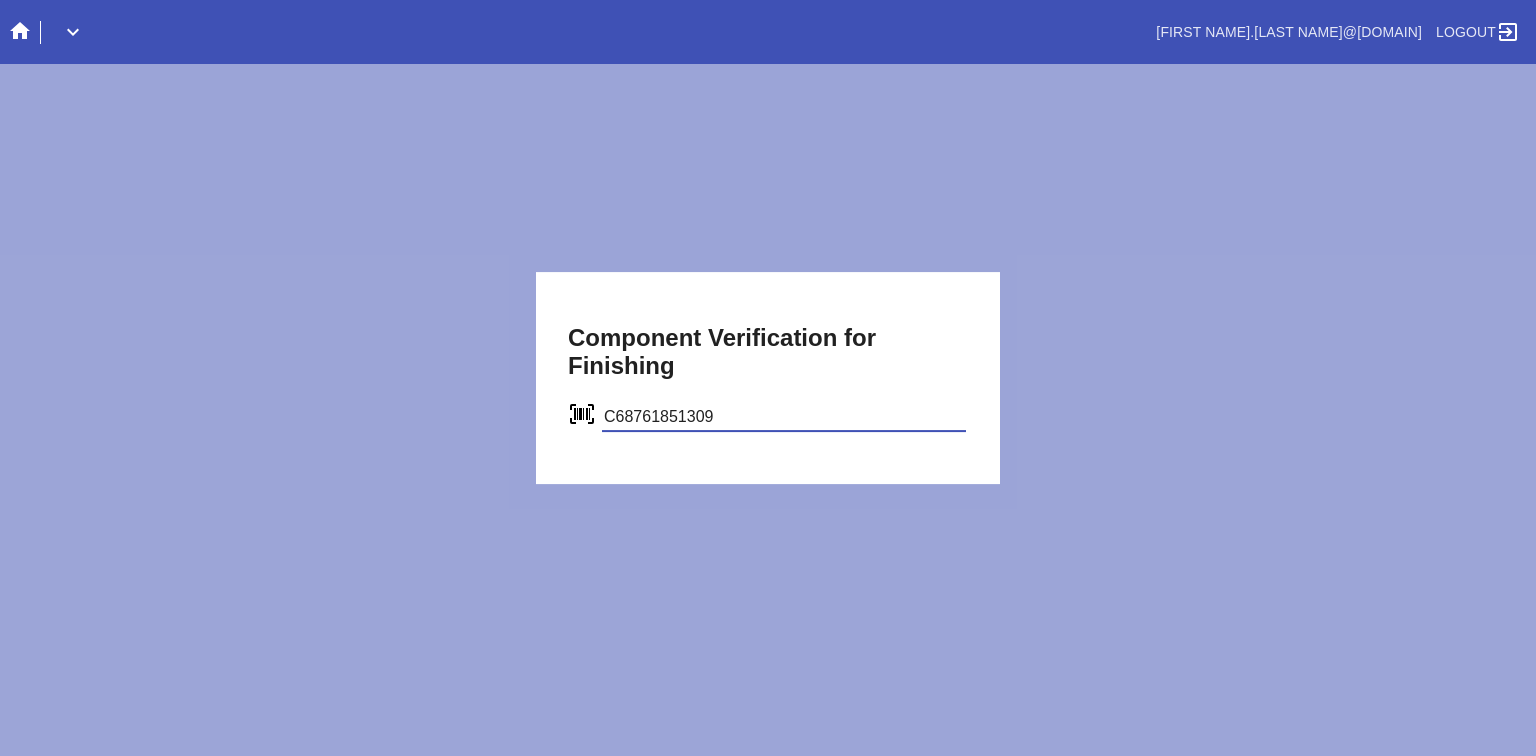 type on "C68761851309" 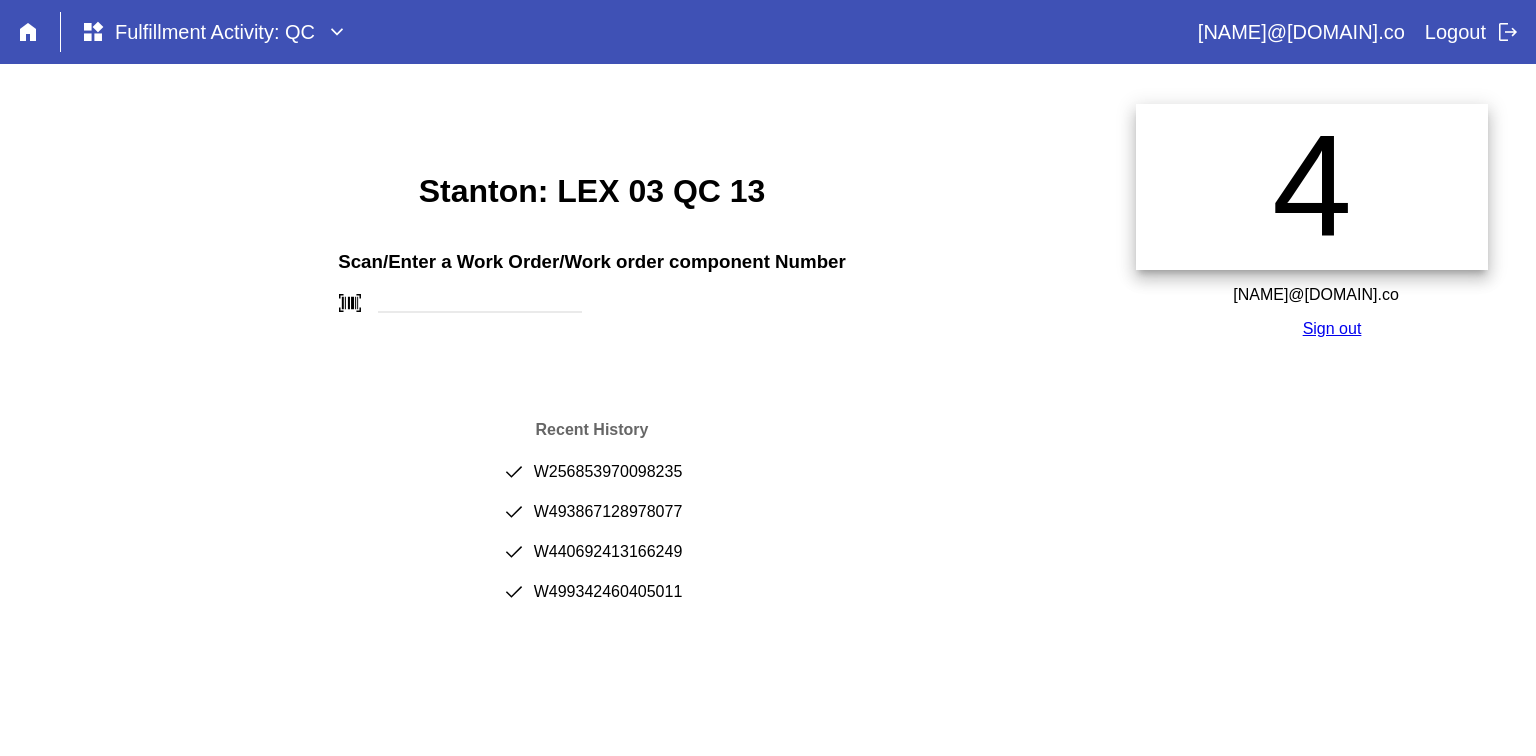 scroll, scrollTop: 0, scrollLeft: 0, axis: both 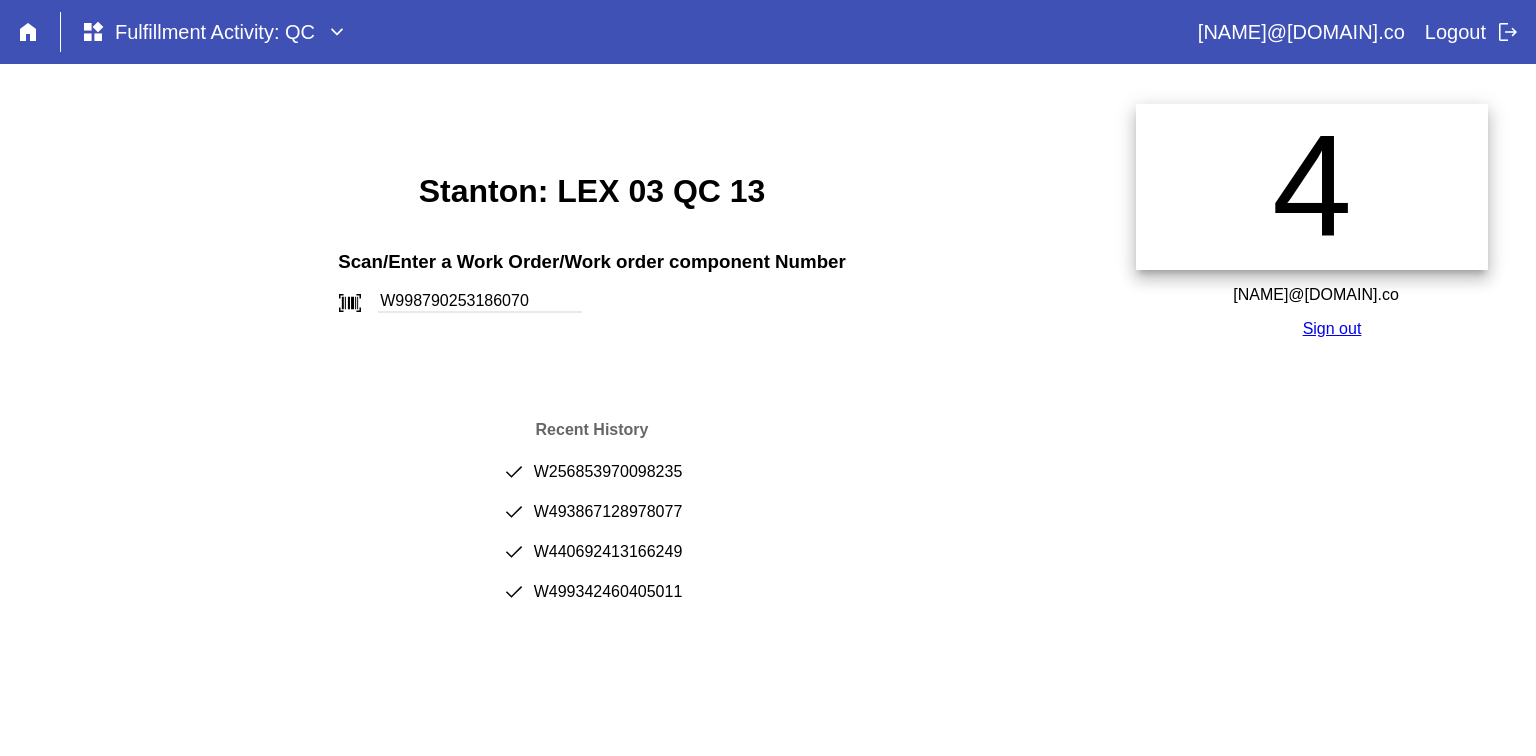 type on "W998790253186070" 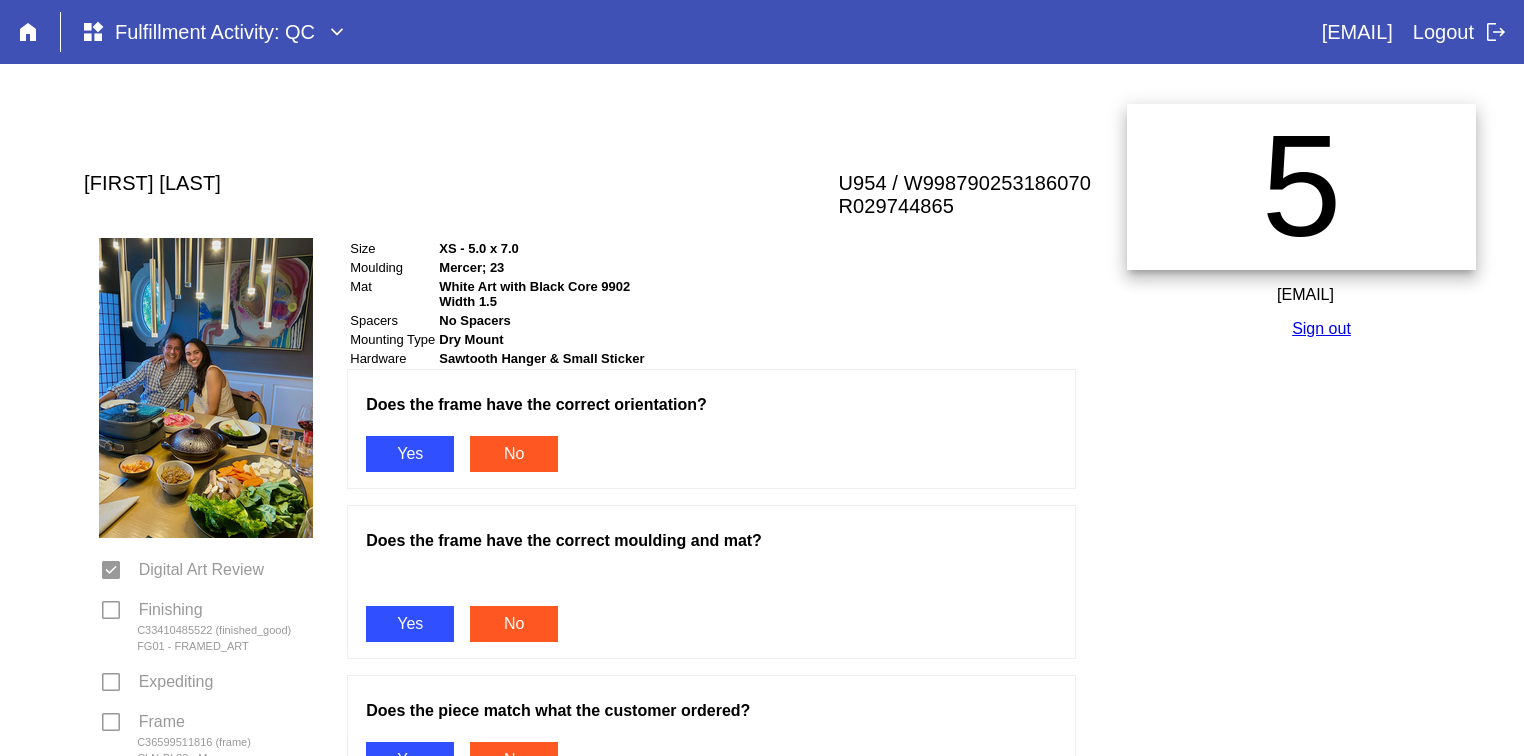scroll, scrollTop: 0, scrollLeft: 0, axis: both 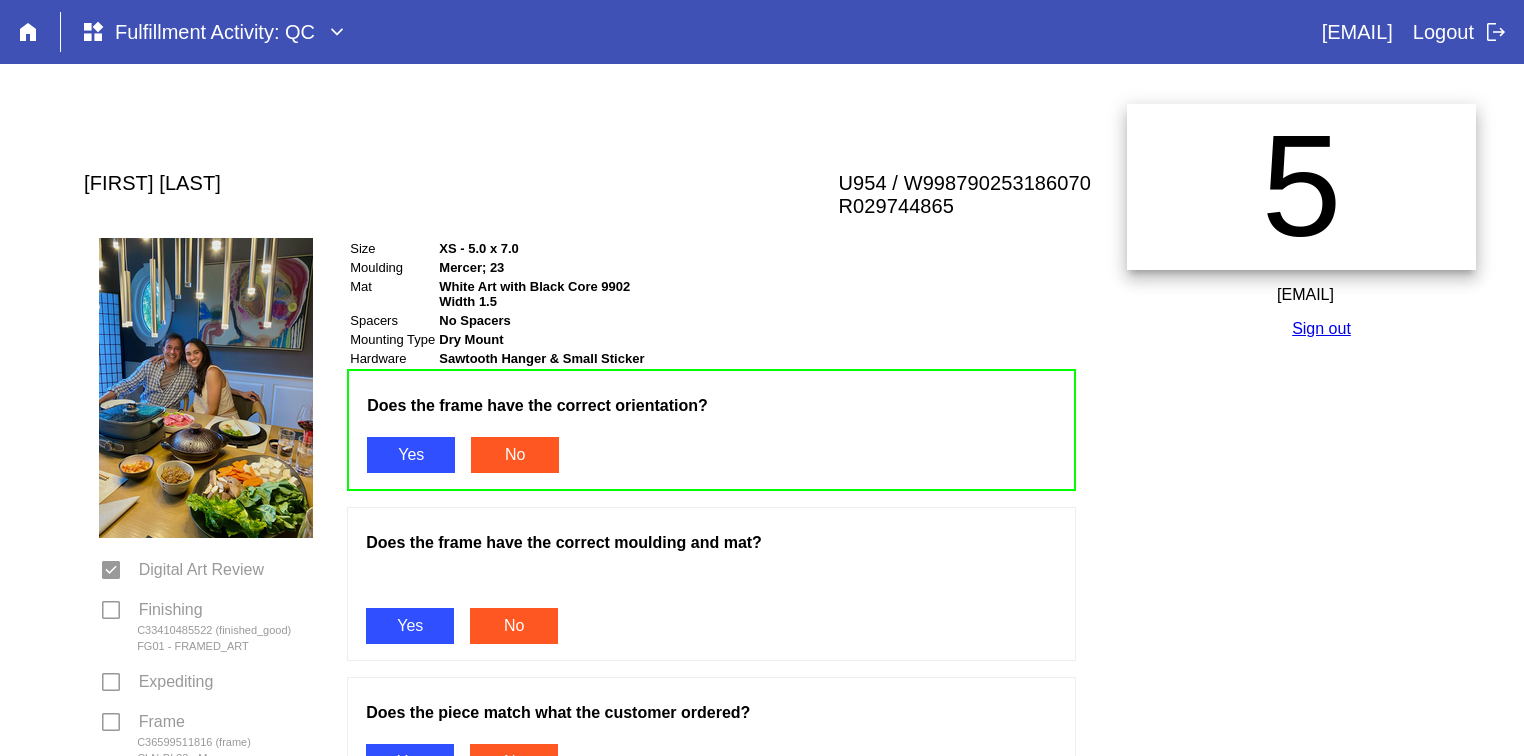 click at bounding box center (711, 585) 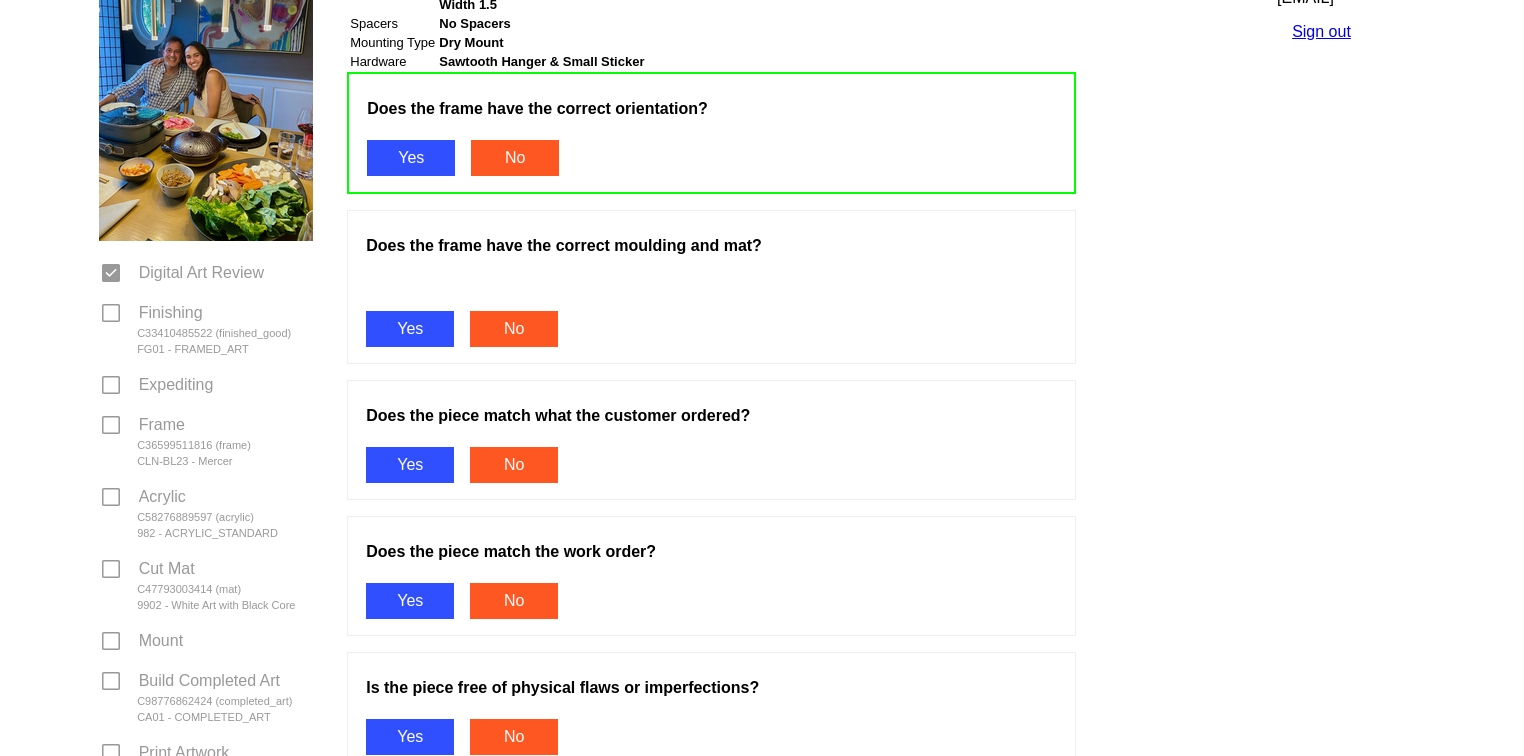 scroll, scrollTop: 304, scrollLeft: 0, axis: vertical 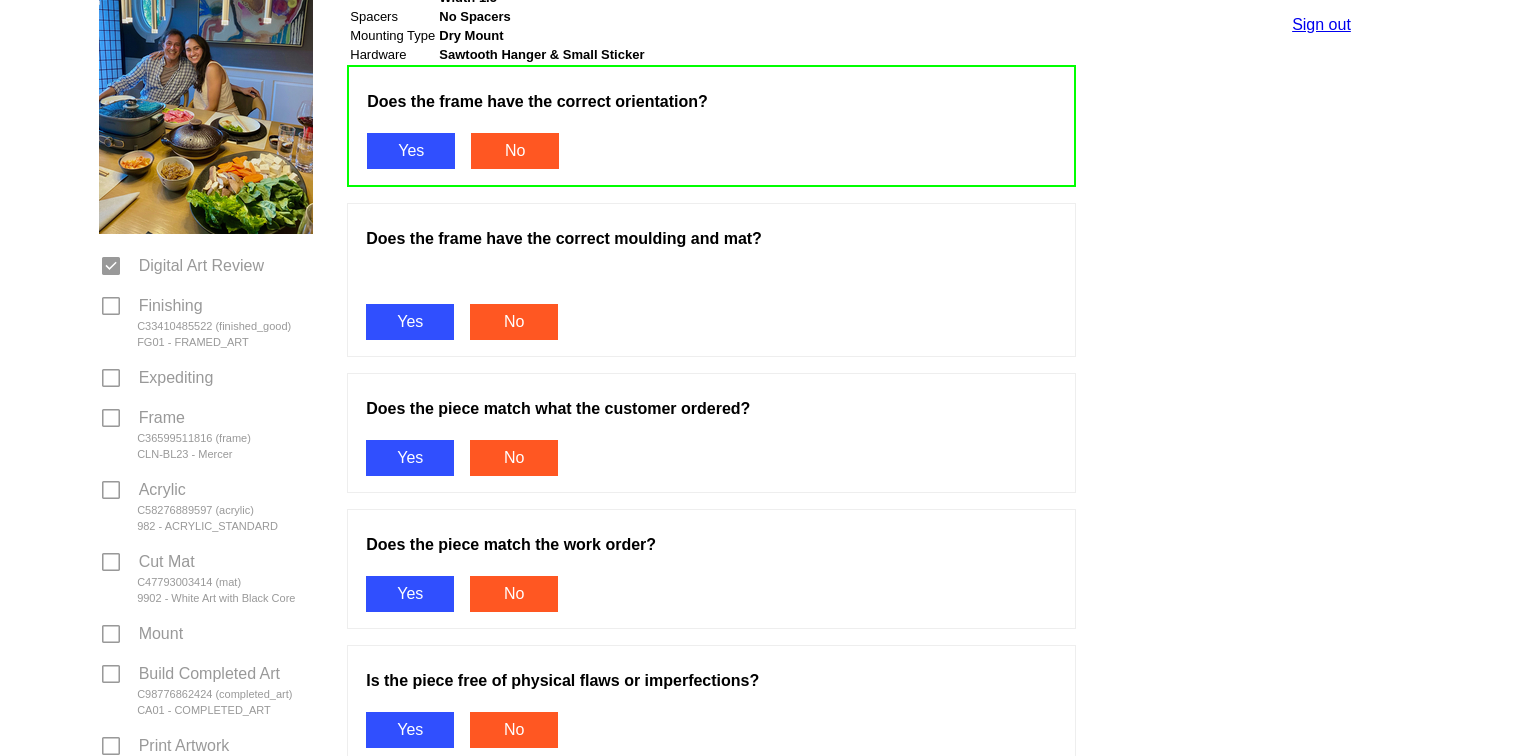 click on "Yes" at bounding box center (410, 322) 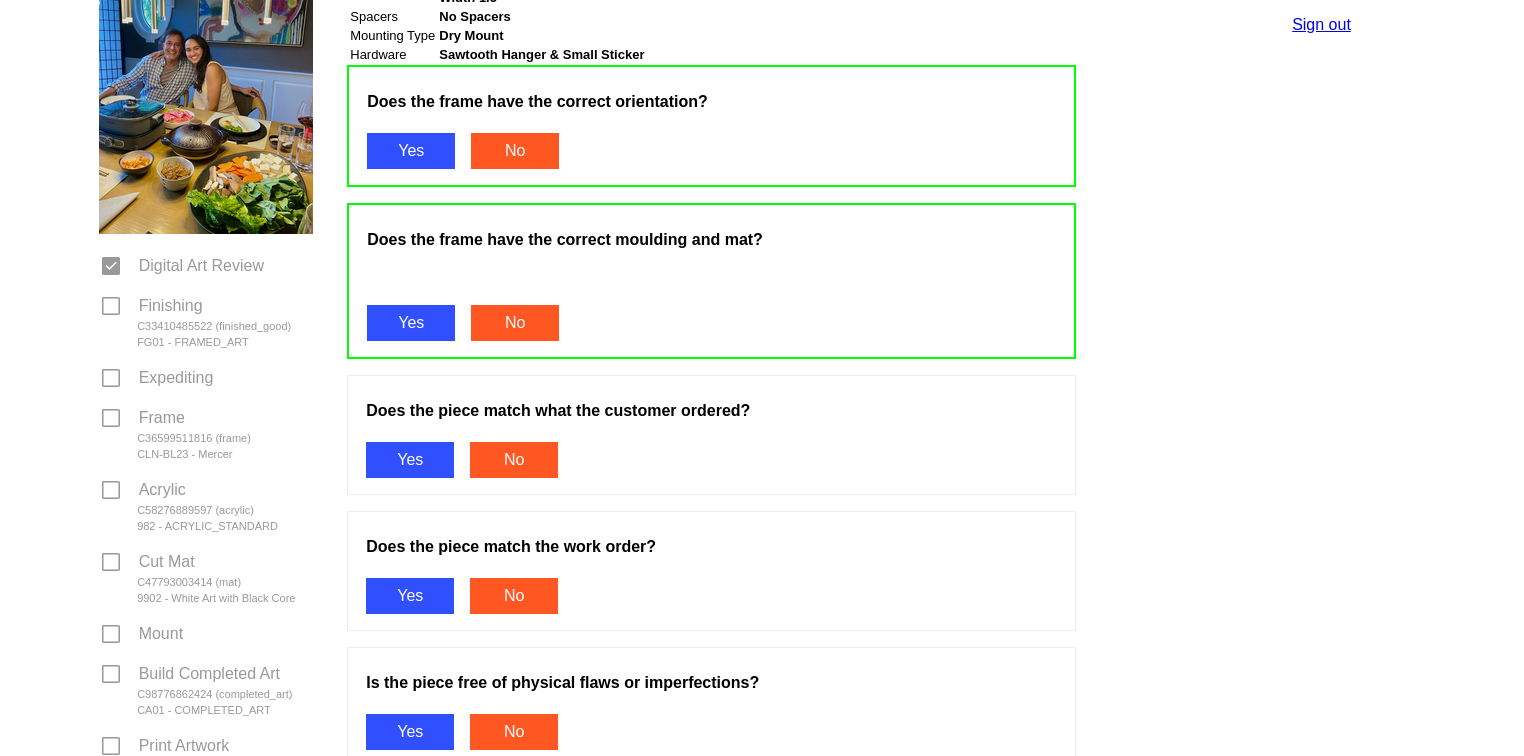 click on "Yes" at bounding box center (410, 460) 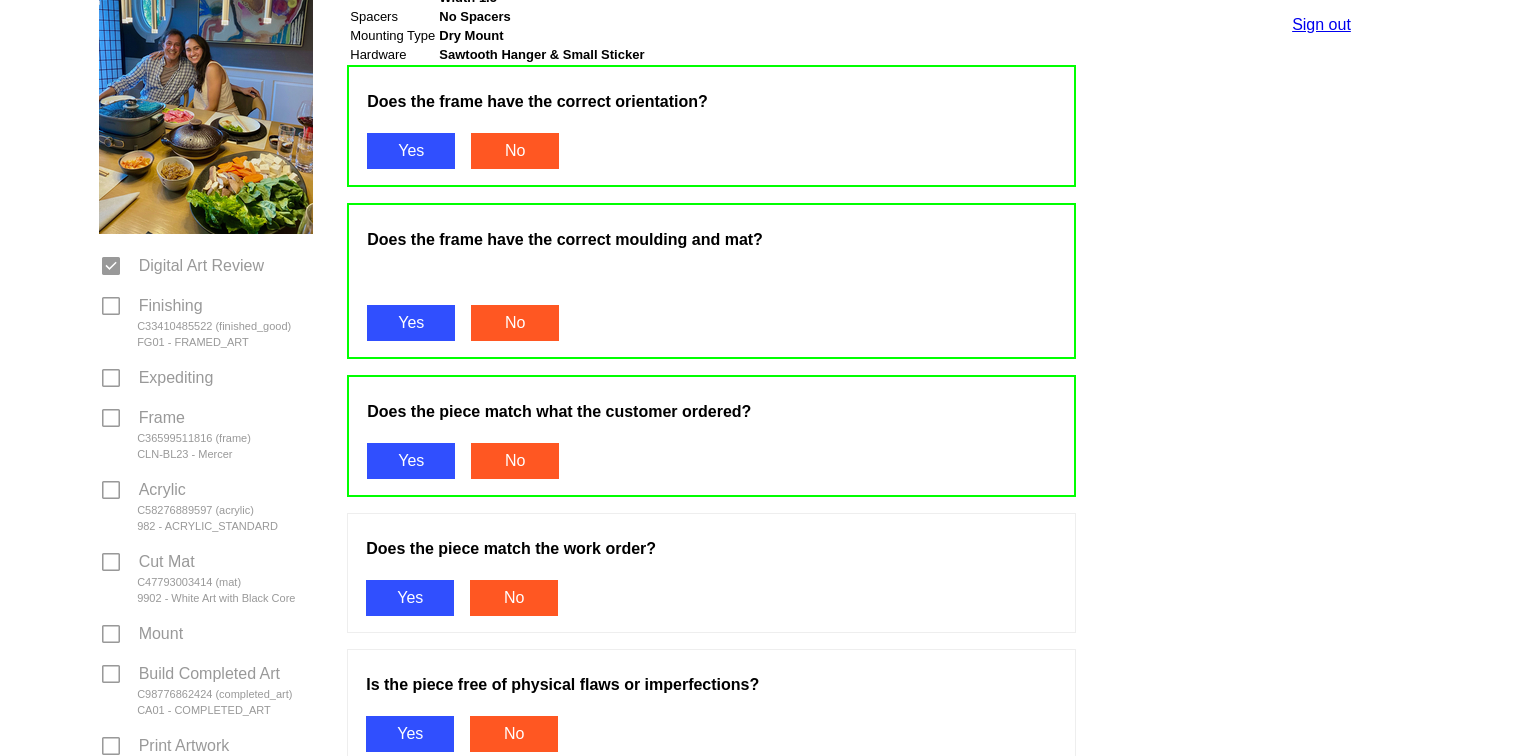 click on "Yes" at bounding box center (410, 598) 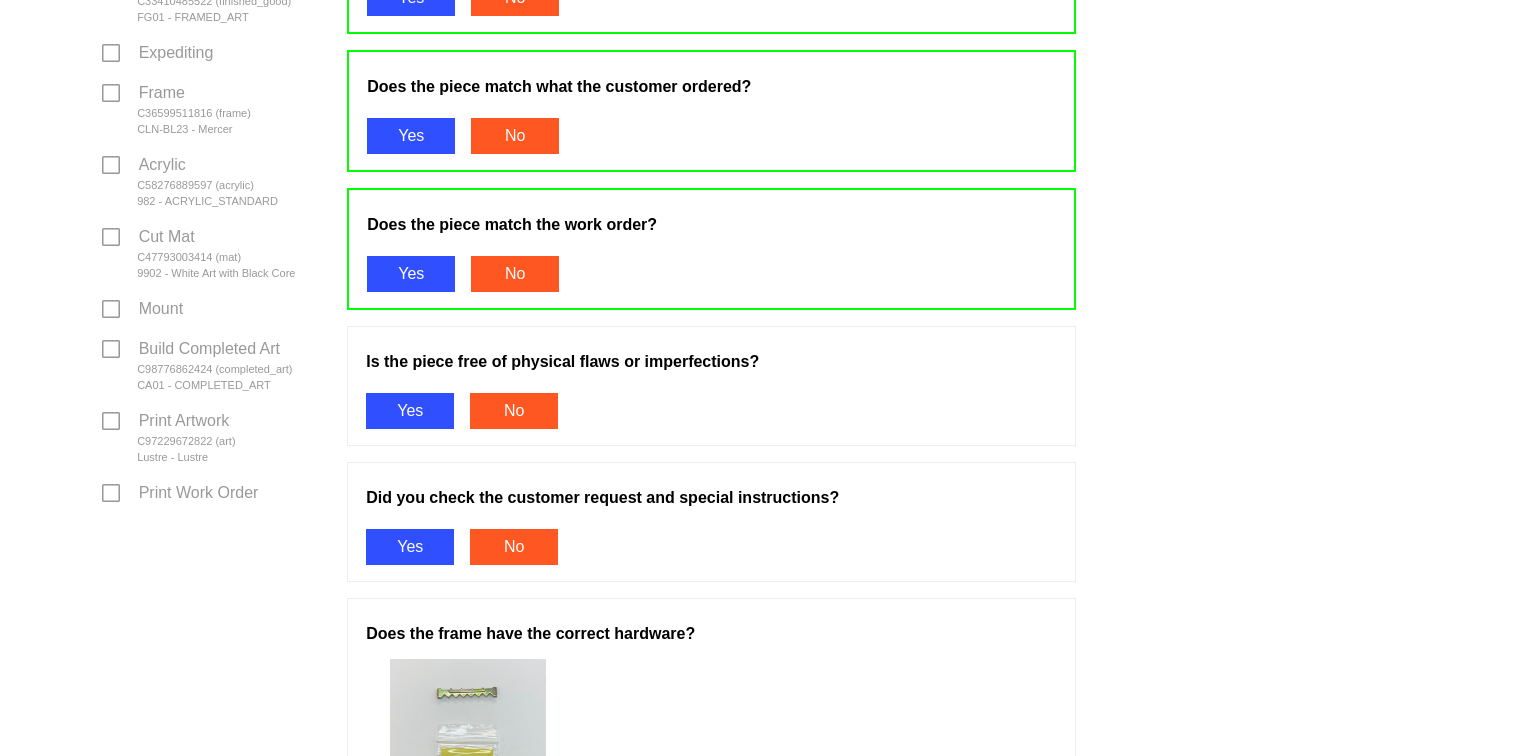 click on "Yes" at bounding box center [410, 411] 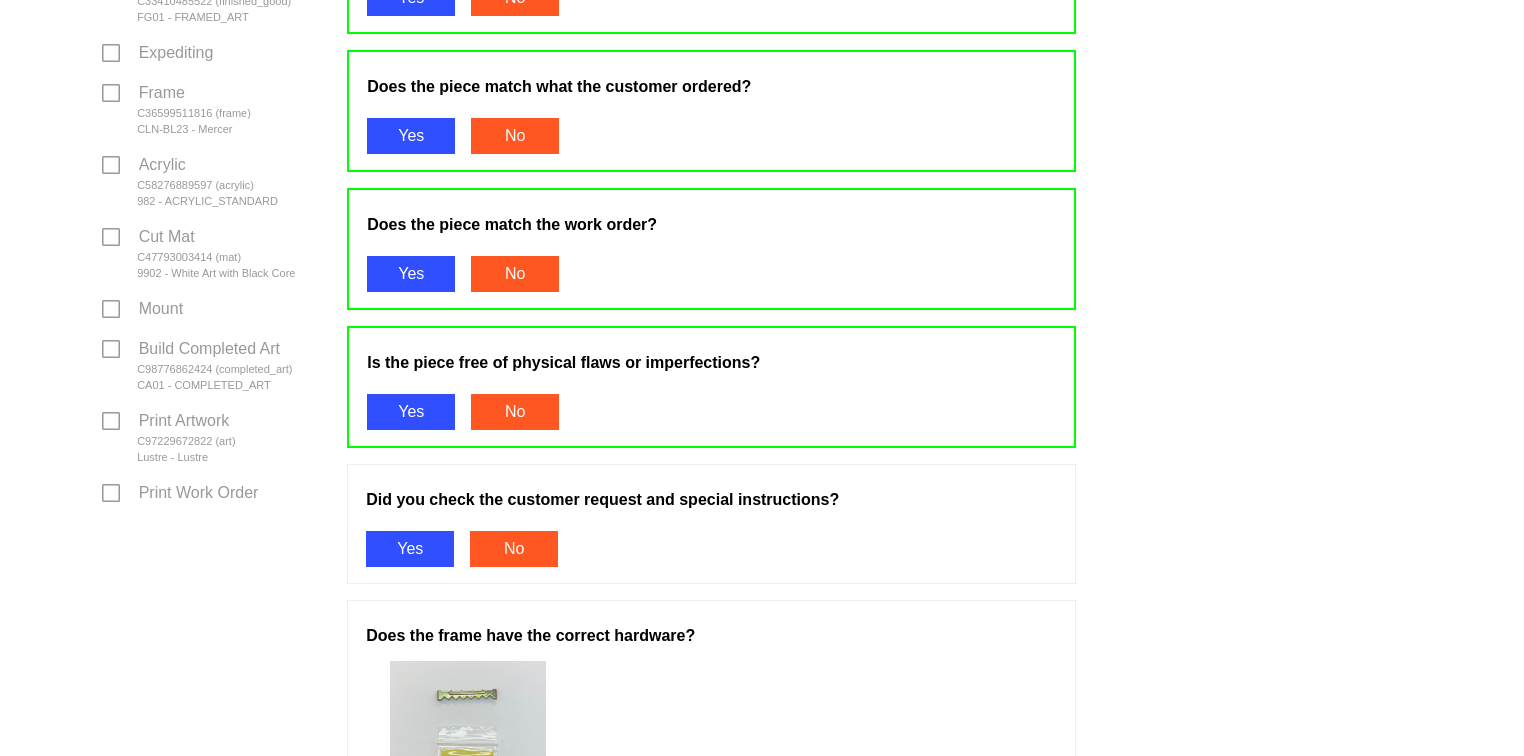 click on "Yes" at bounding box center (410, 549) 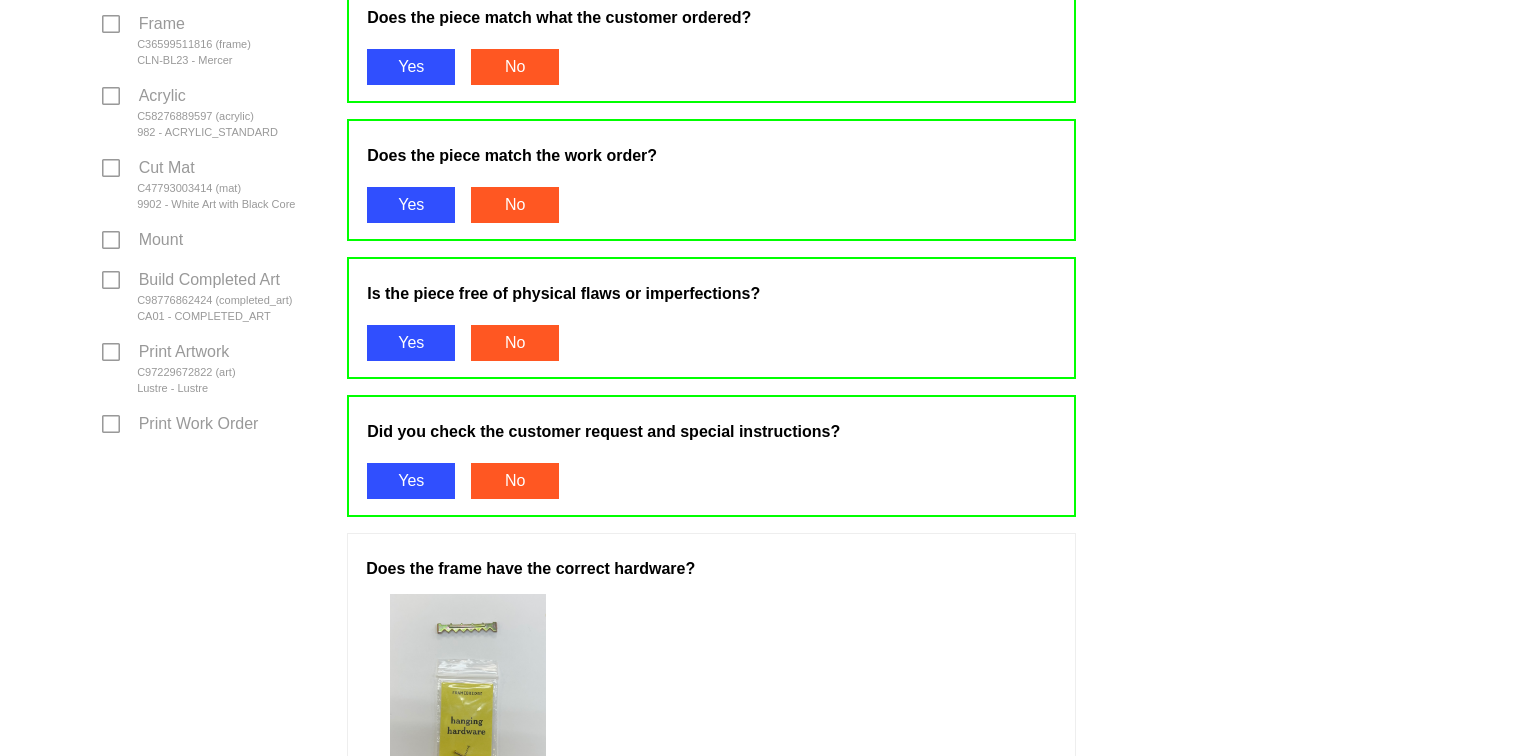 scroll, scrollTop: 952, scrollLeft: 0, axis: vertical 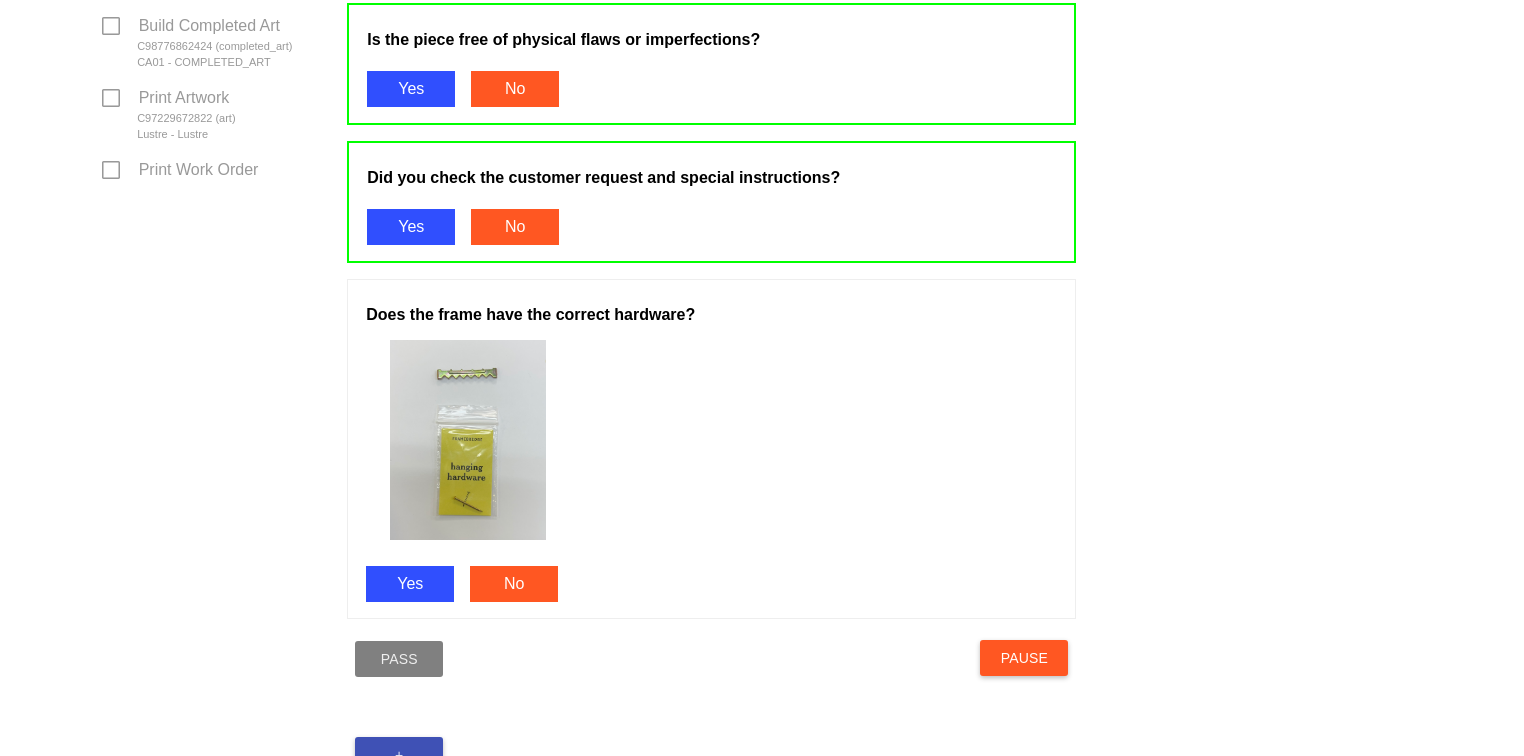 click on "Yes" at bounding box center (410, 584) 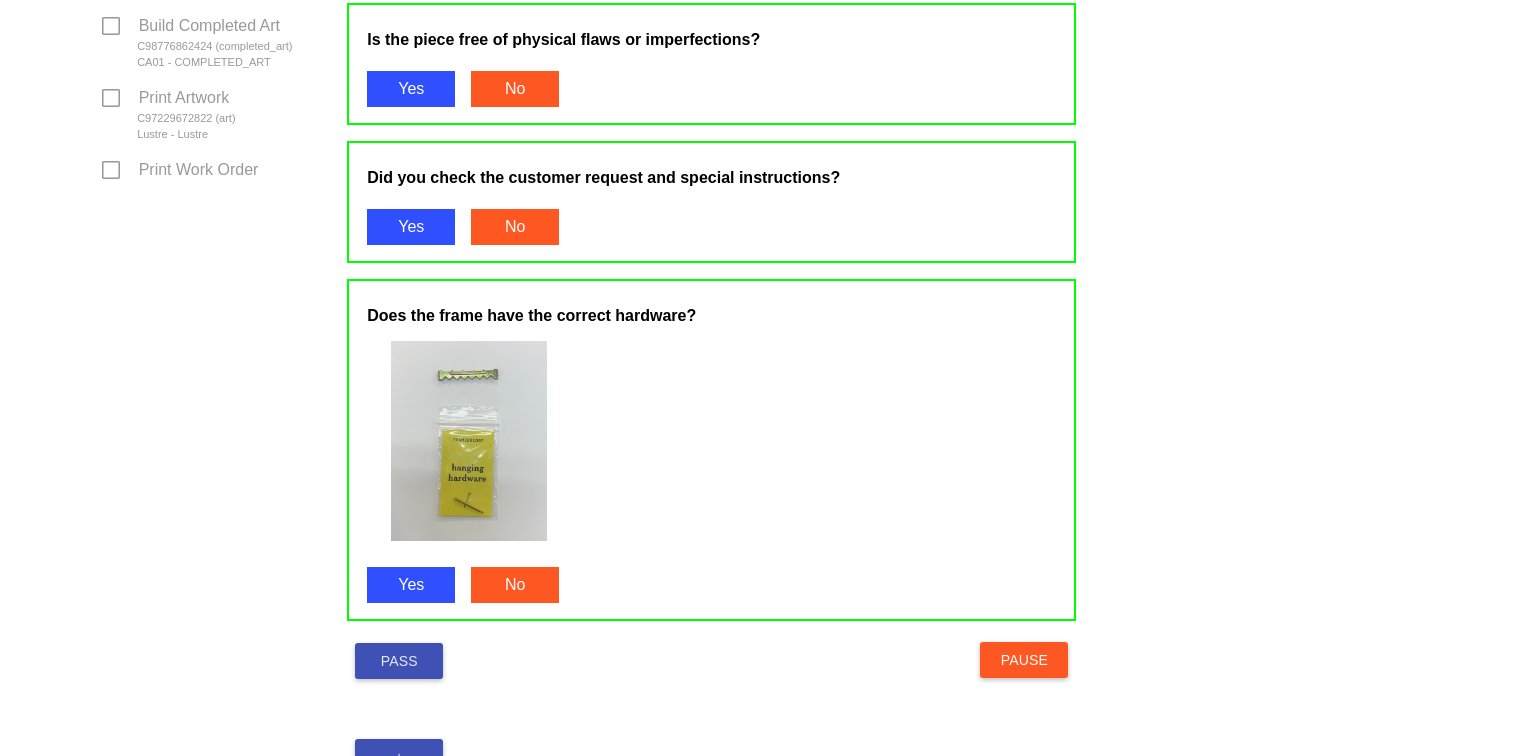 click on "Pass" at bounding box center [399, 661] 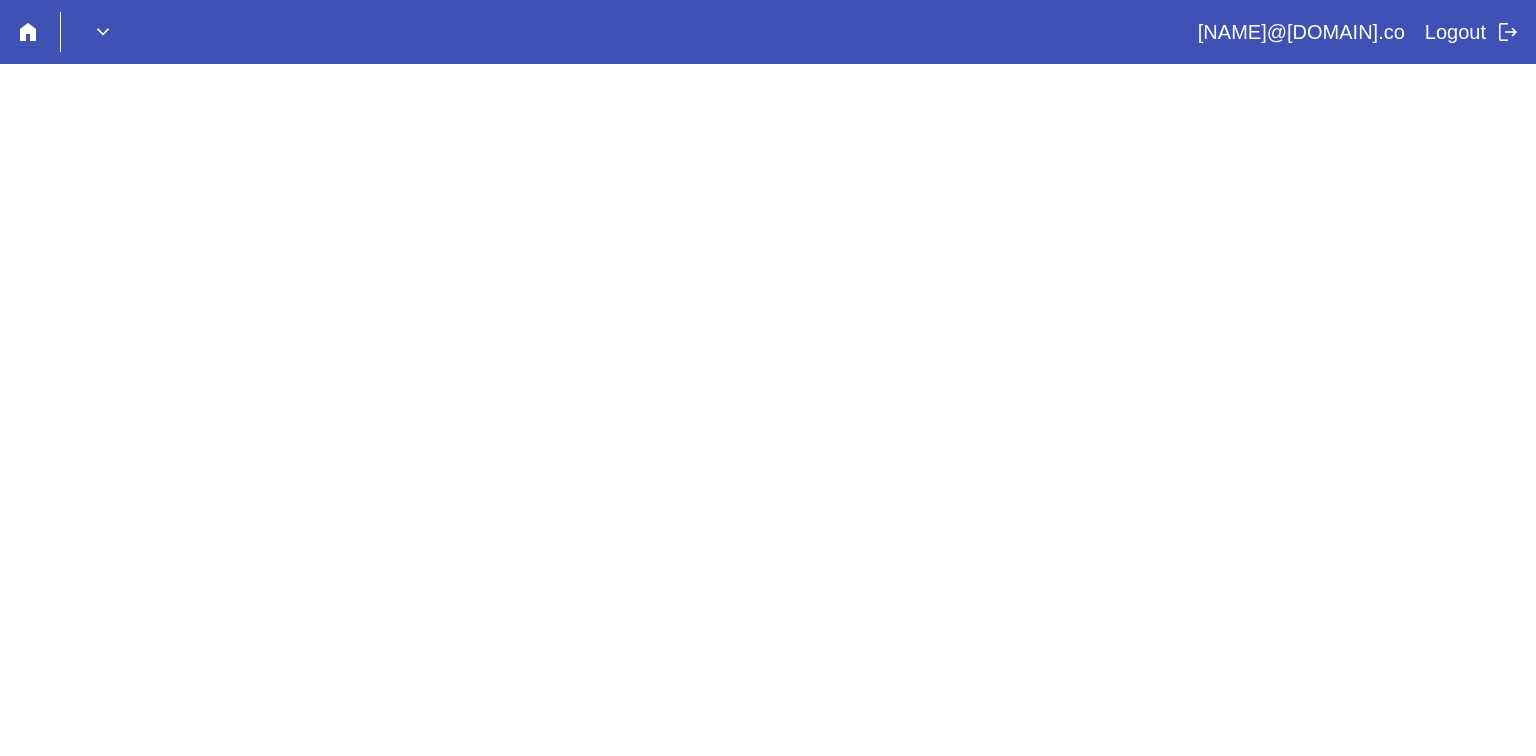 scroll, scrollTop: 0, scrollLeft: 0, axis: both 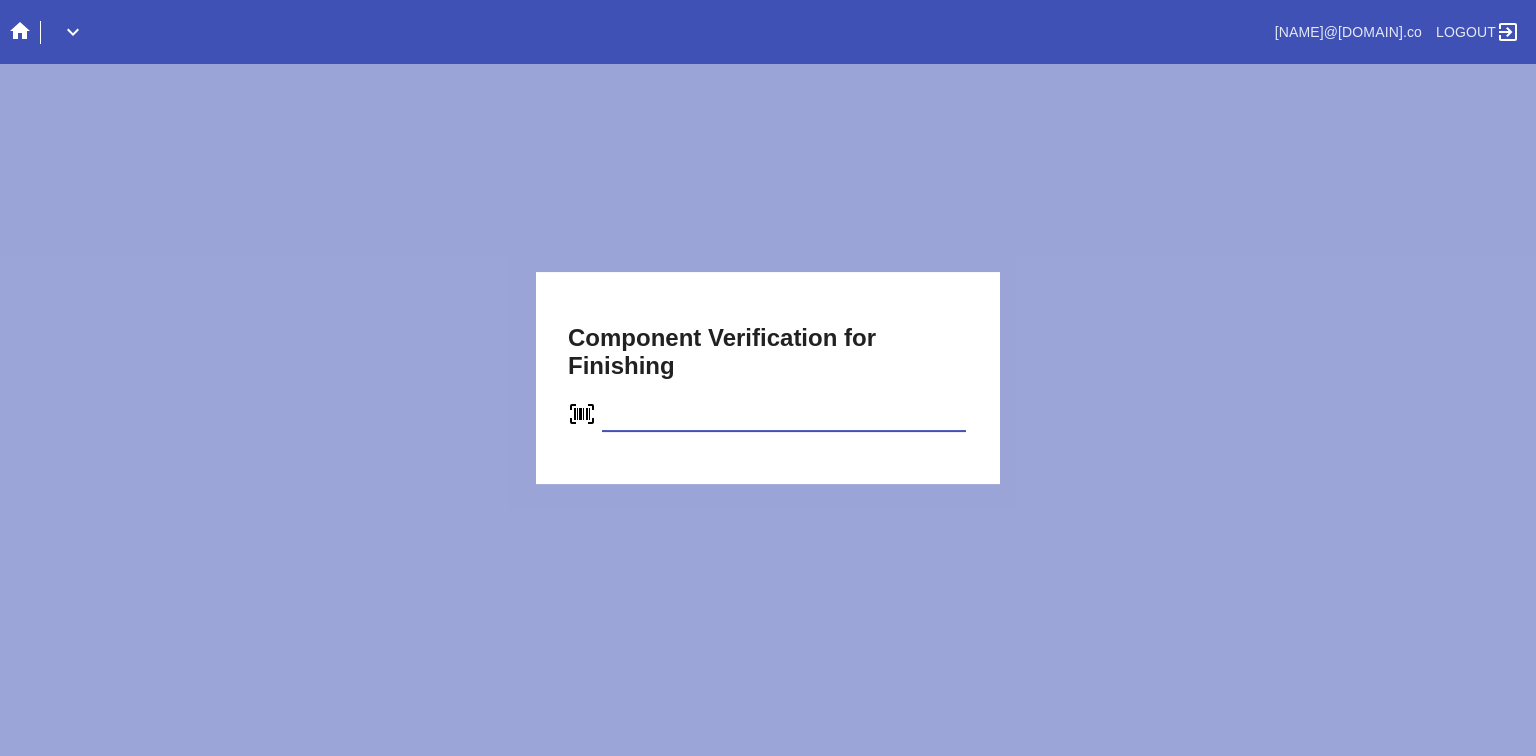 type on "C33410485522" 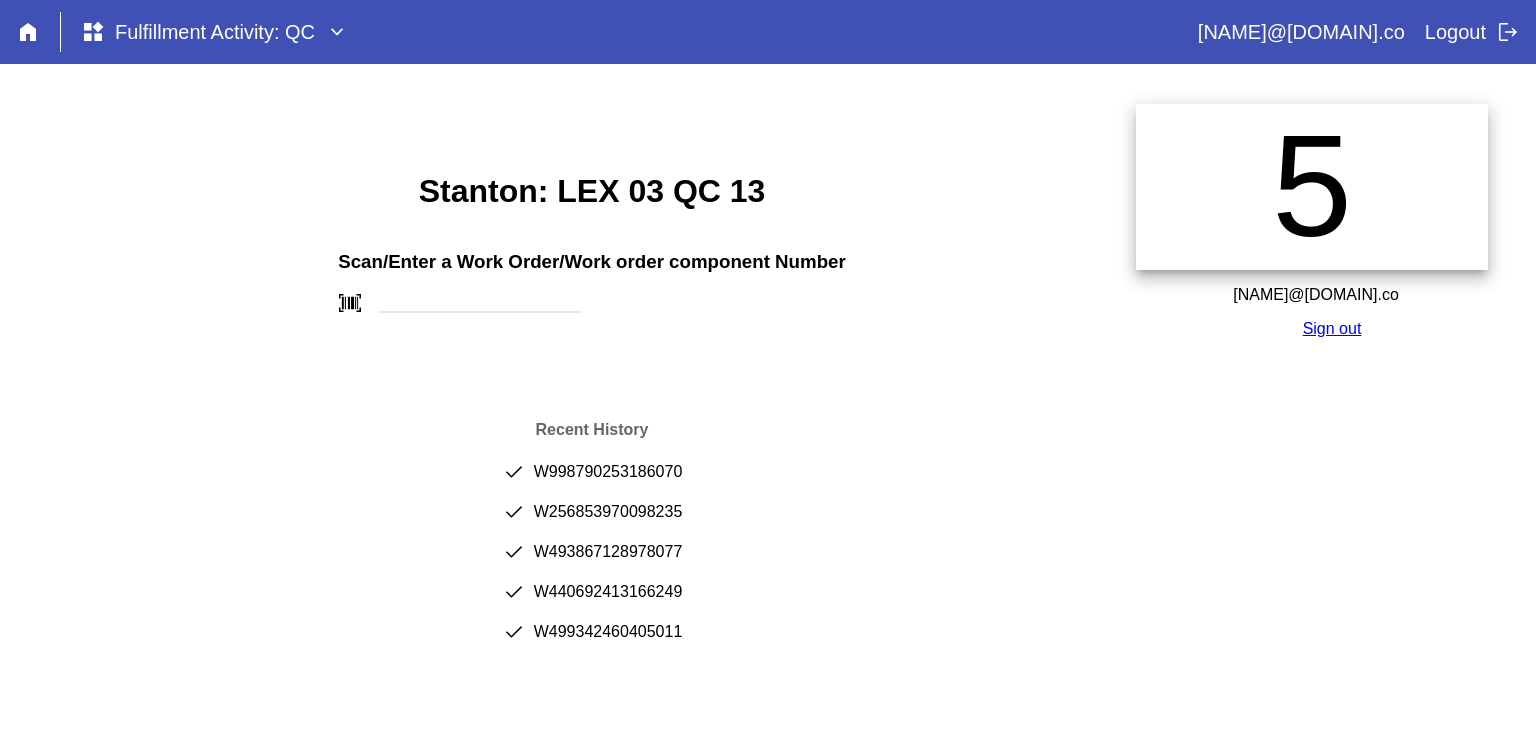 scroll, scrollTop: 0, scrollLeft: 0, axis: both 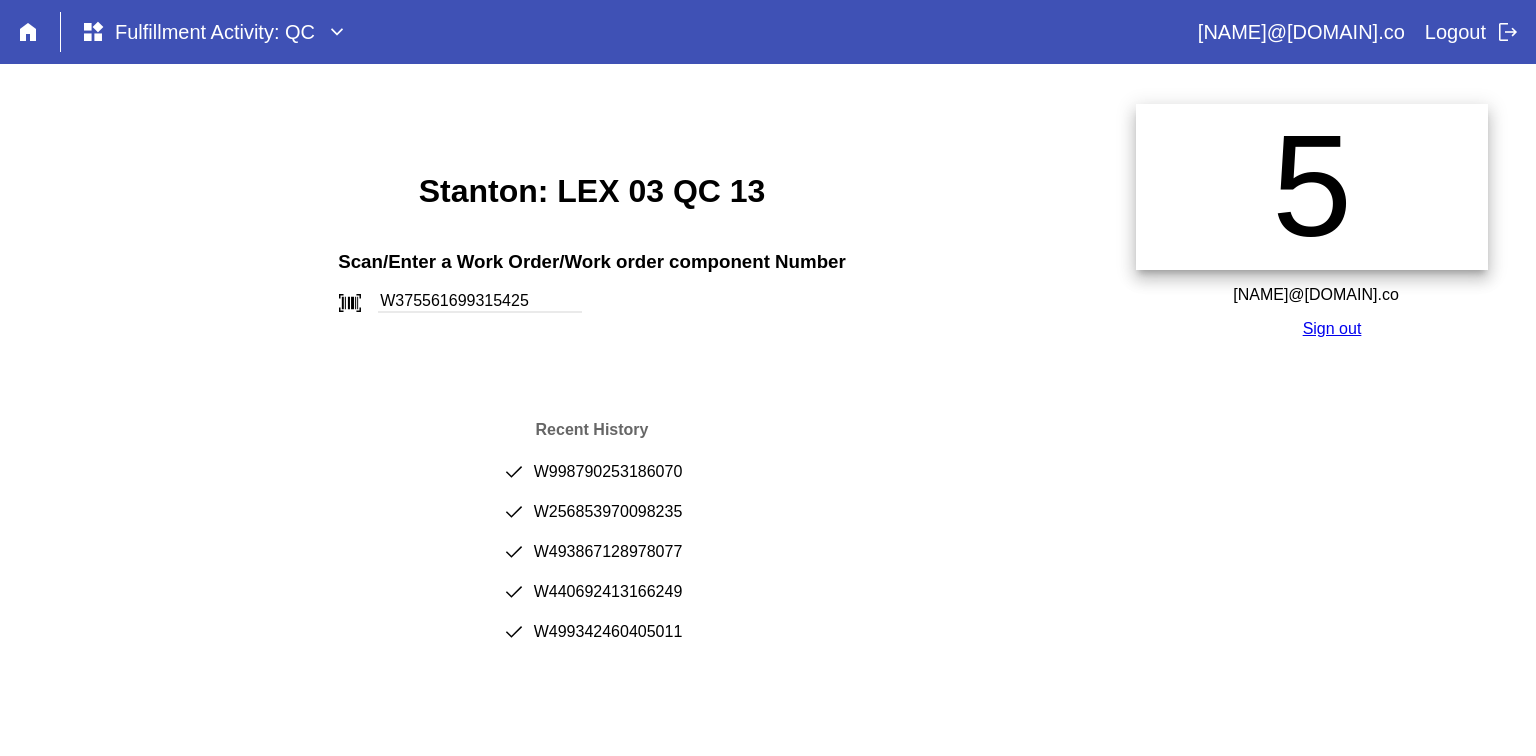 type on "W375561699315425" 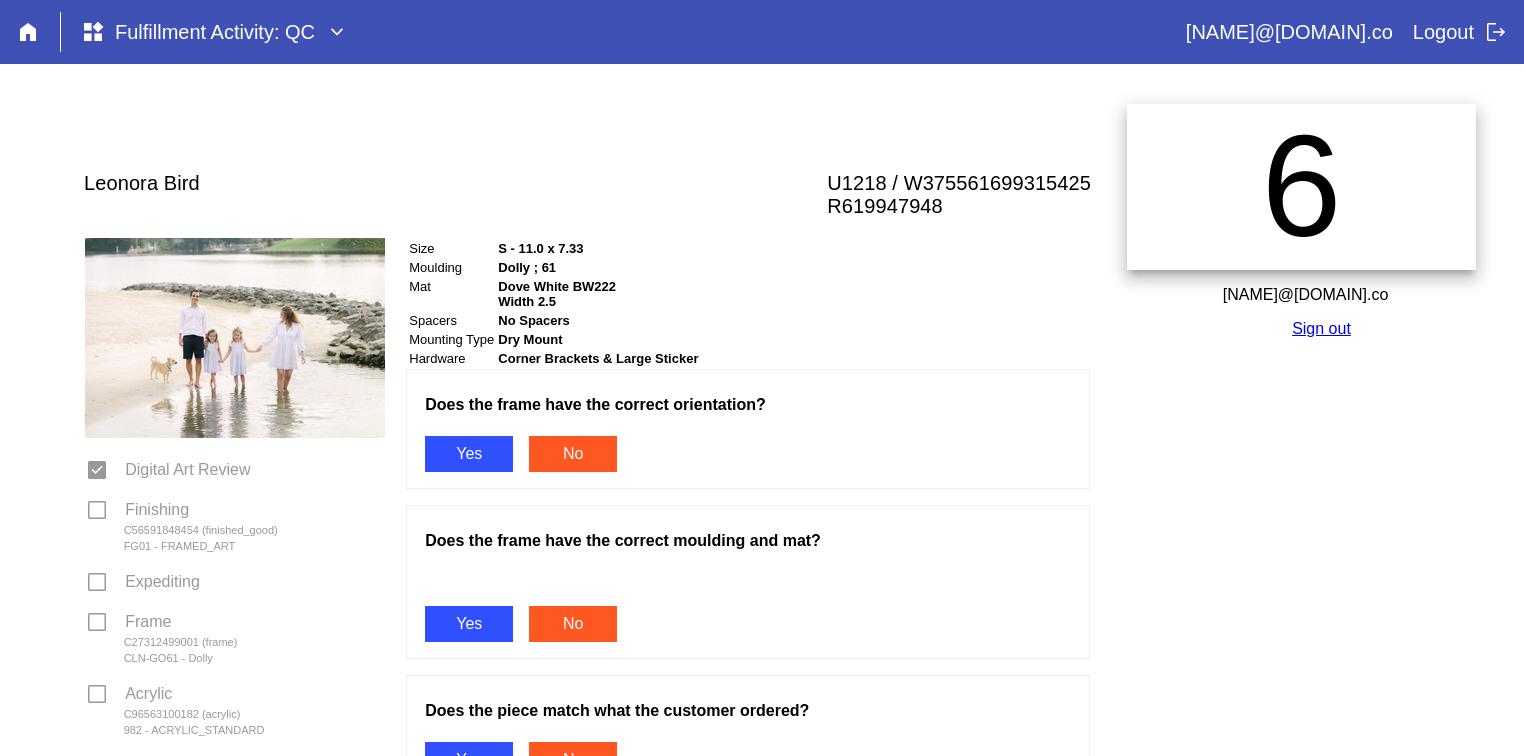 scroll, scrollTop: 0, scrollLeft: 0, axis: both 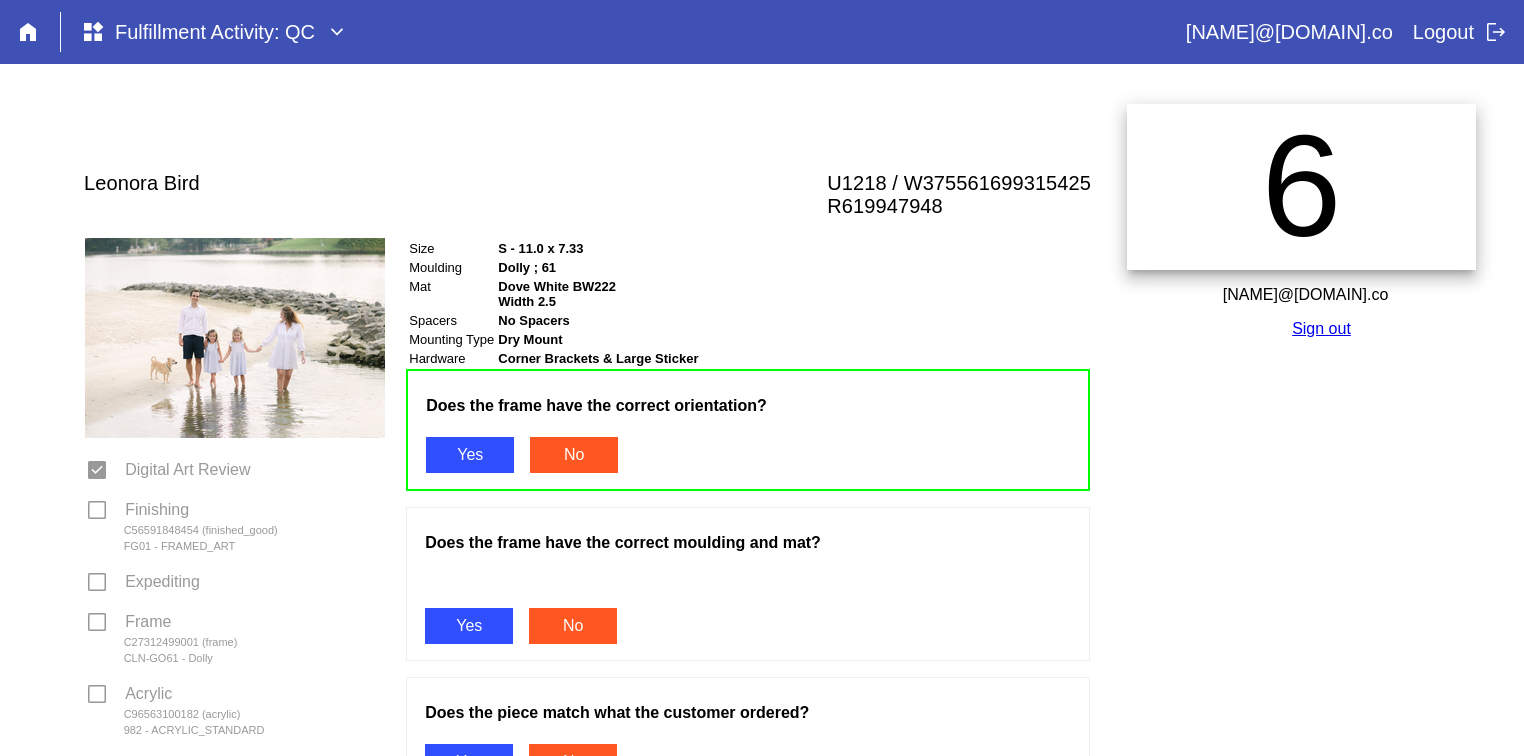 click on "Yes" at bounding box center (469, 626) 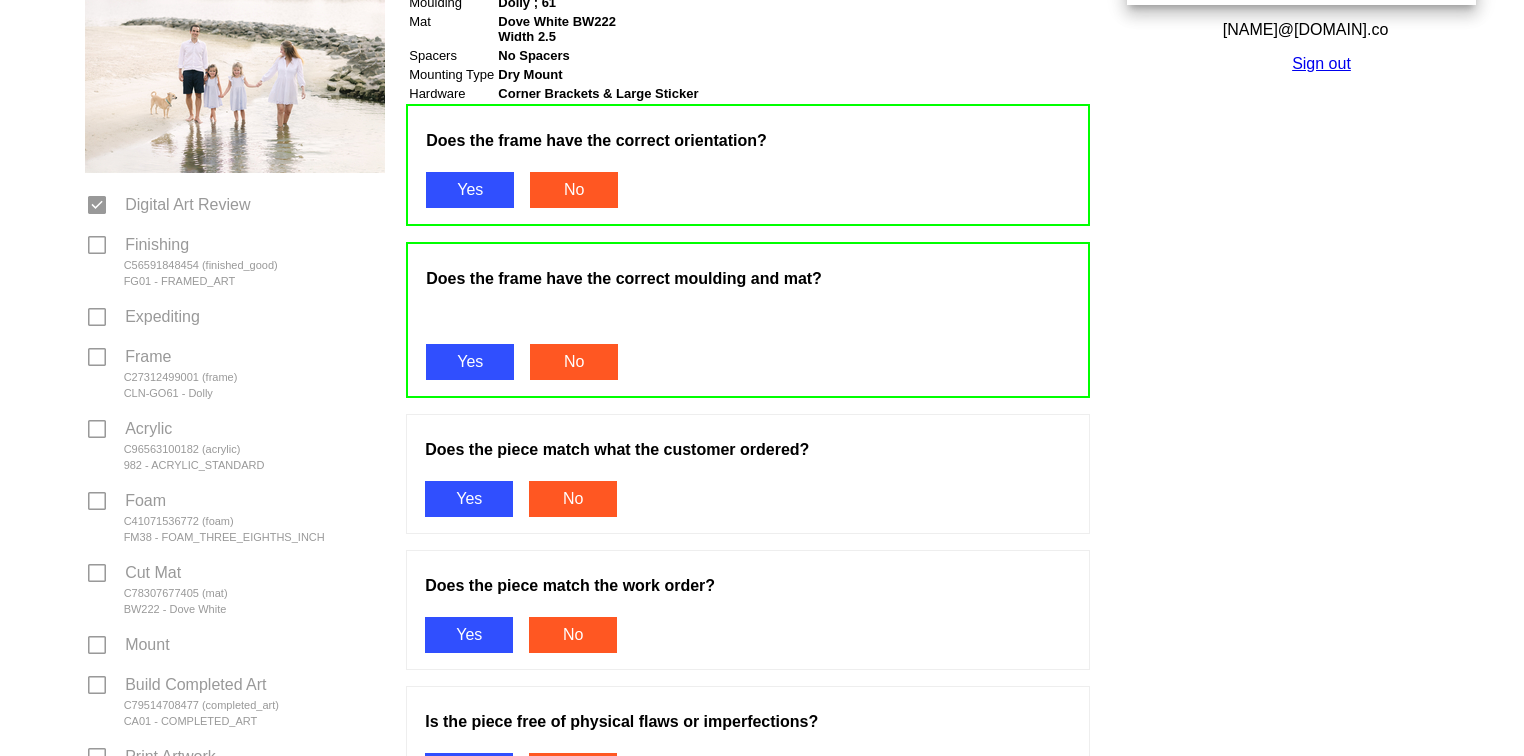 click on "Yes" at bounding box center (469, 499) 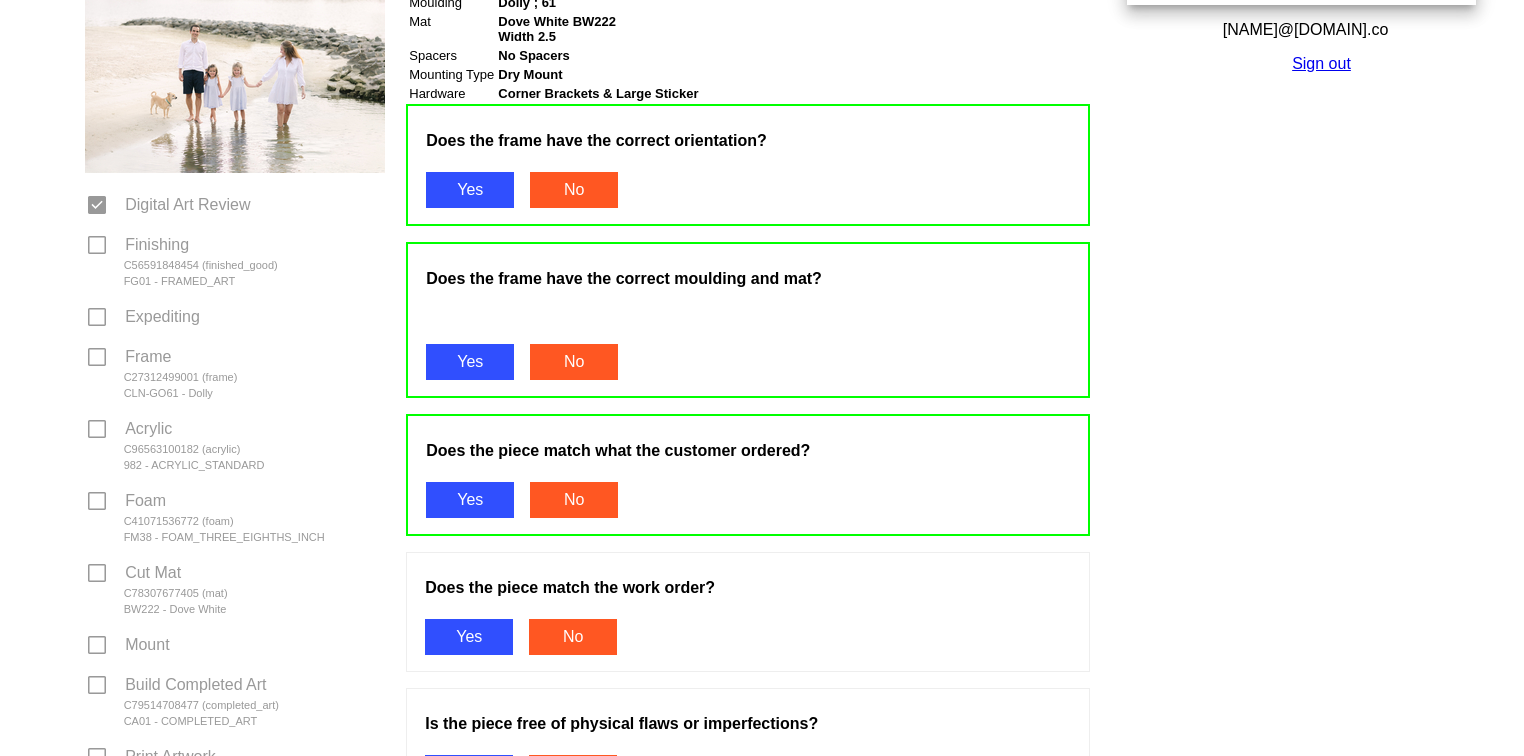 click on "Yes" at bounding box center [469, 637] 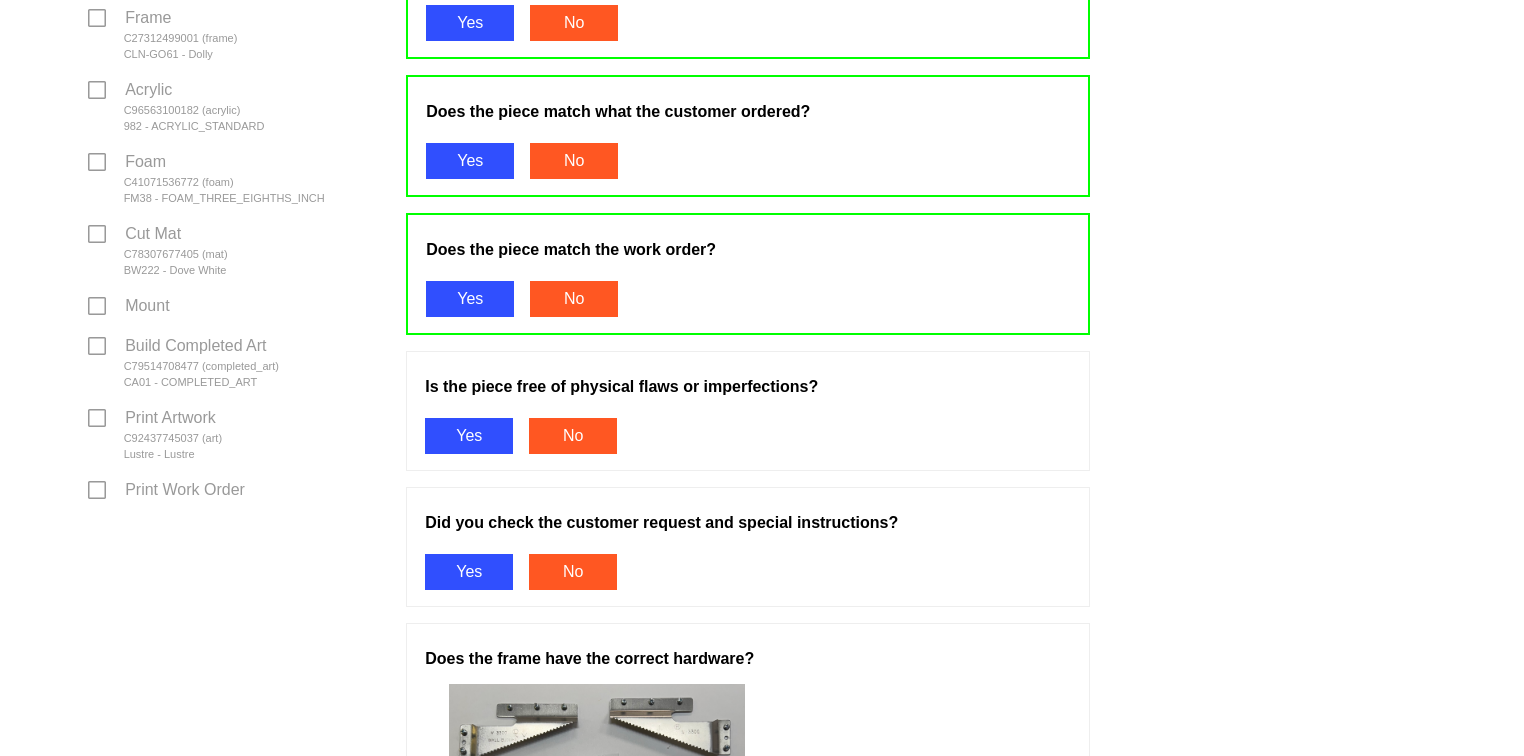 click on "Yes" at bounding box center (469, 436) 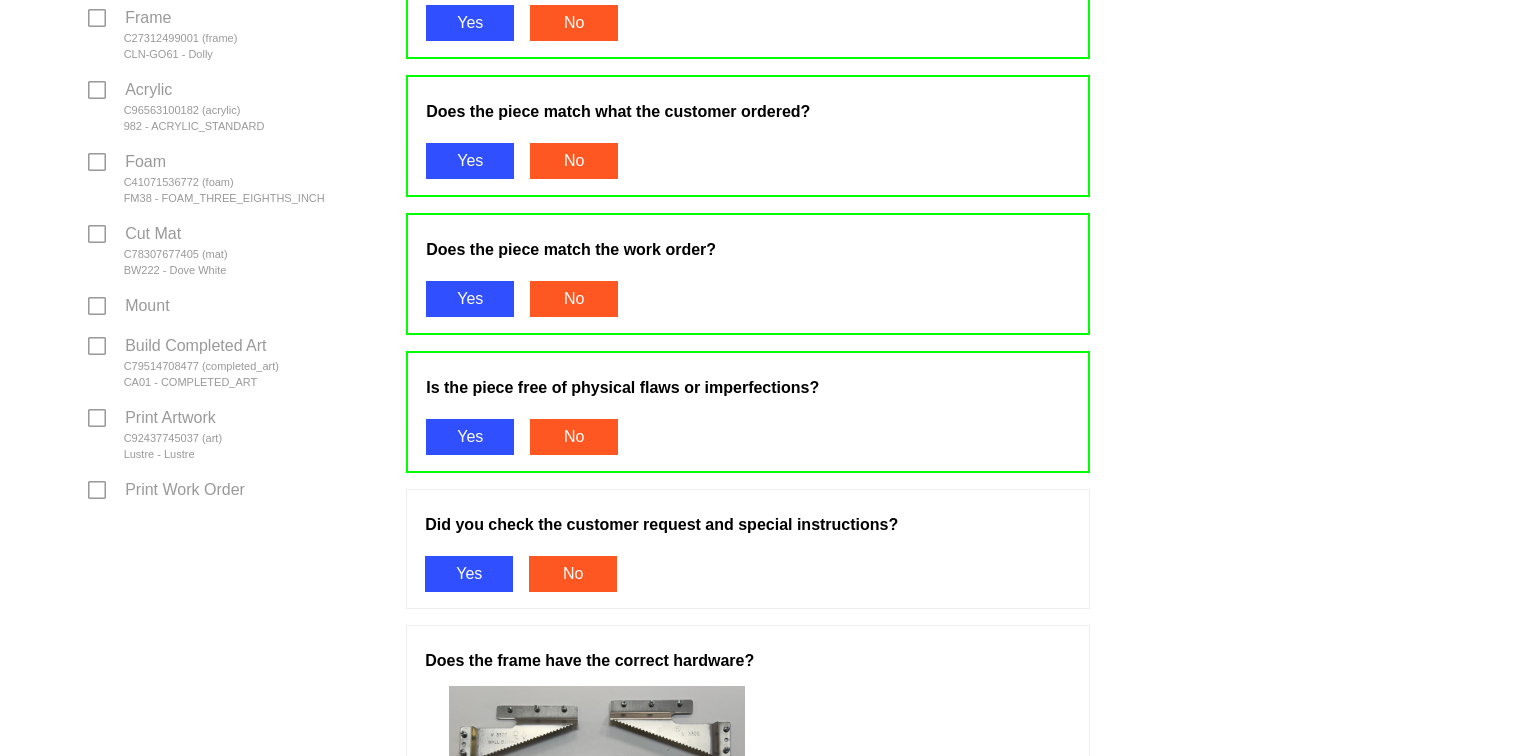 click on "Yes" at bounding box center (469, 574) 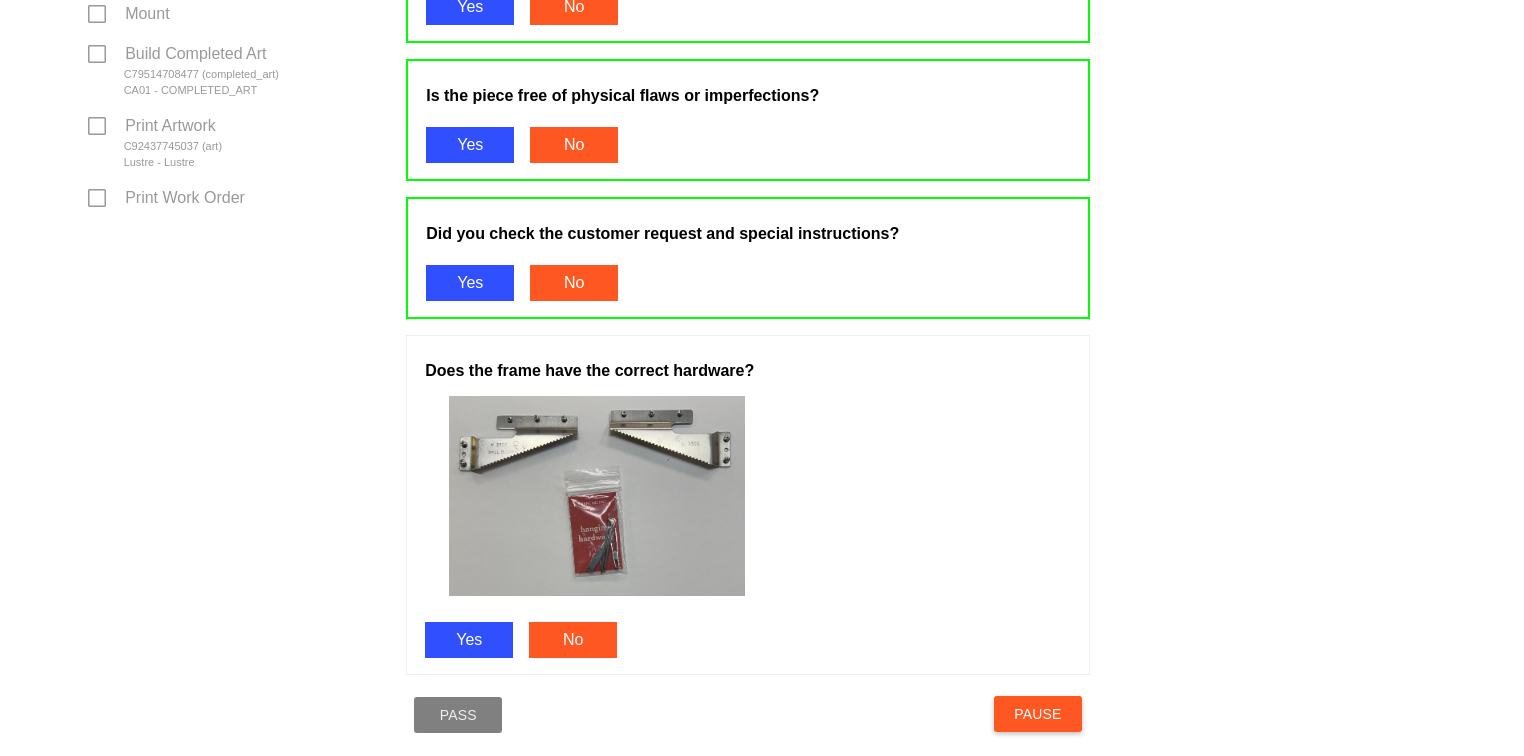 scroll, scrollTop: 912, scrollLeft: 0, axis: vertical 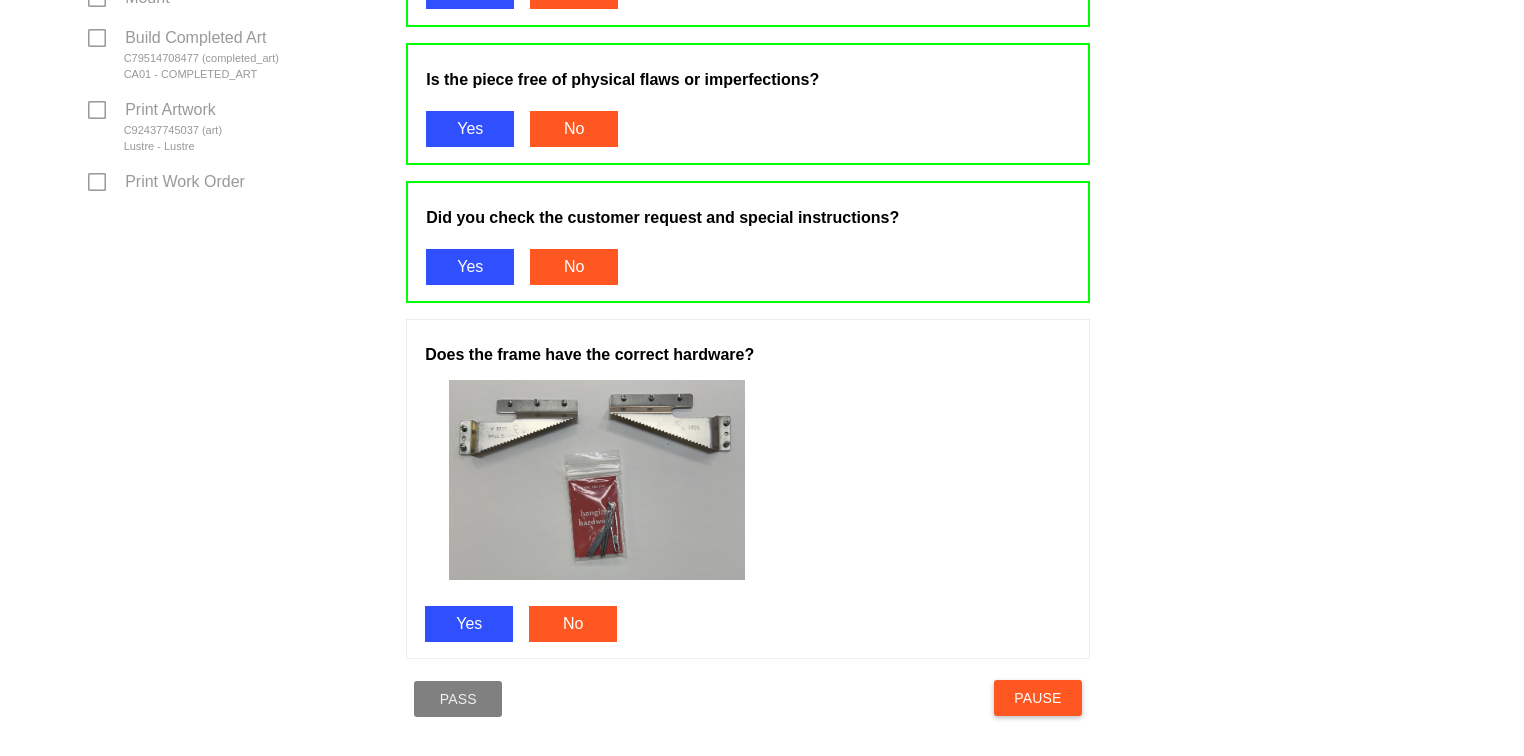 click on "Yes" at bounding box center [469, 624] 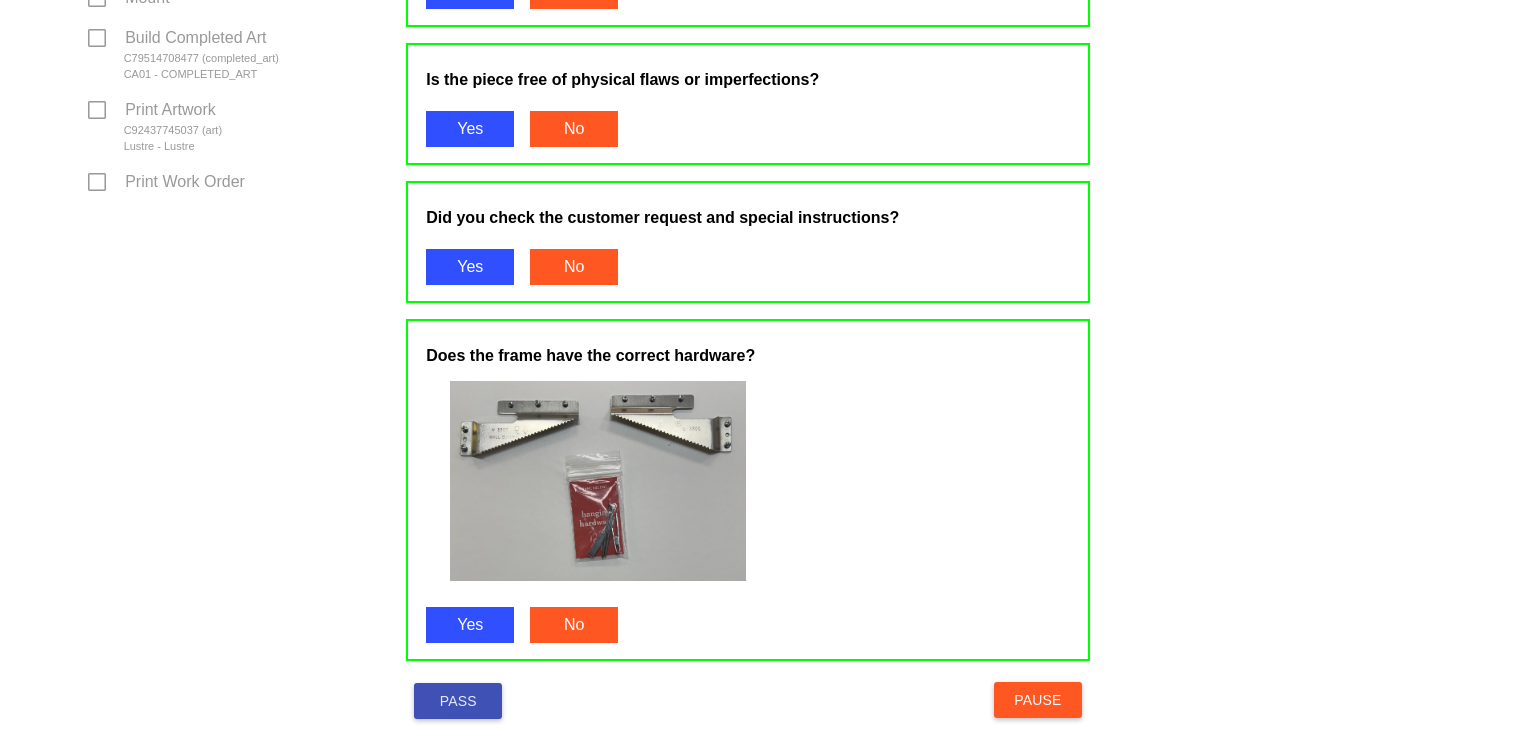 click on "Pass" at bounding box center [458, 701] 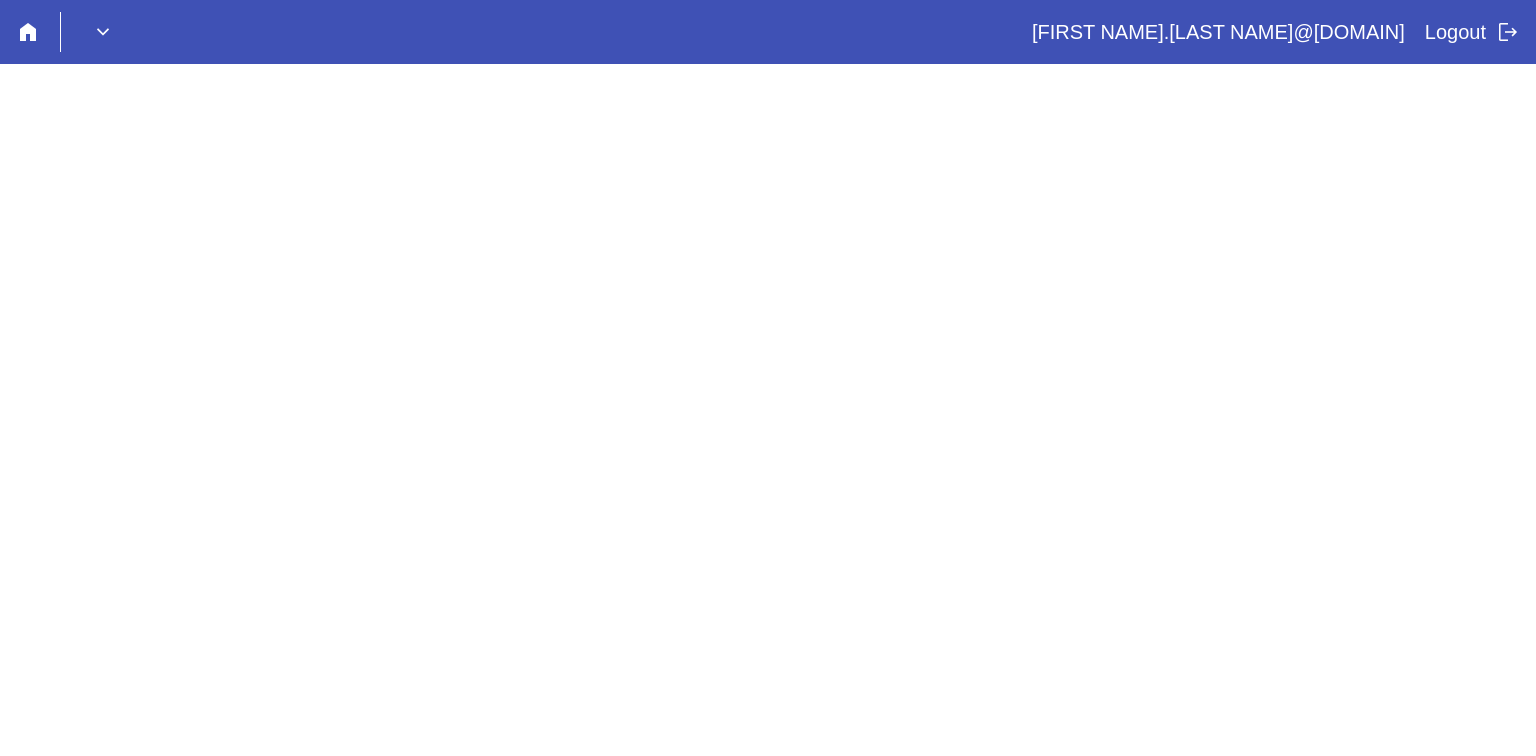 scroll, scrollTop: 0, scrollLeft: 0, axis: both 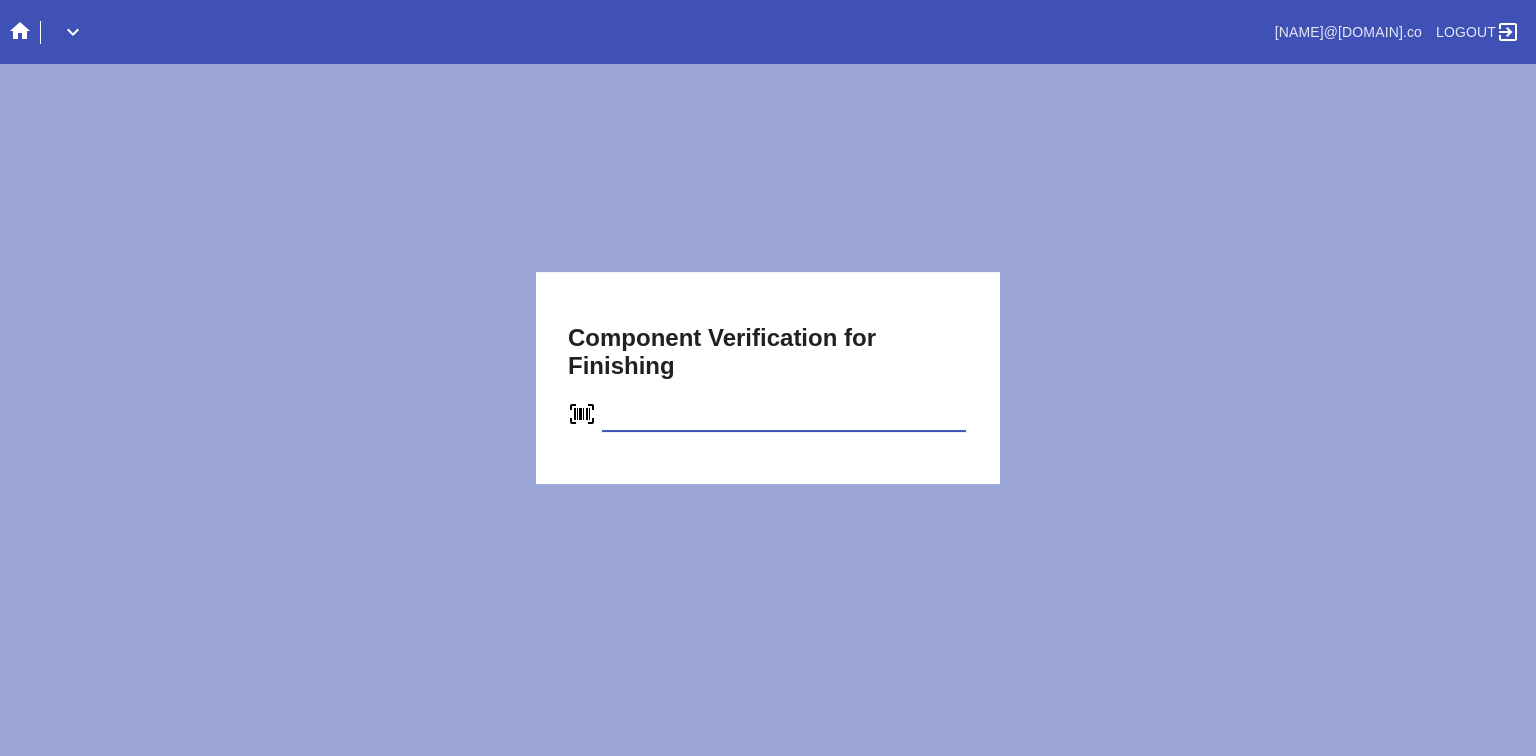 type on "C56591848454" 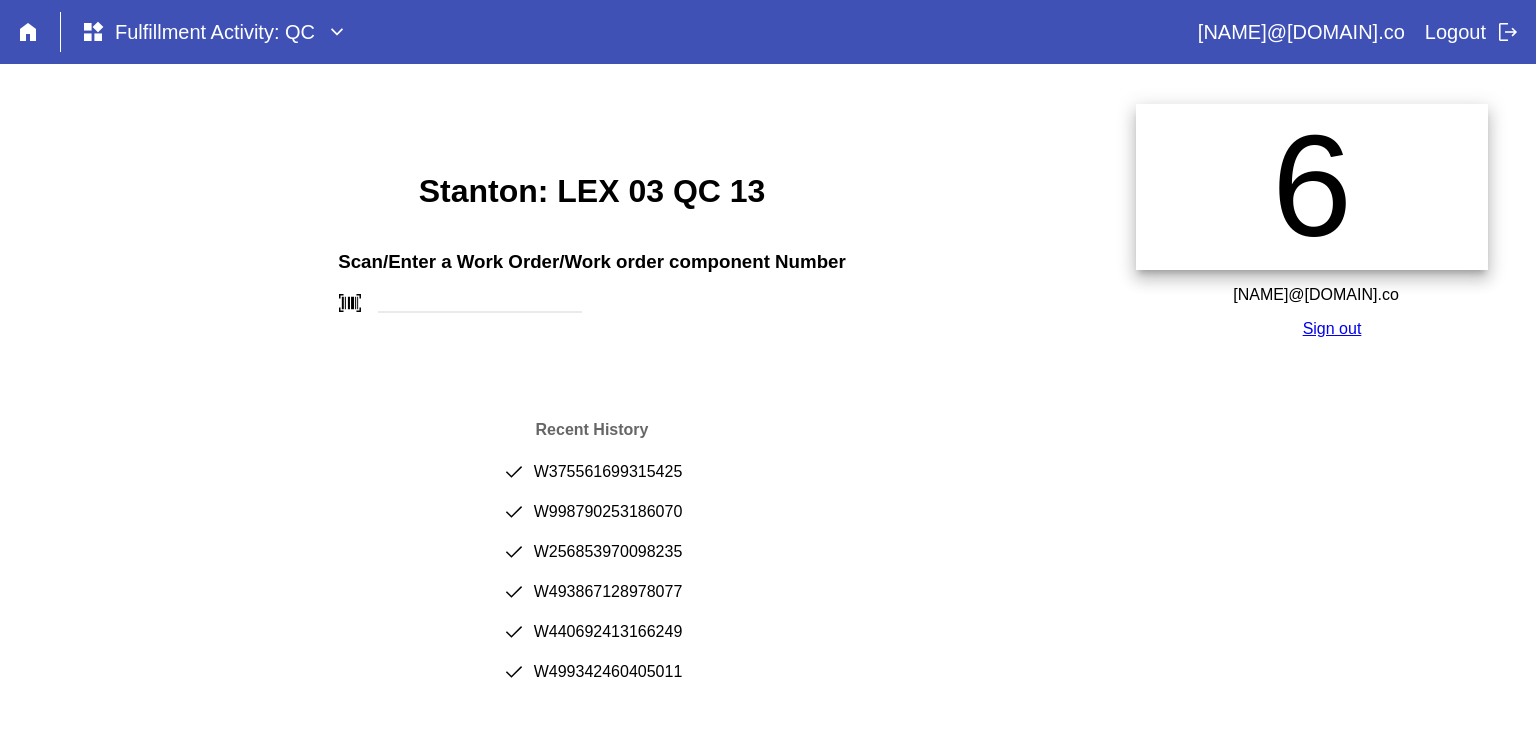 scroll, scrollTop: 0, scrollLeft: 0, axis: both 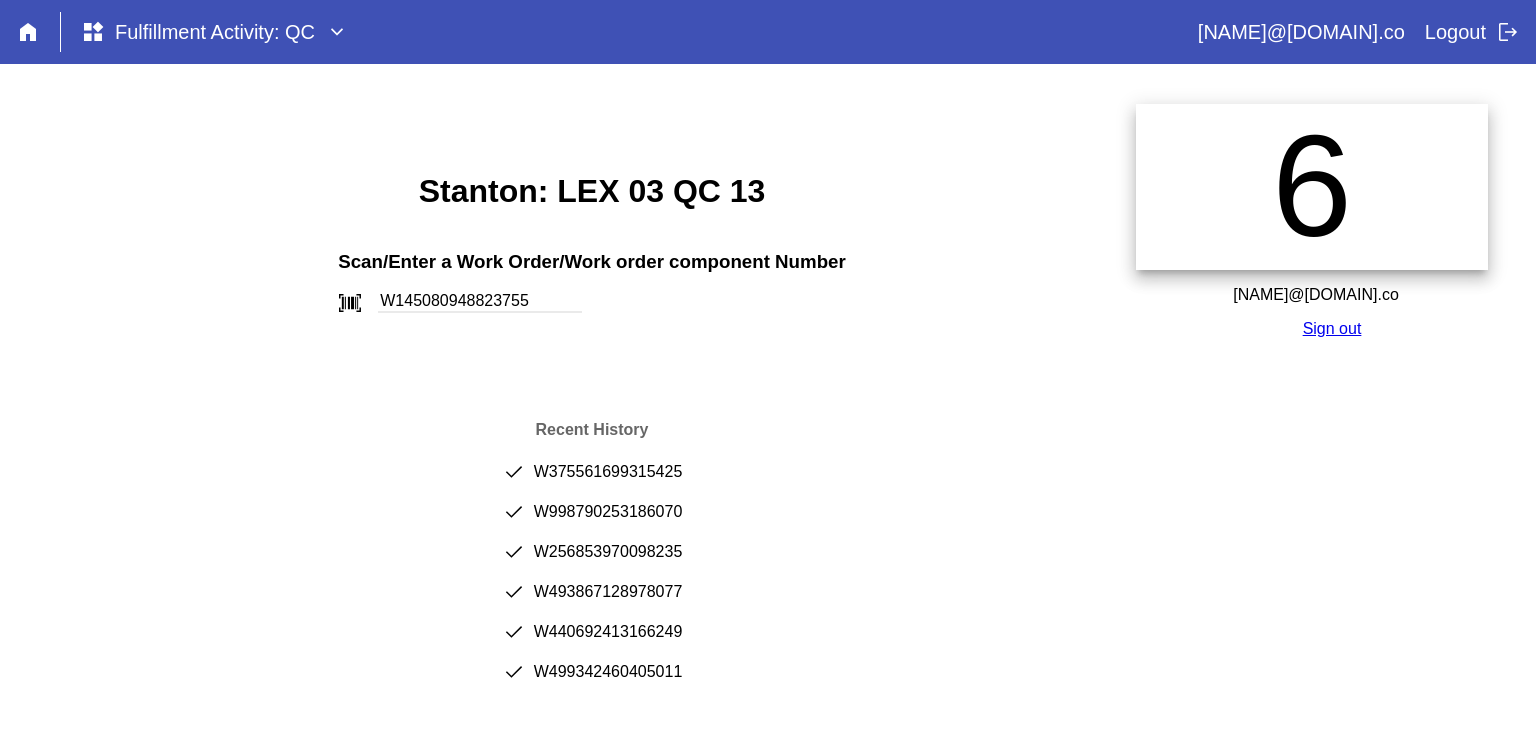 type on "W145080948823755" 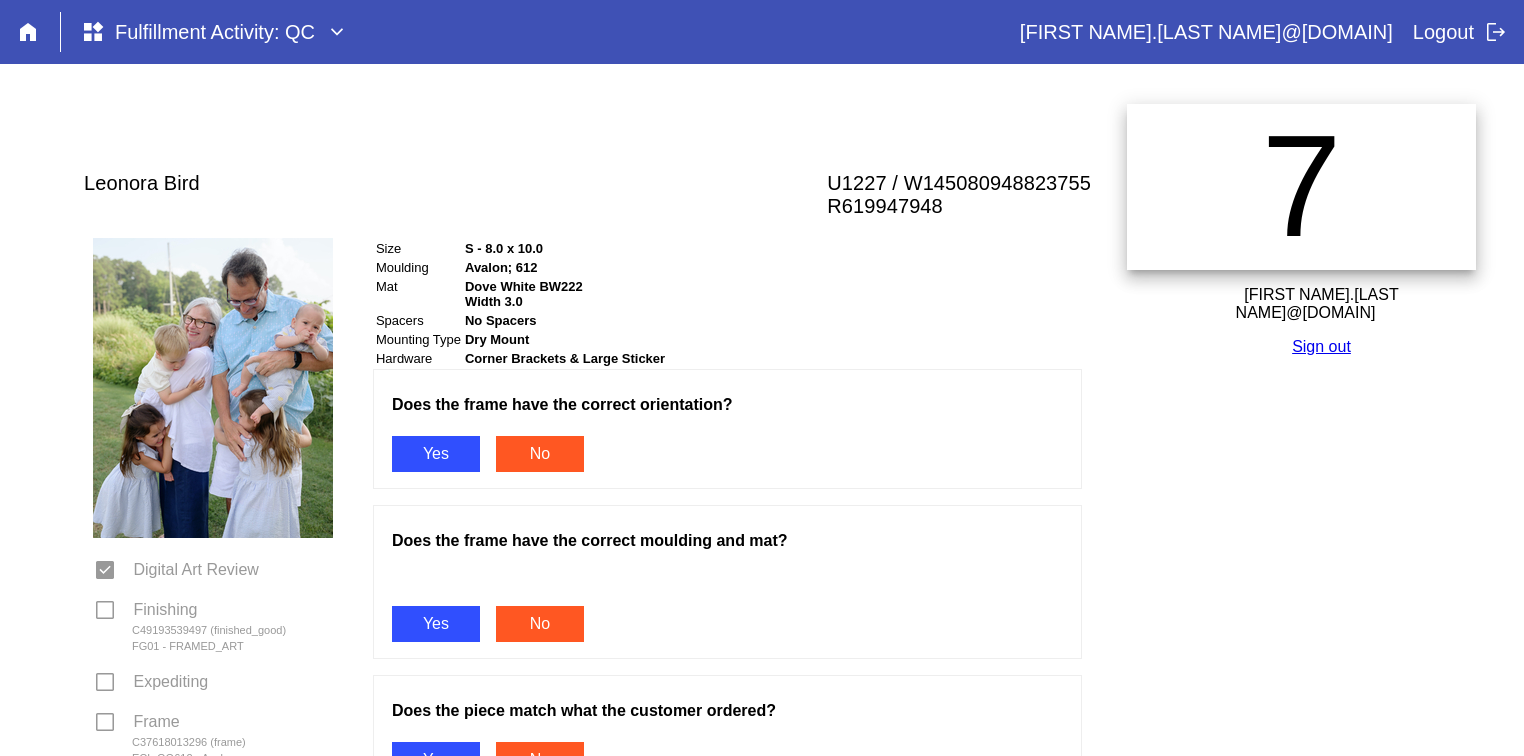 scroll, scrollTop: 0, scrollLeft: 0, axis: both 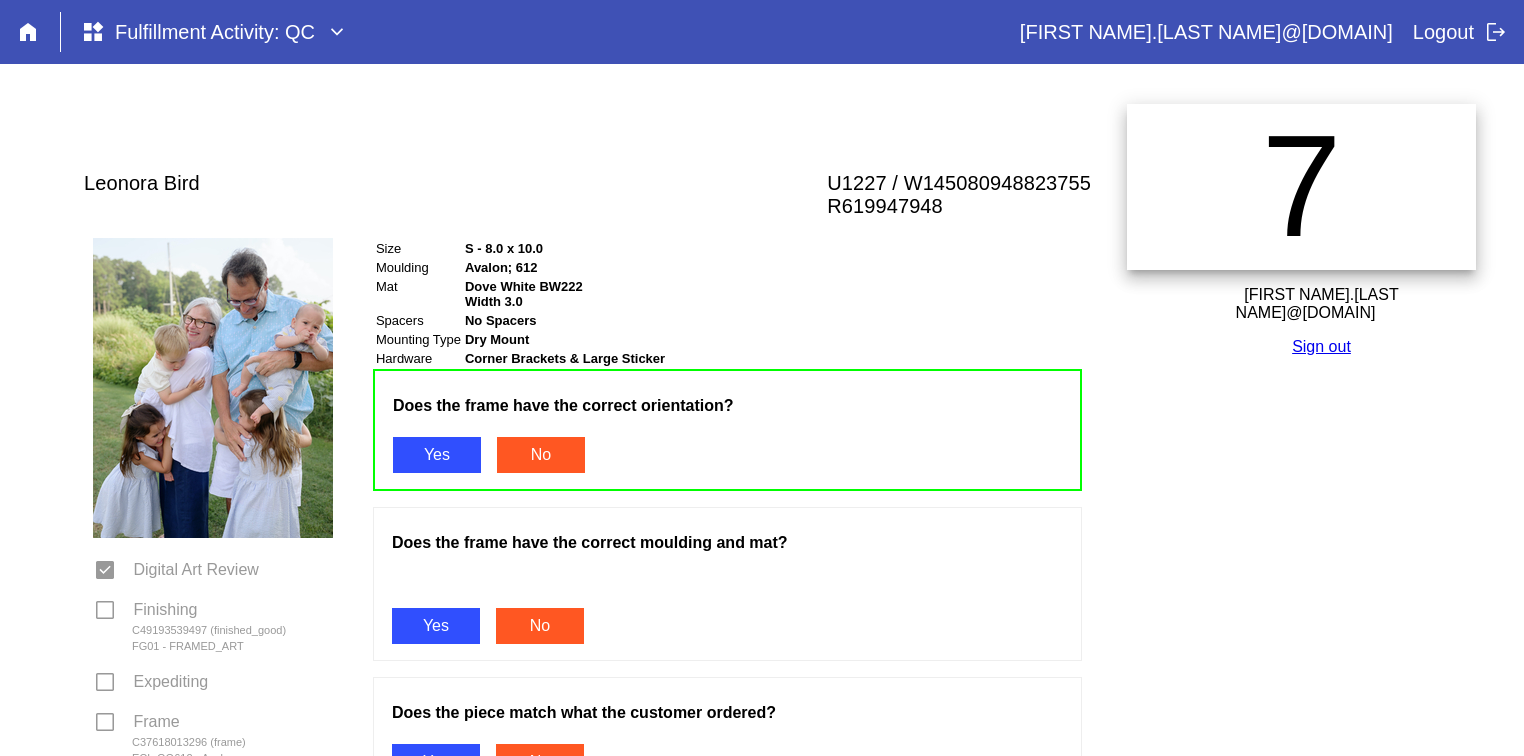 click on "Yes" at bounding box center [436, 626] 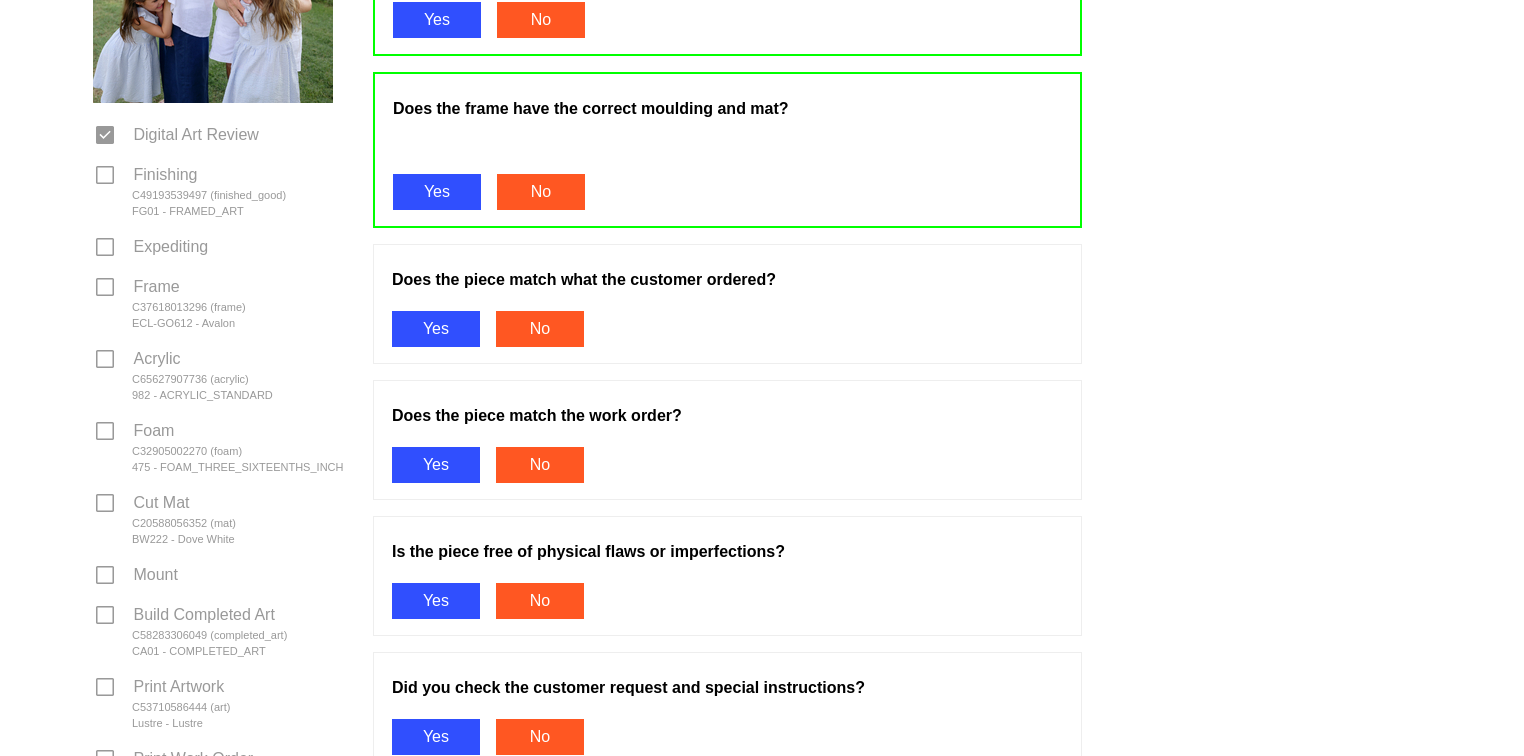 scroll, scrollTop: 444, scrollLeft: 0, axis: vertical 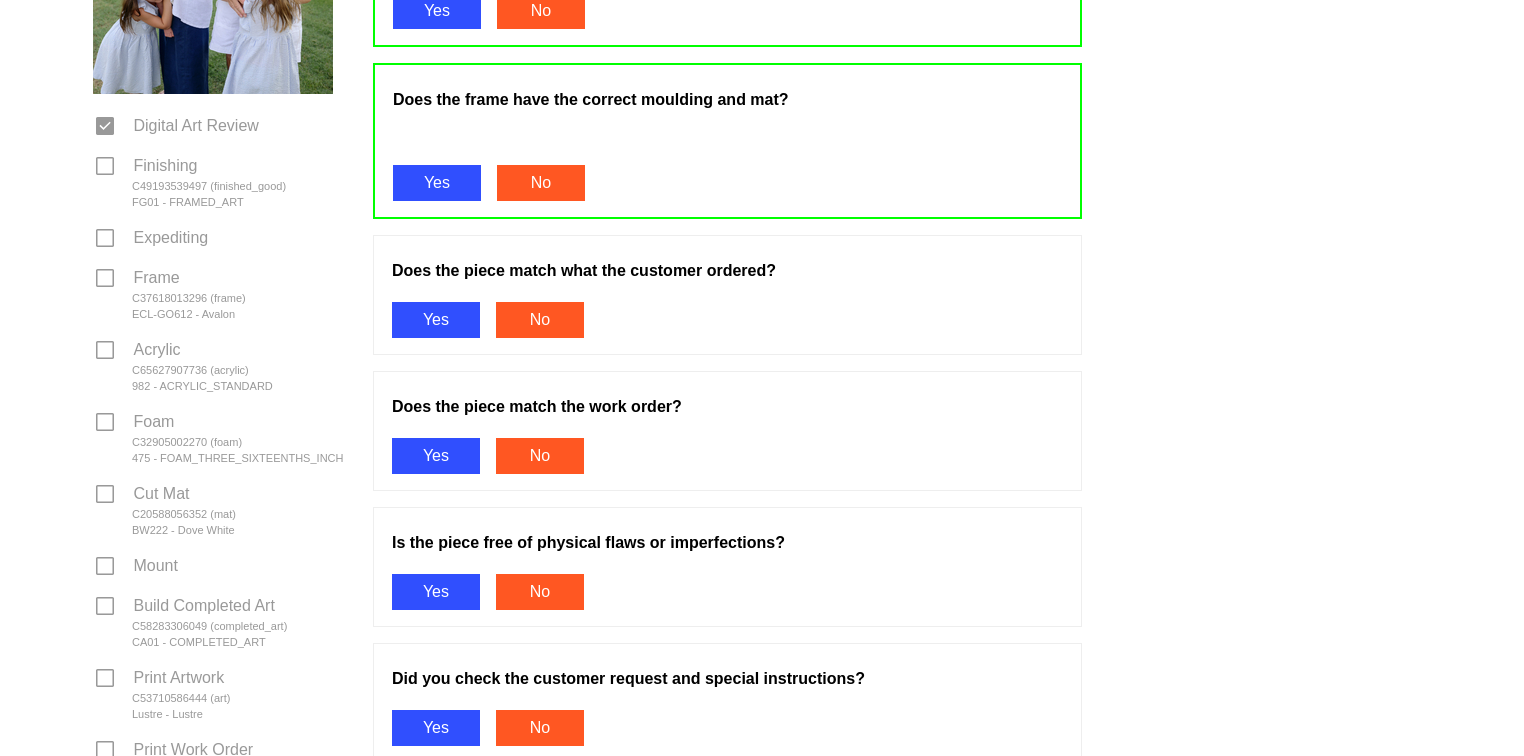 click on "Yes" at bounding box center [436, 456] 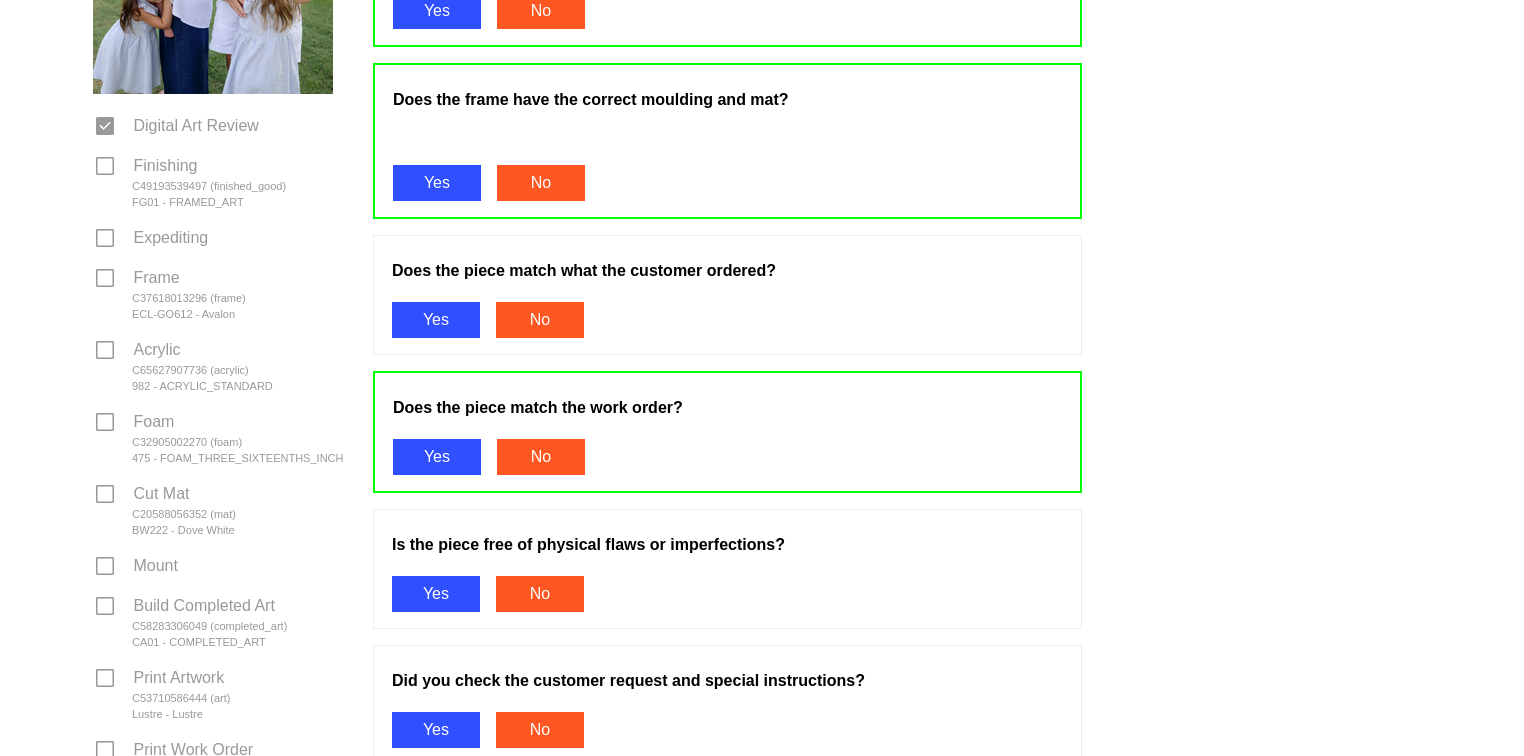 click on "Yes" at bounding box center [436, 320] 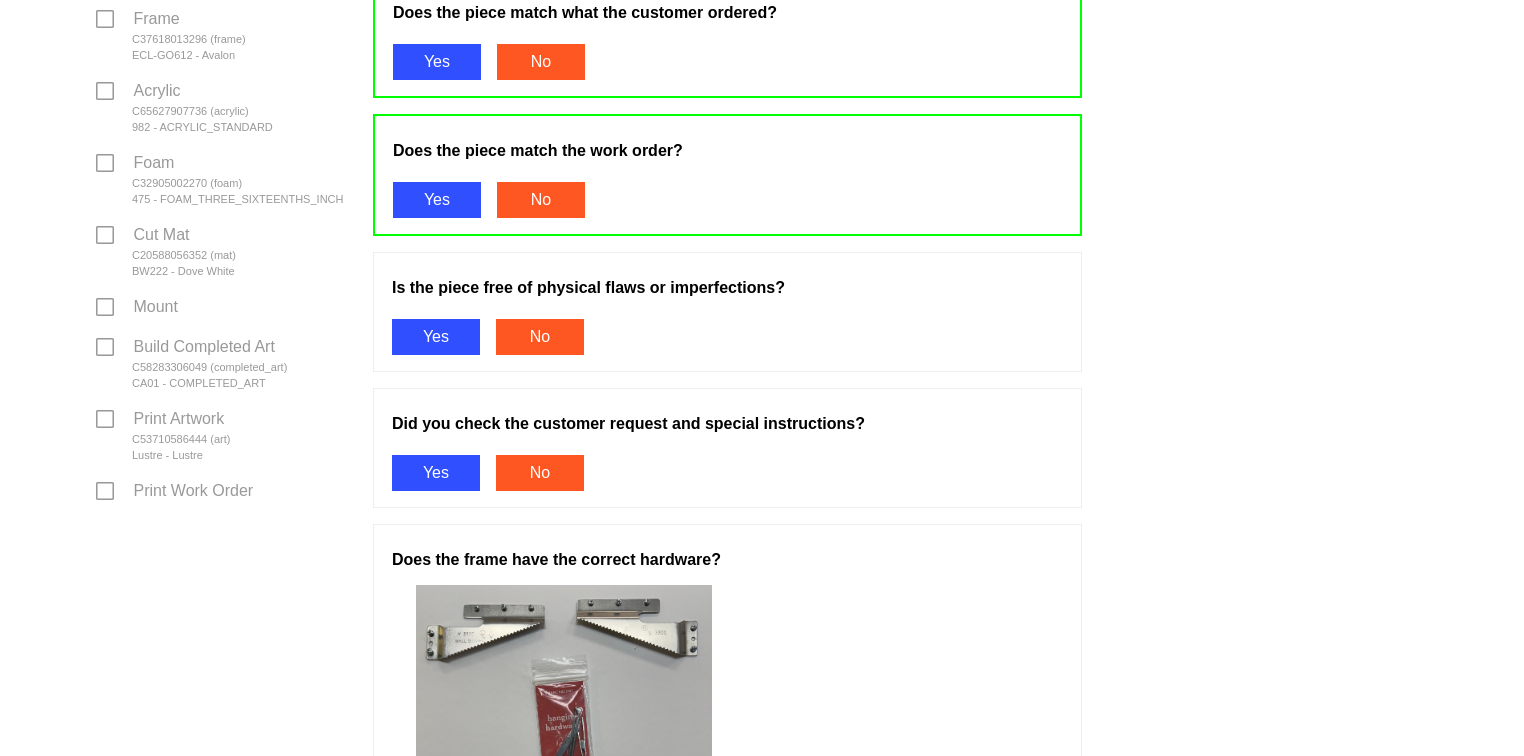 scroll, scrollTop: 712, scrollLeft: 0, axis: vertical 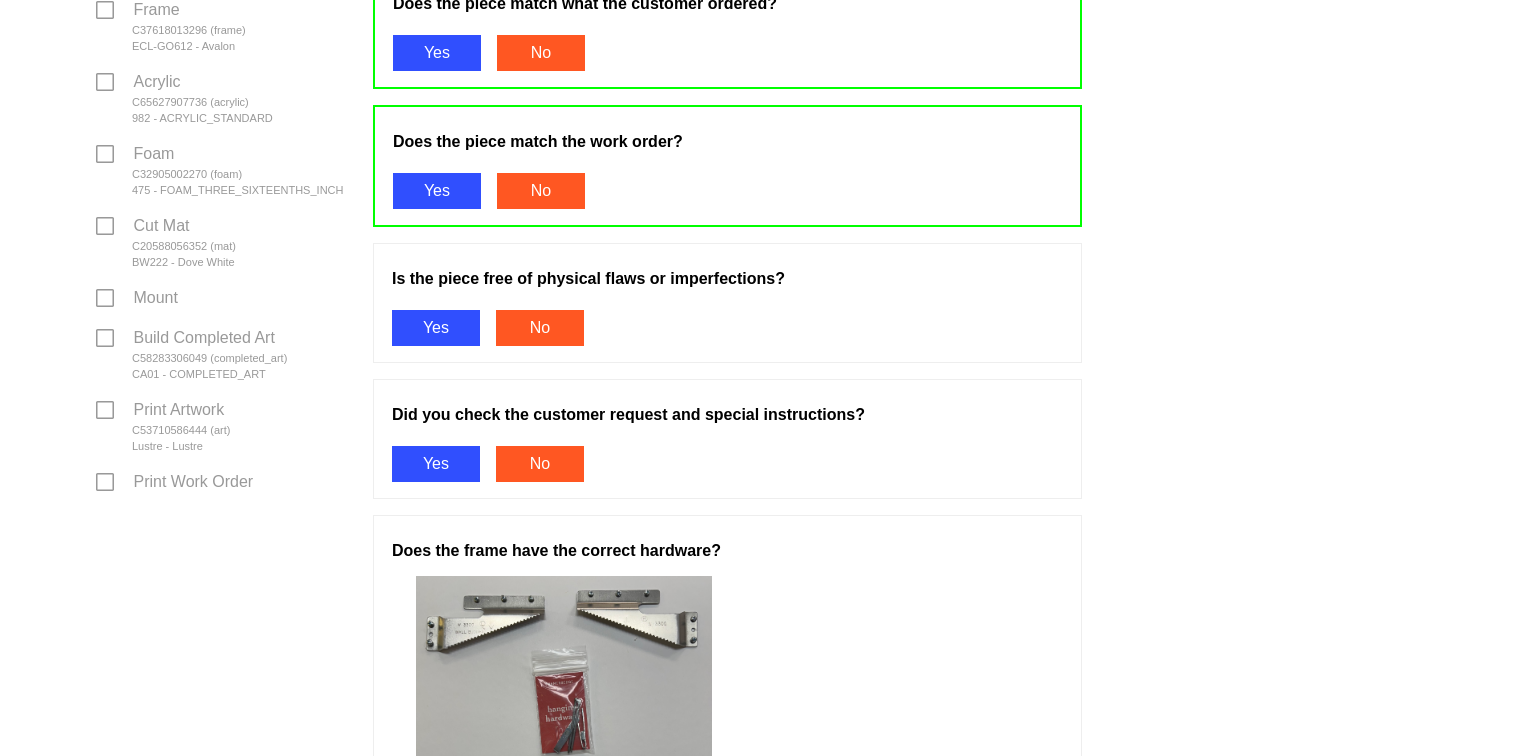 click on "Yes" at bounding box center [436, 328] 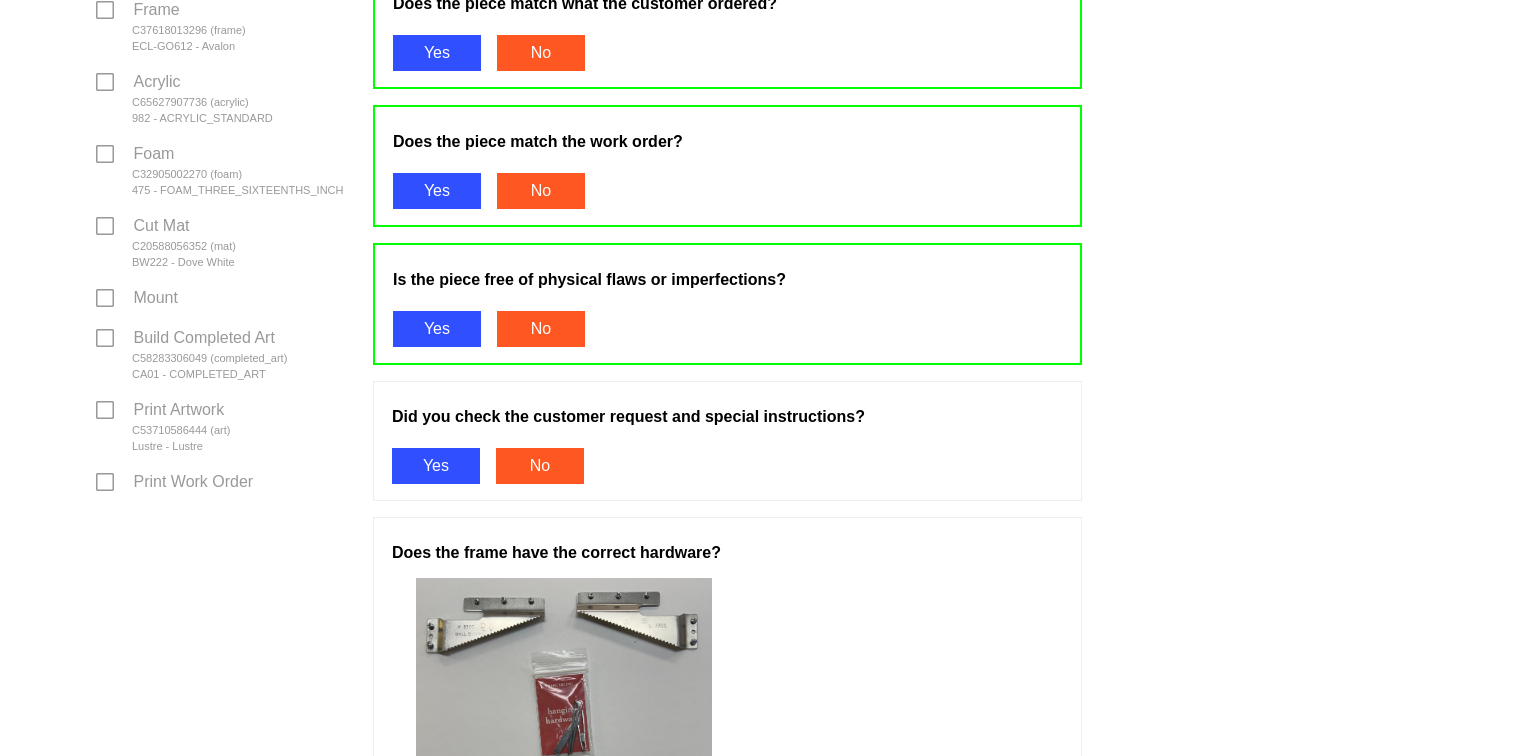 click on "Yes" at bounding box center [436, 466] 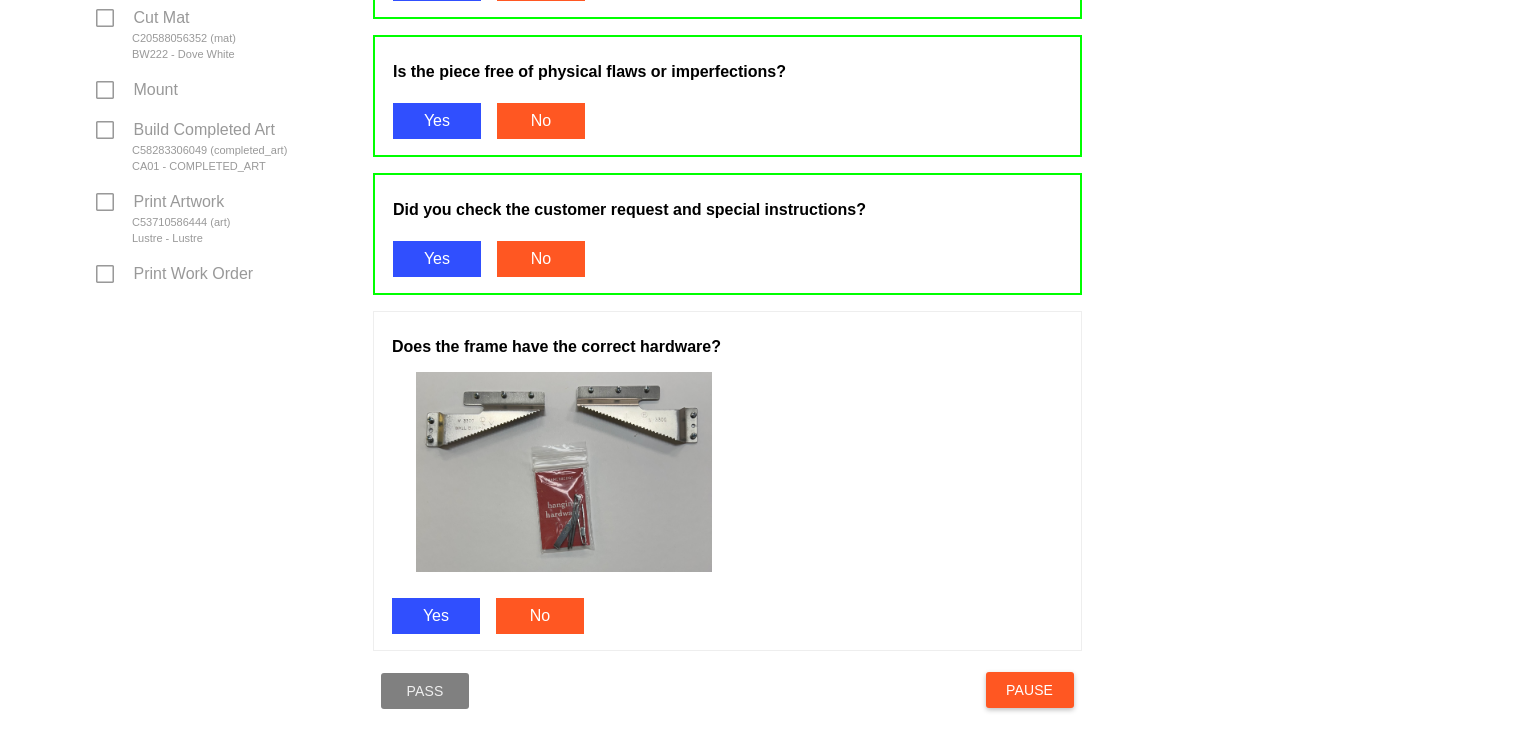 scroll, scrollTop: 922, scrollLeft: 0, axis: vertical 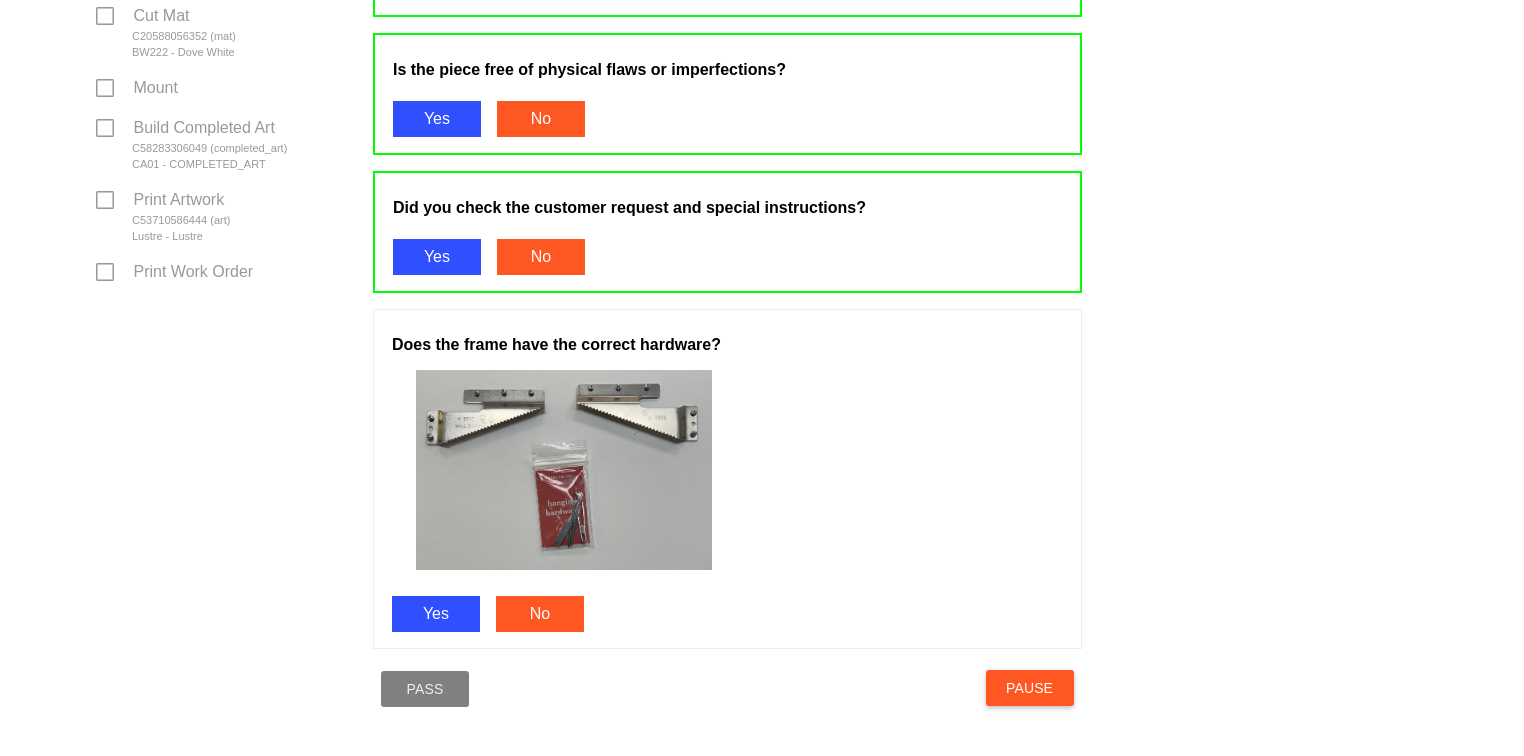 click on "Yes" at bounding box center (436, 614) 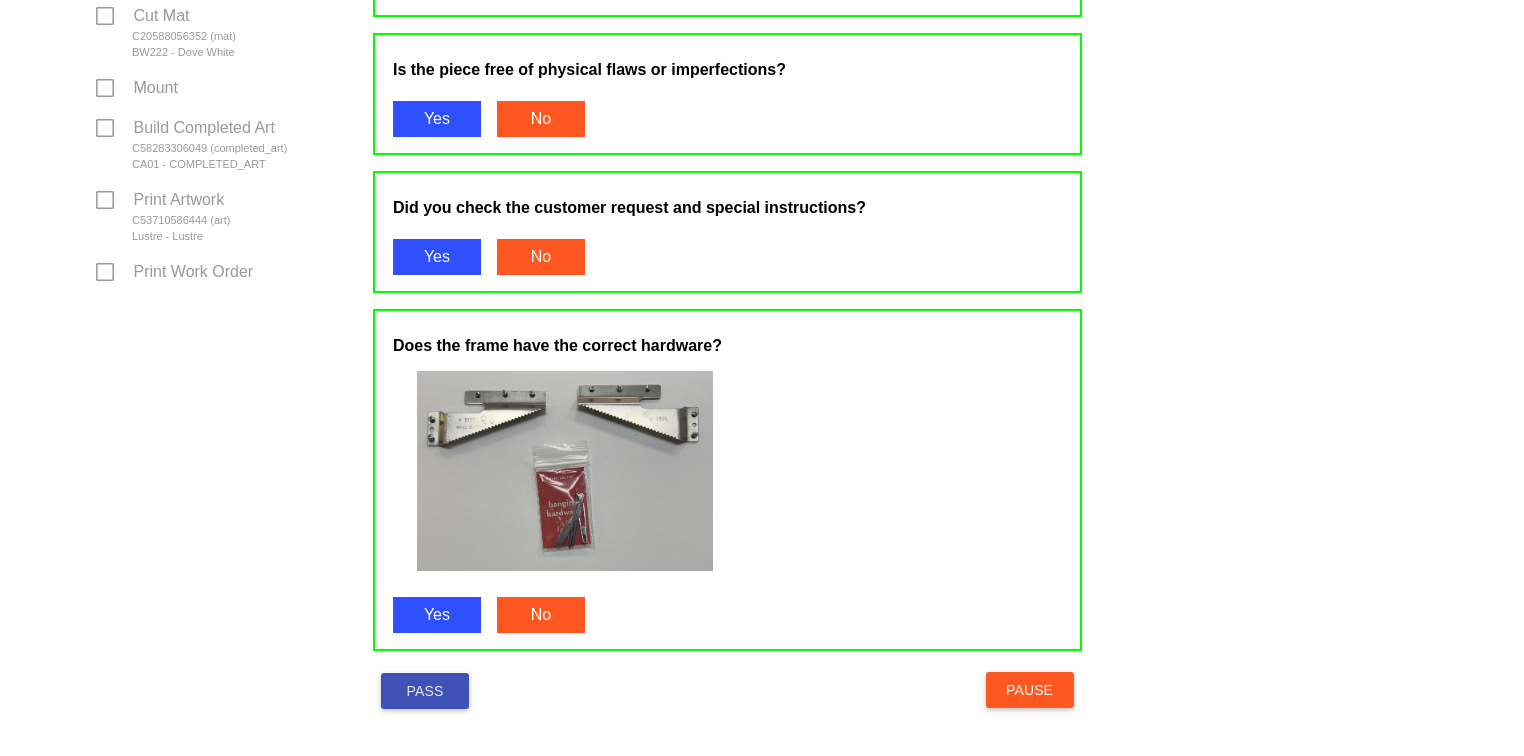 click on "Pass" at bounding box center [425, 691] 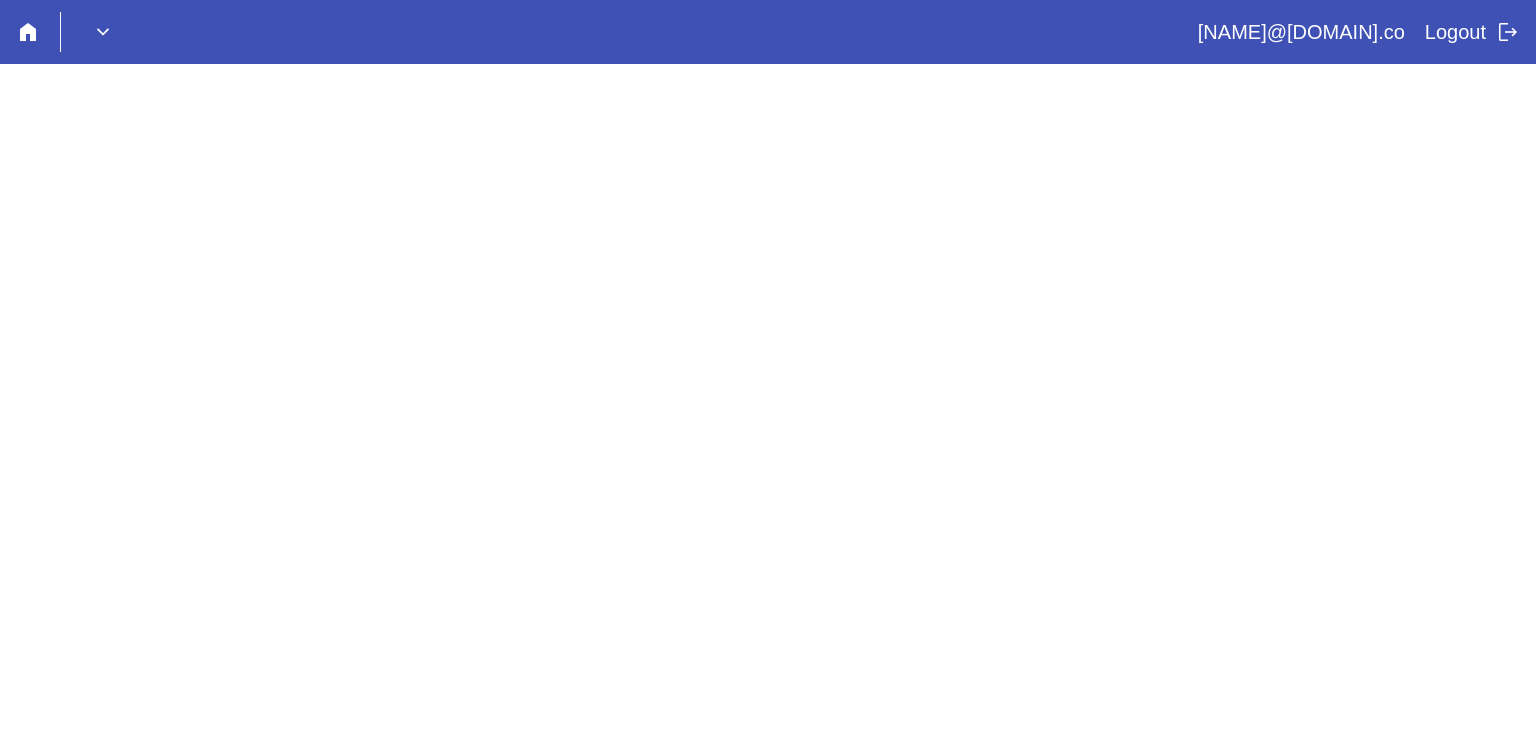 scroll, scrollTop: 0, scrollLeft: 0, axis: both 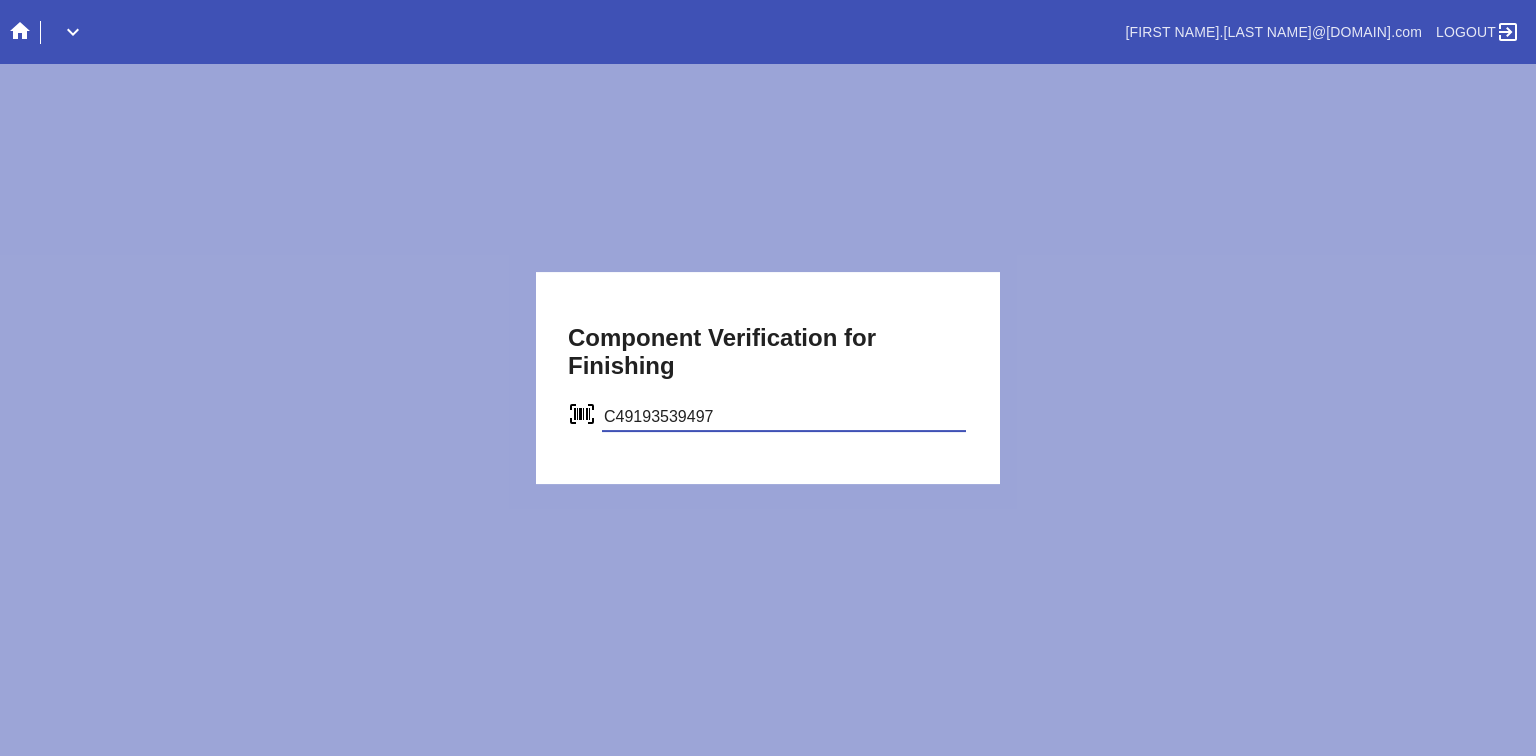 type on "C49193539497" 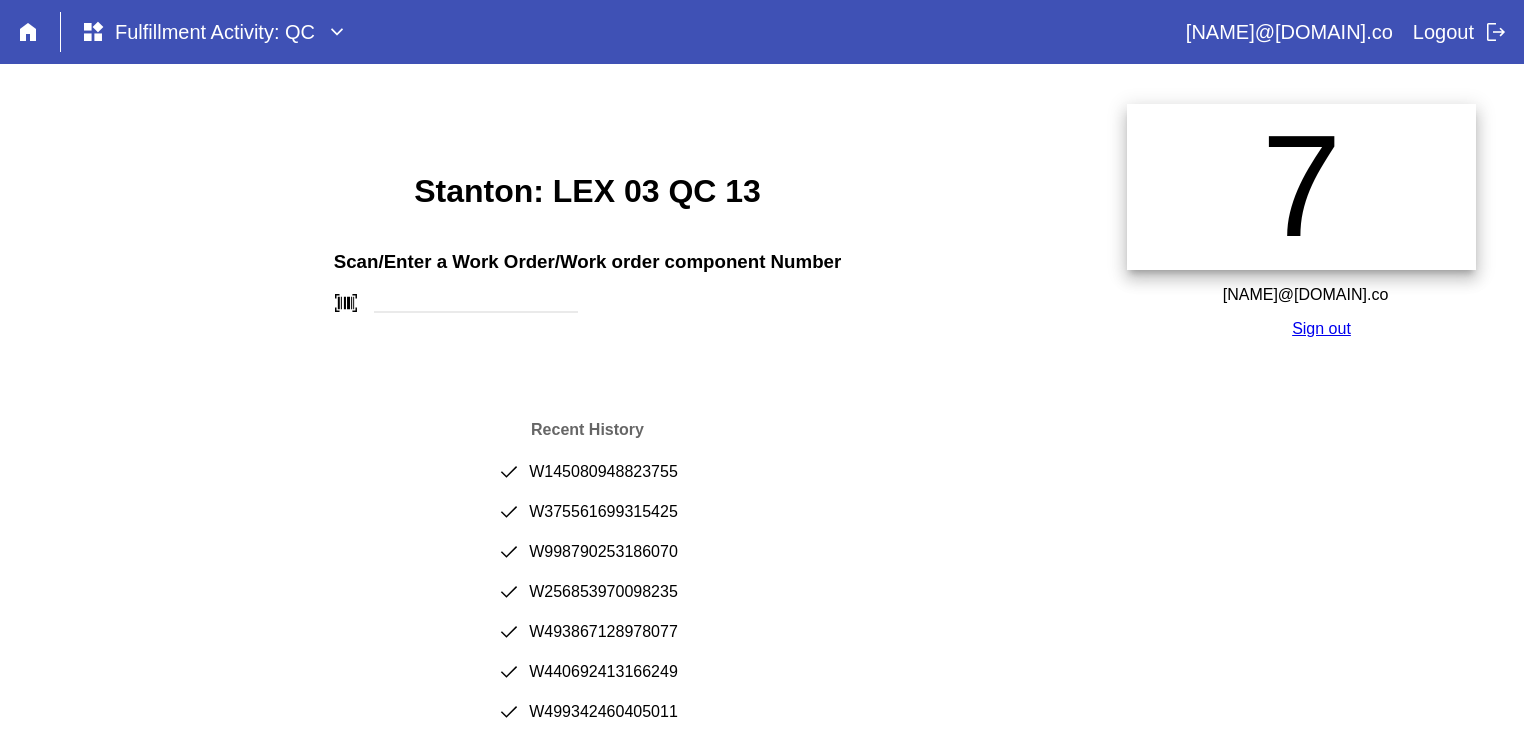 scroll, scrollTop: 0, scrollLeft: 0, axis: both 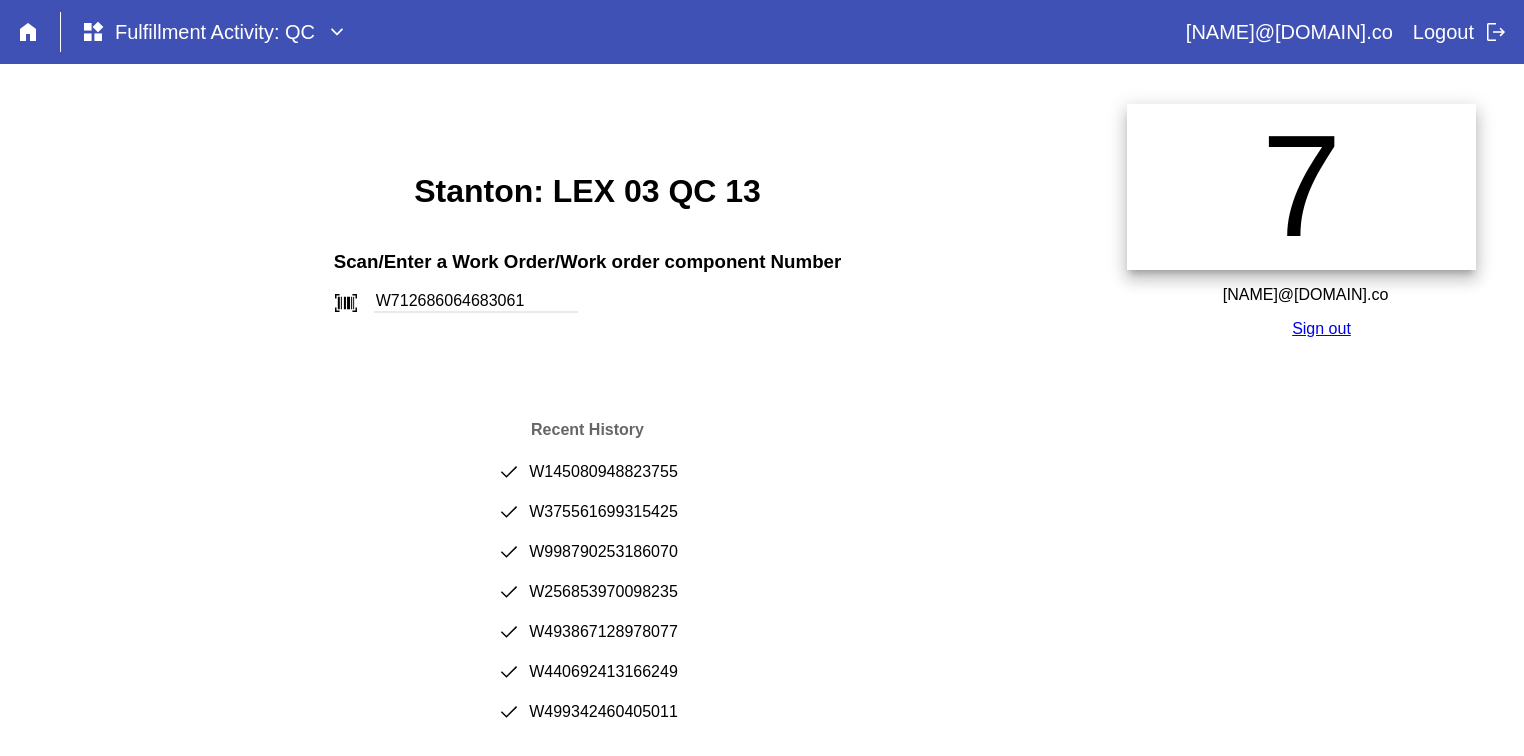 type on "W712686064683061" 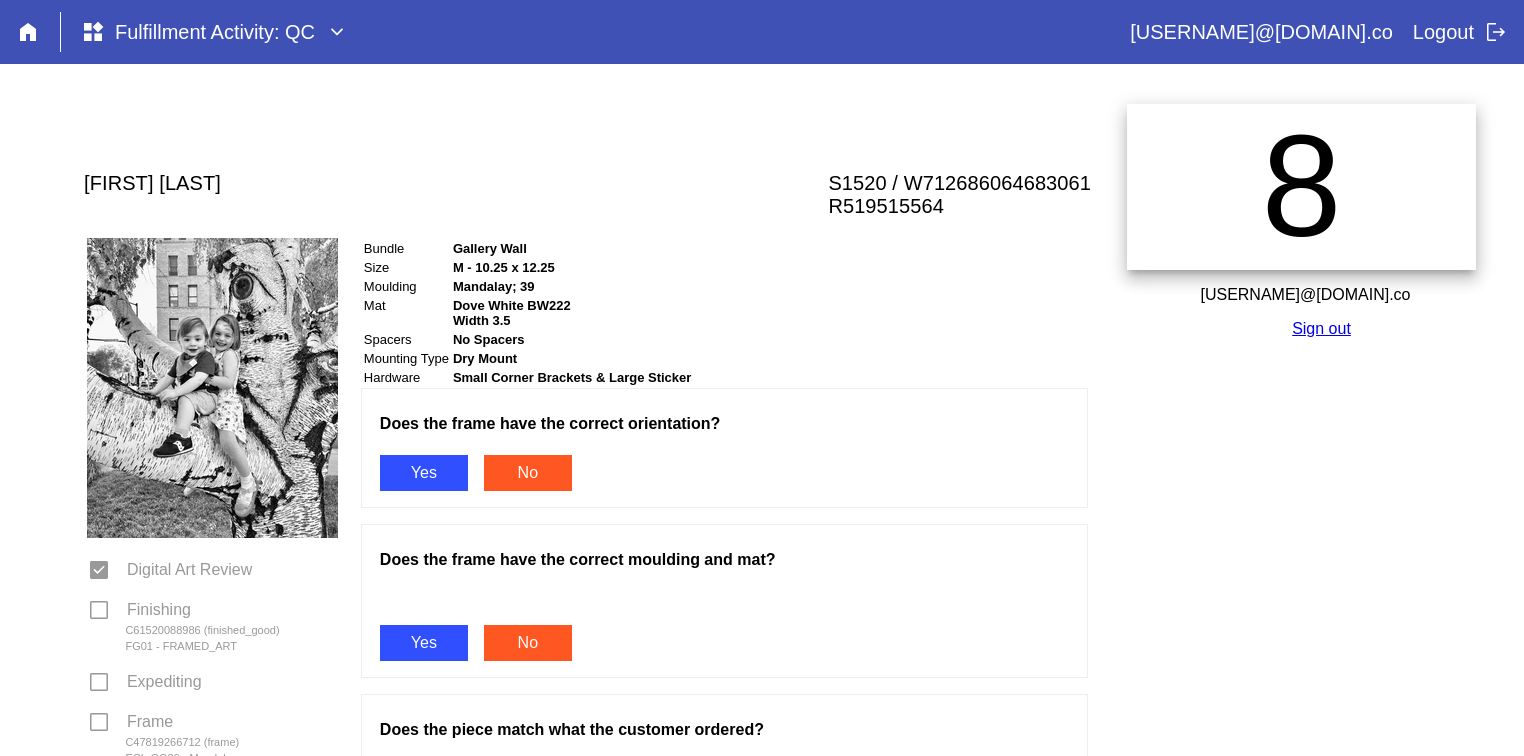 scroll, scrollTop: 0, scrollLeft: 0, axis: both 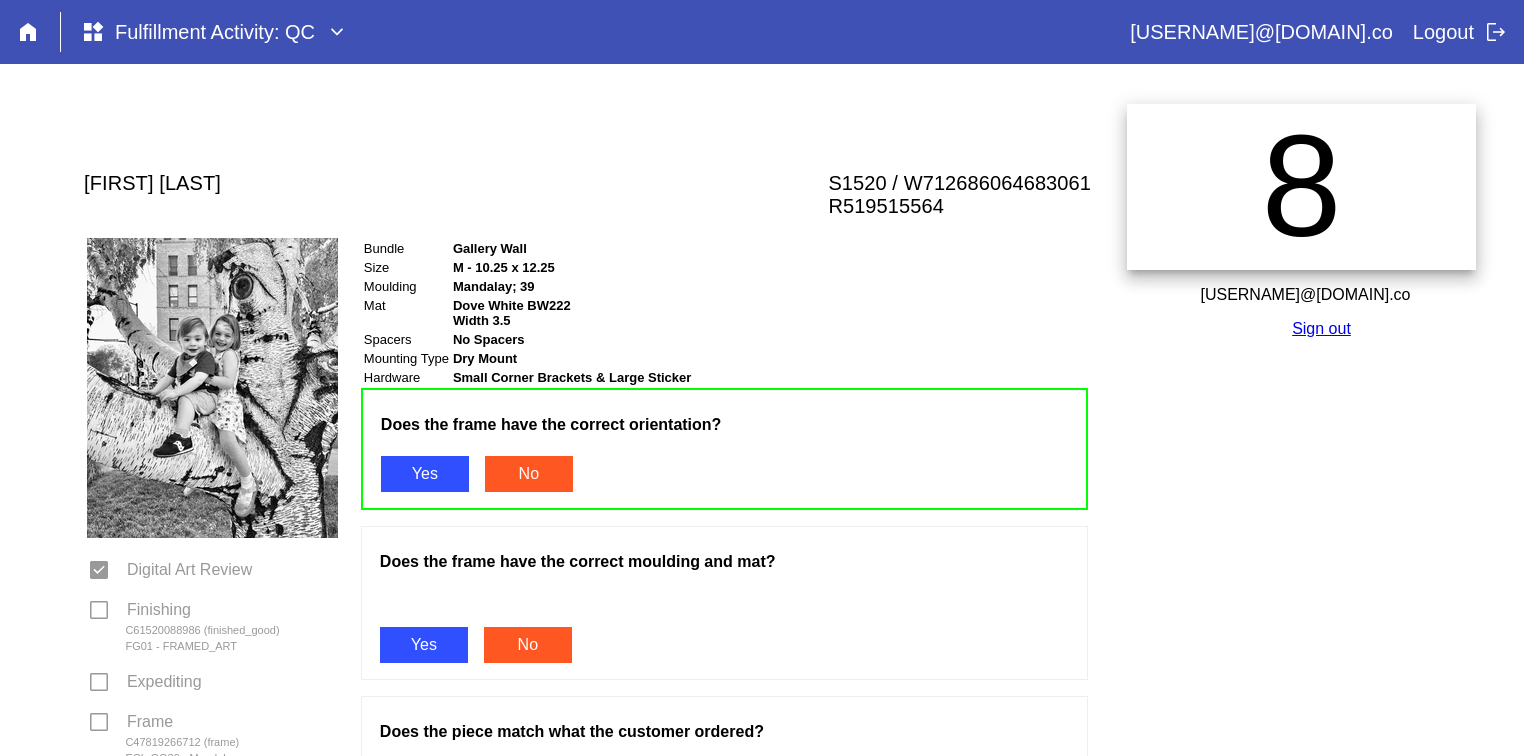 click on "Yes" at bounding box center [424, 645] 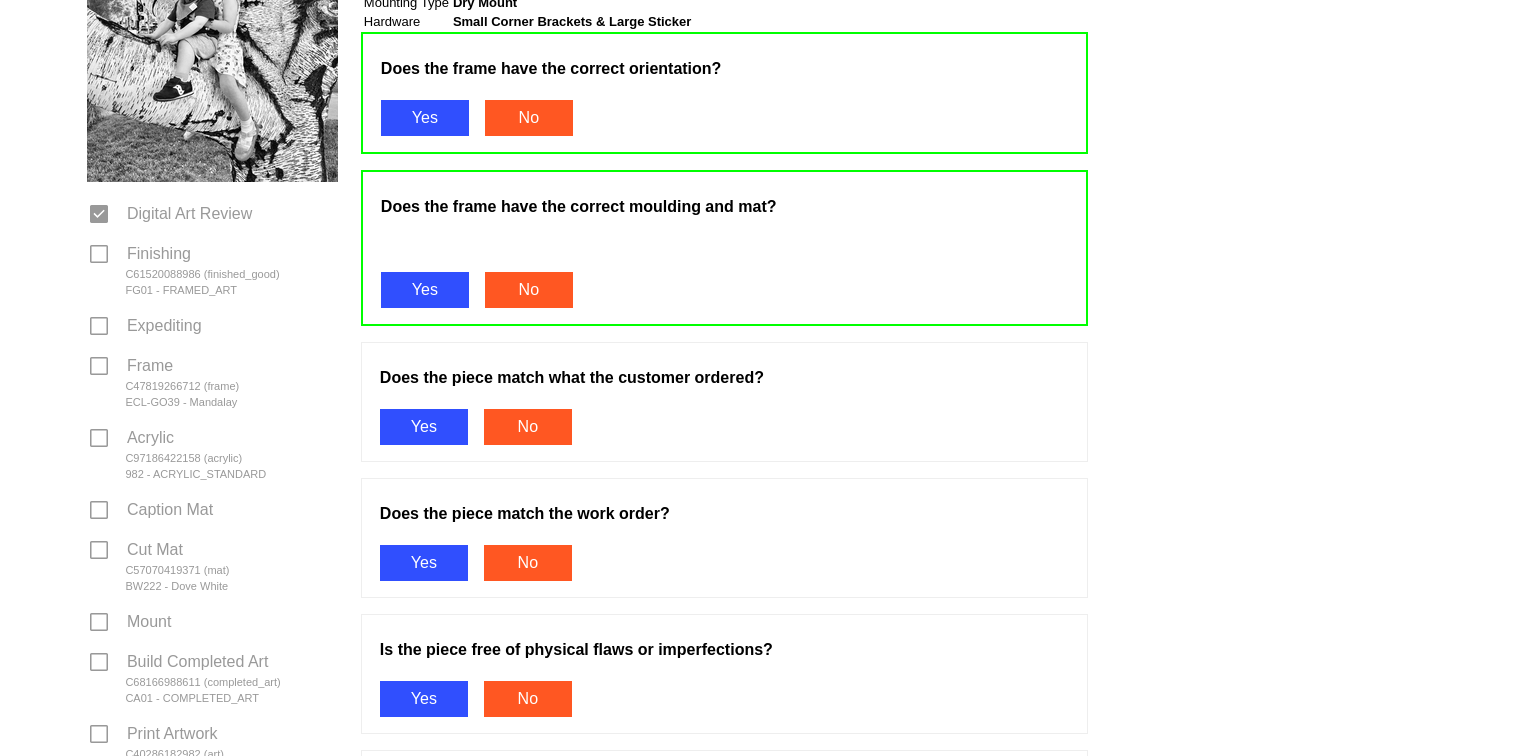 click on "Yes" at bounding box center (424, 427) 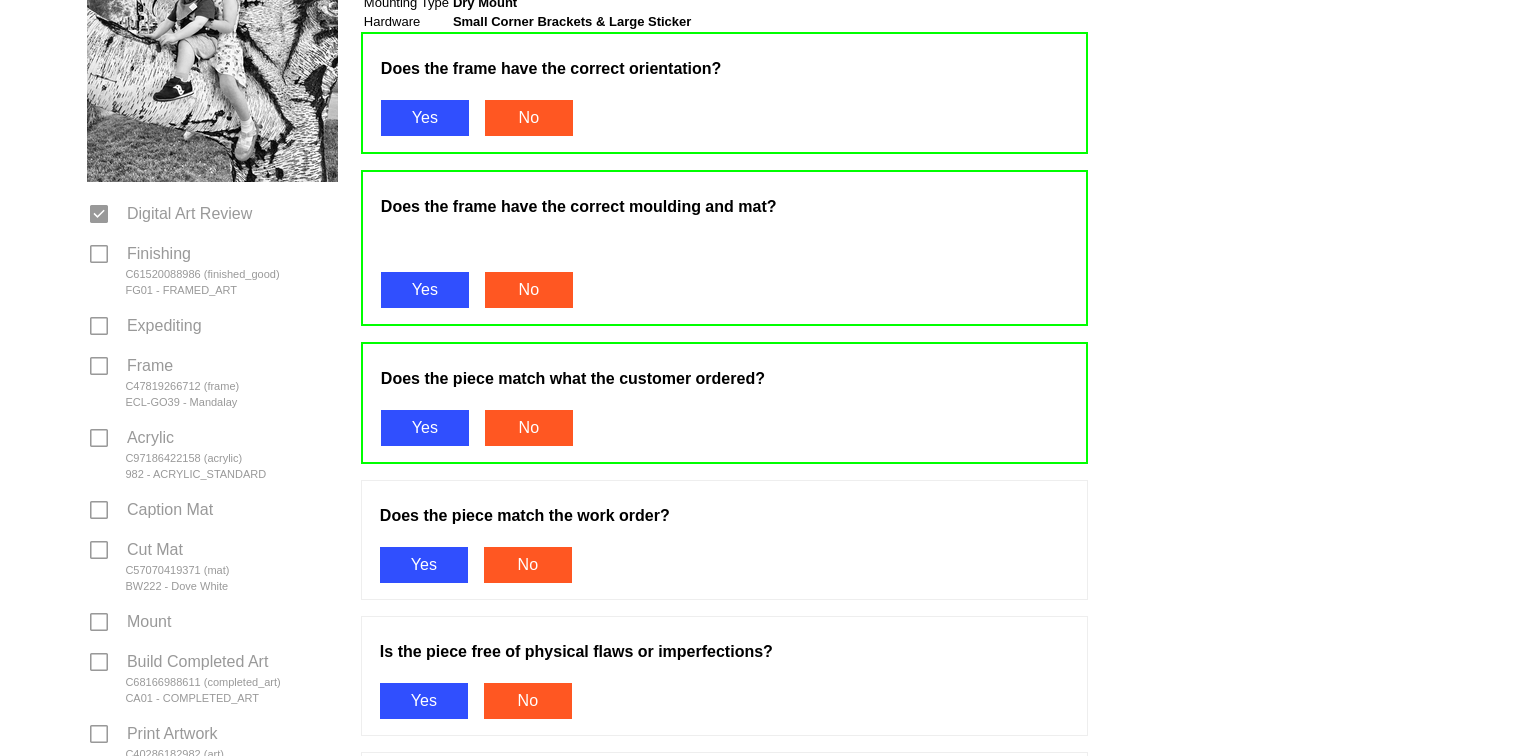 click on "Yes" at bounding box center [424, 565] 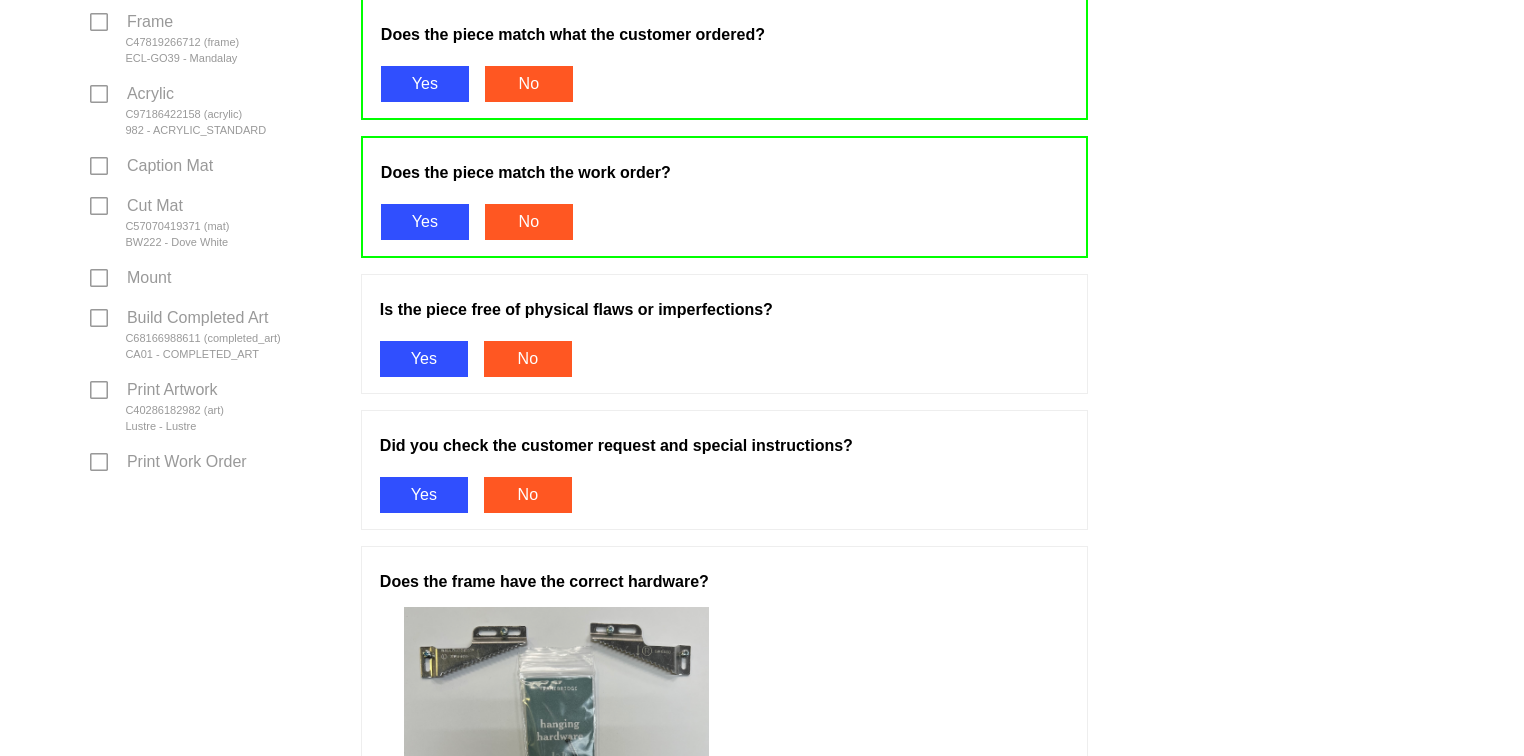 click on "Yes" at bounding box center (424, 359) 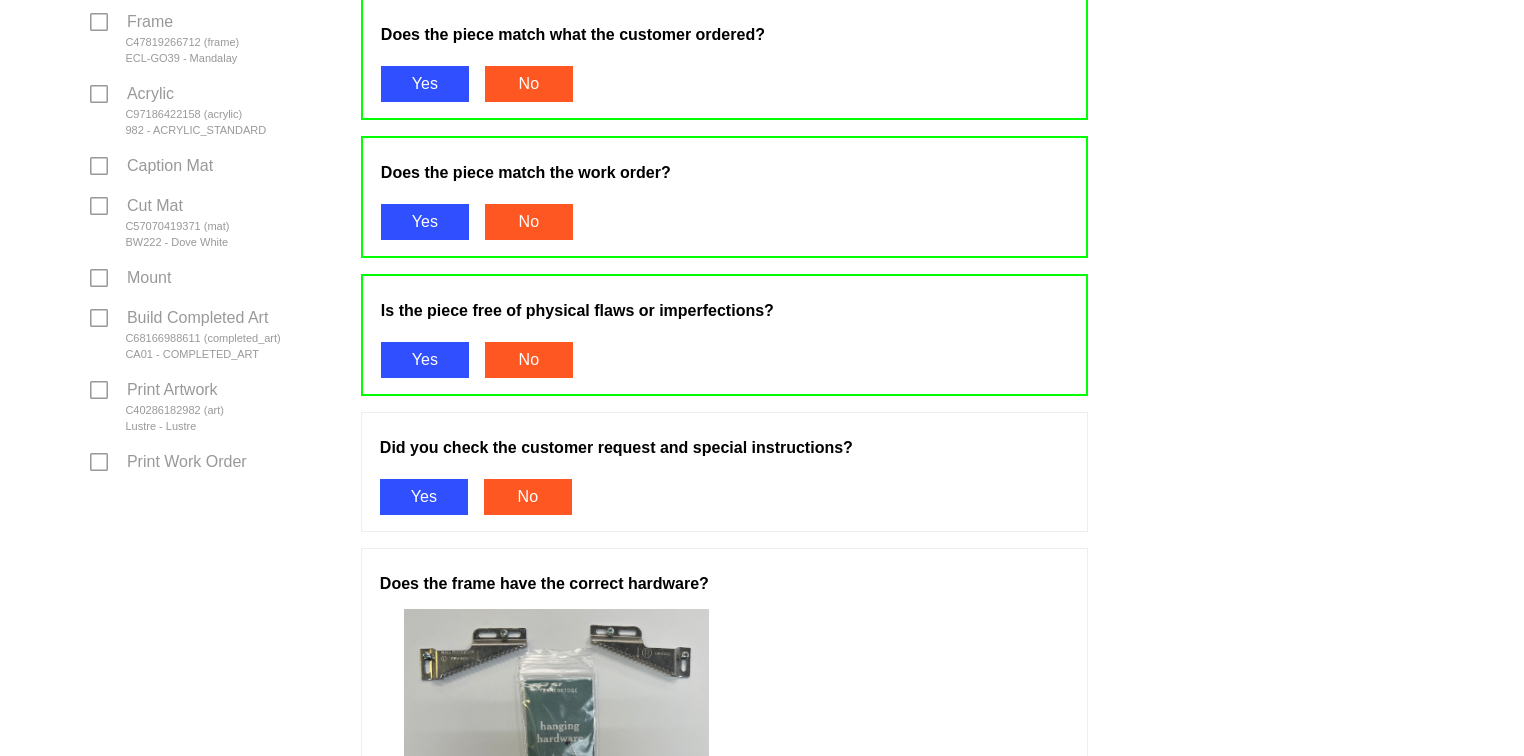 click on "Yes" at bounding box center [424, 497] 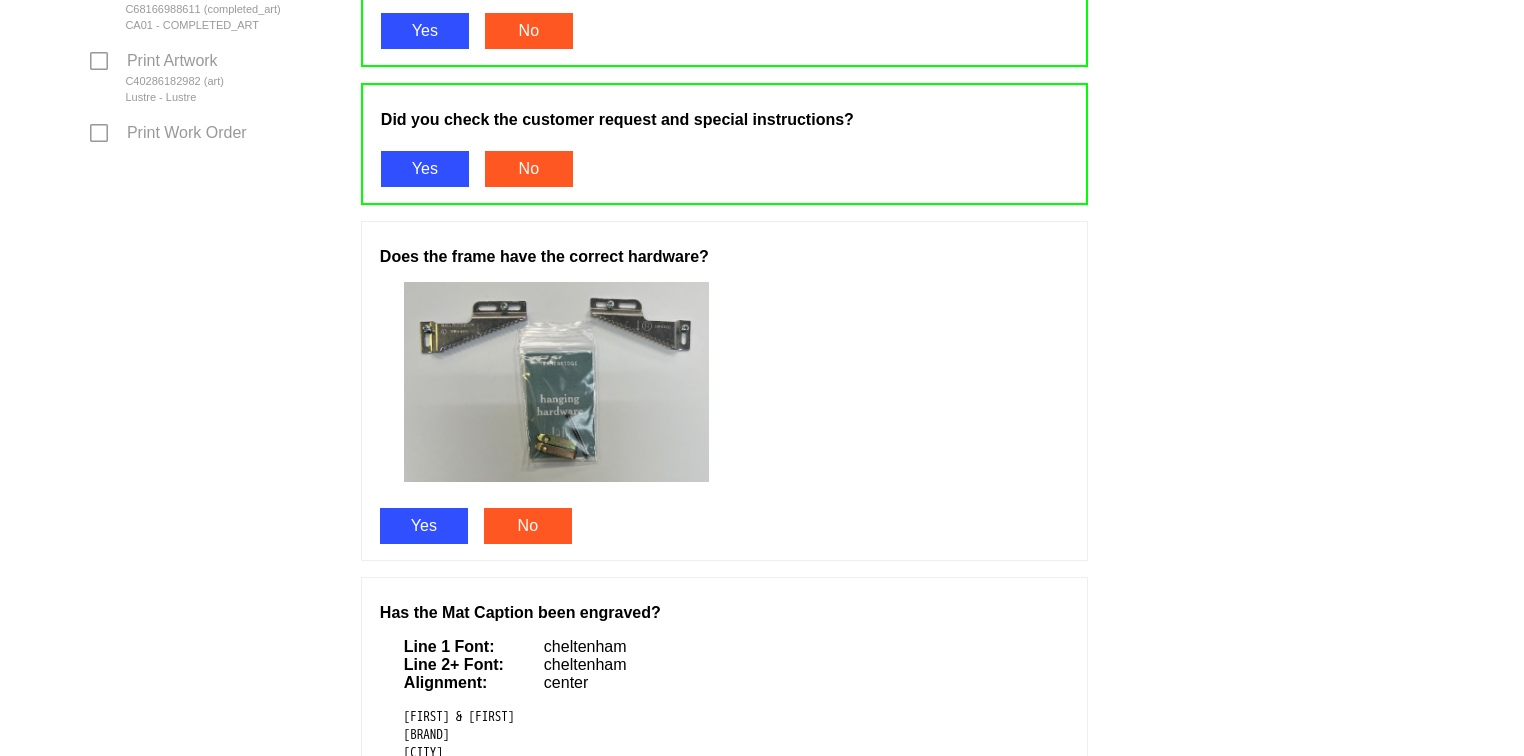 click on "Yes" at bounding box center [424, 526] 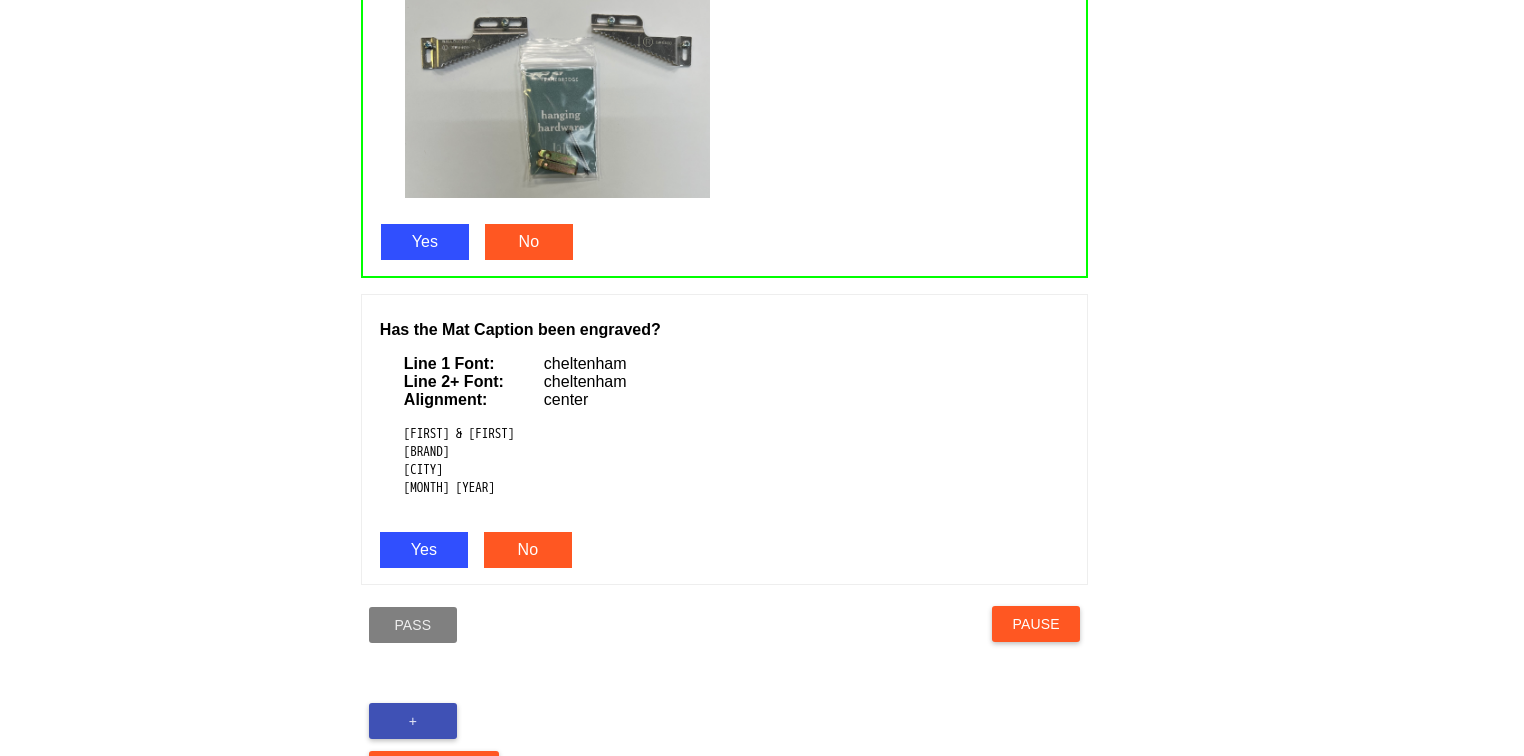 scroll, scrollTop: 1324, scrollLeft: 0, axis: vertical 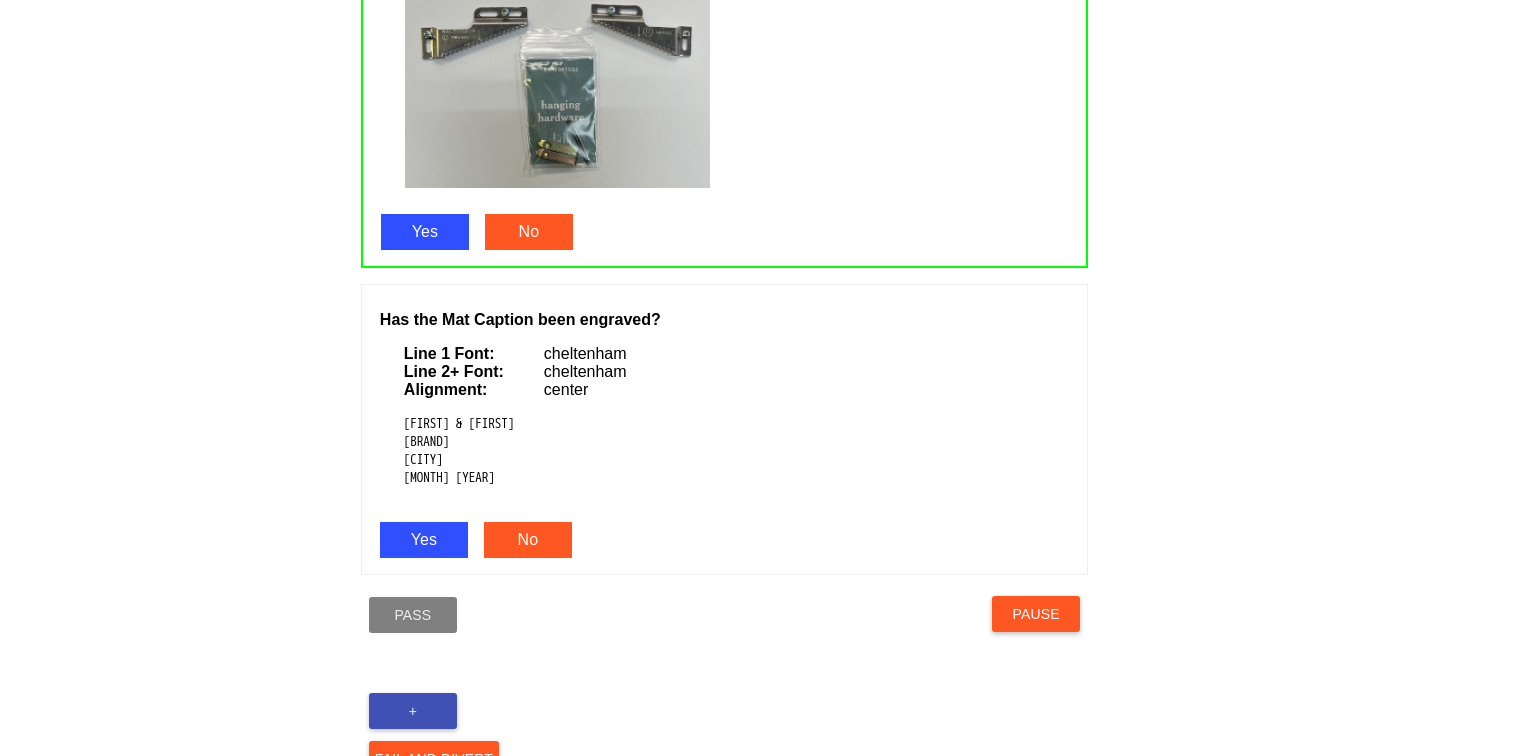click on "Yes" at bounding box center (424, 540) 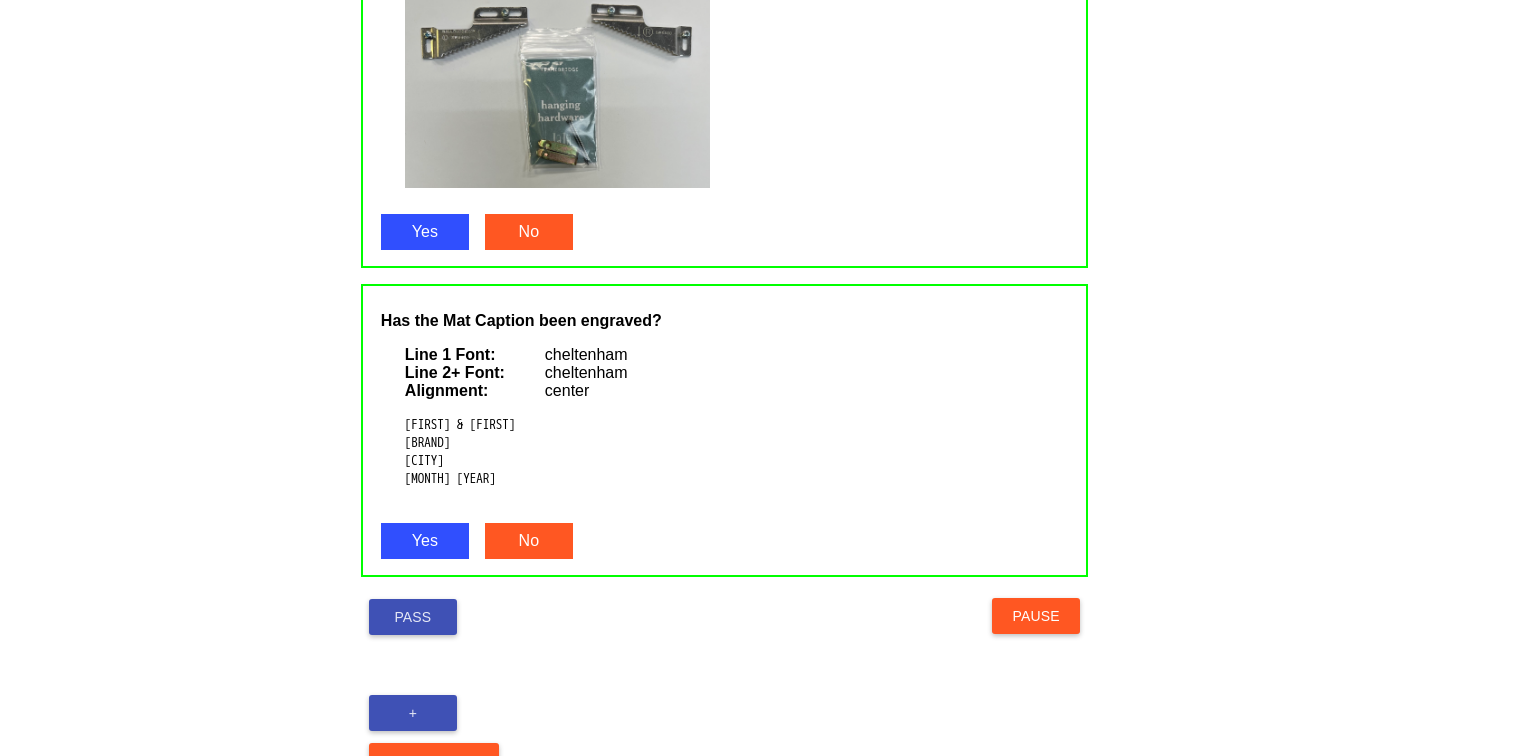 click on "Pass" at bounding box center (413, 617) 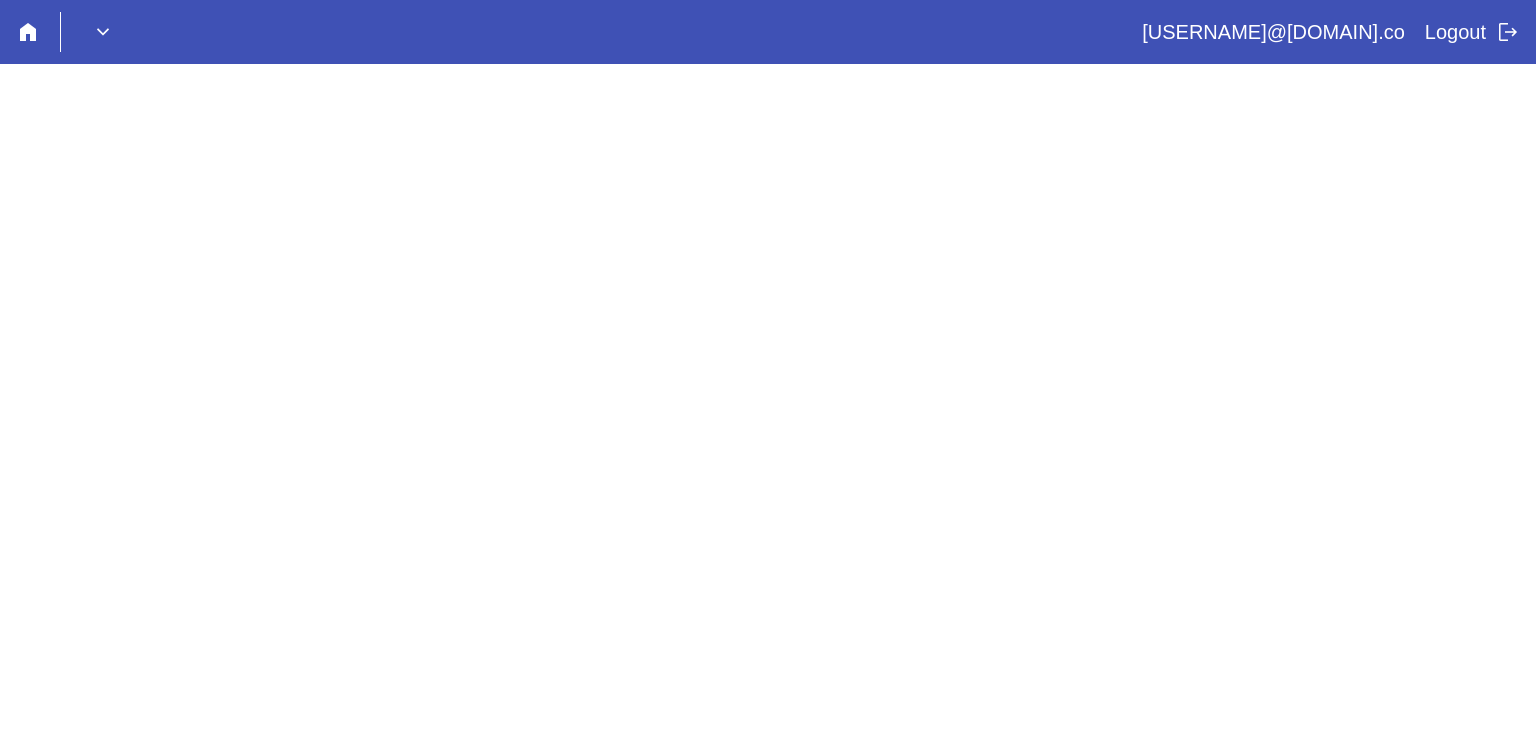 scroll, scrollTop: 0, scrollLeft: 0, axis: both 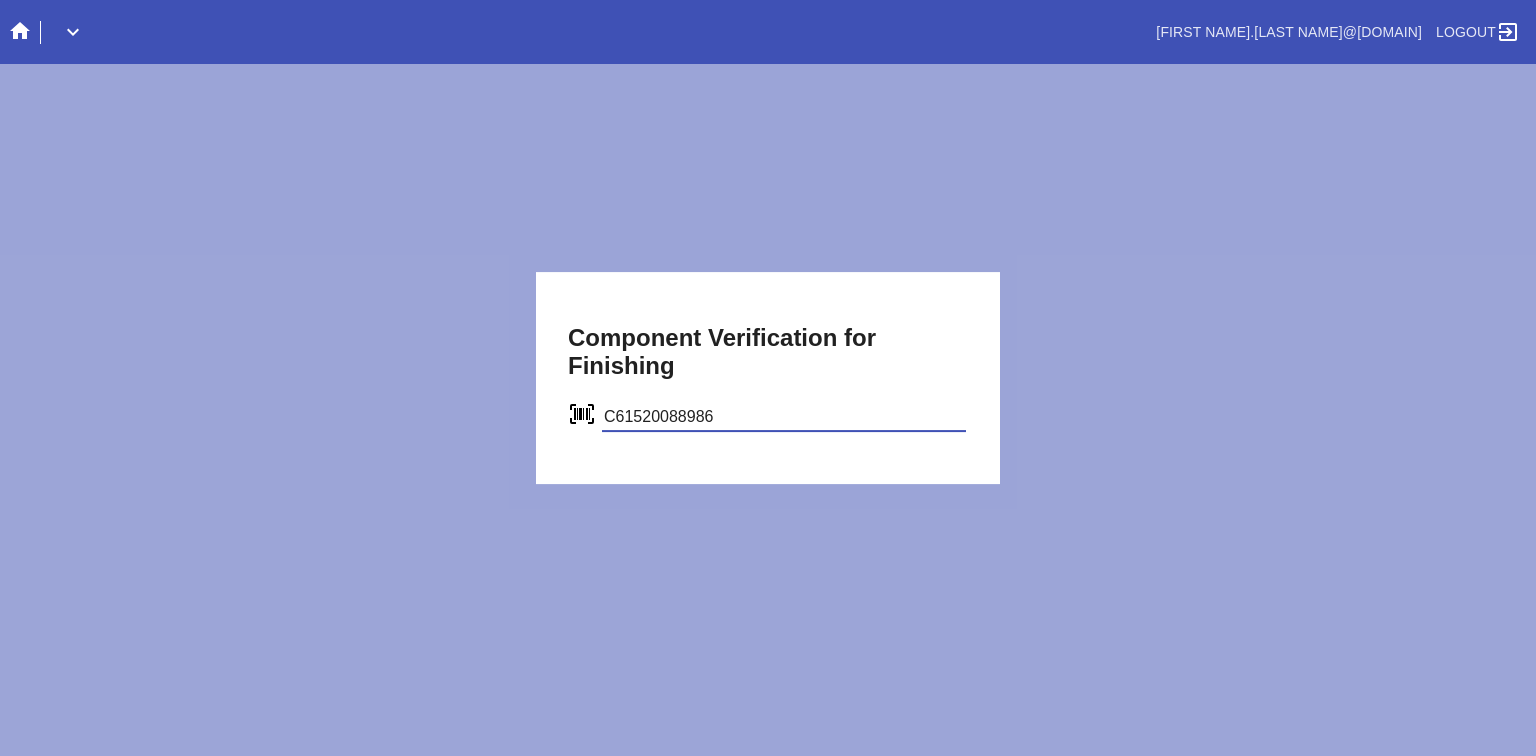 type on "C61520088986" 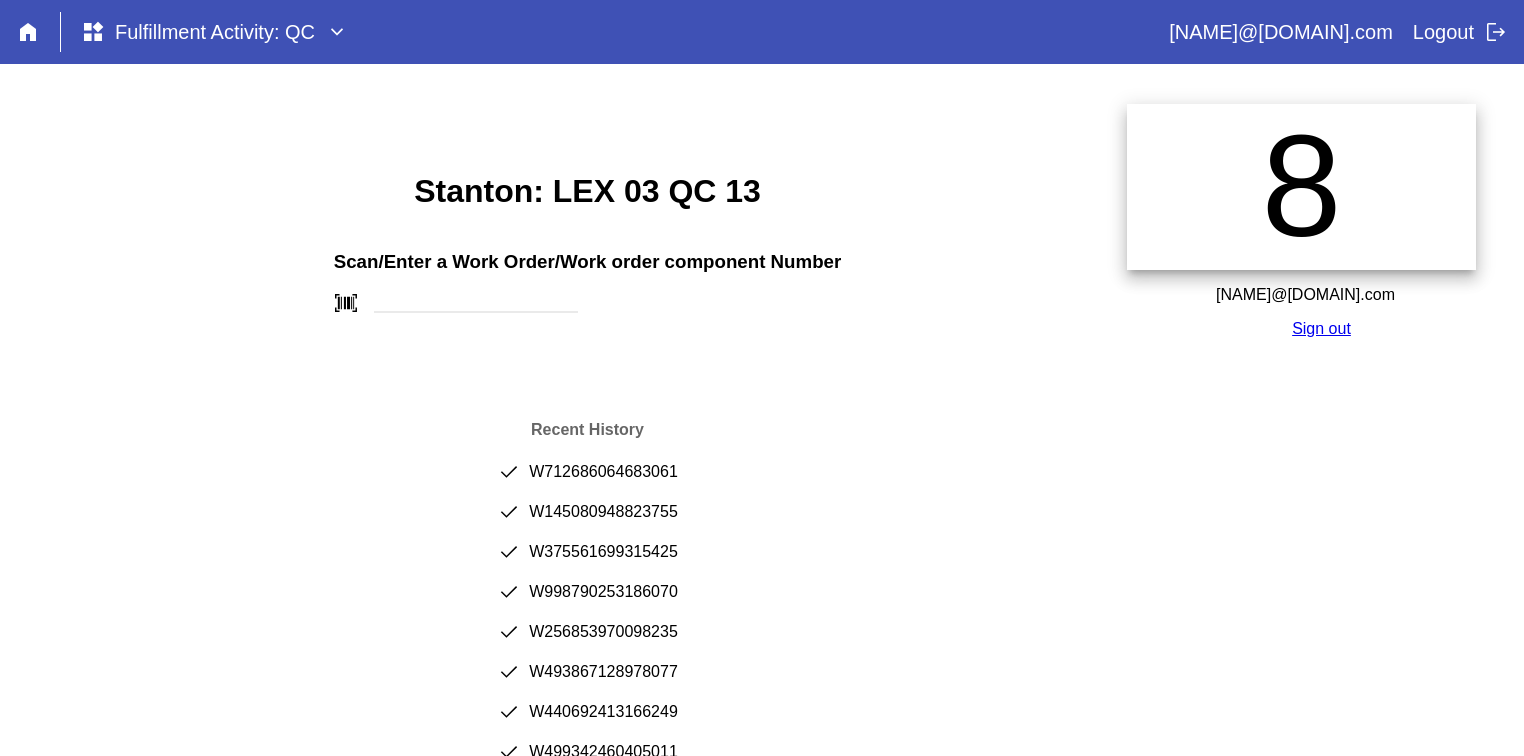 scroll, scrollTop: 0, scrollLeft: 0, axis: both 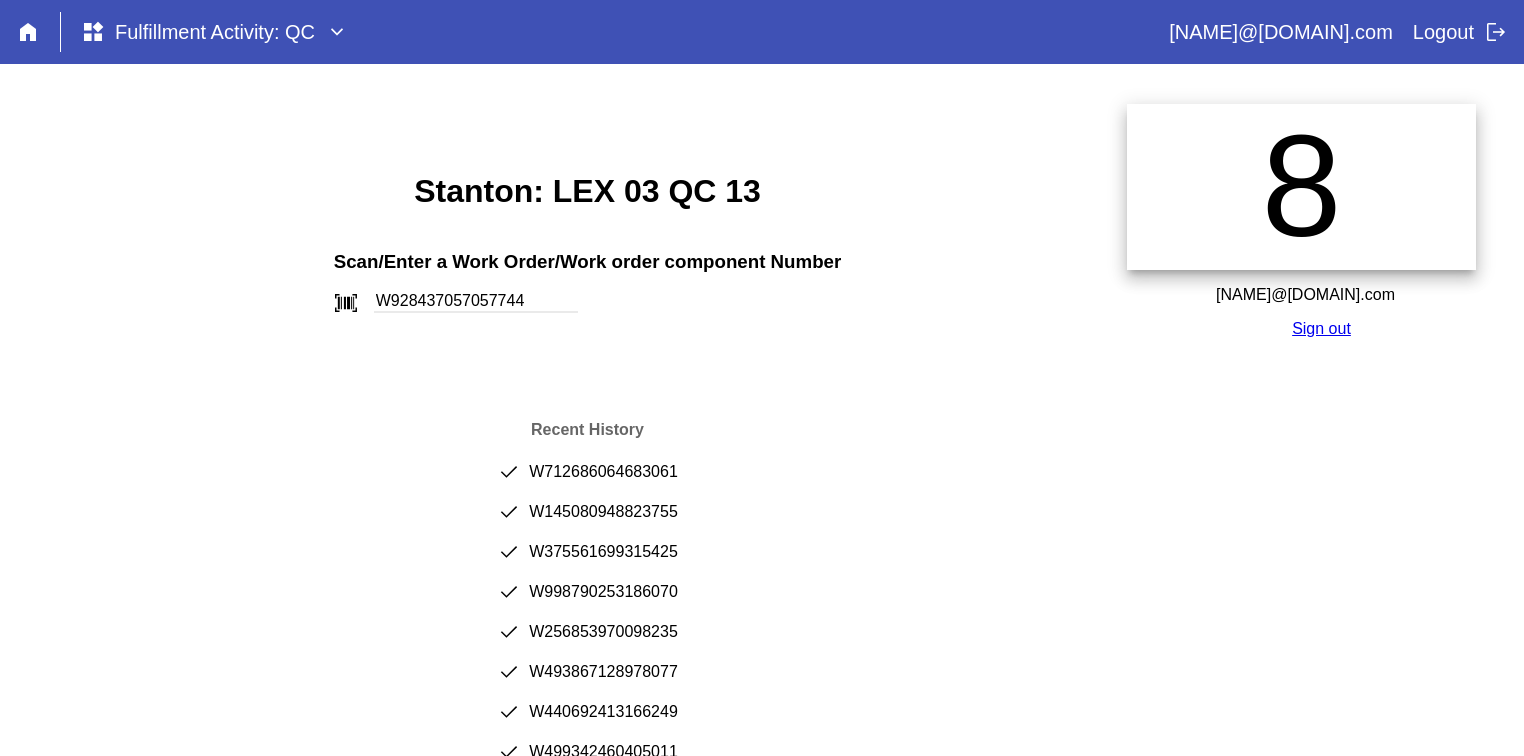 type on "W928437057057744" 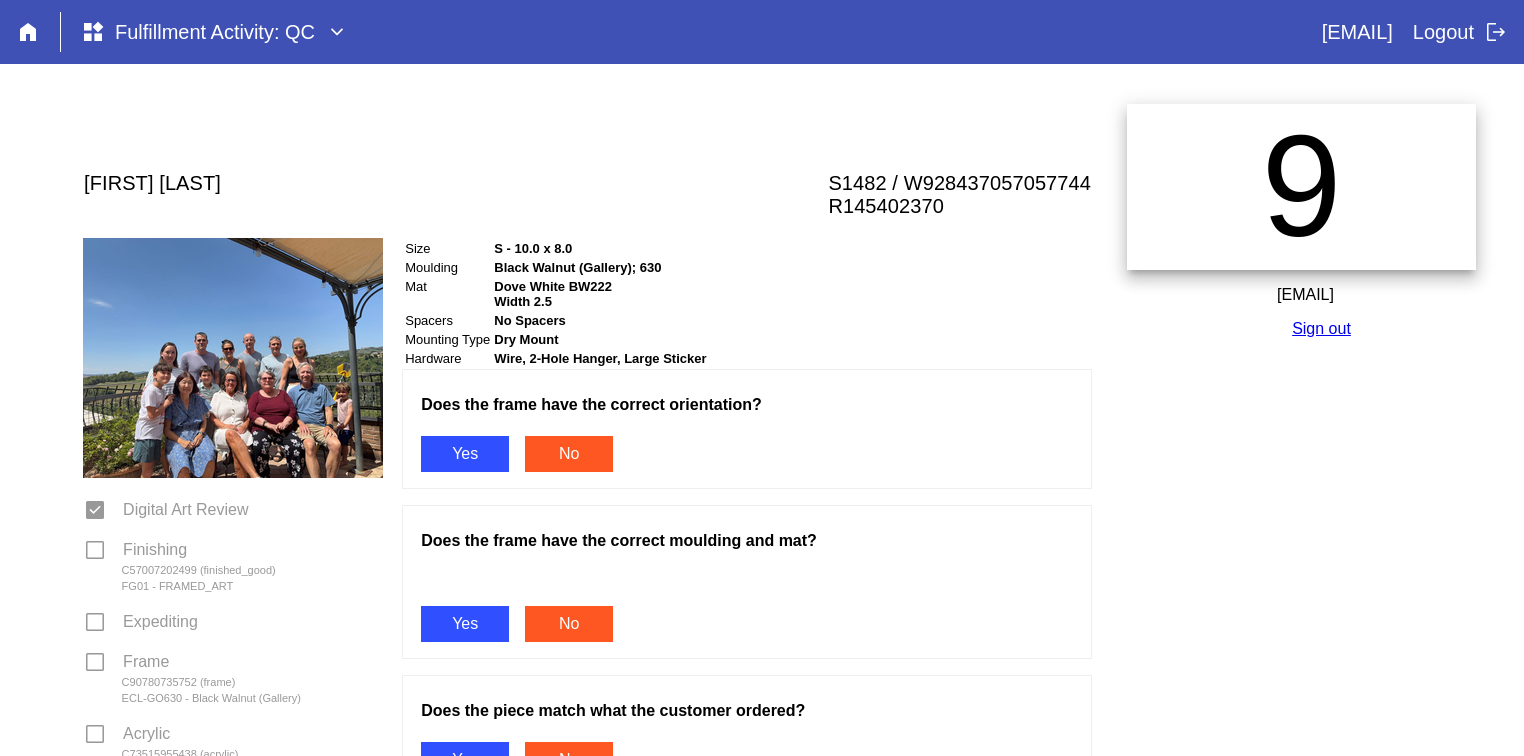 scroll, scrollTop: 0, scrollLeft: 0, axis: both 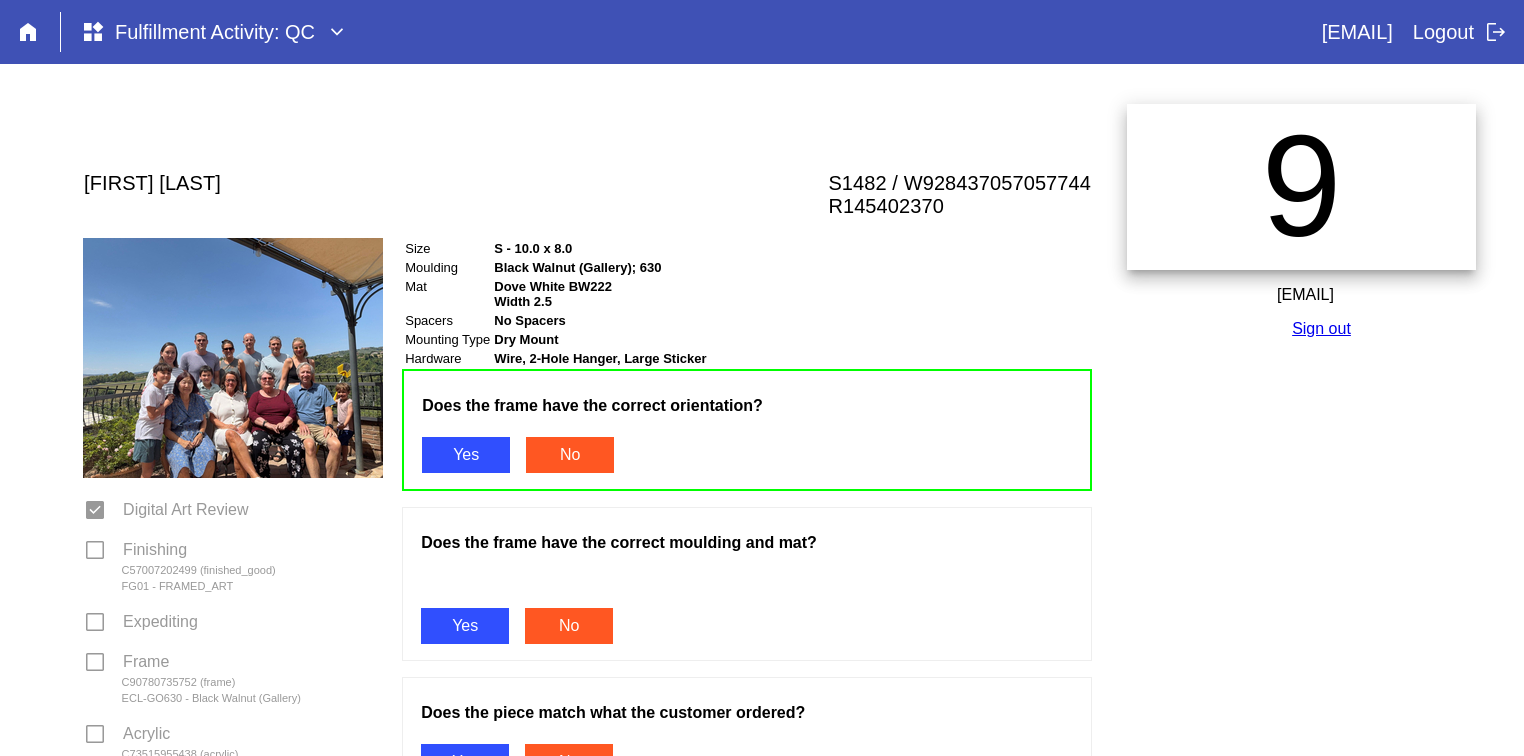 click at bounding box center (747, 585) 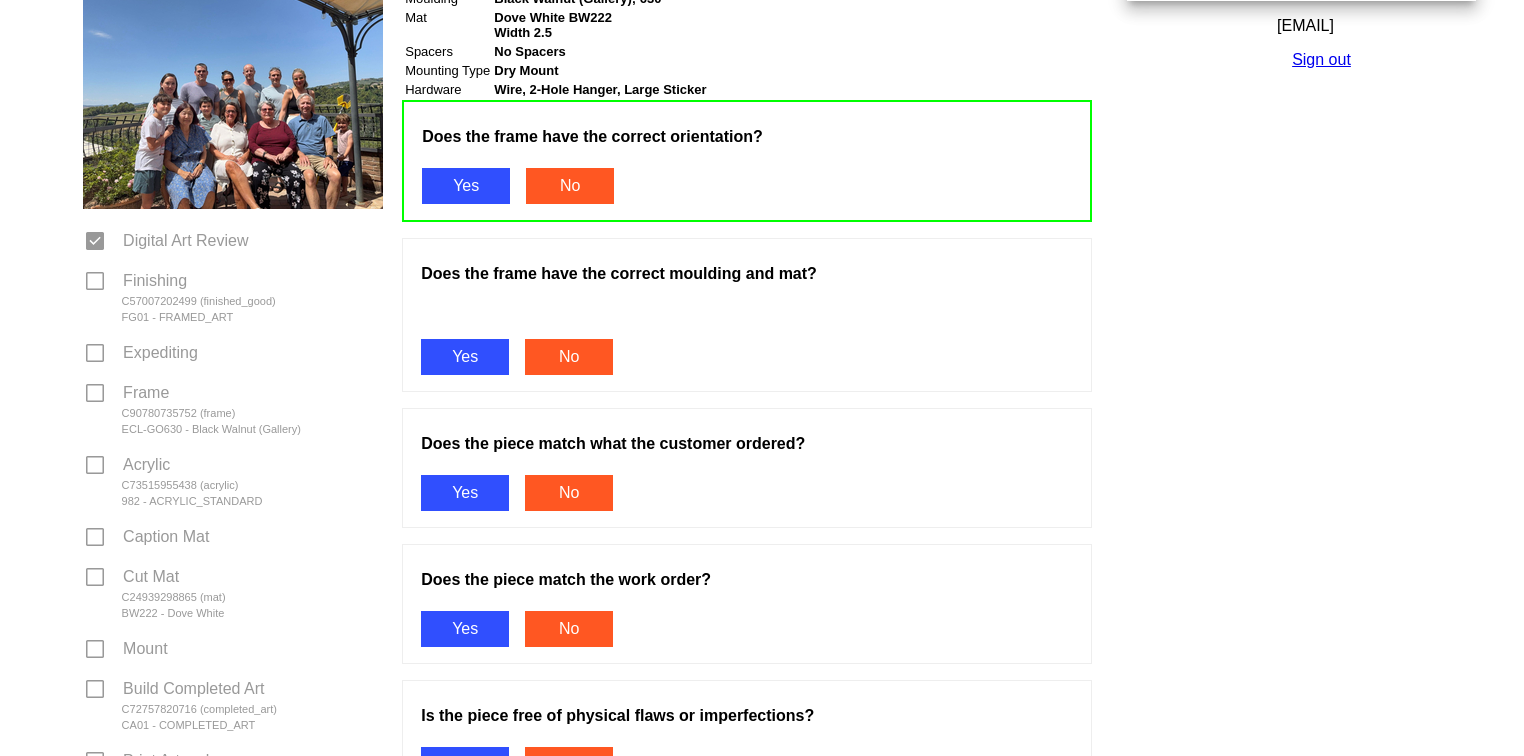 scroll, scrollTop: 275, scrollLeft: 0, axis: vertical 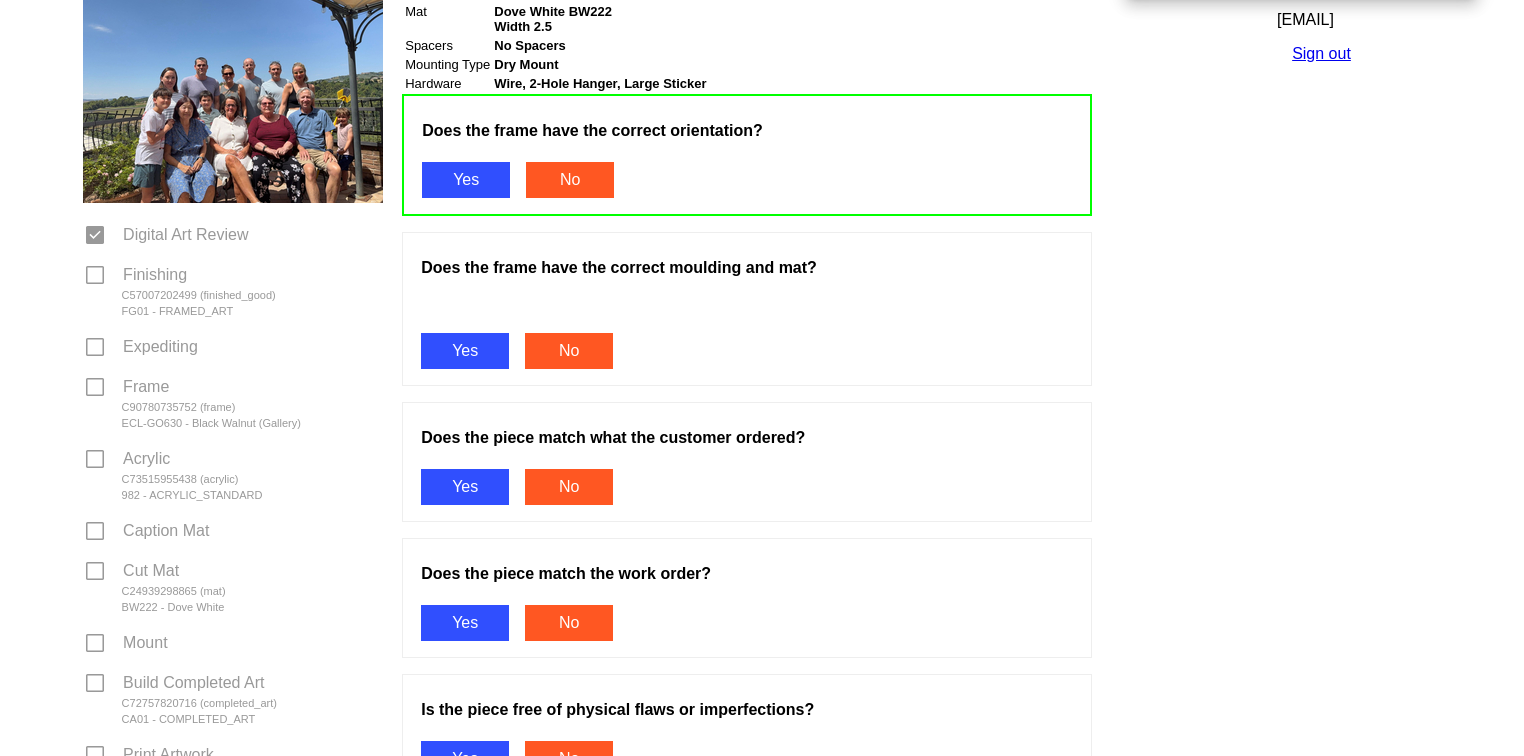 click on "Yes" at bounding box center (465, 351) 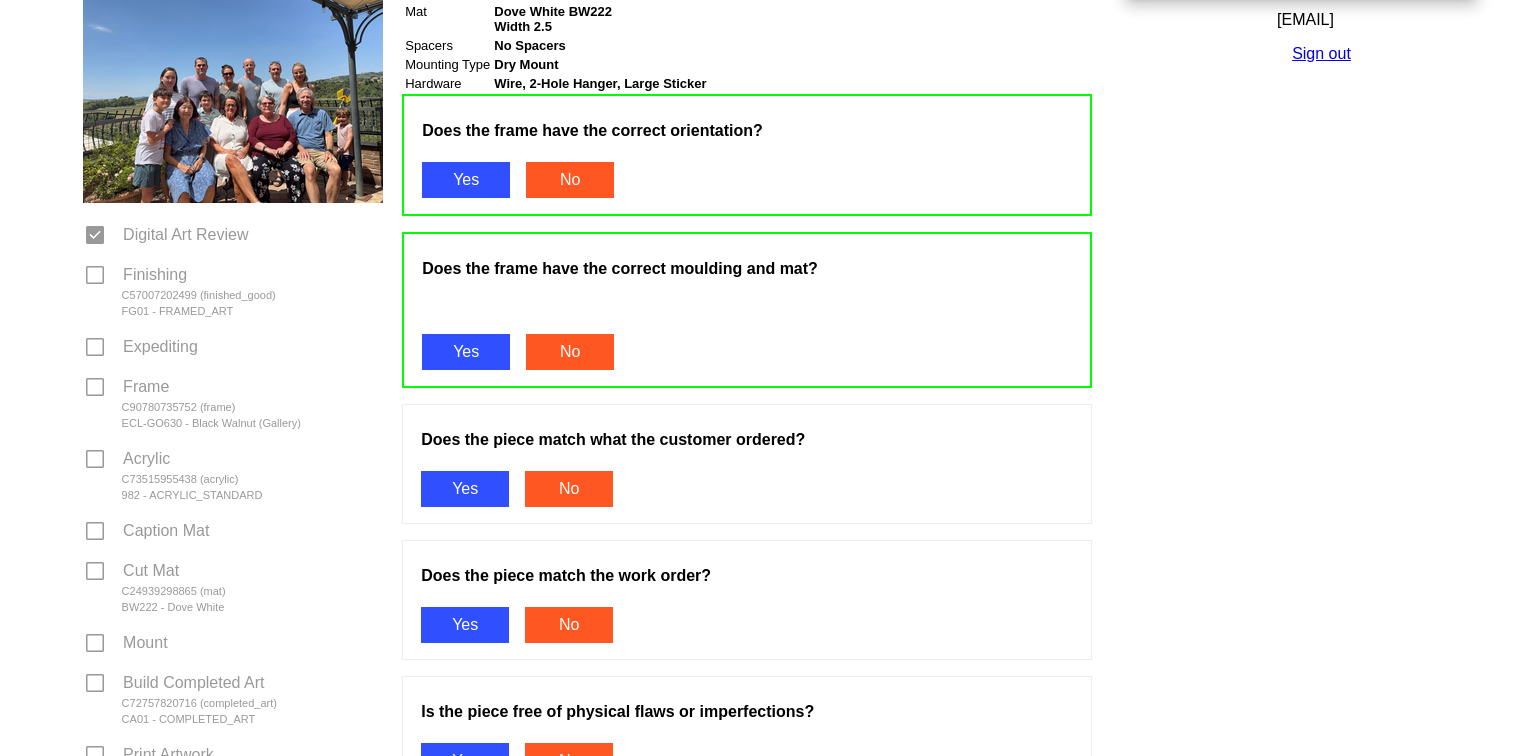 click on "Yes" at bounding box center (465, 489) 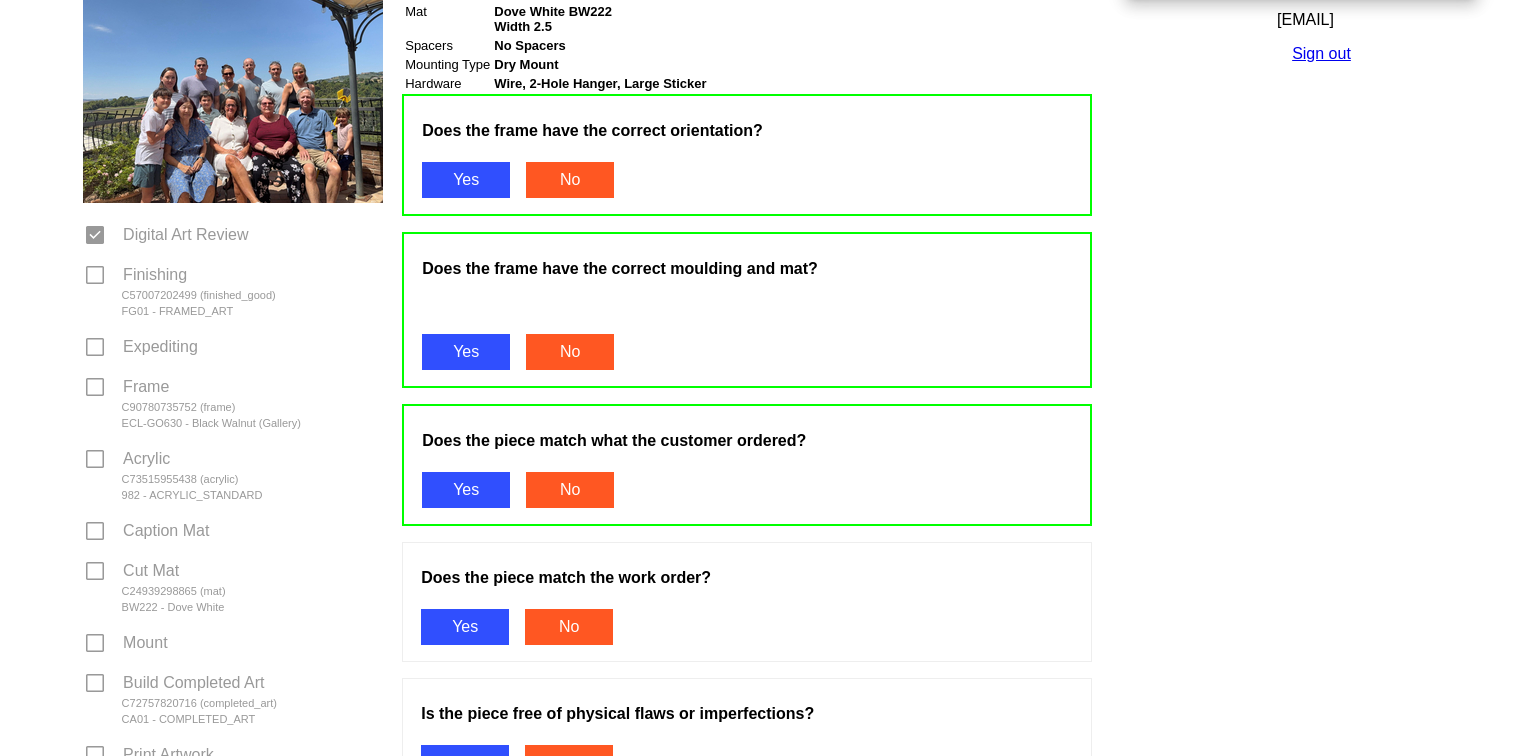 click on "Yes" at bounding box center [465, 627] 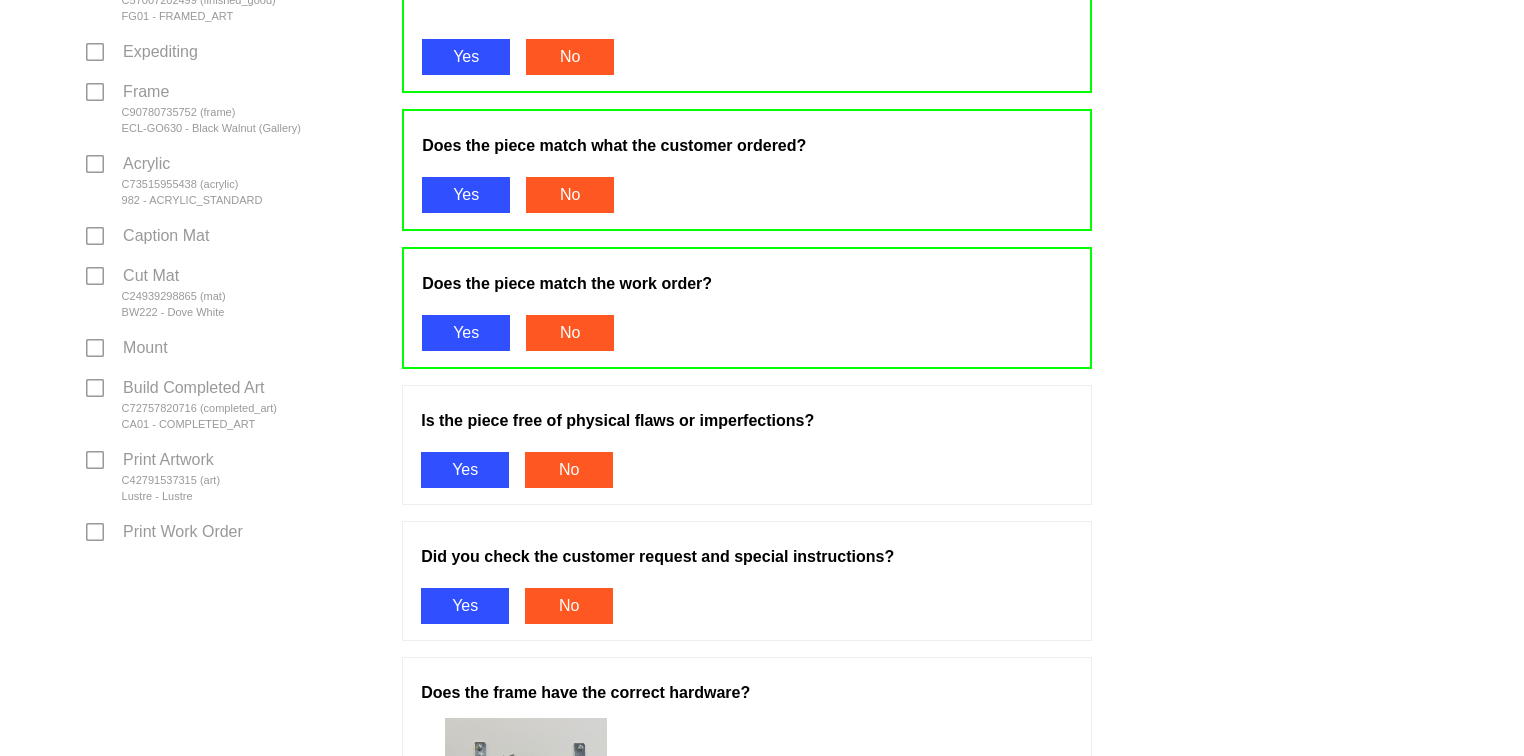 click on "Yes" at bounding box center [465, 470] 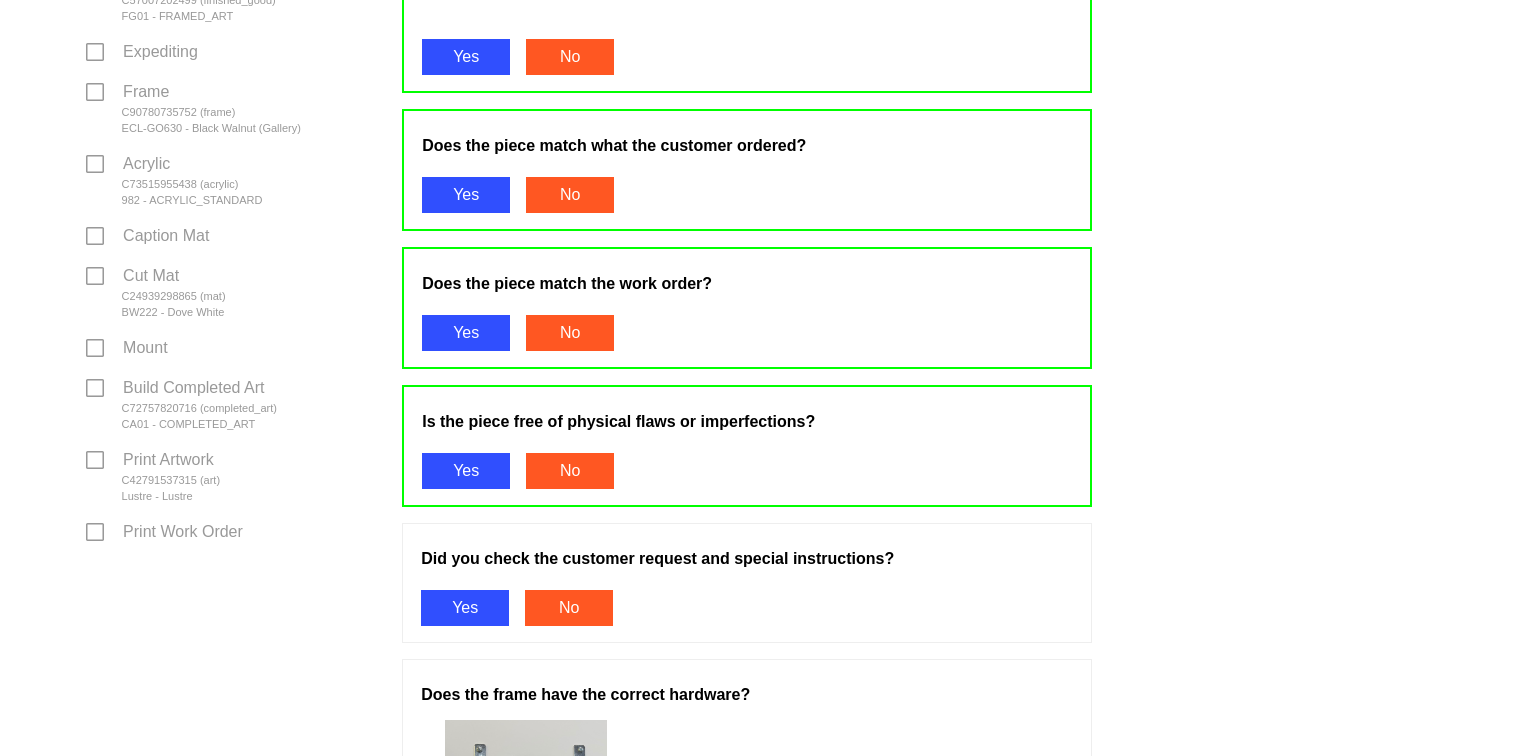 click on "Yes" at bounding box center (465, 608) 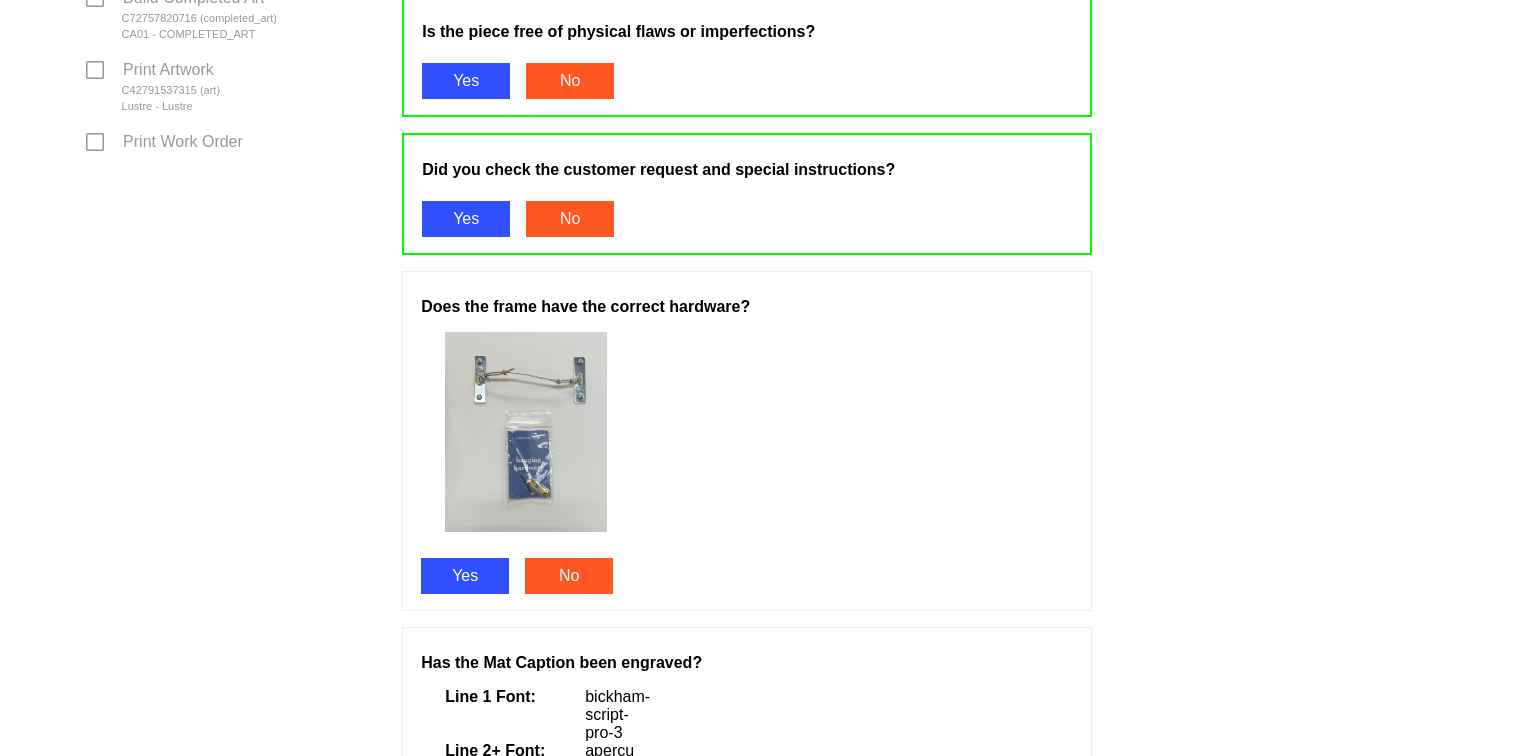 click on "Yes" at bounding box center (465, 576) 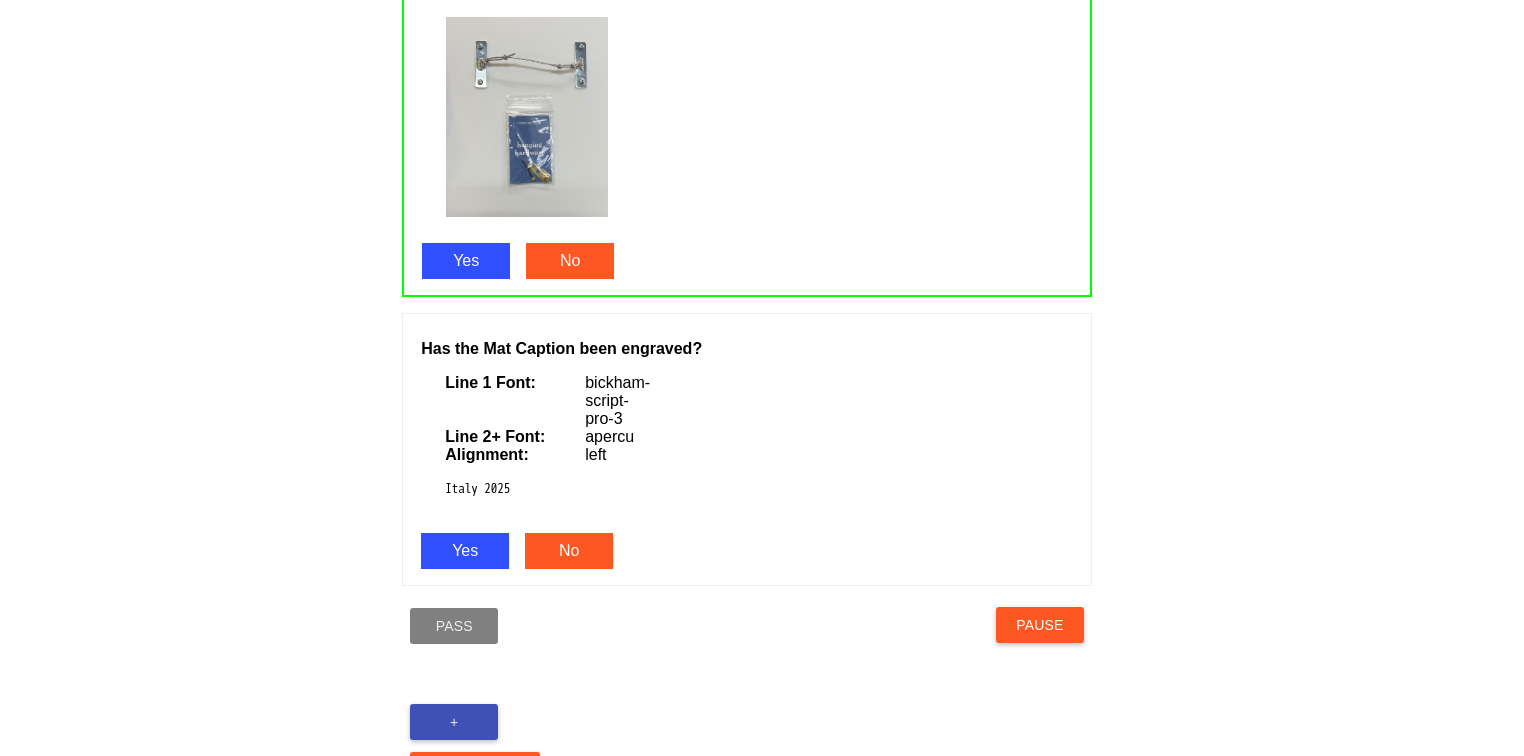 scroll, scrollTop: 1365, scrollLeft: 0, axis: vertical 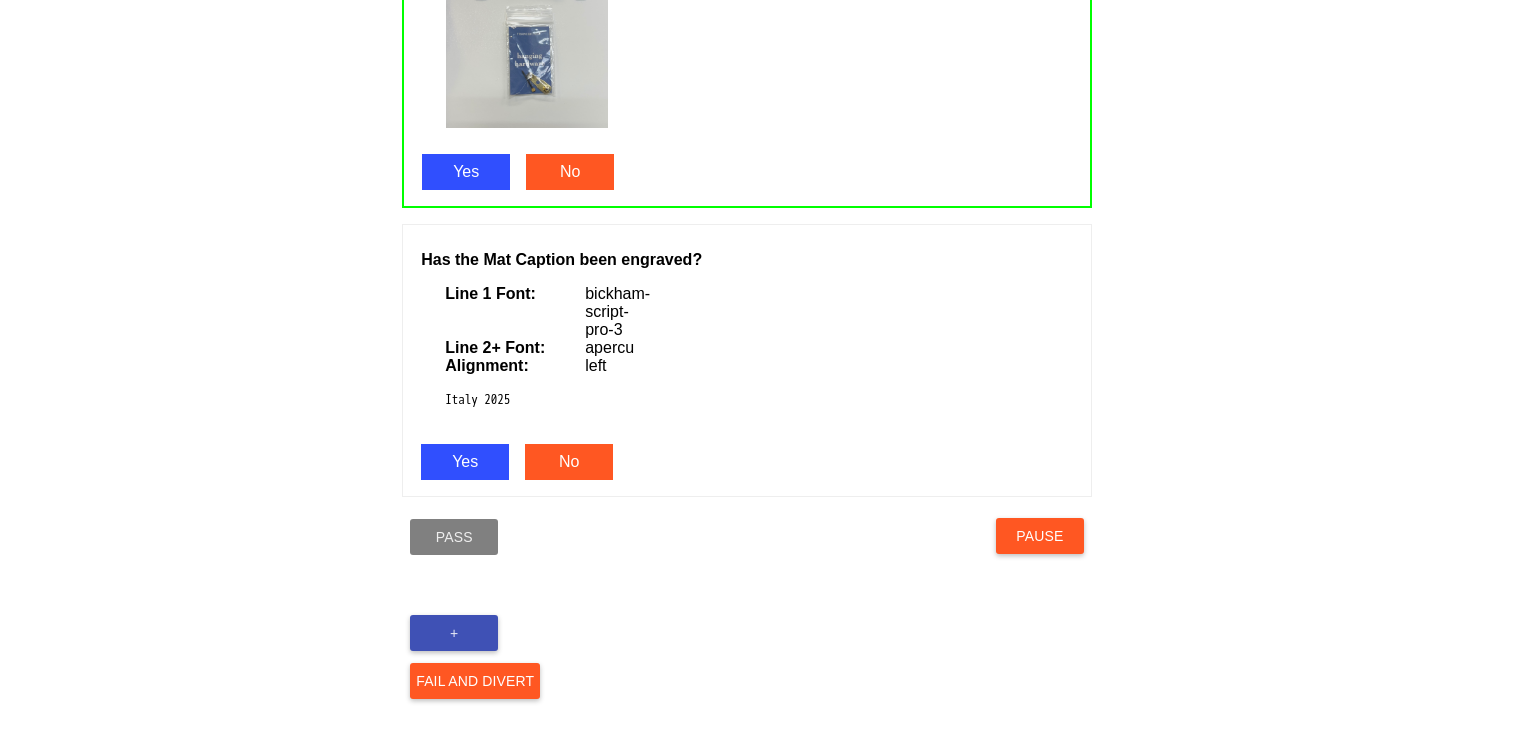 click on "Yes" at bounding box center [465, 462] 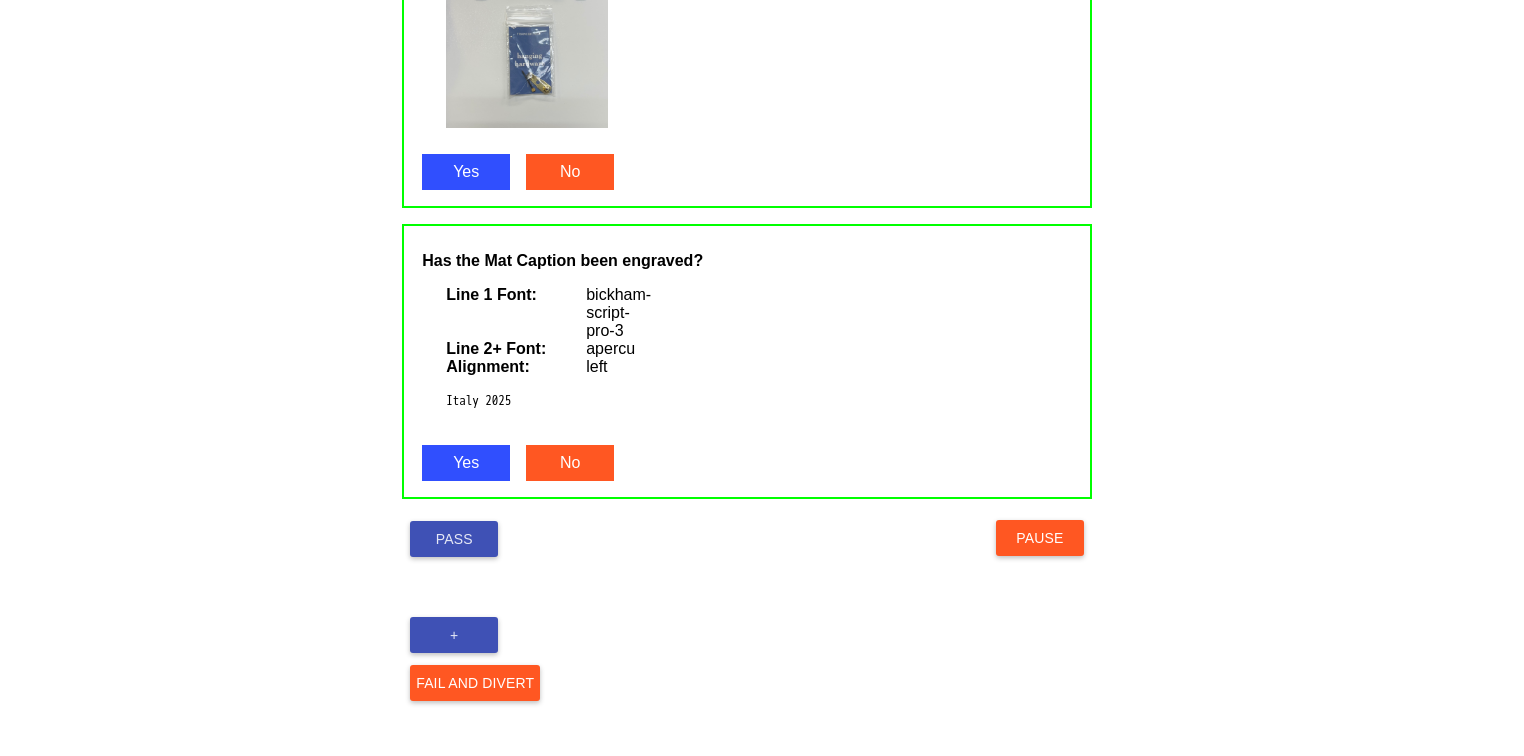 click on "Pass" at bounding box center (454, 539) 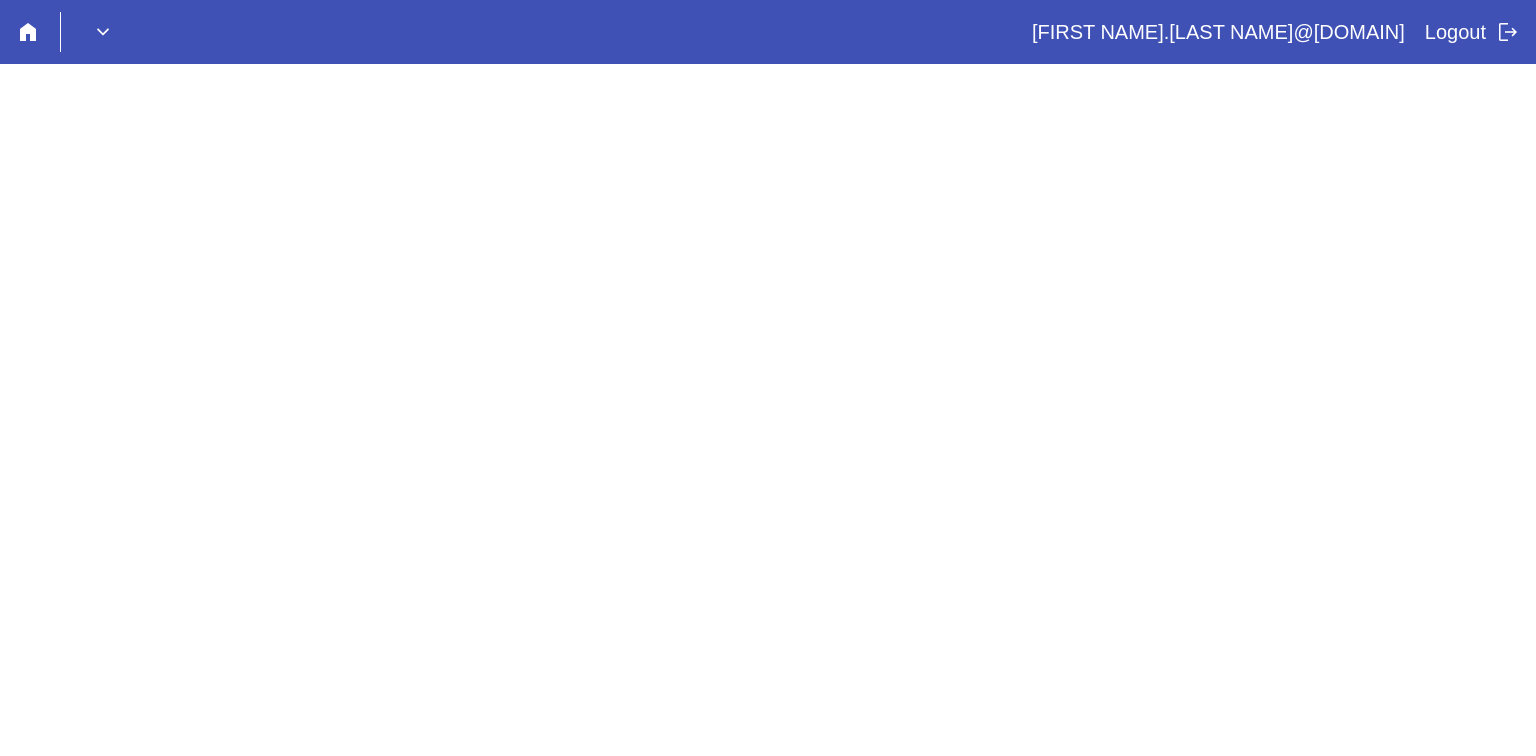 scroll, scrollTop: 0, scrollLeft: 0, axis: both 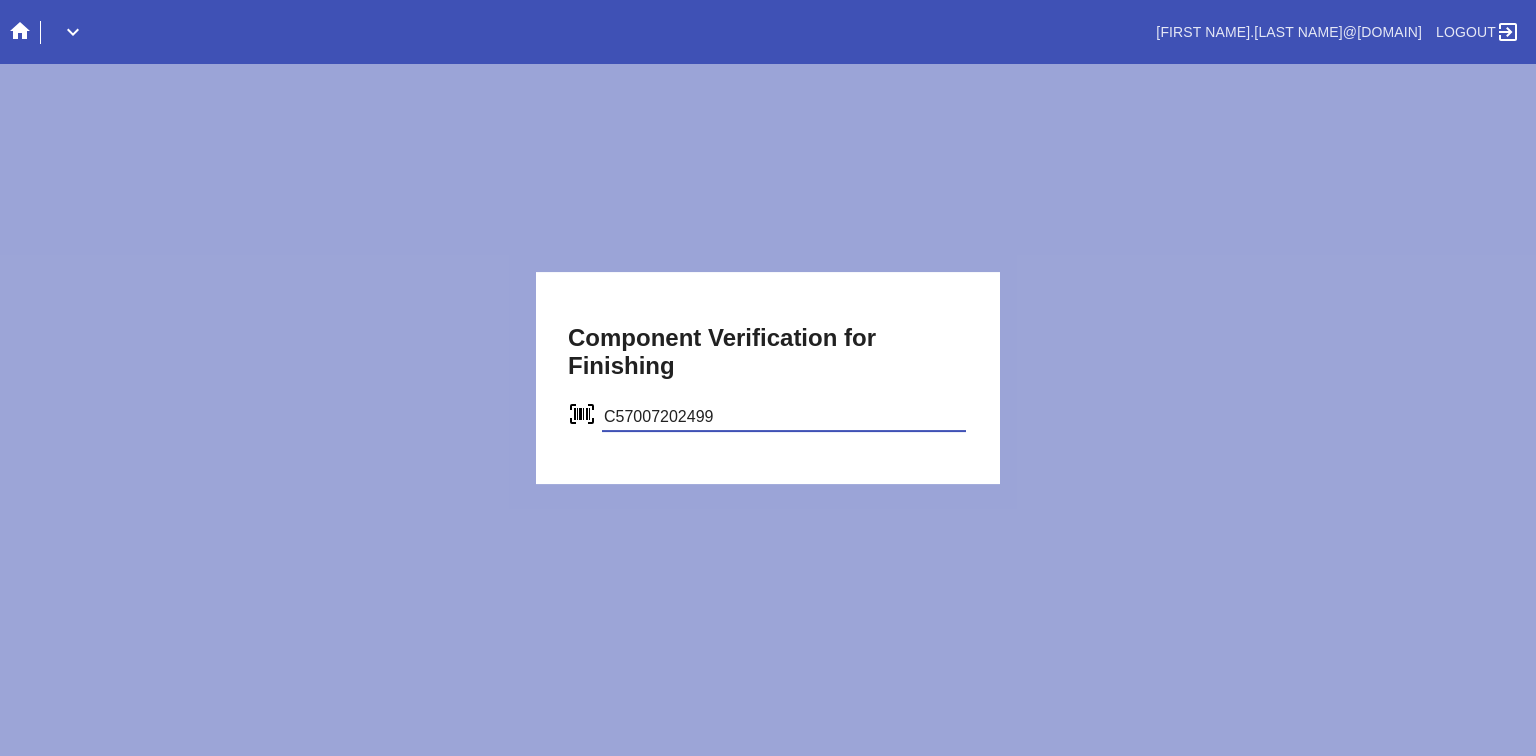 type on "C57007202499" 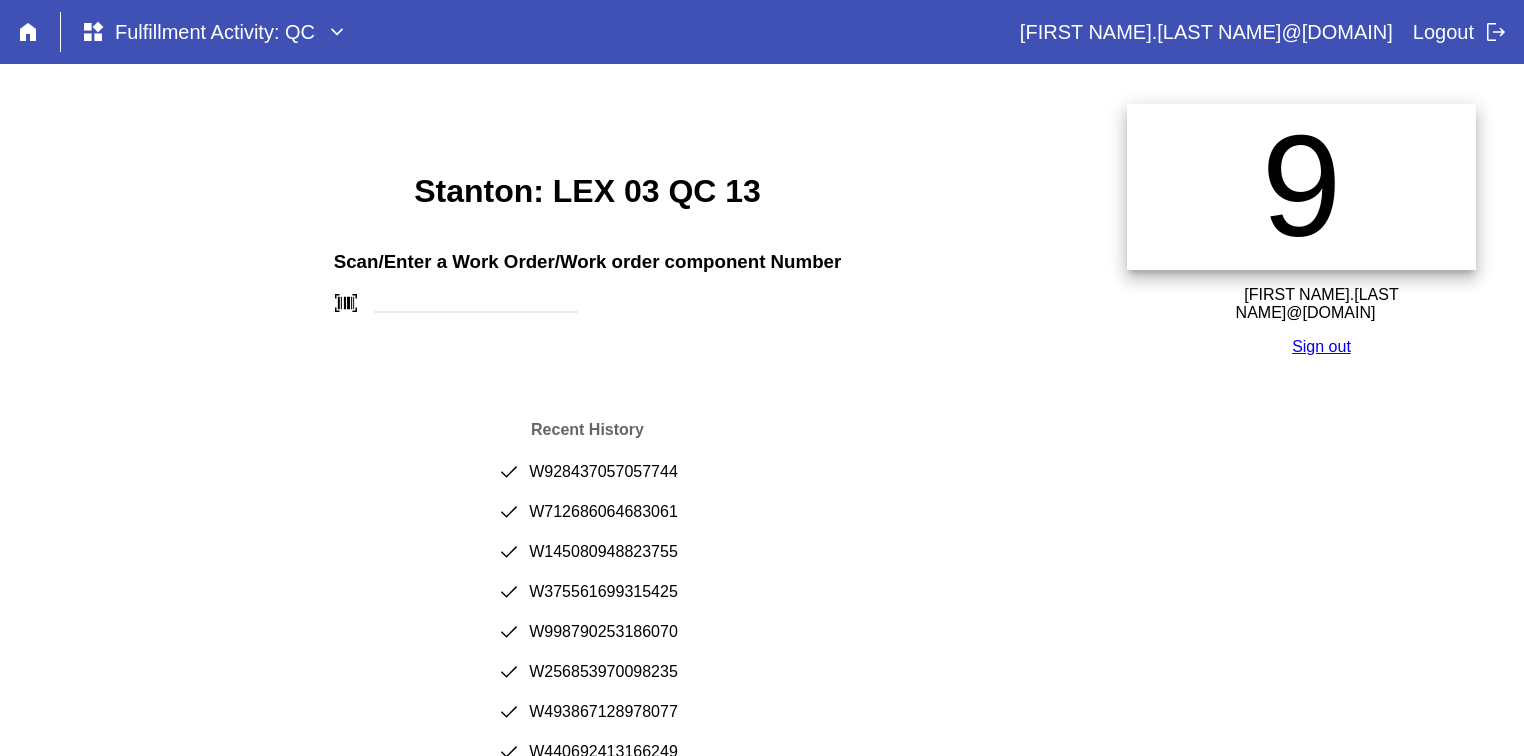 scroll, scrollTop: 0, scrollLeft: 0, axis: both 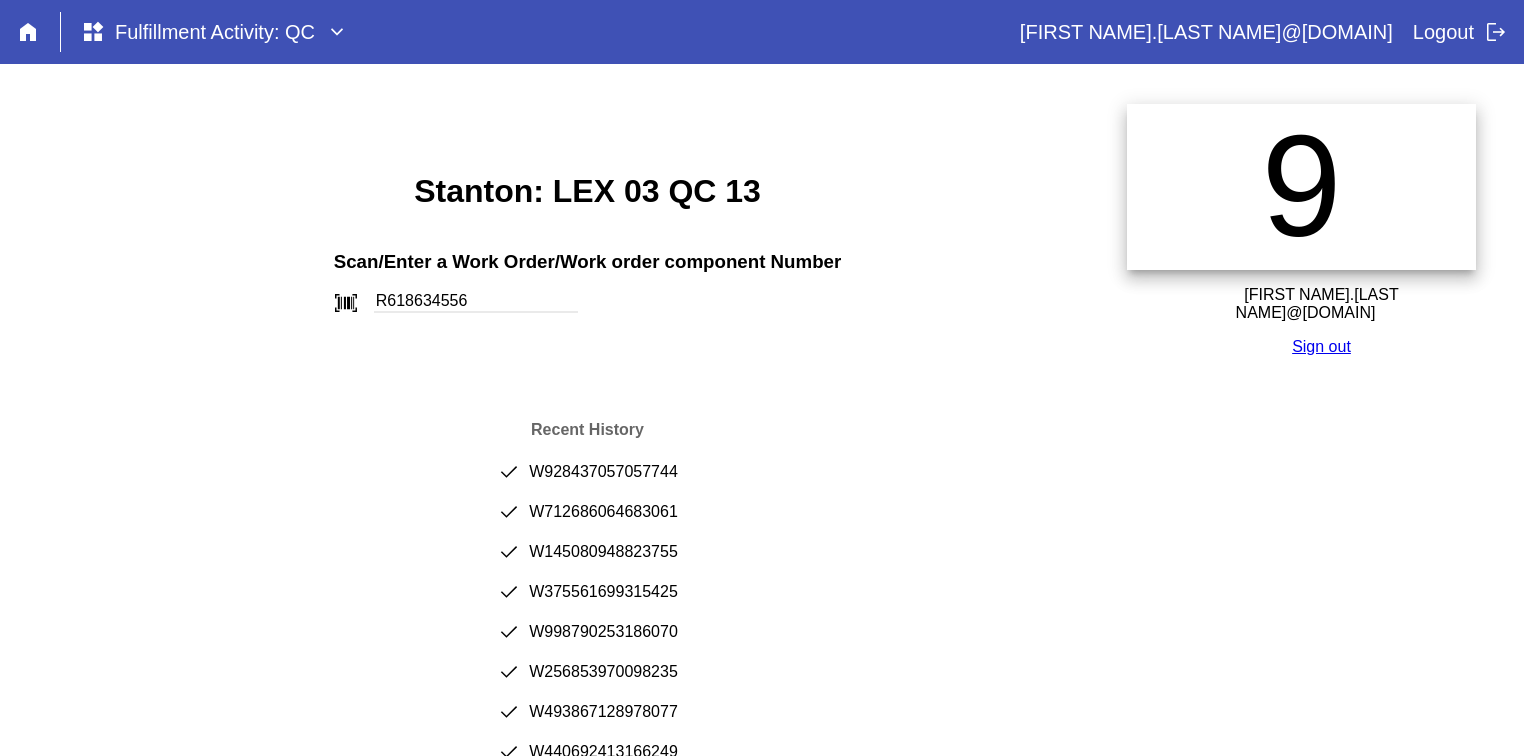 type on "R618634556" 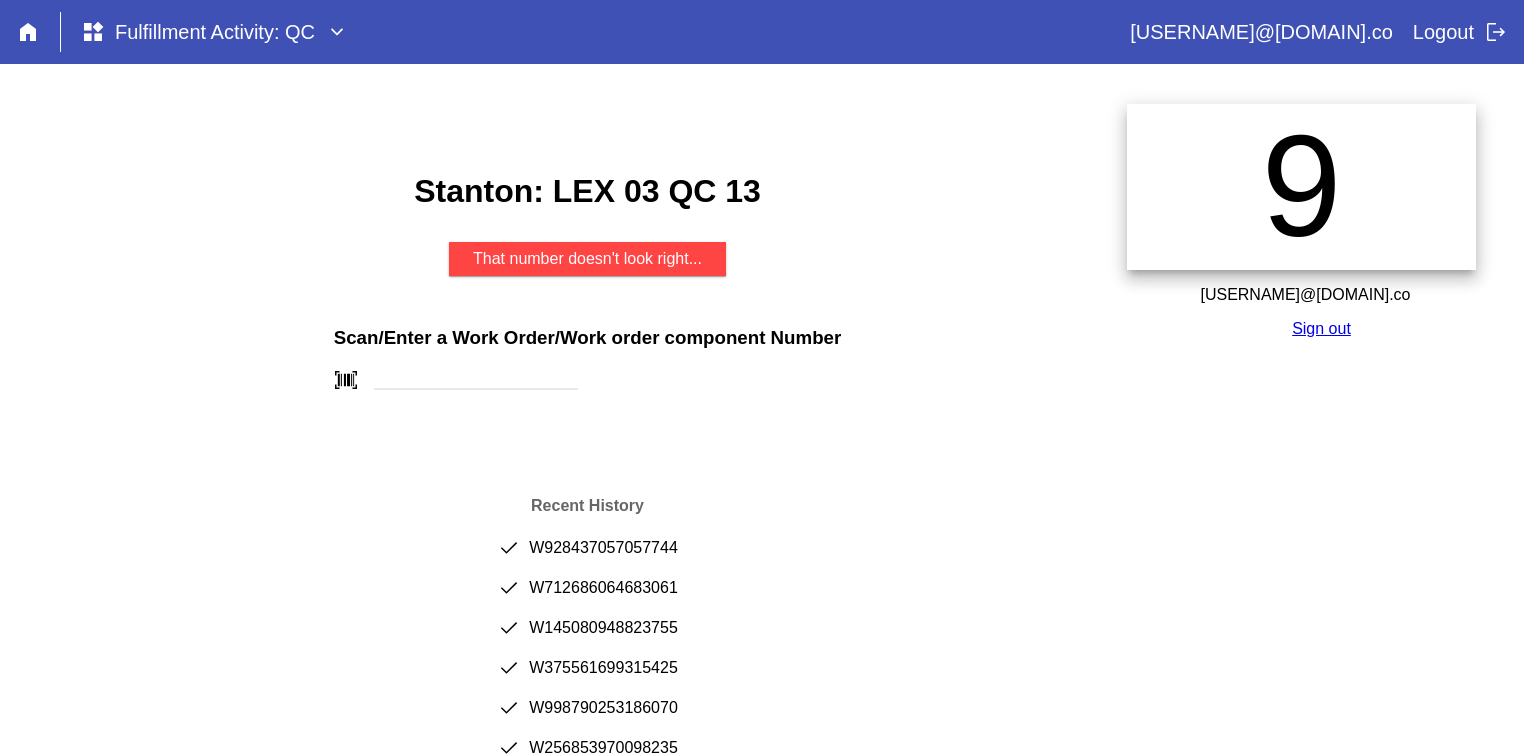 scroll, scrollTop: 0, scrollLeft: 0, axis: both 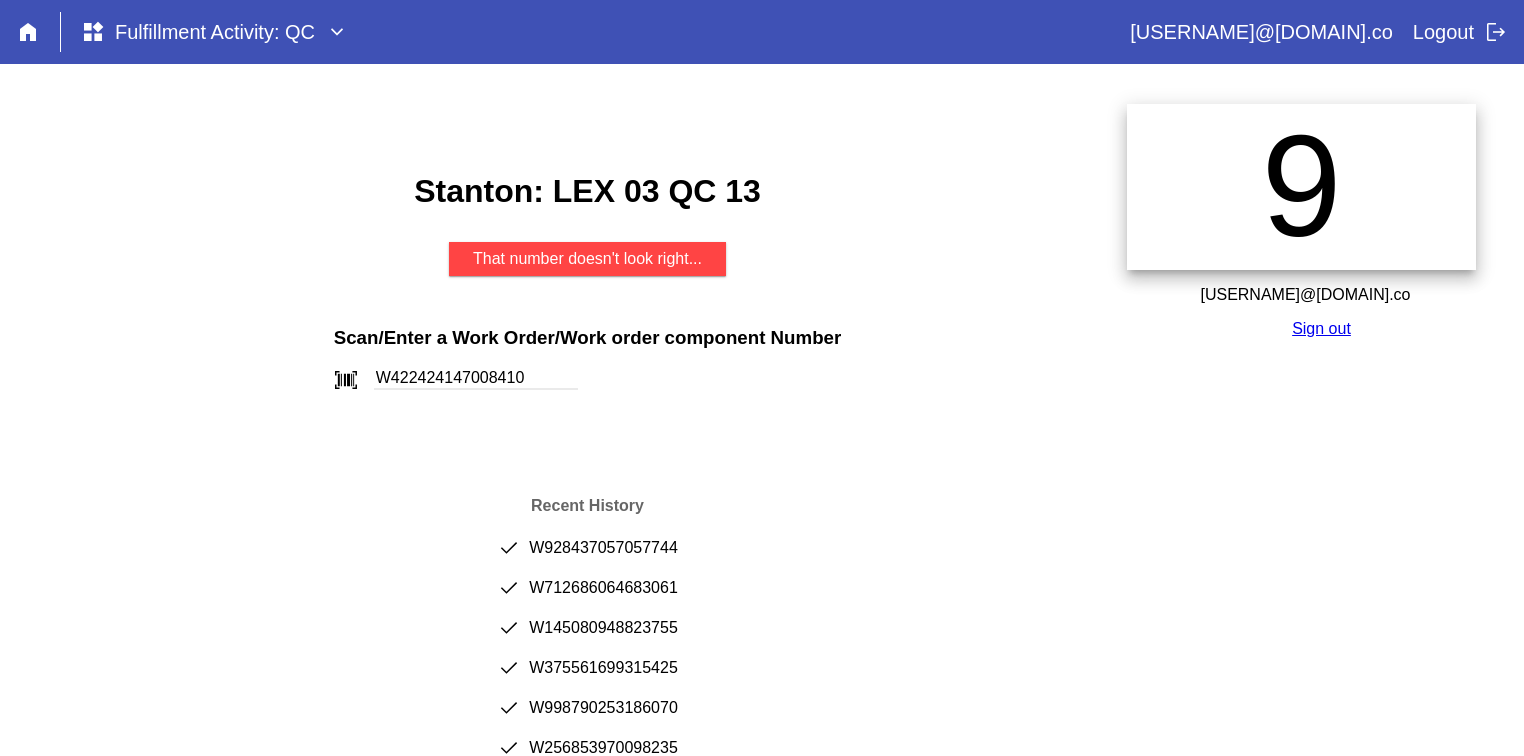 type on "W422424147008410" 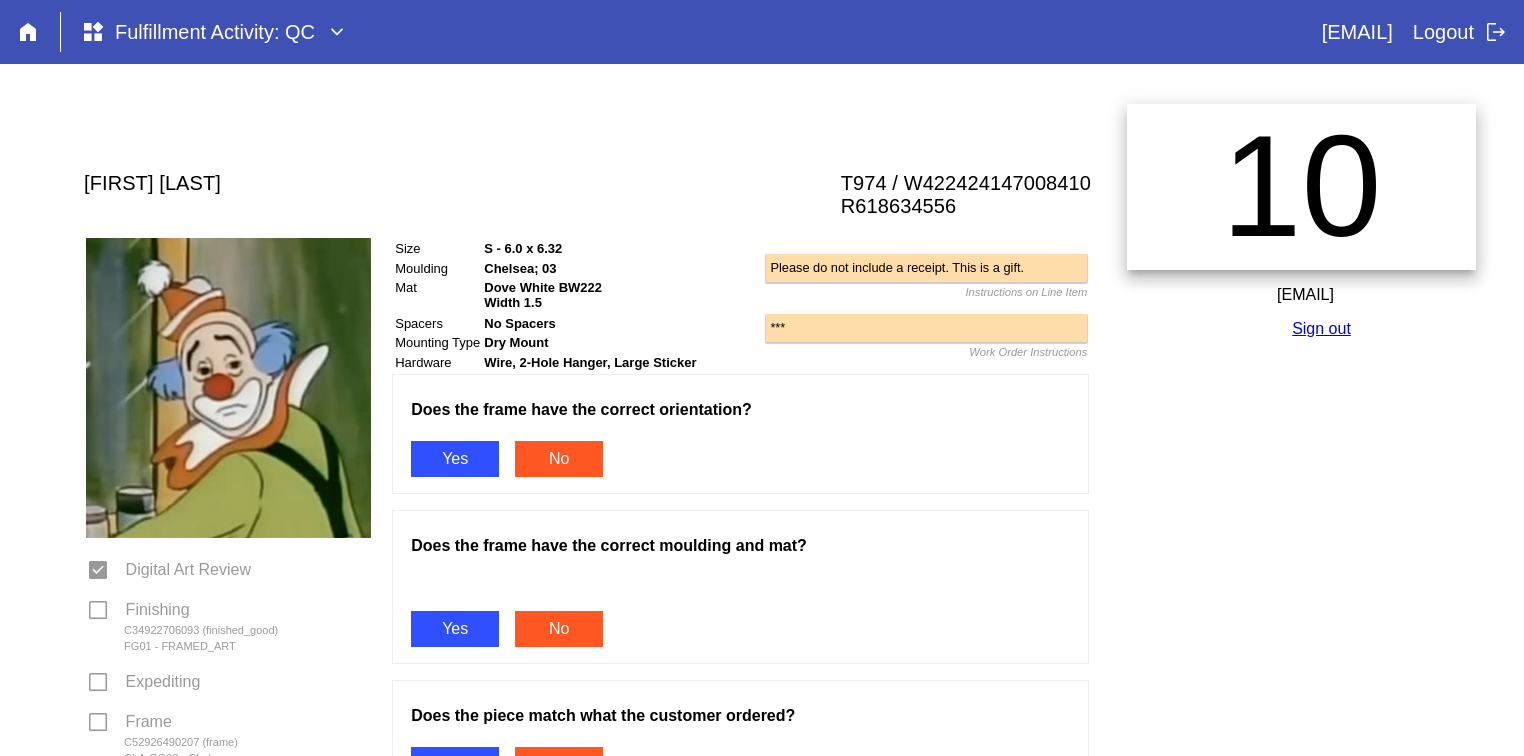 scroll, scrollTop: 0, scrollLeft: 0, axis: both 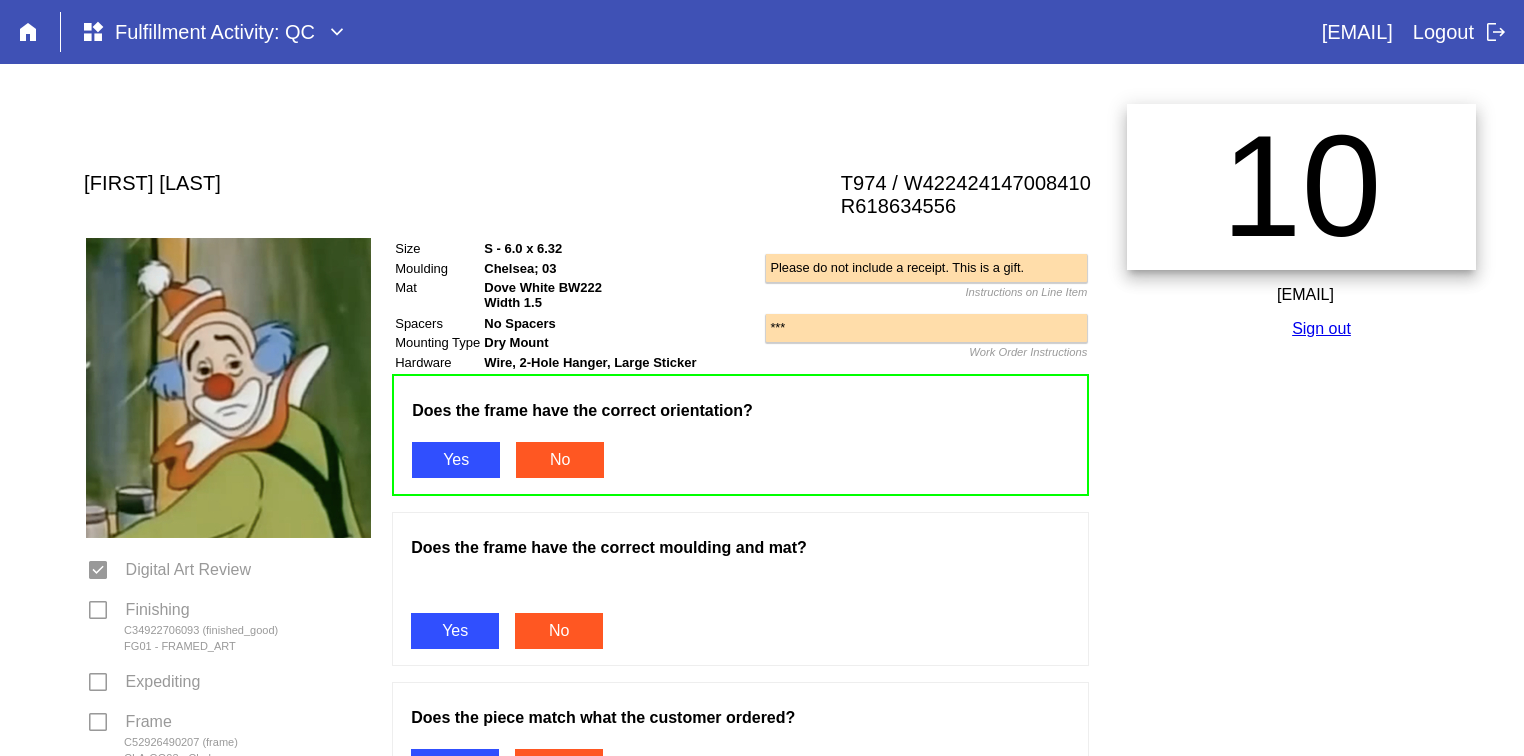 click on "Yes" at bounding box center [455, 631] 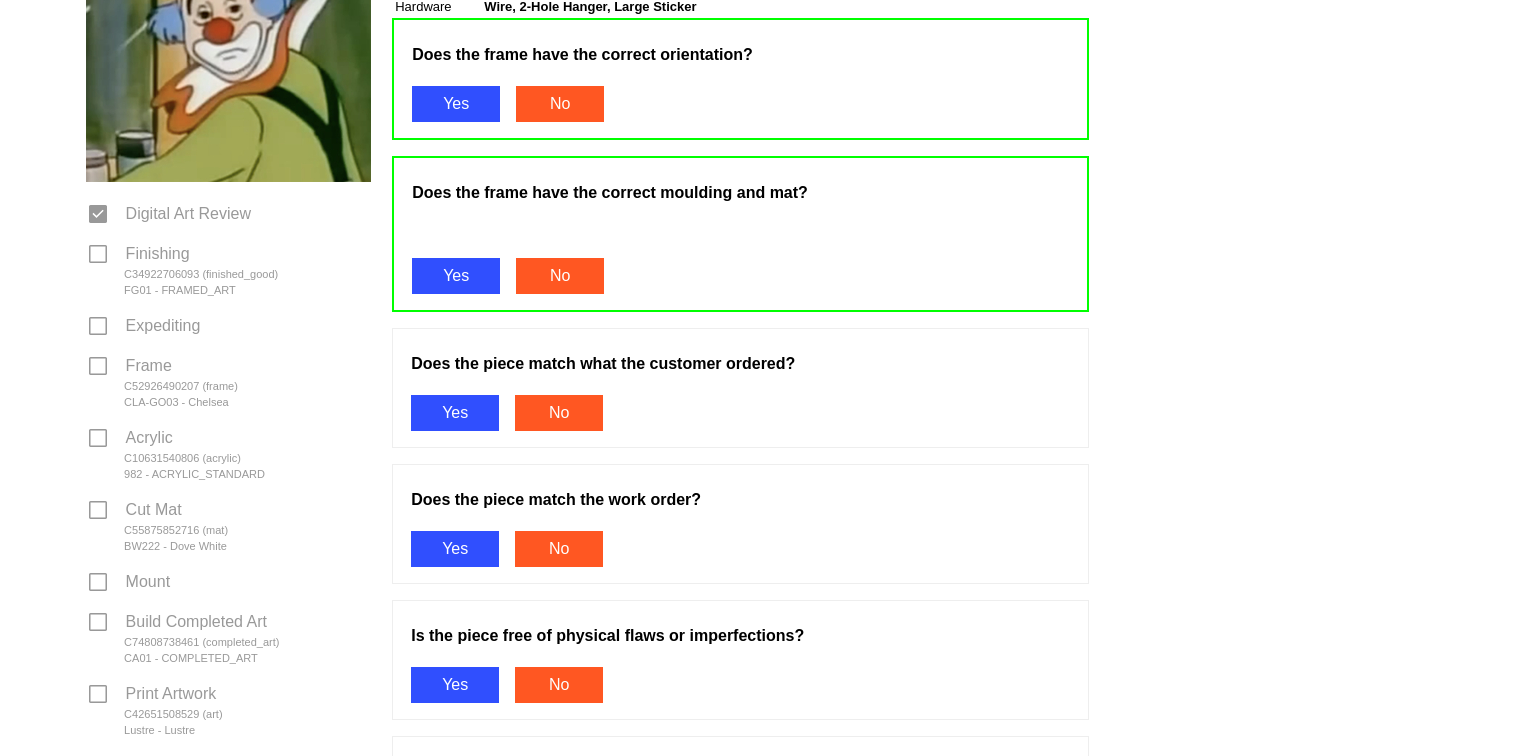 click on "Yes" at bounding box center (455, 413) 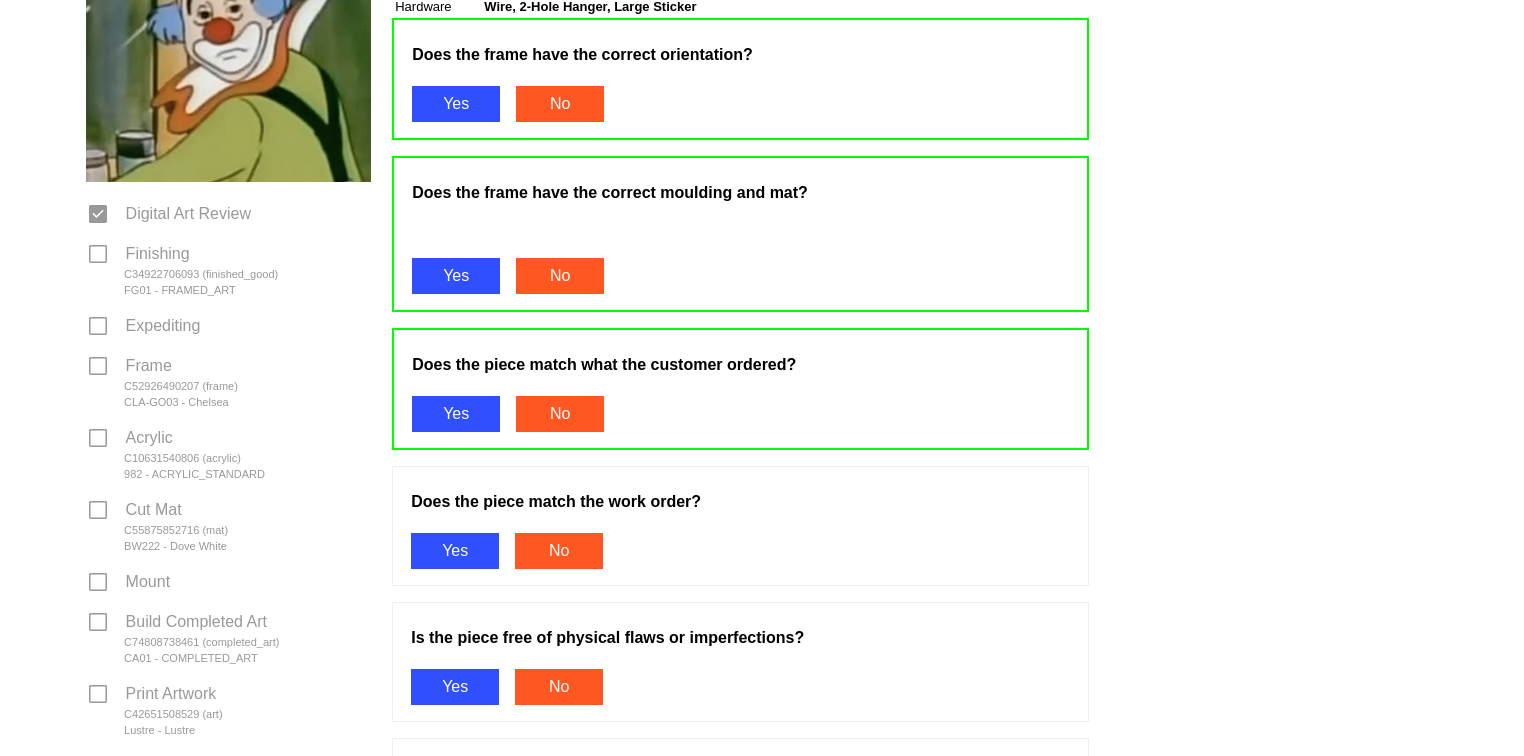 click on "Yes" at bounding box center (455, 551) 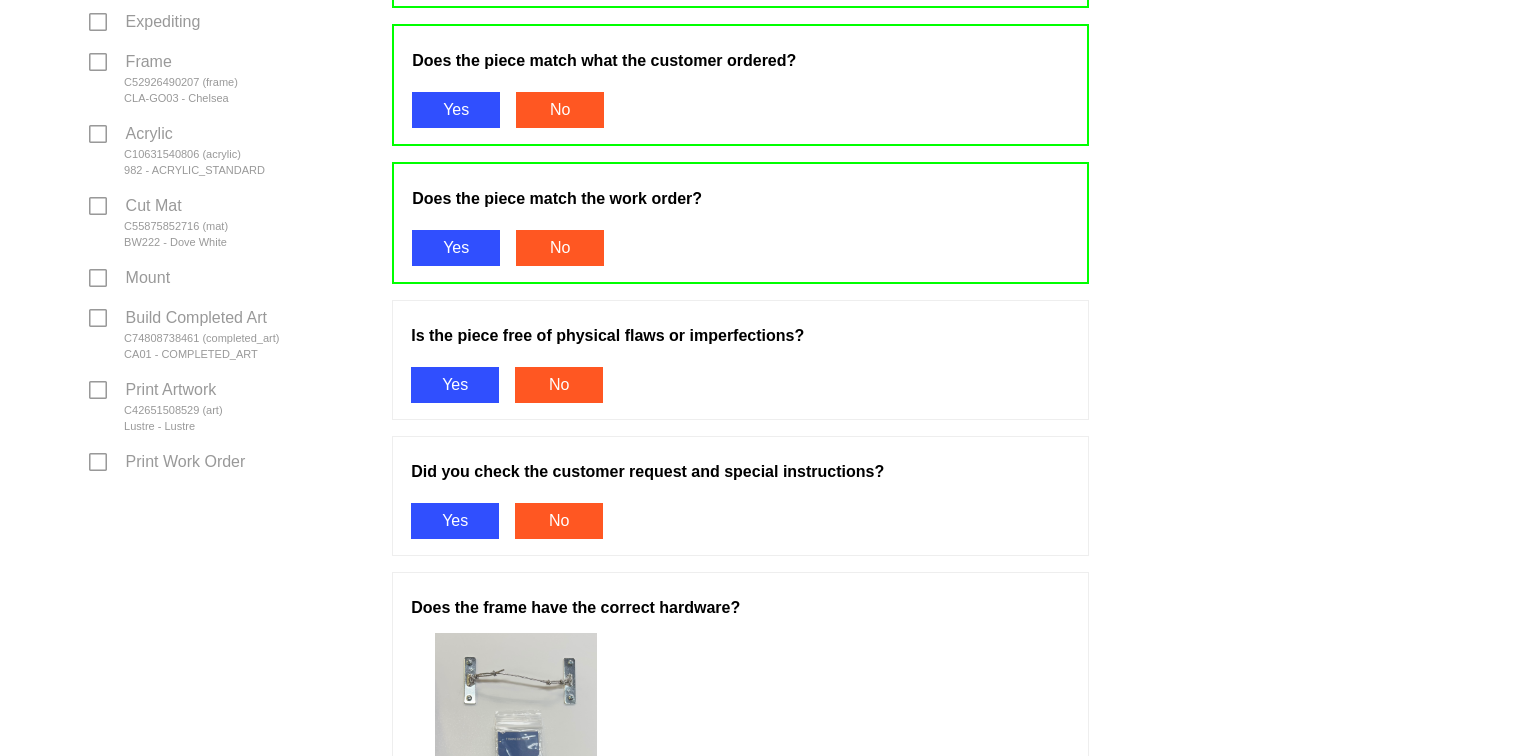 click on "Yes" at bounding box center (455, 385) 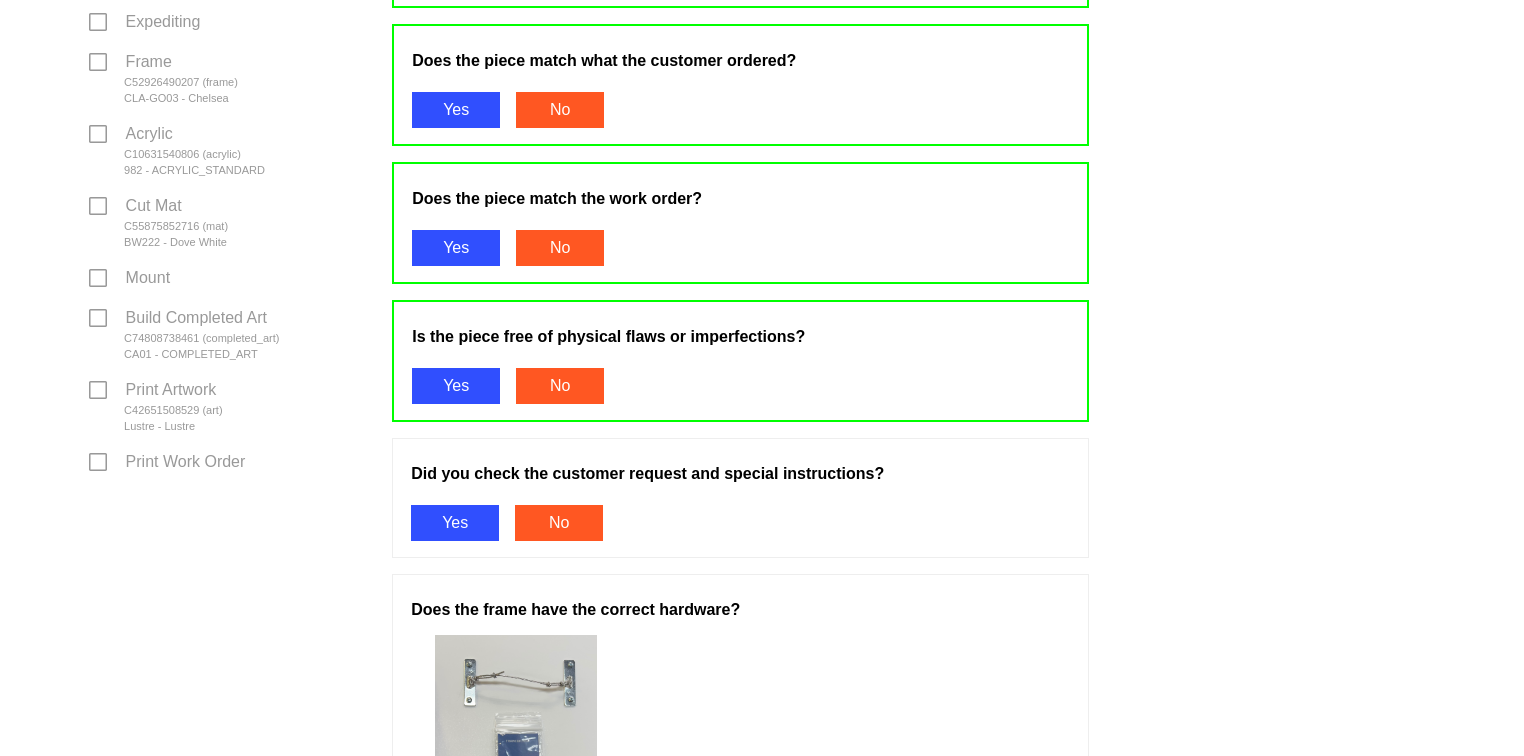 click on "Yes" at bounding box center (455, 523) 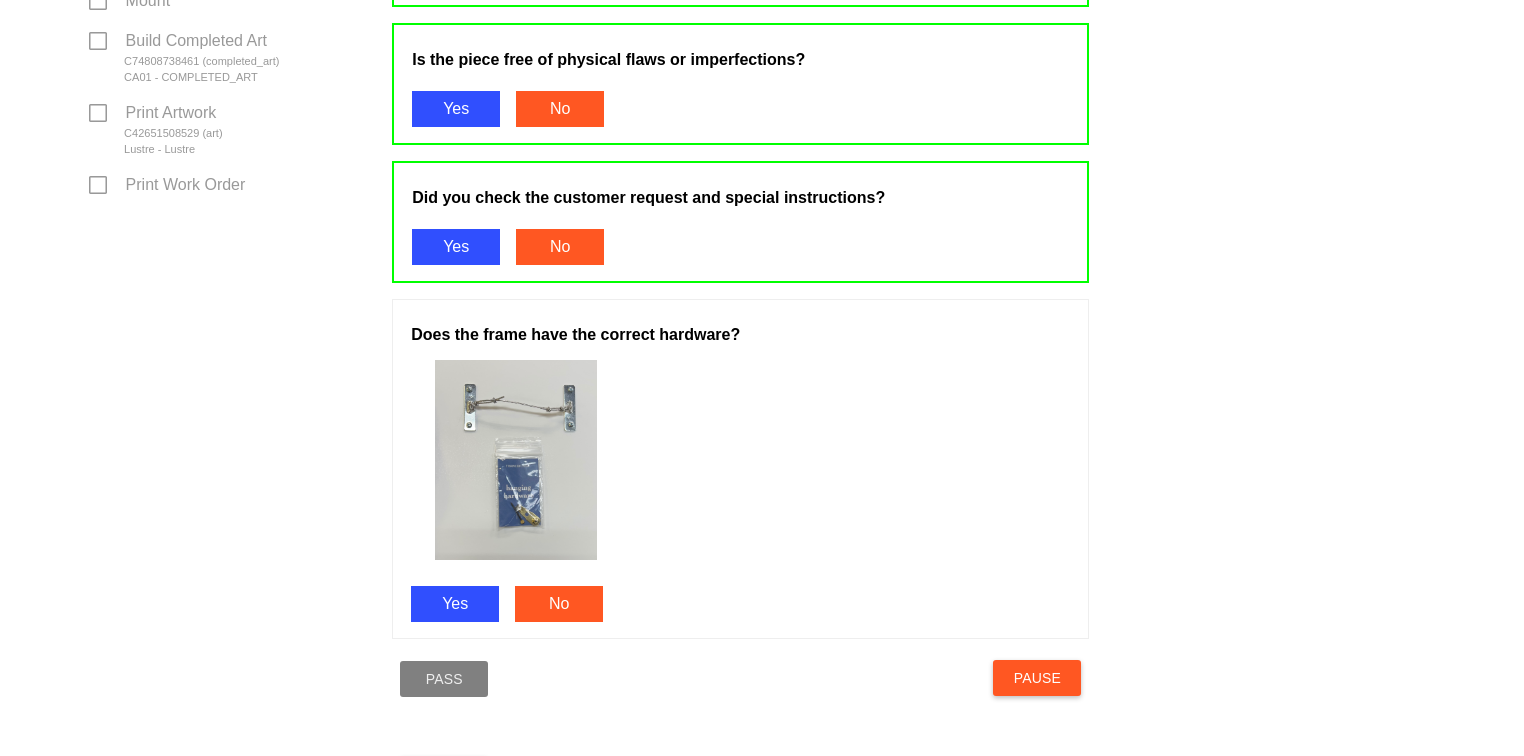 scroll, scrollTop: 952, scrollLeft: 0, axis: vertical 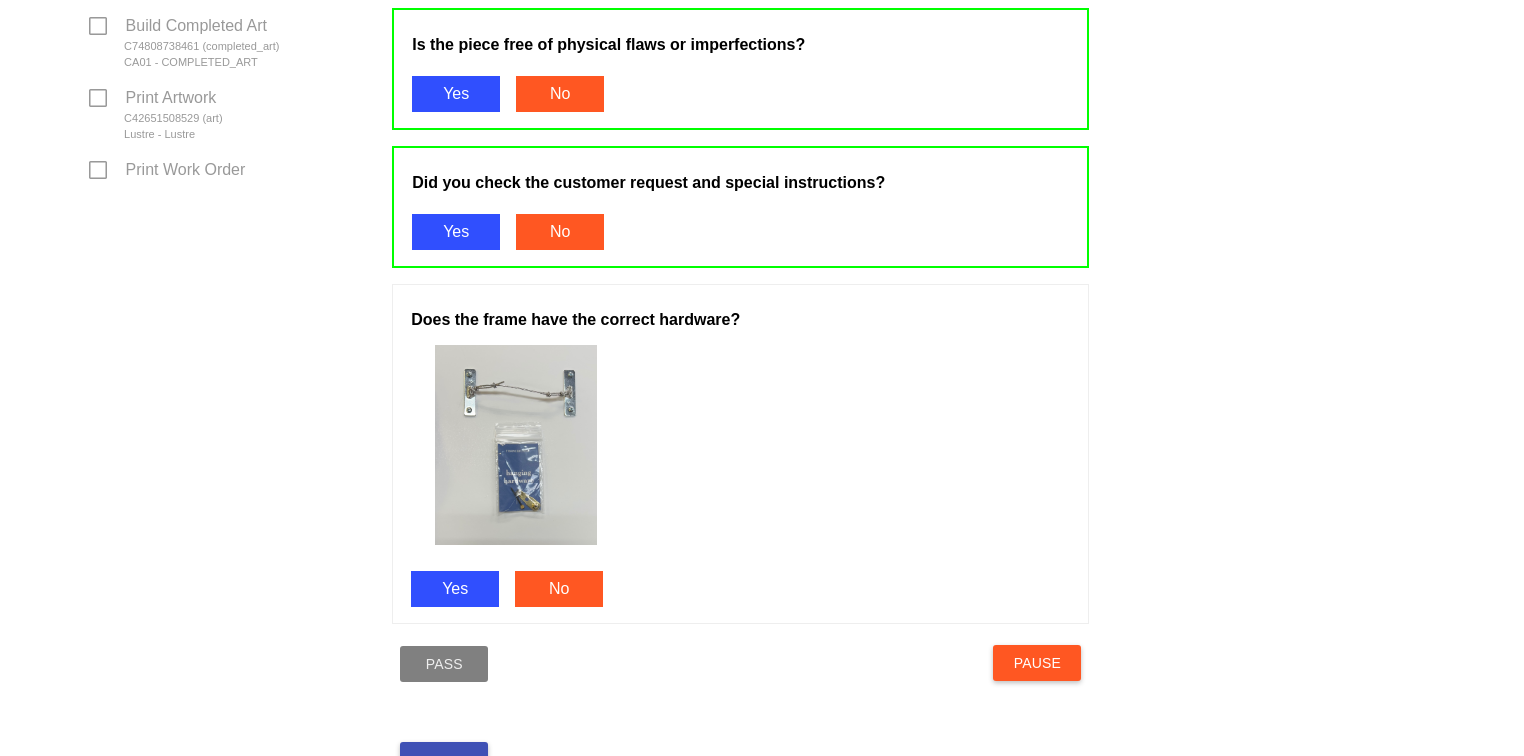 click on "Yes" at bounding box center [455, 589] 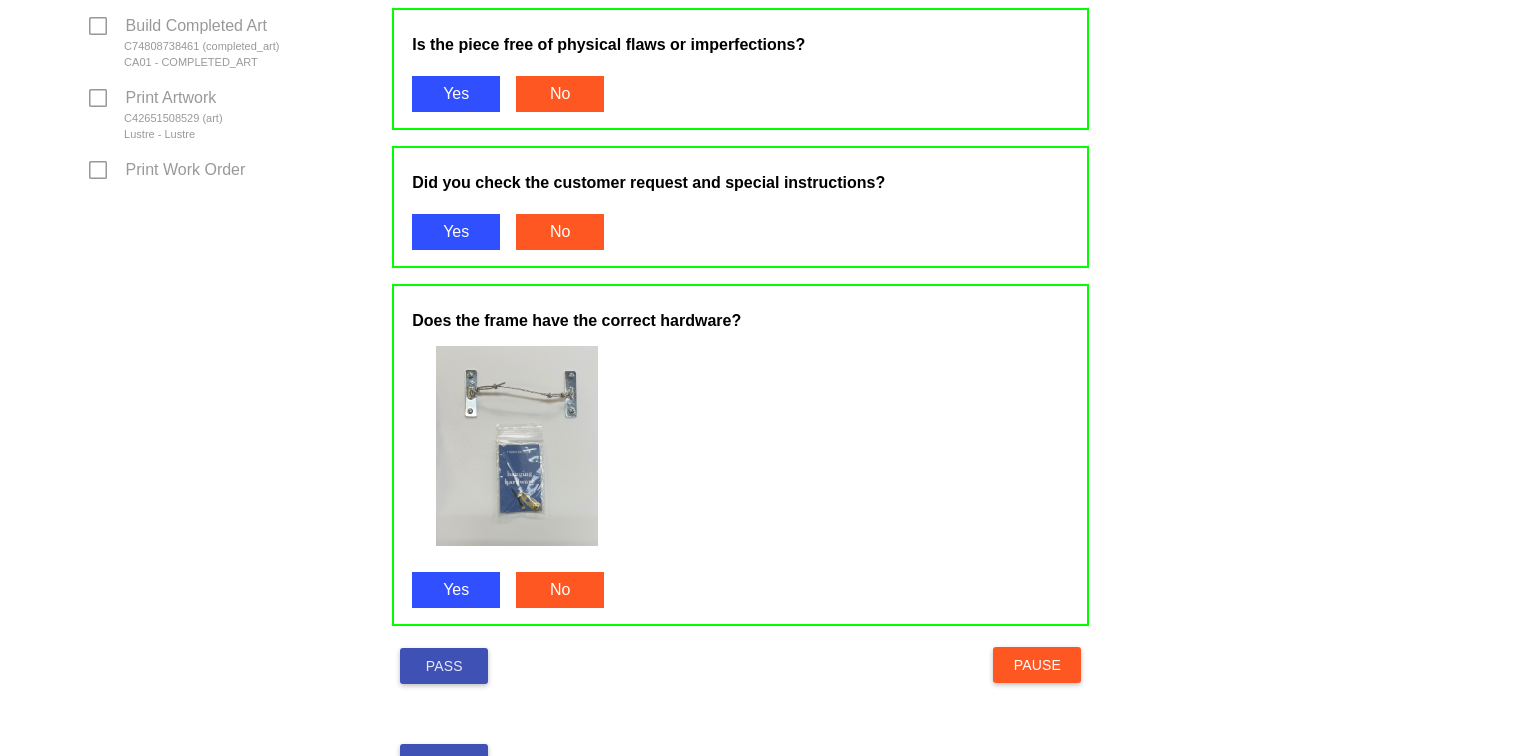 click on "Pass" at bounding box center [444, 666] 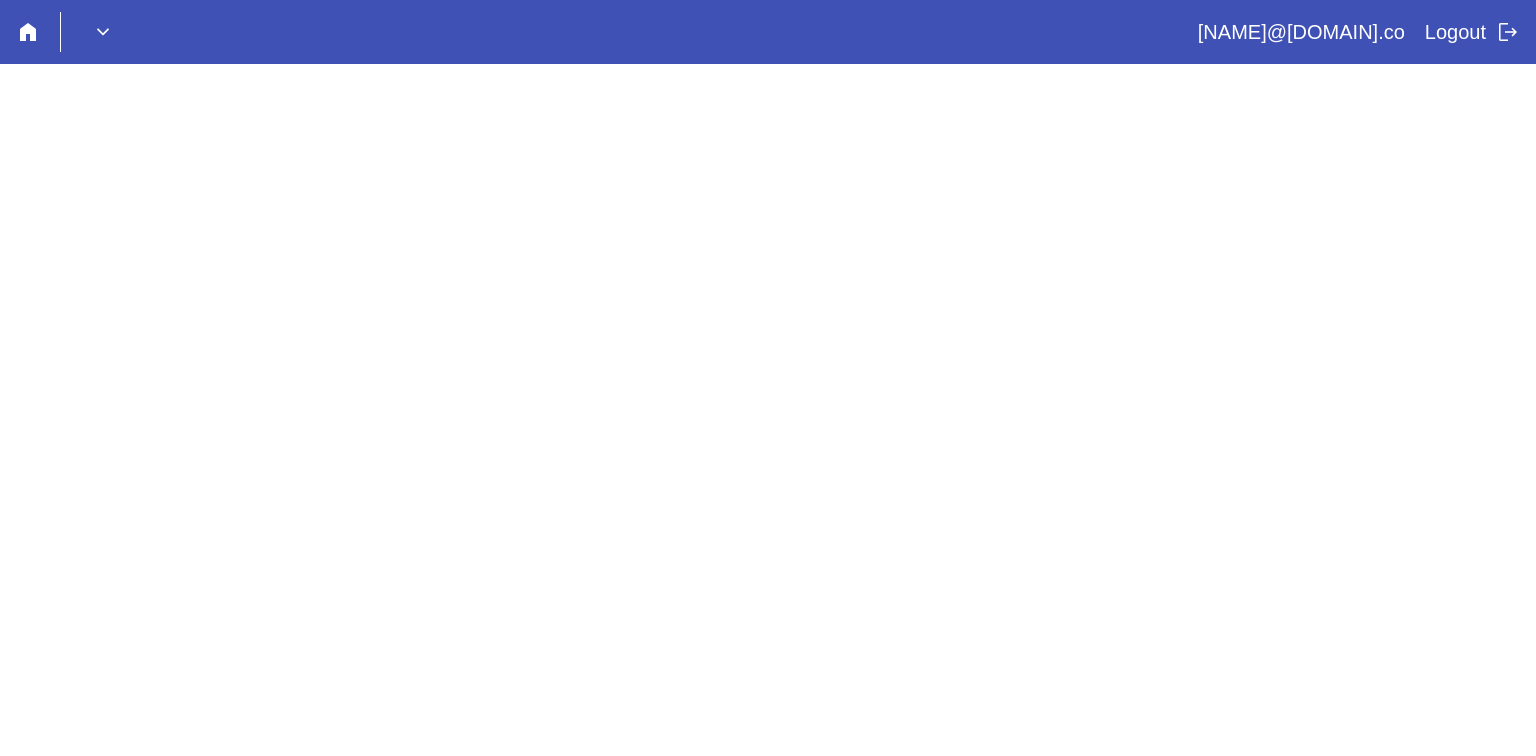 scroll, scrollTop: 0, scrollLeft: 0, axis: both 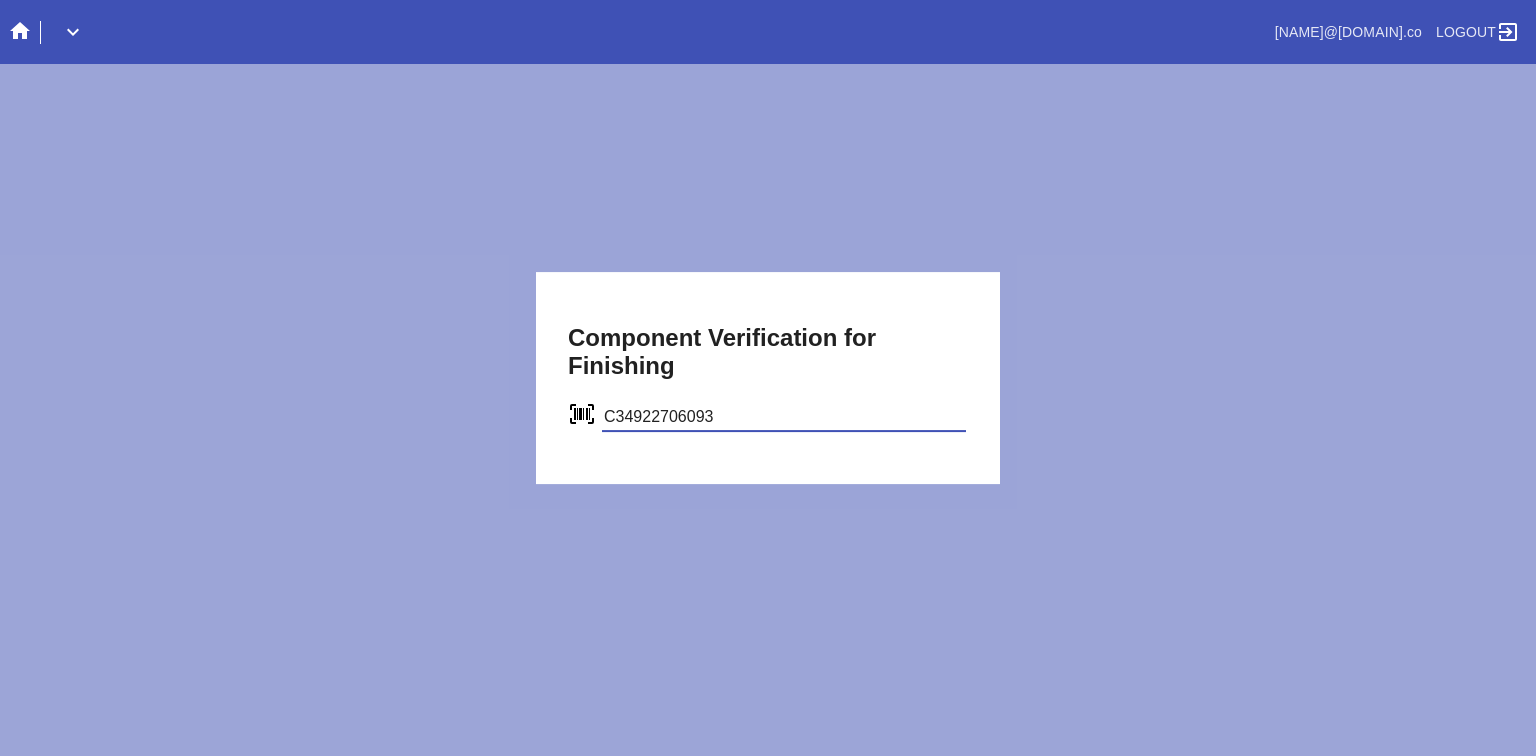 type on "C34922706093" 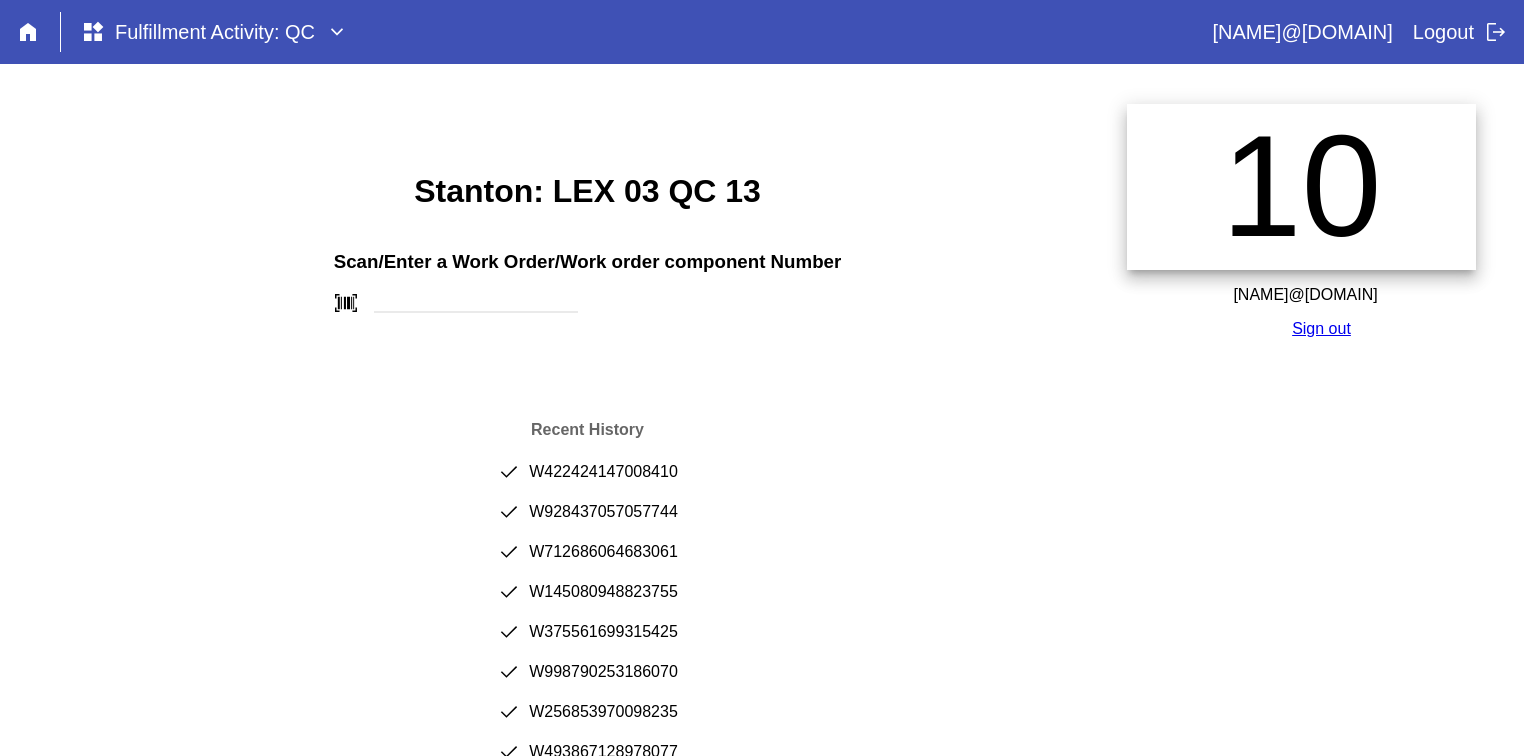 scroll, scrollTop: 0, scrollLeft: 0, axis: both 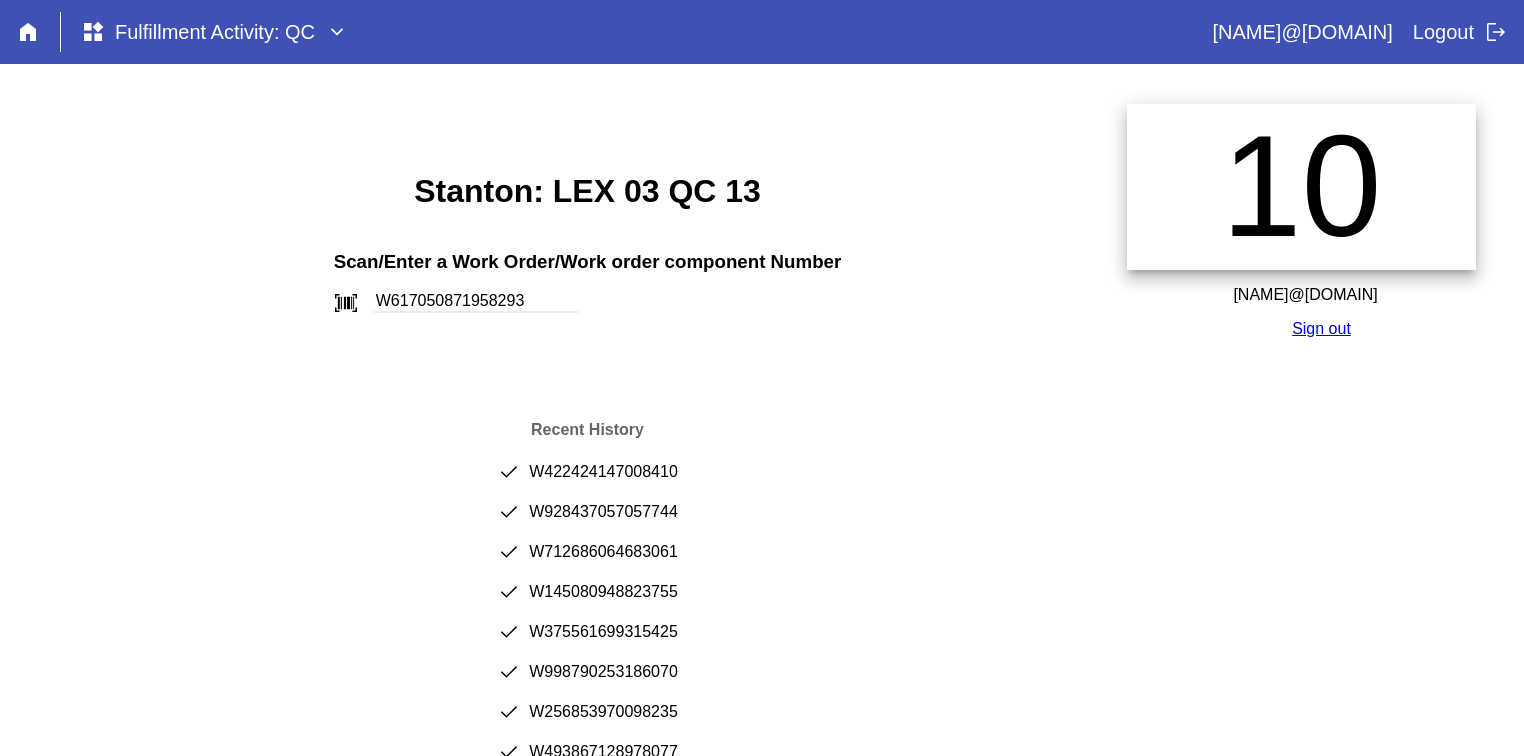 type on "W617050871958293" 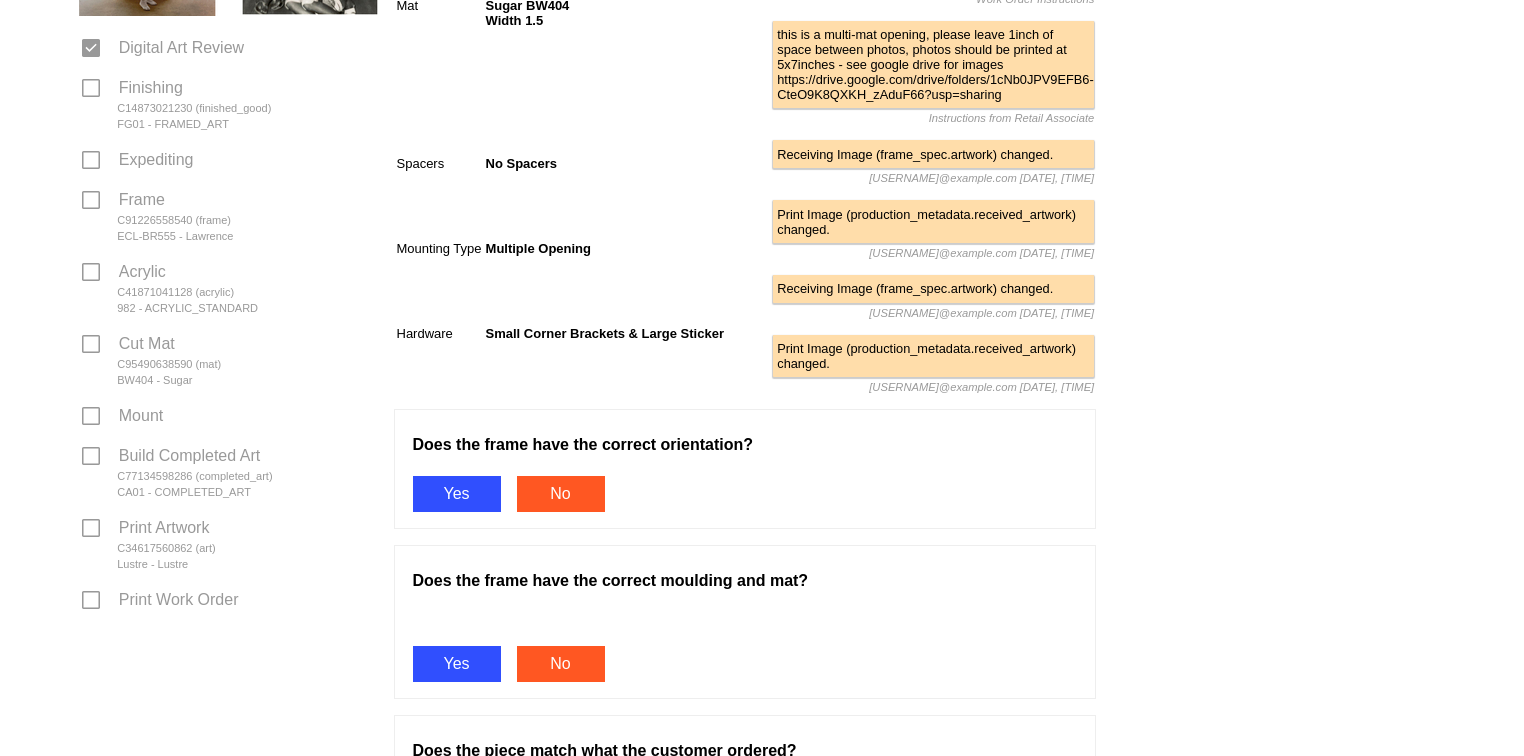 scroll, scrollTop: 609, scrollLeft: 0, axis: vertical 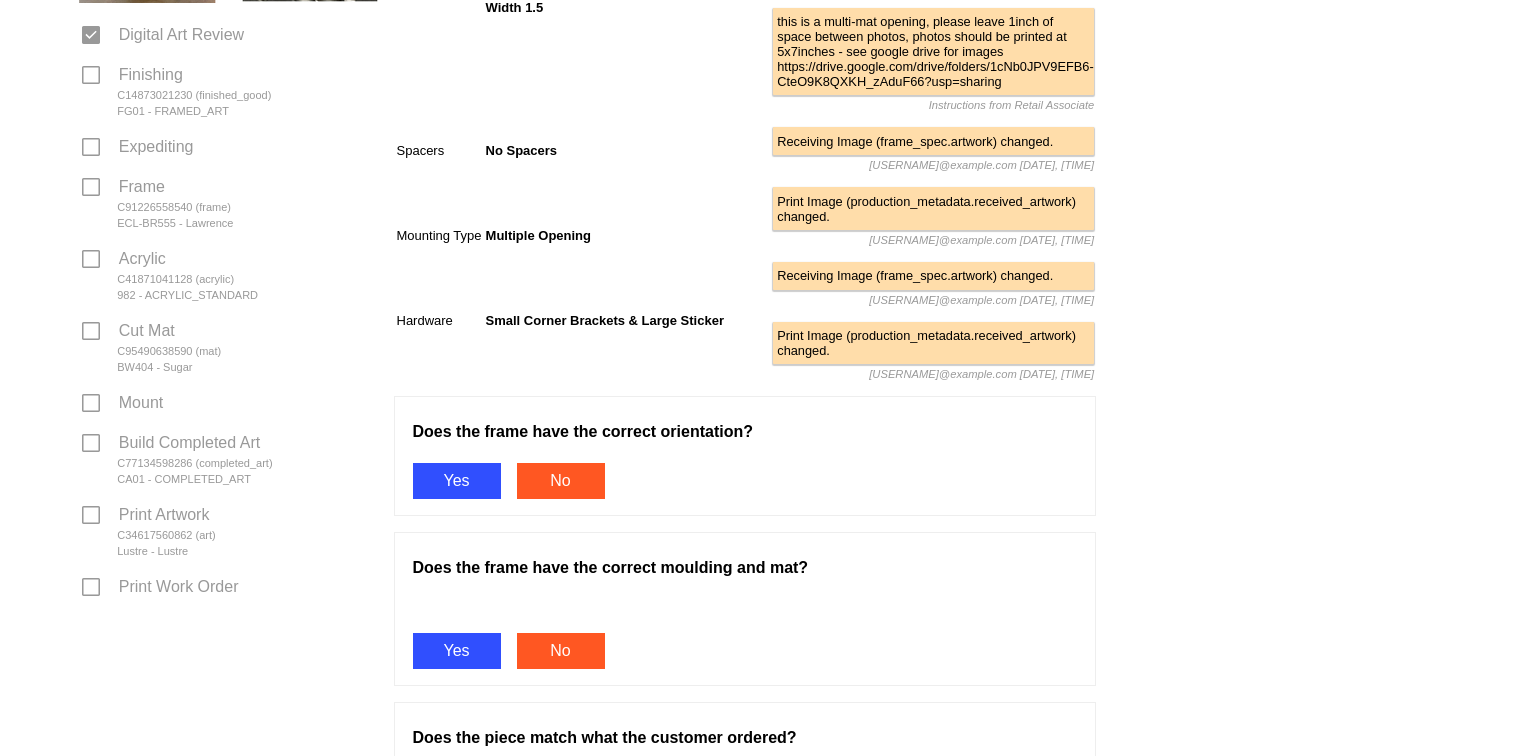 click on "Yes" at bounding box center (457, 481) 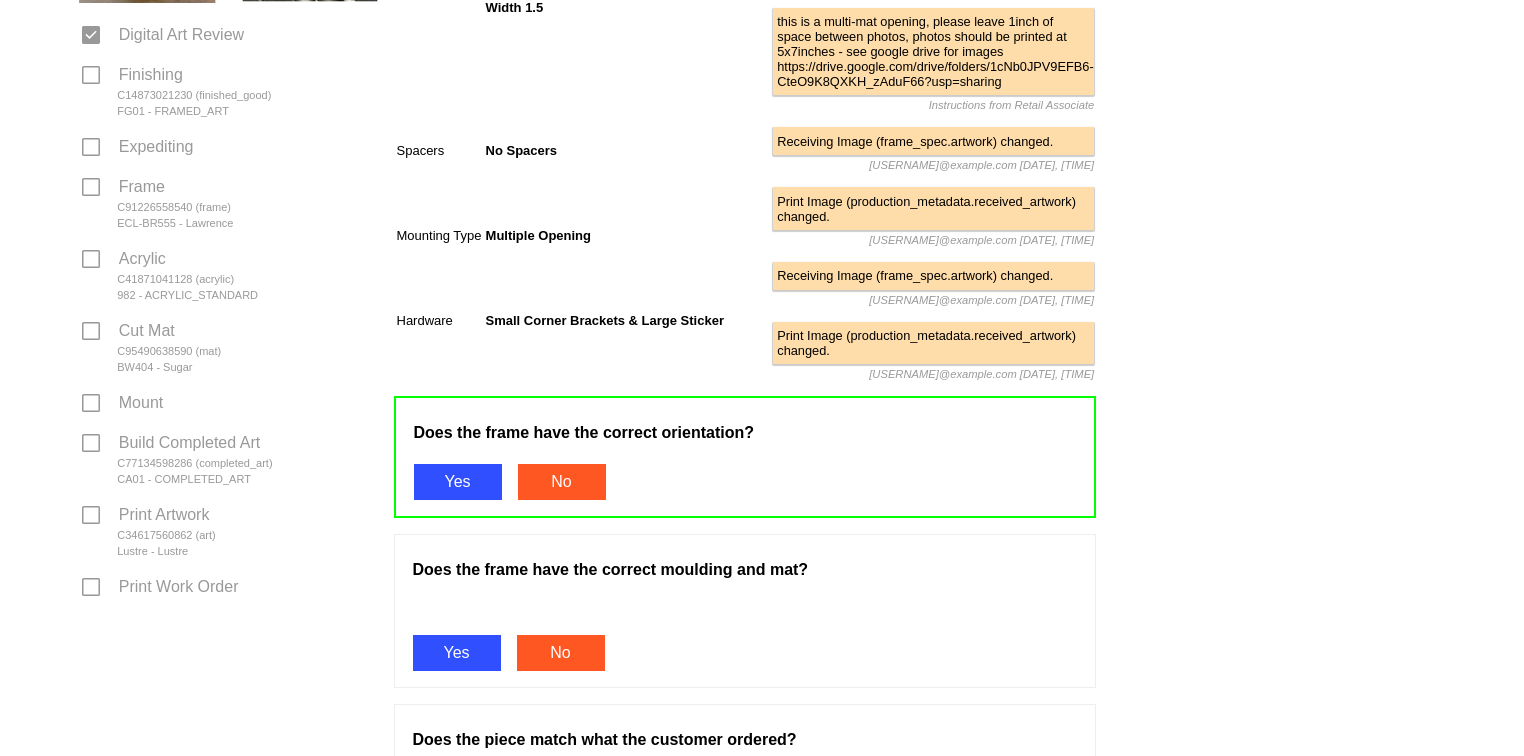 click on "Yes" at bounding box center (457, 653) 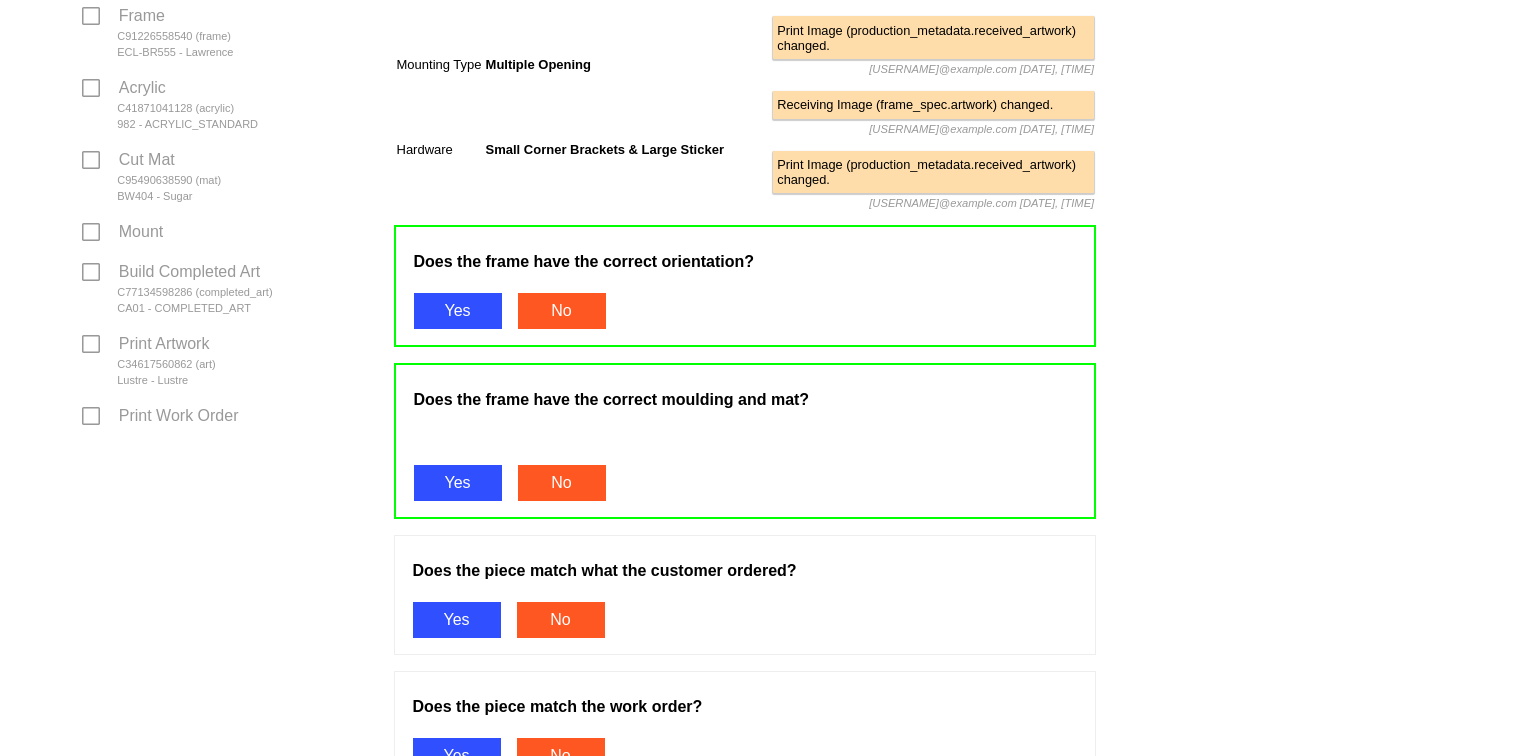 scroll, scrollTop: 839, scrollLeft: 0, axis: vertical 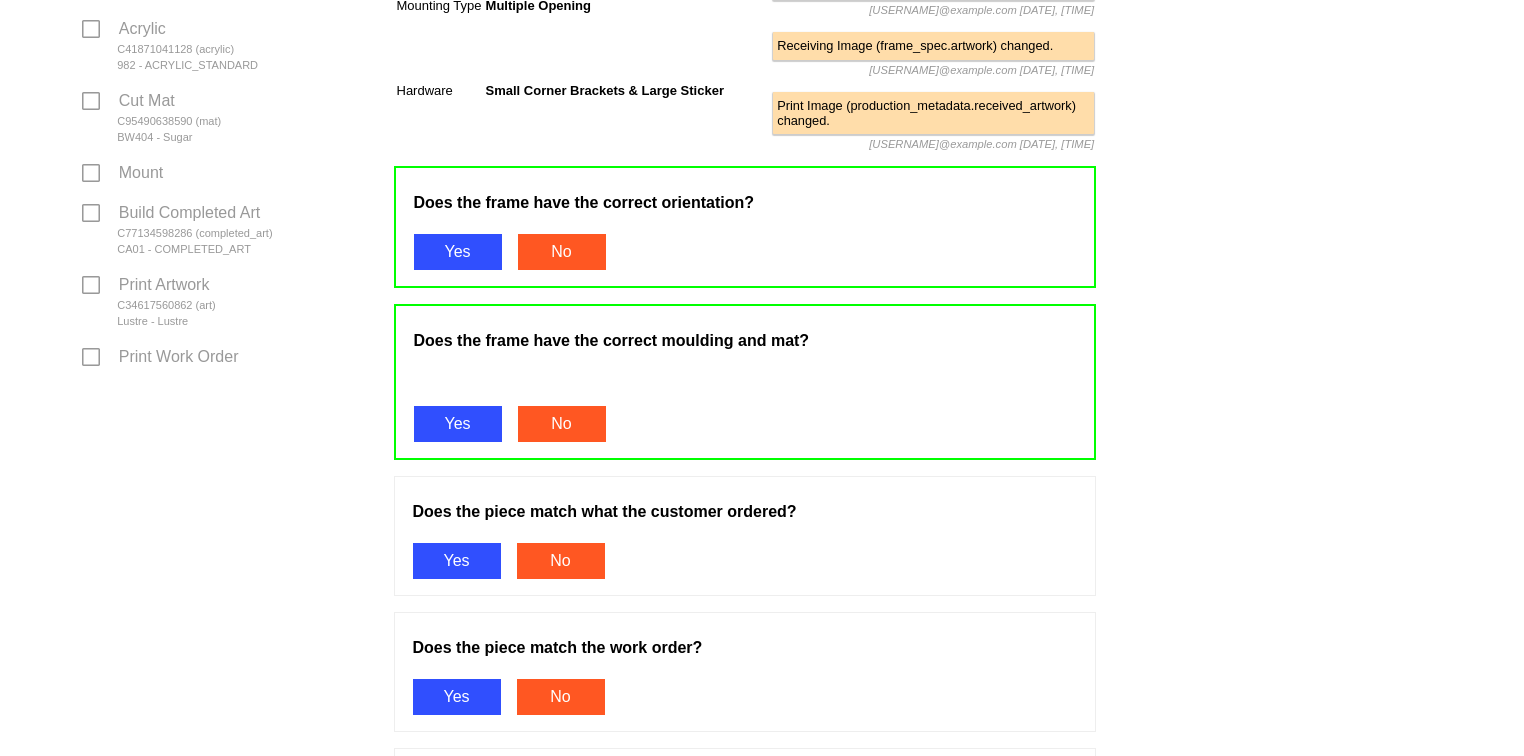 click on "Yes" at bounding box center [457, 561] 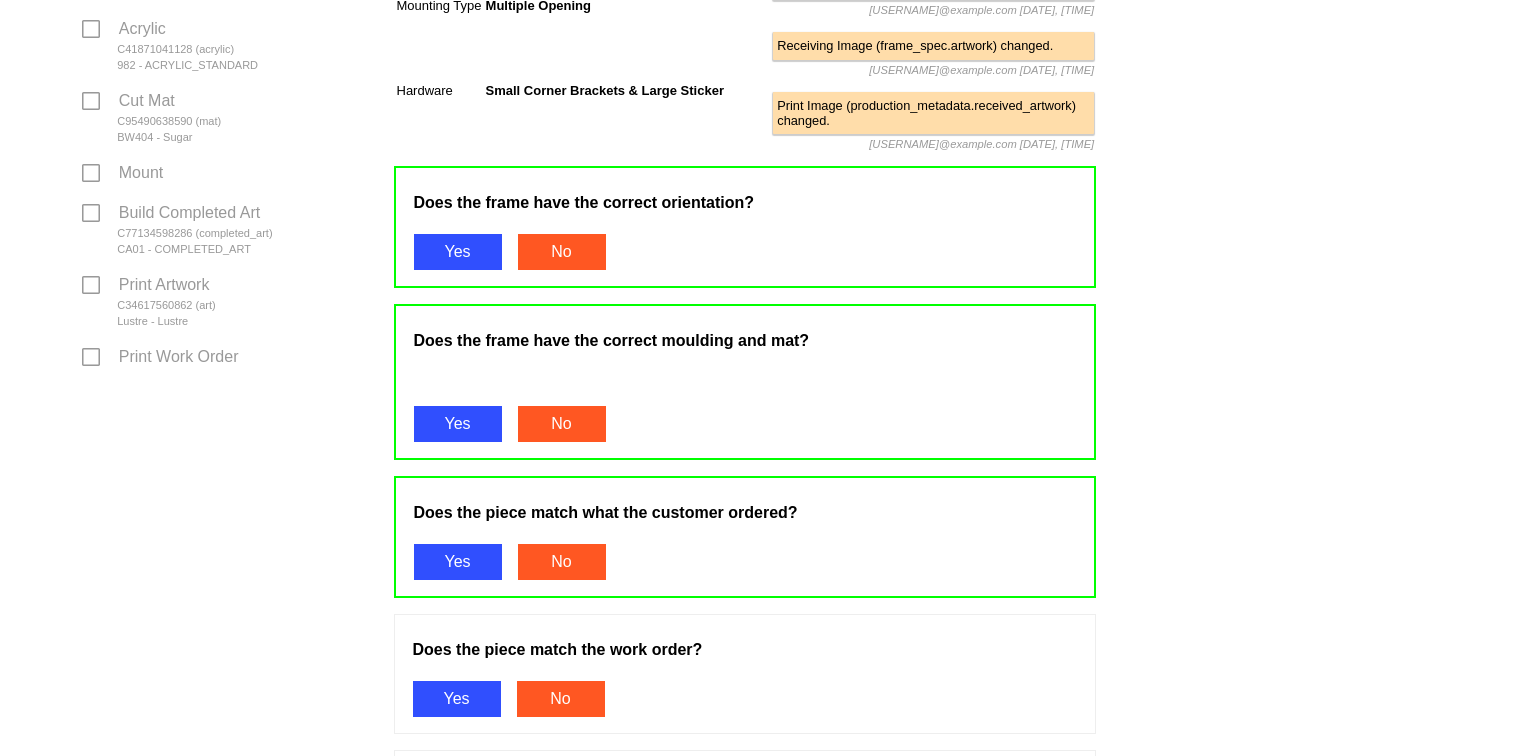 click on "Yes" at bounding box center (457, 699) 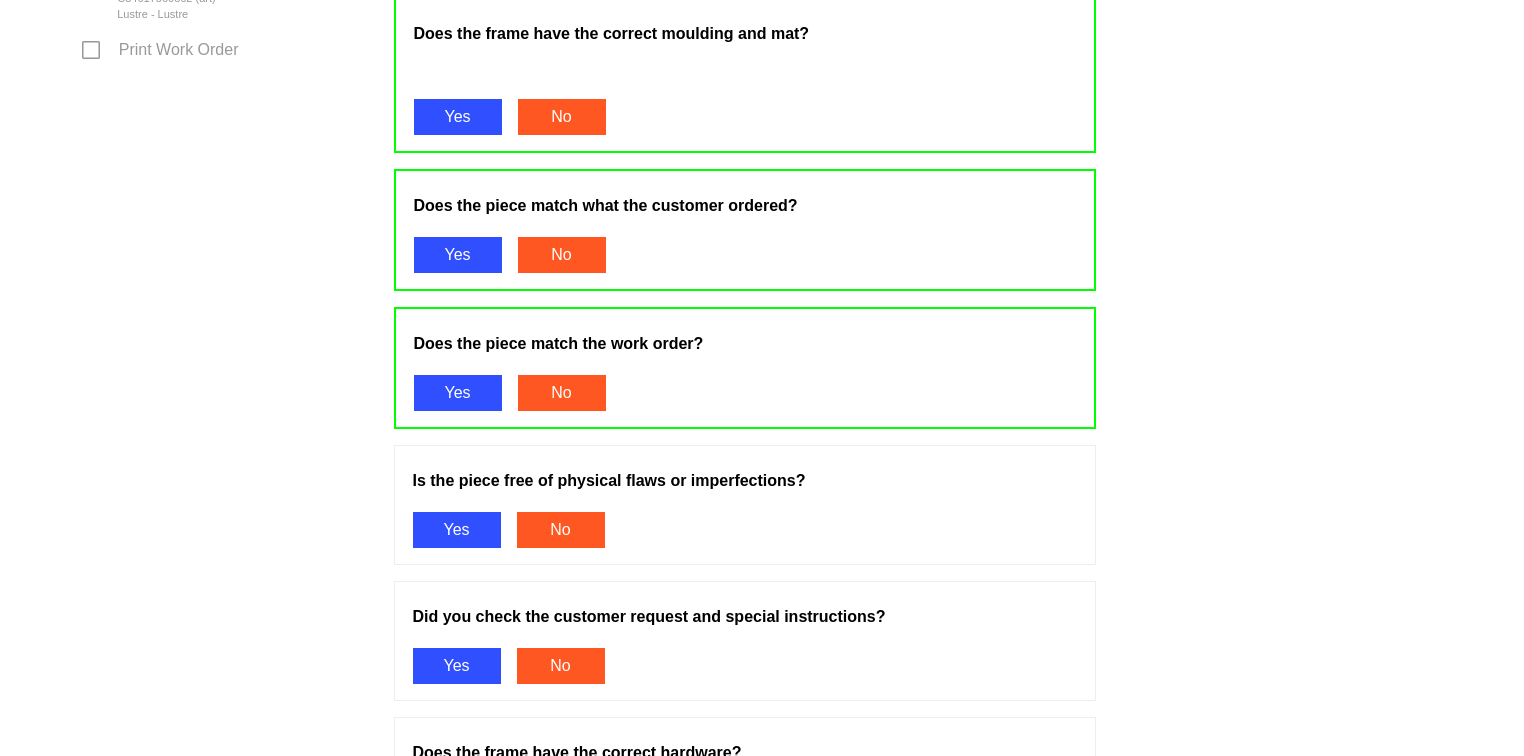 click on "Yes" at bounding box center [457, 530] 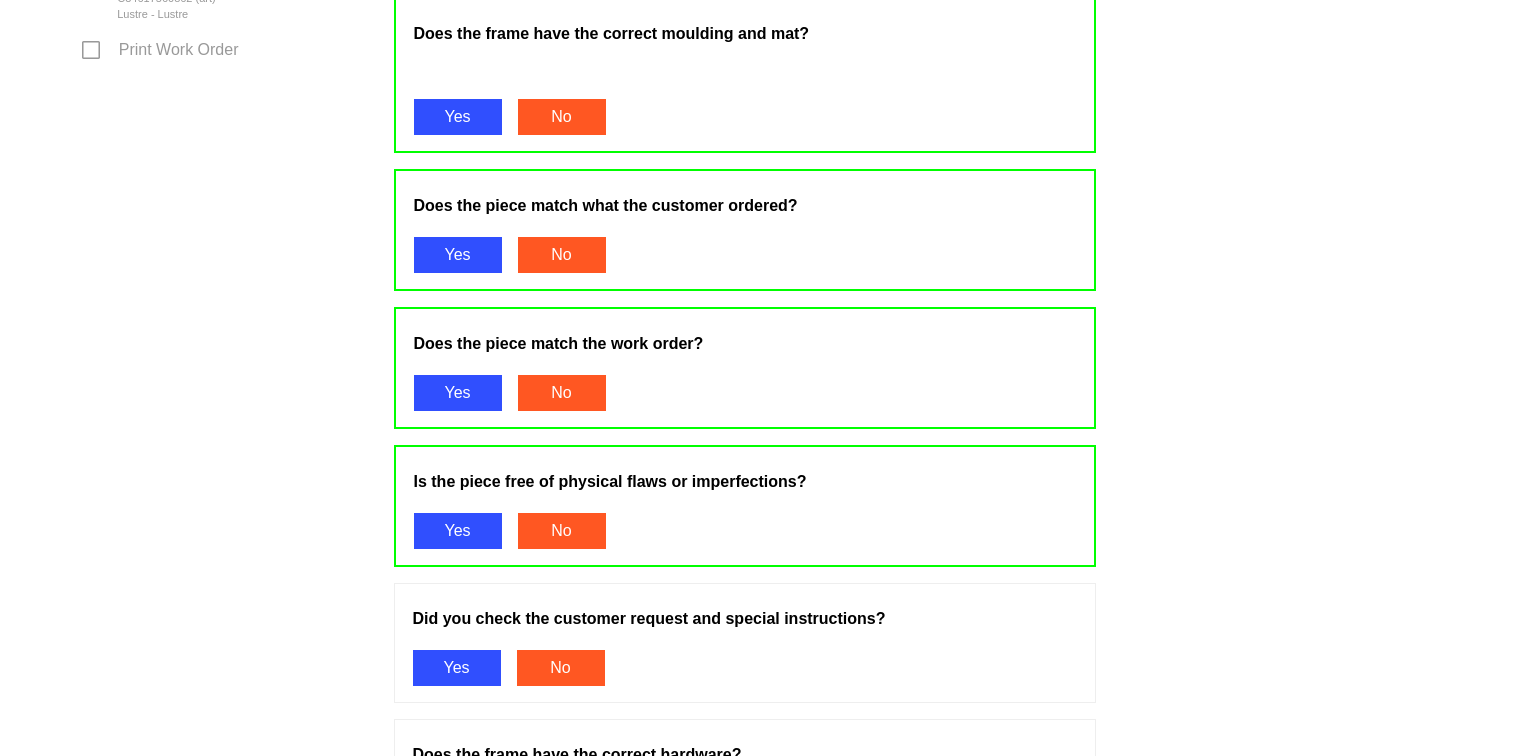 click on "Yes" at bounding box center (457, 668) 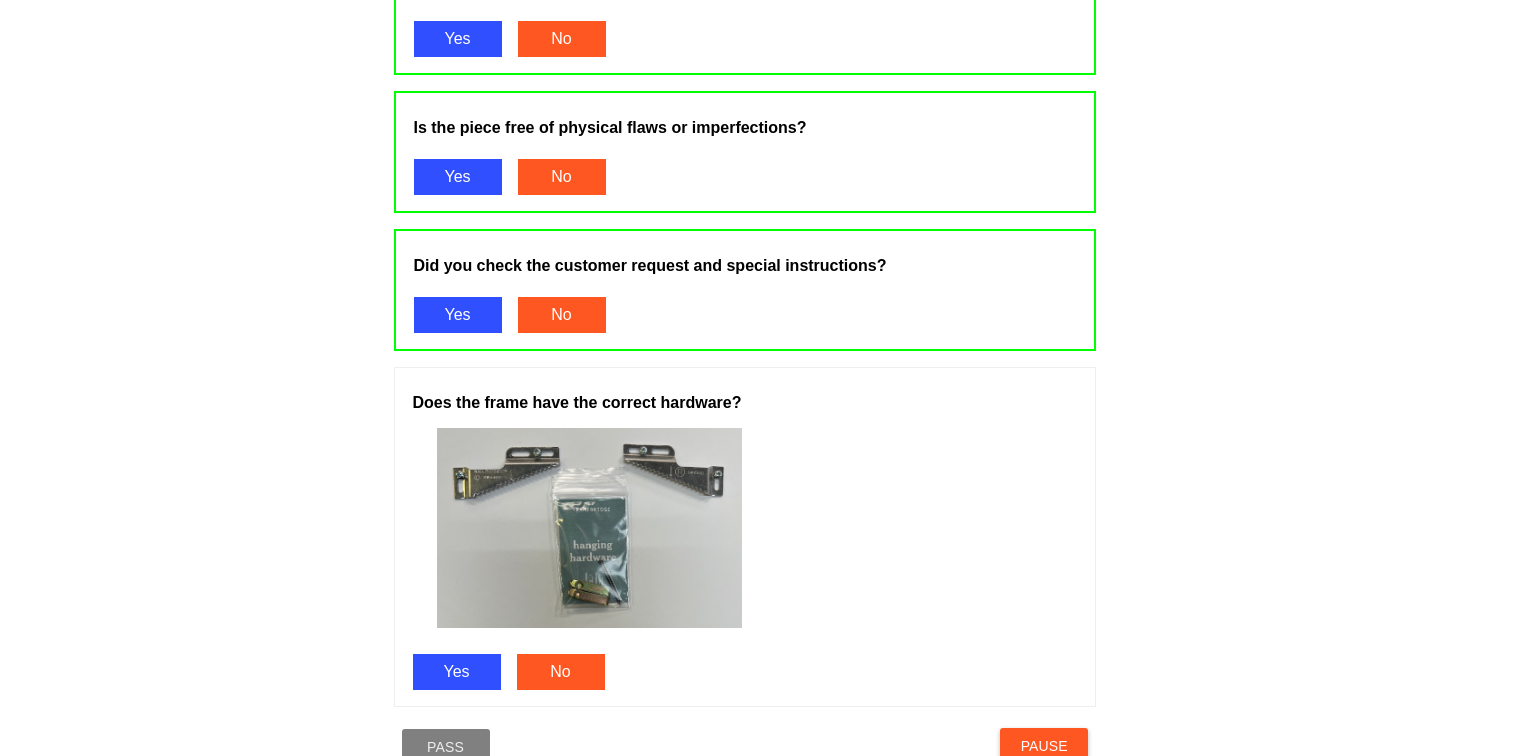 scroll, scrollTop: 1501, scrollLeft: 0, axis: vertical 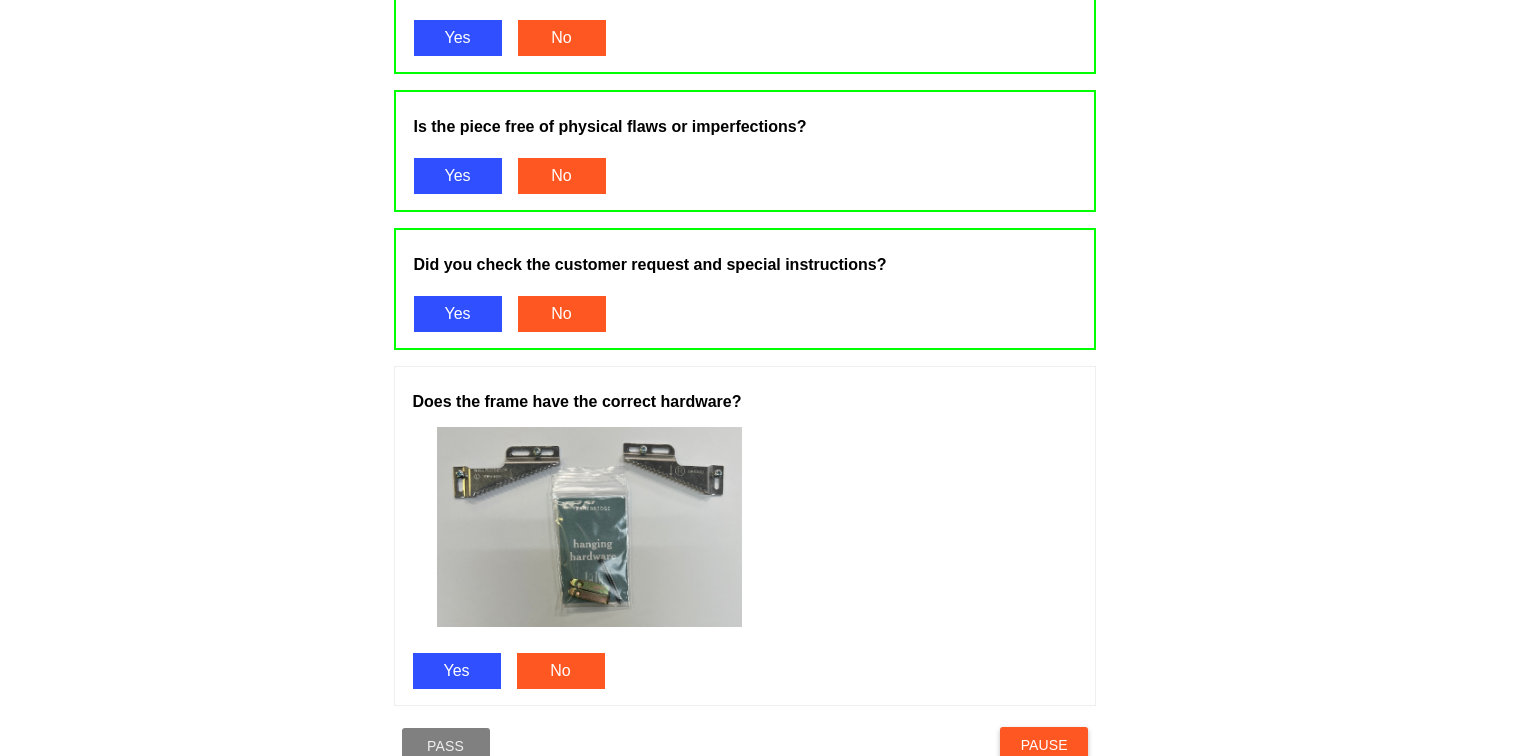 click on "Yes" at bounding box center [457, 671] 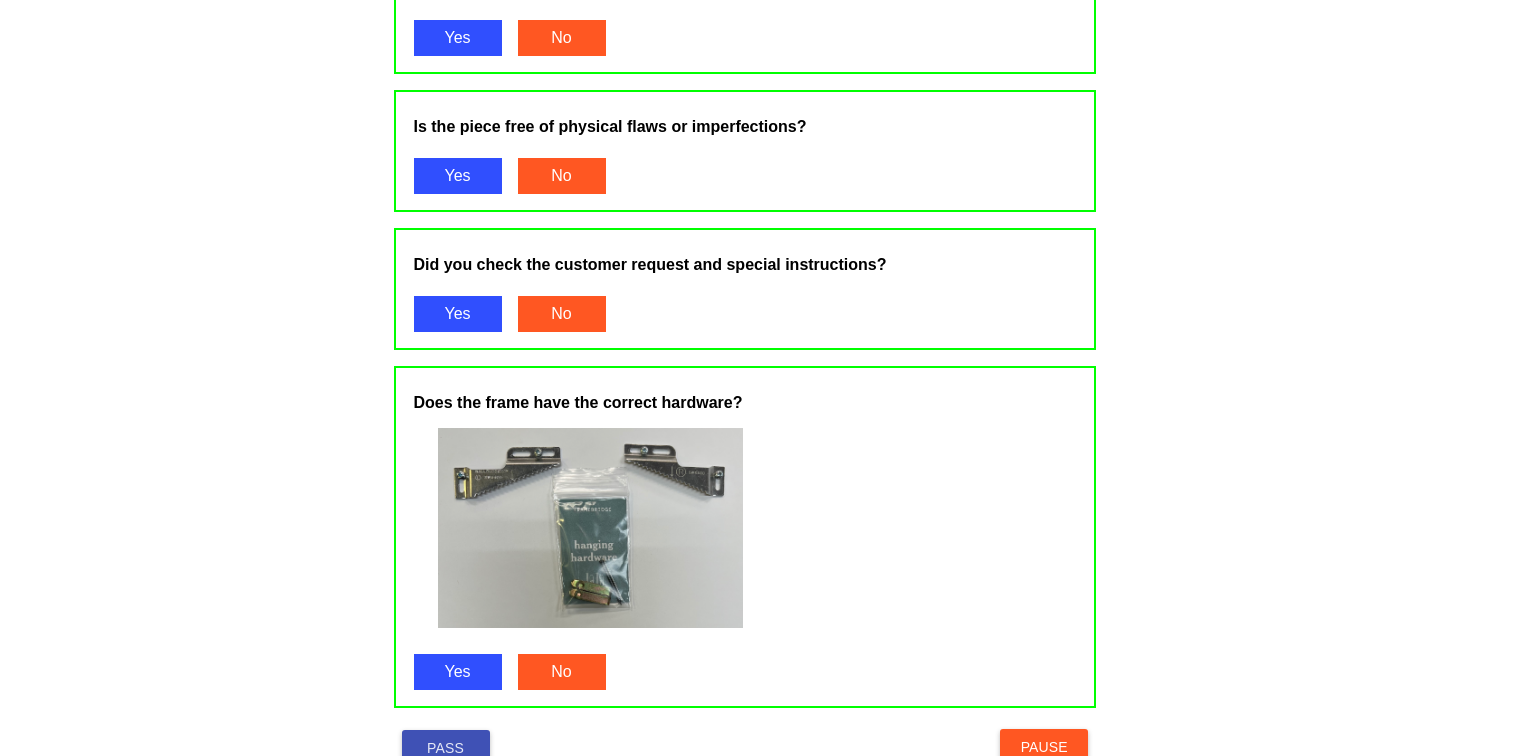 click on "Pass" at bounding box center (446, 748) 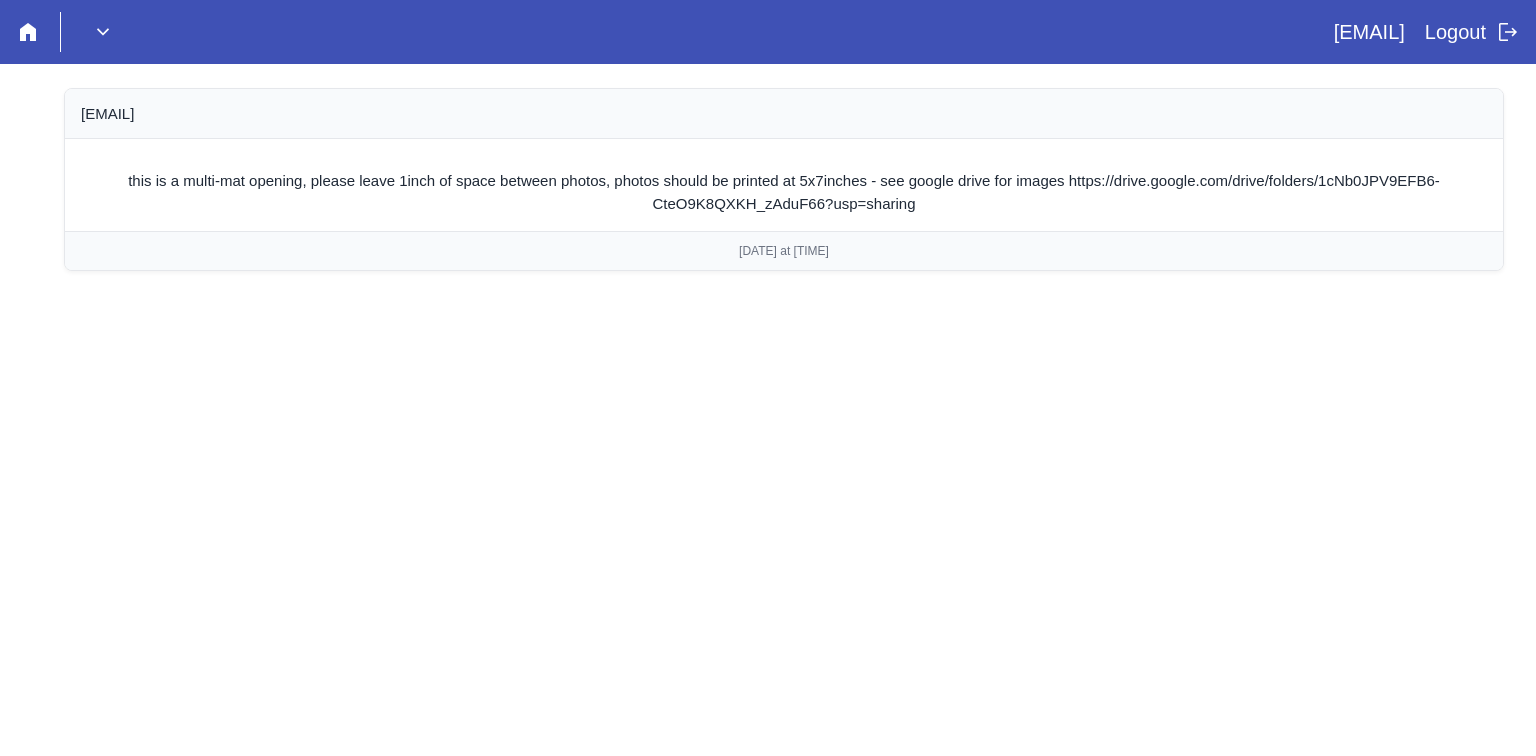 scroll, scrollTop: 0, scrollLeft: 0, axis: both 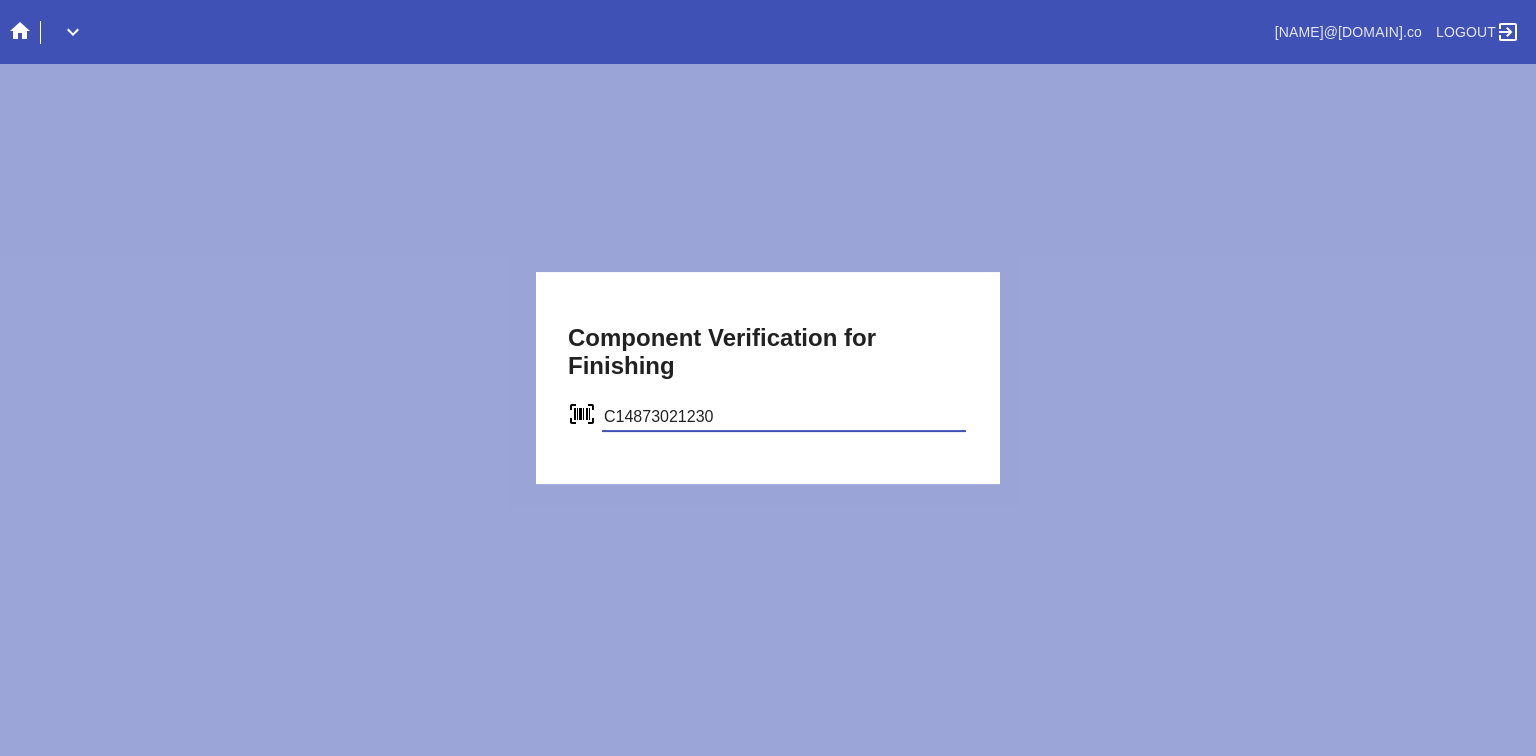type on "C14873021230" 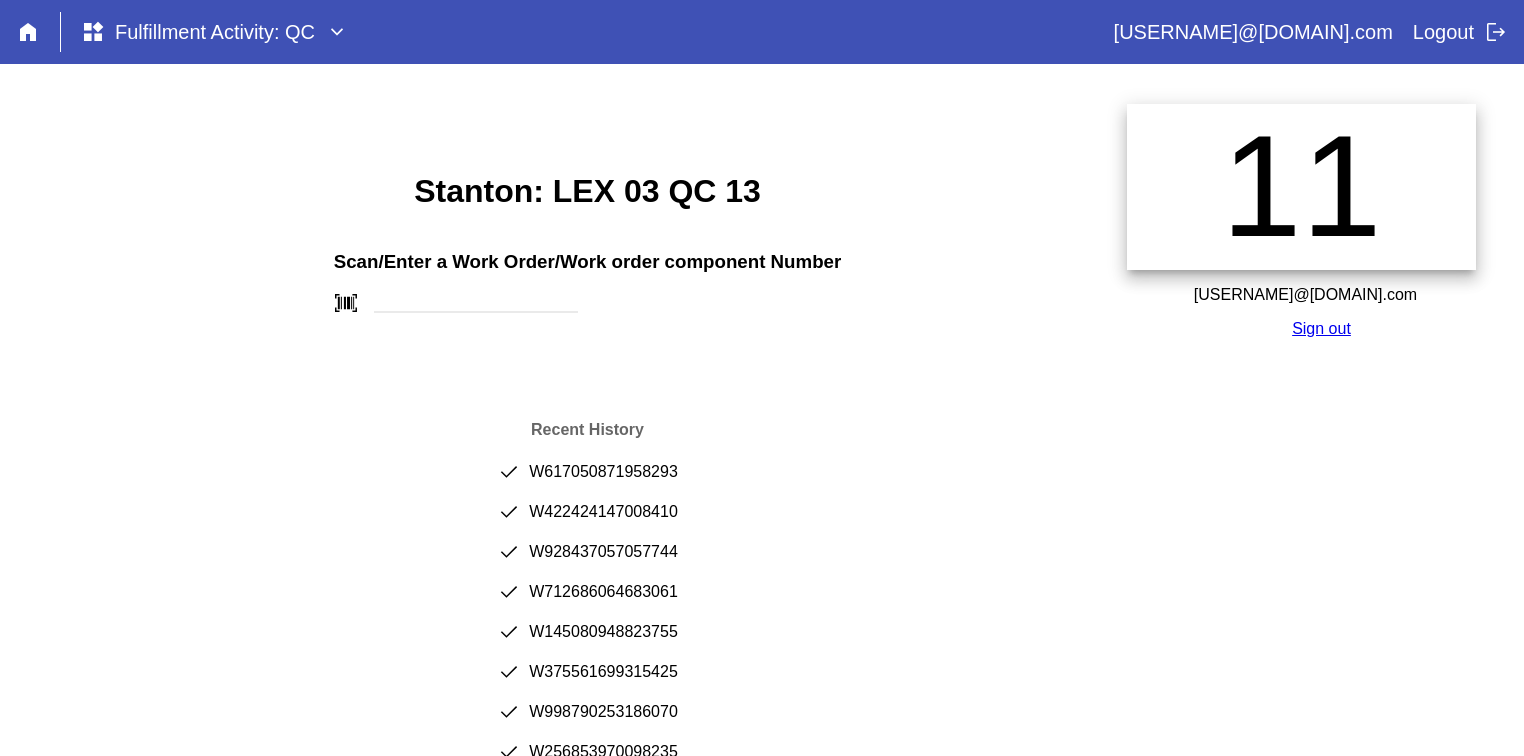 scroll, scrollTop: 0, scrollLeft: 0, axis: both 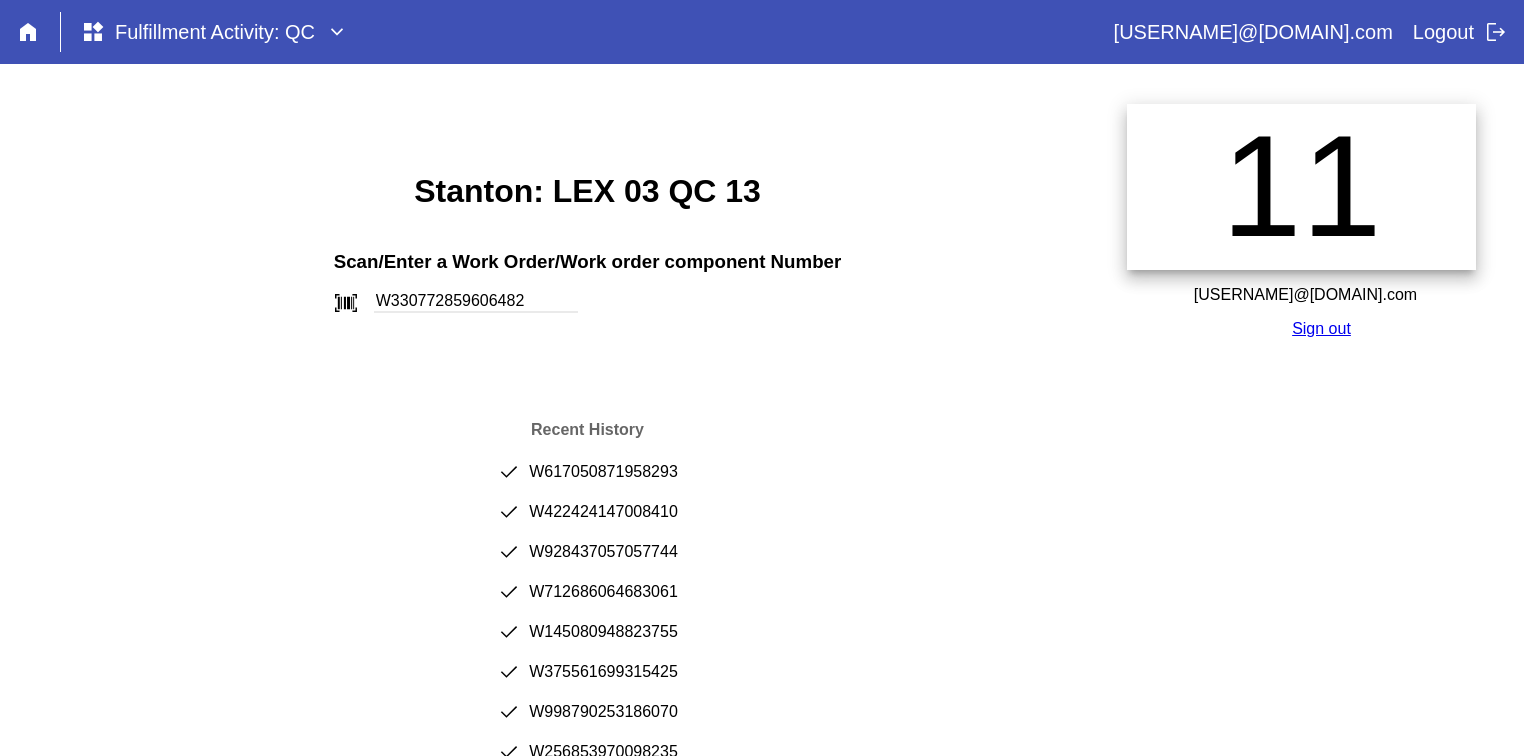 type on "W330772859606482" 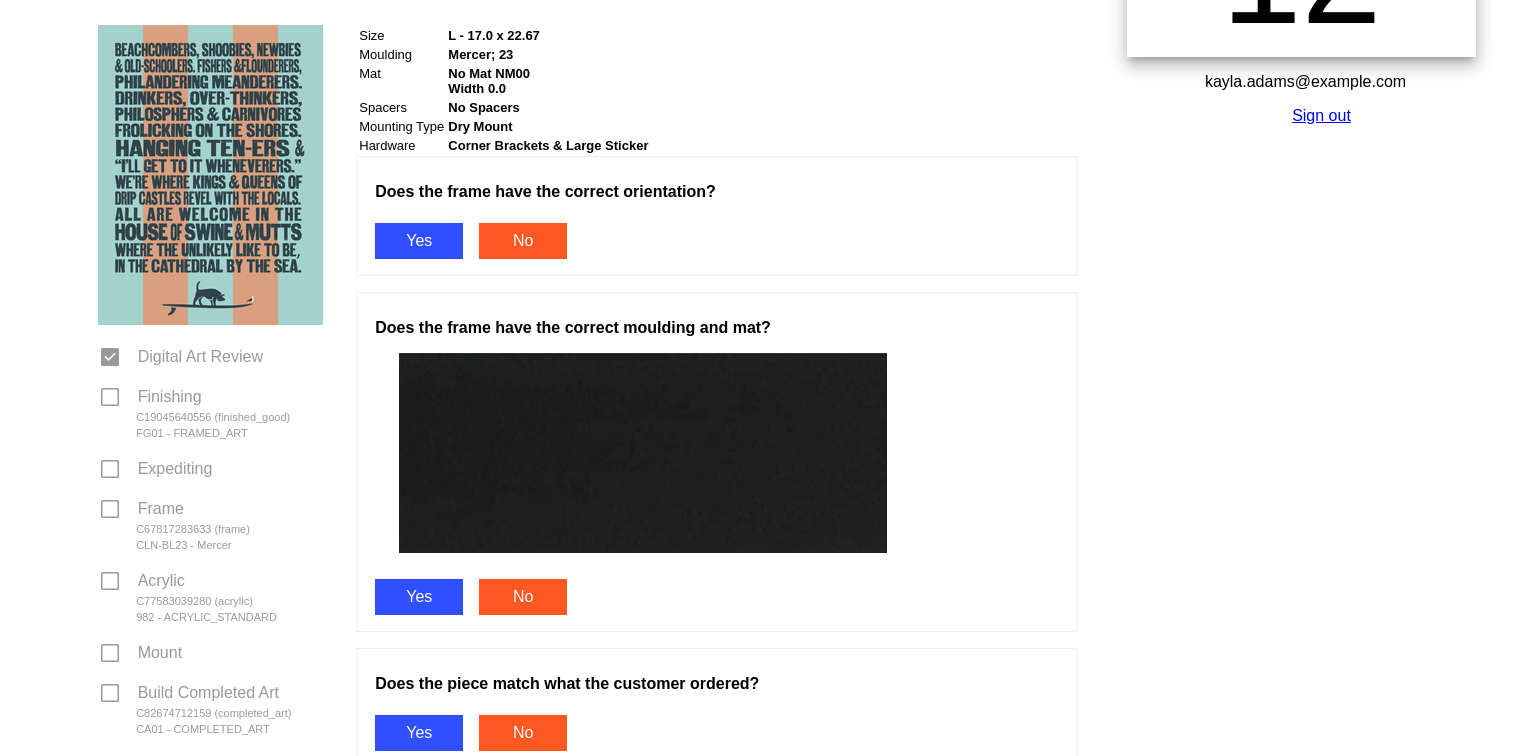 scroll, scrollTop: 216, scrollLeft: 0, axis: vertical 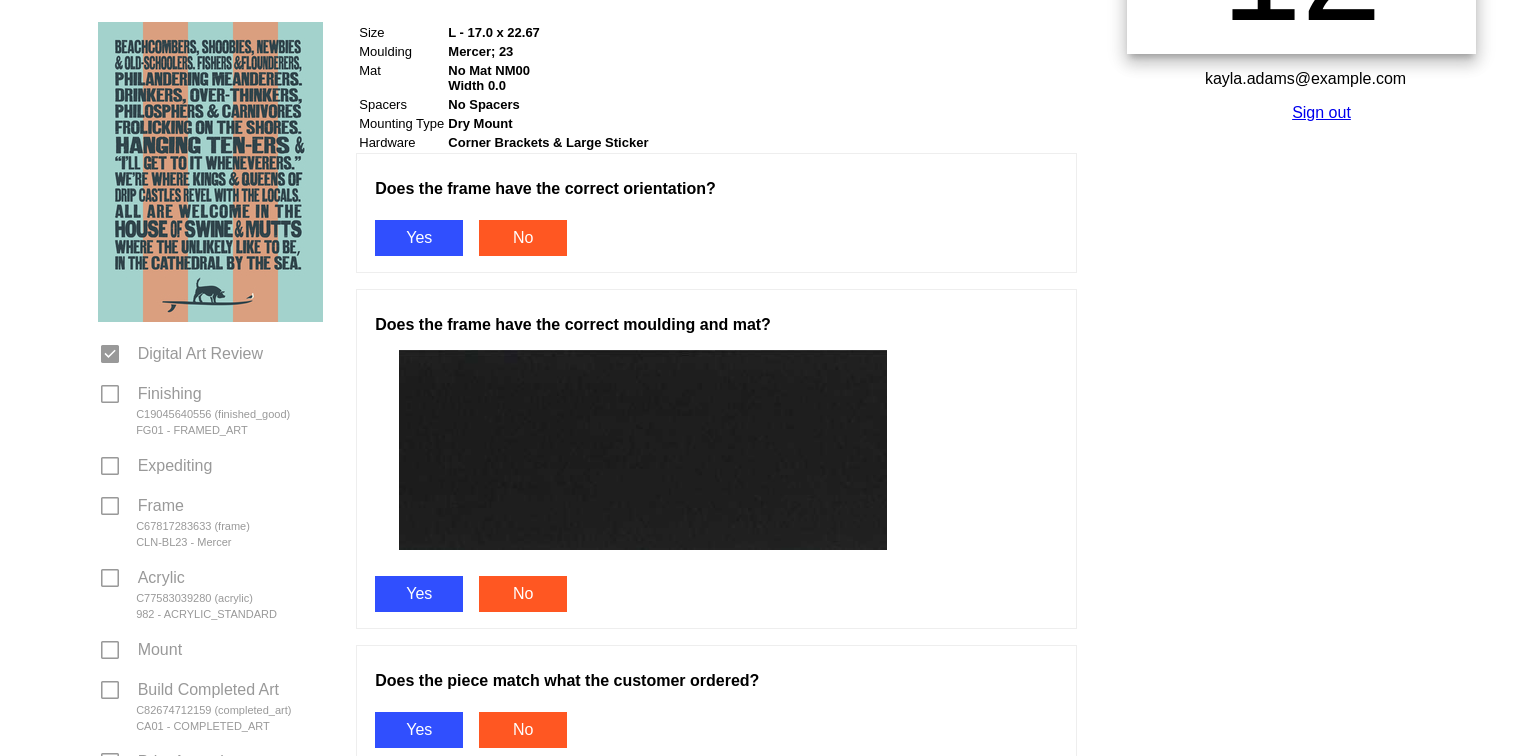 click on "Yes" at bounding box center (419, 238) 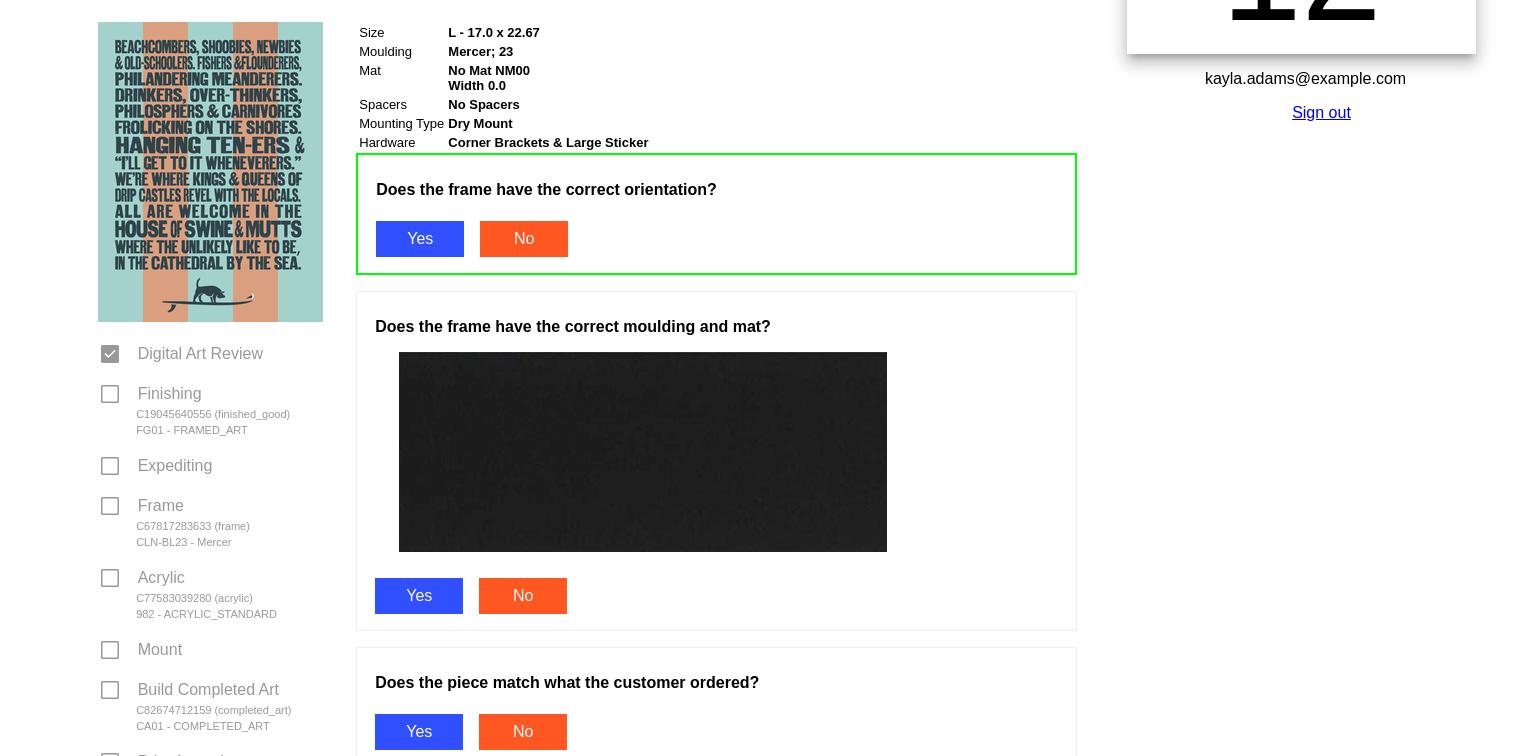 click at bounding box center (643, 452) 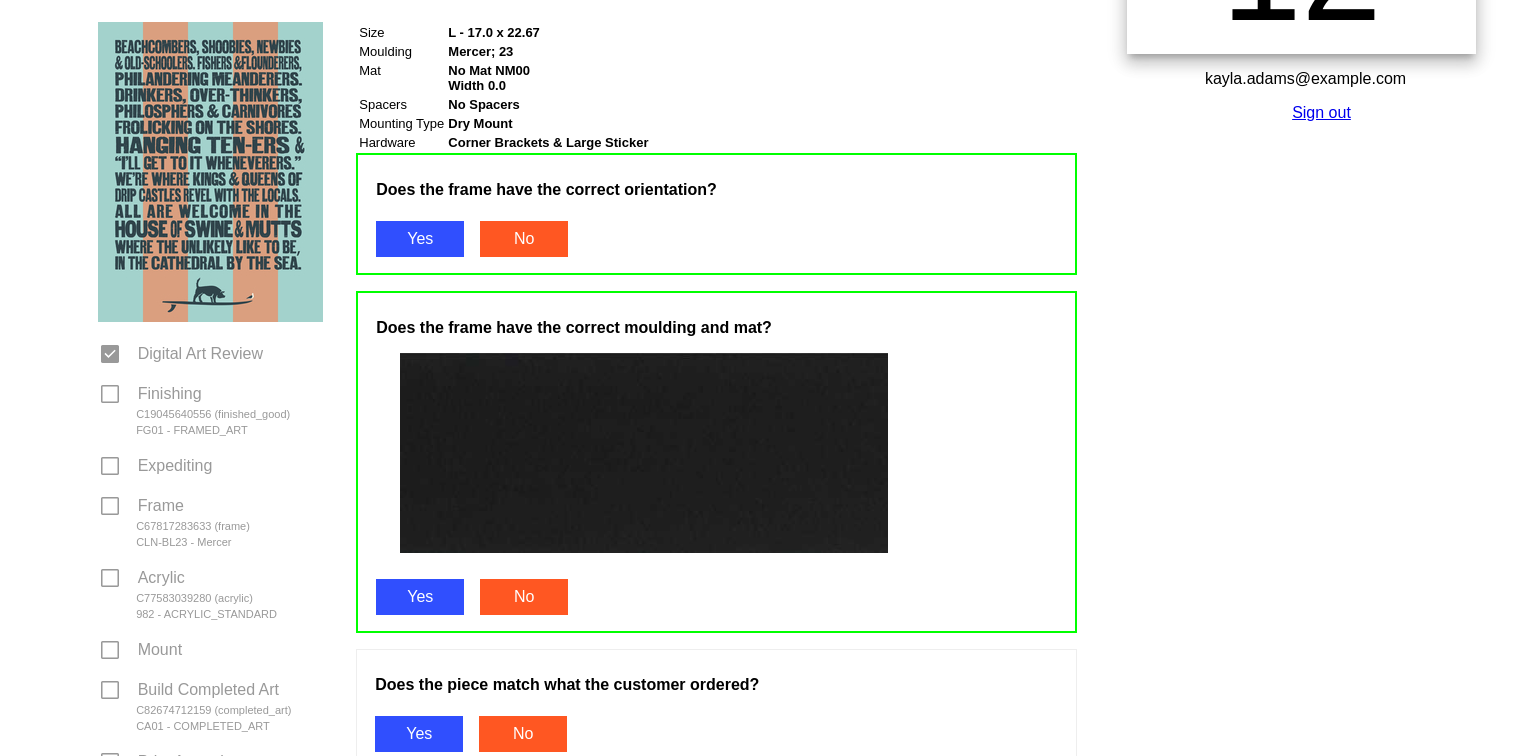 click on "Yes" at bounding box center (419, 734) 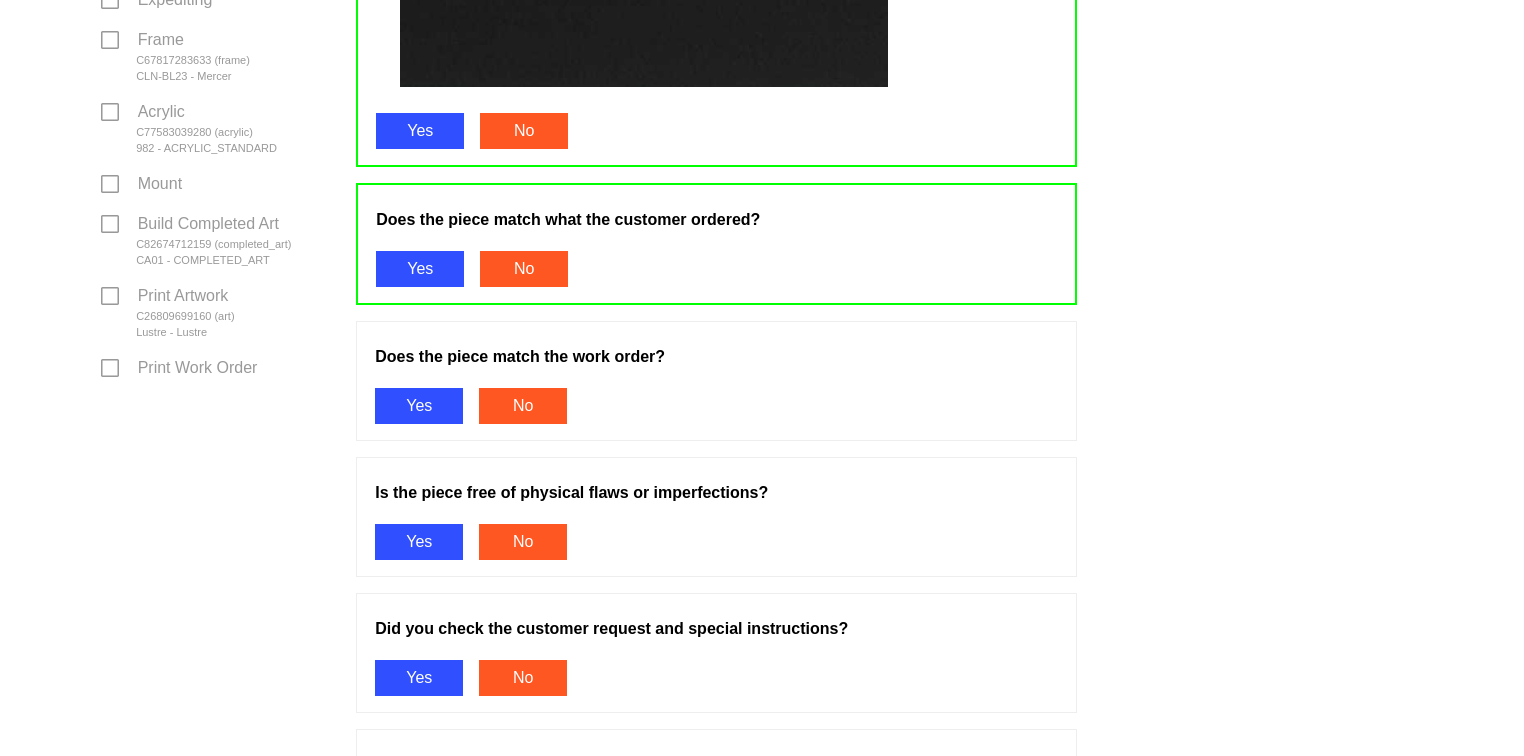 click on "Yes" at bounding box center (419, 406) 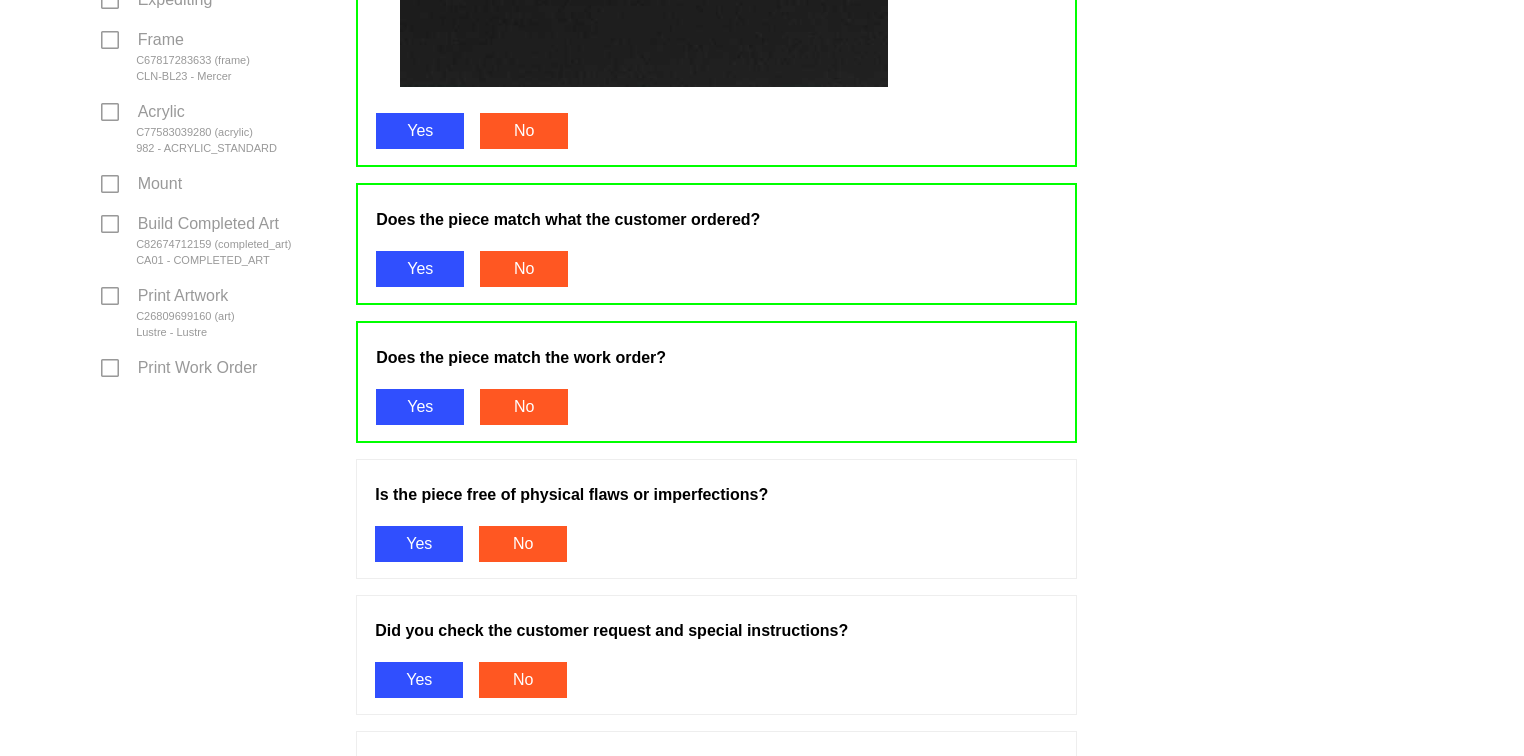 click on "Yes" at bounding box center [419, 544] 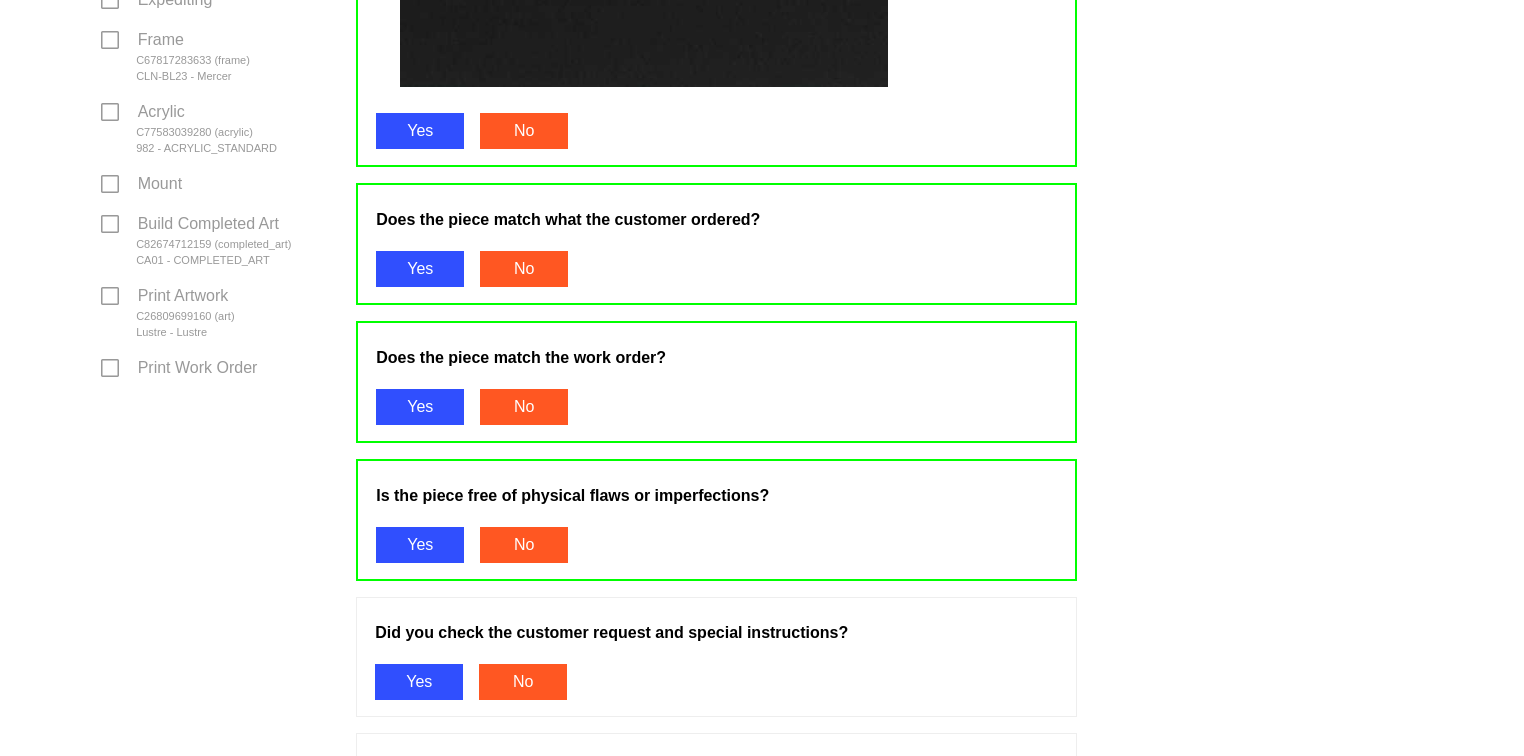 click on "Yes" at bounding box center [419, 682] 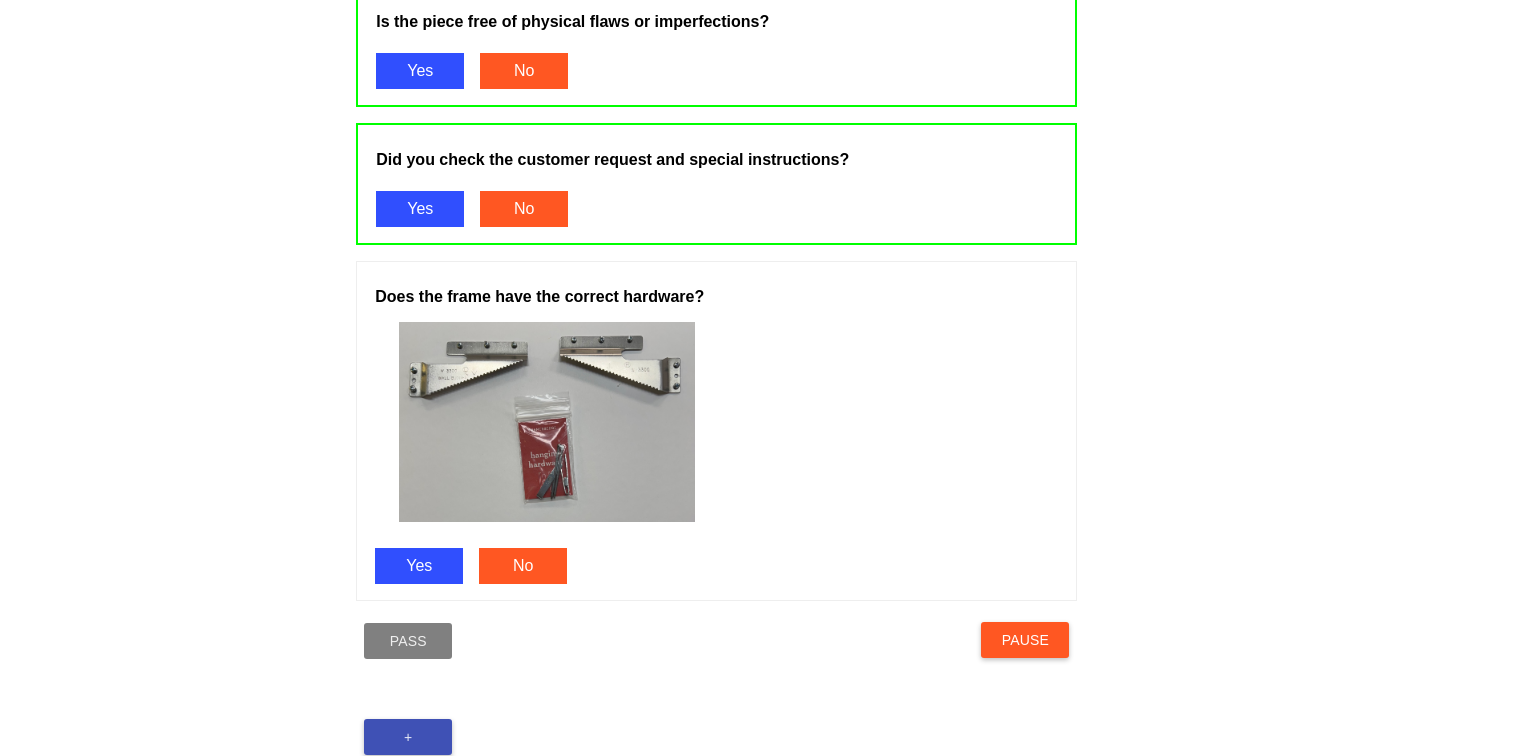 scroll, scrollTop: 1261, scrollLeft: 0, axis: vertical 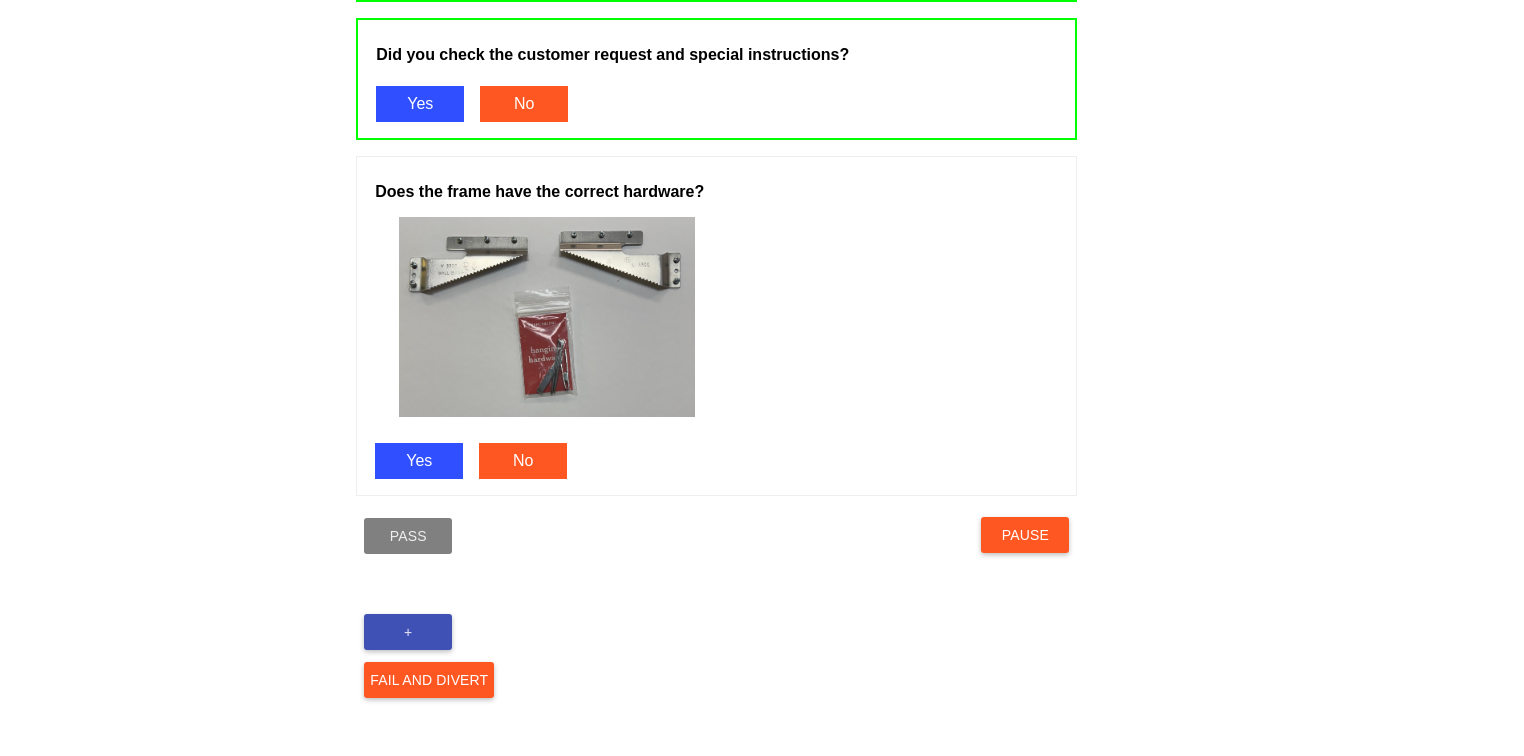 click on "Yes" at bounding box center (419, 461) 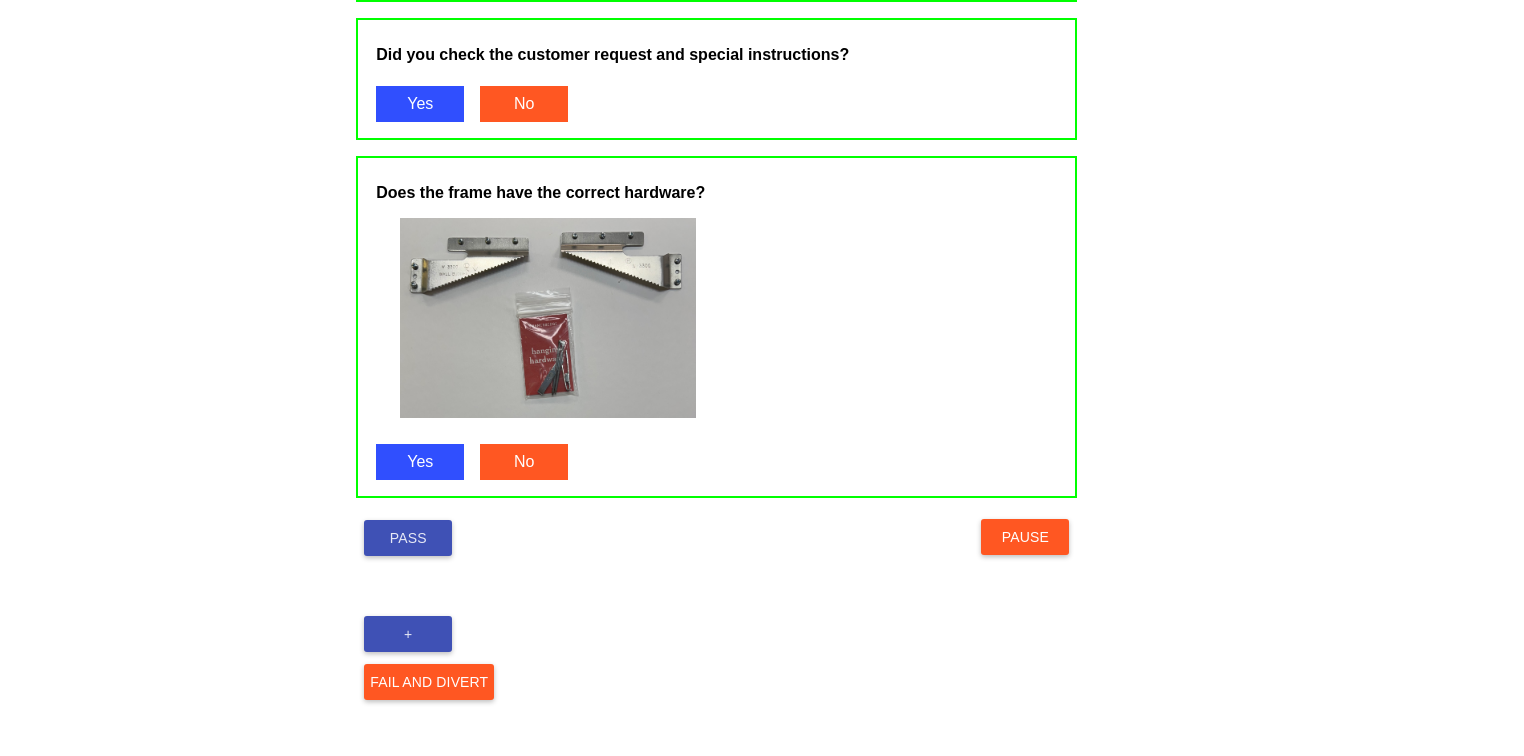click on "Pass" at bounding box center [408, 538] 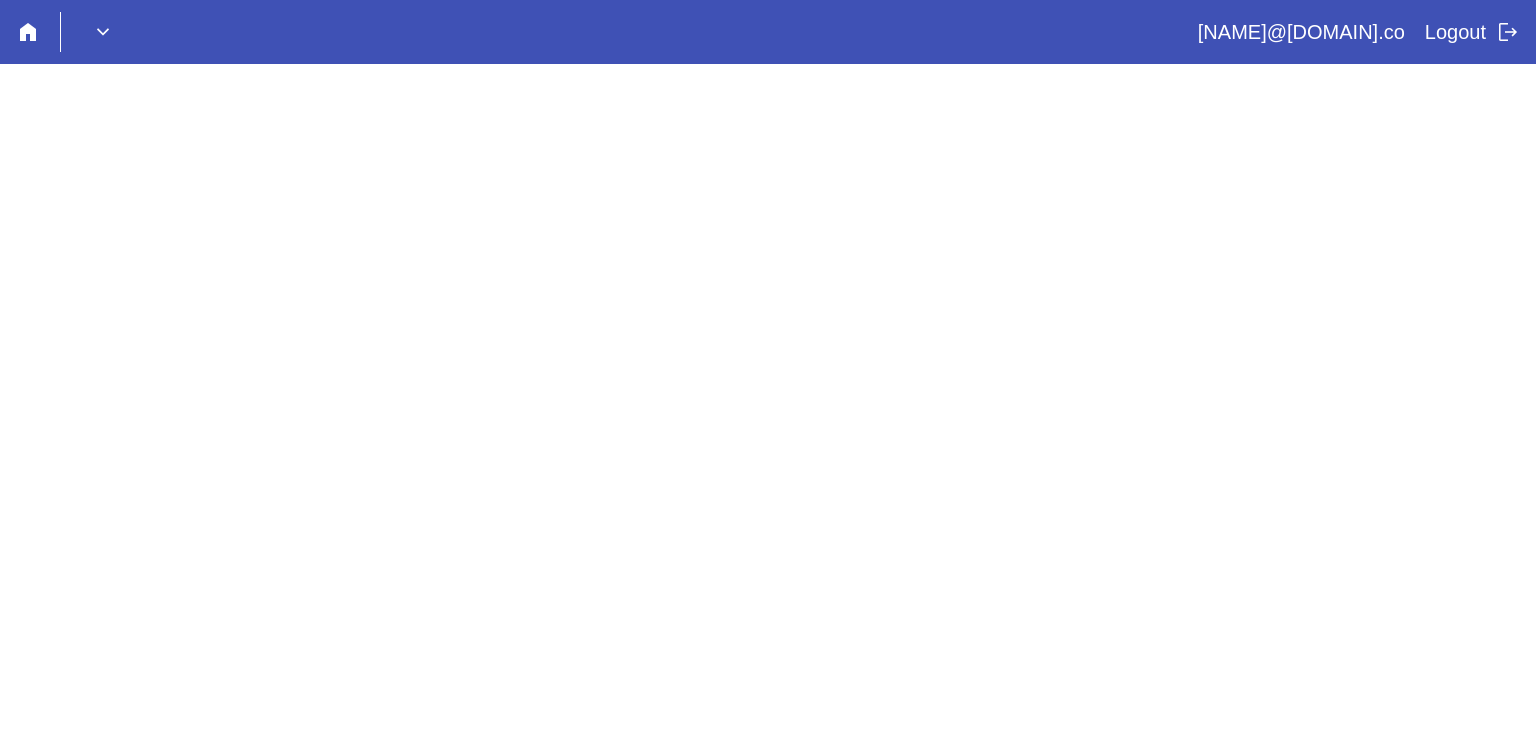 scroll, scrollTop: 0, scrollLeft: 0, axis: both 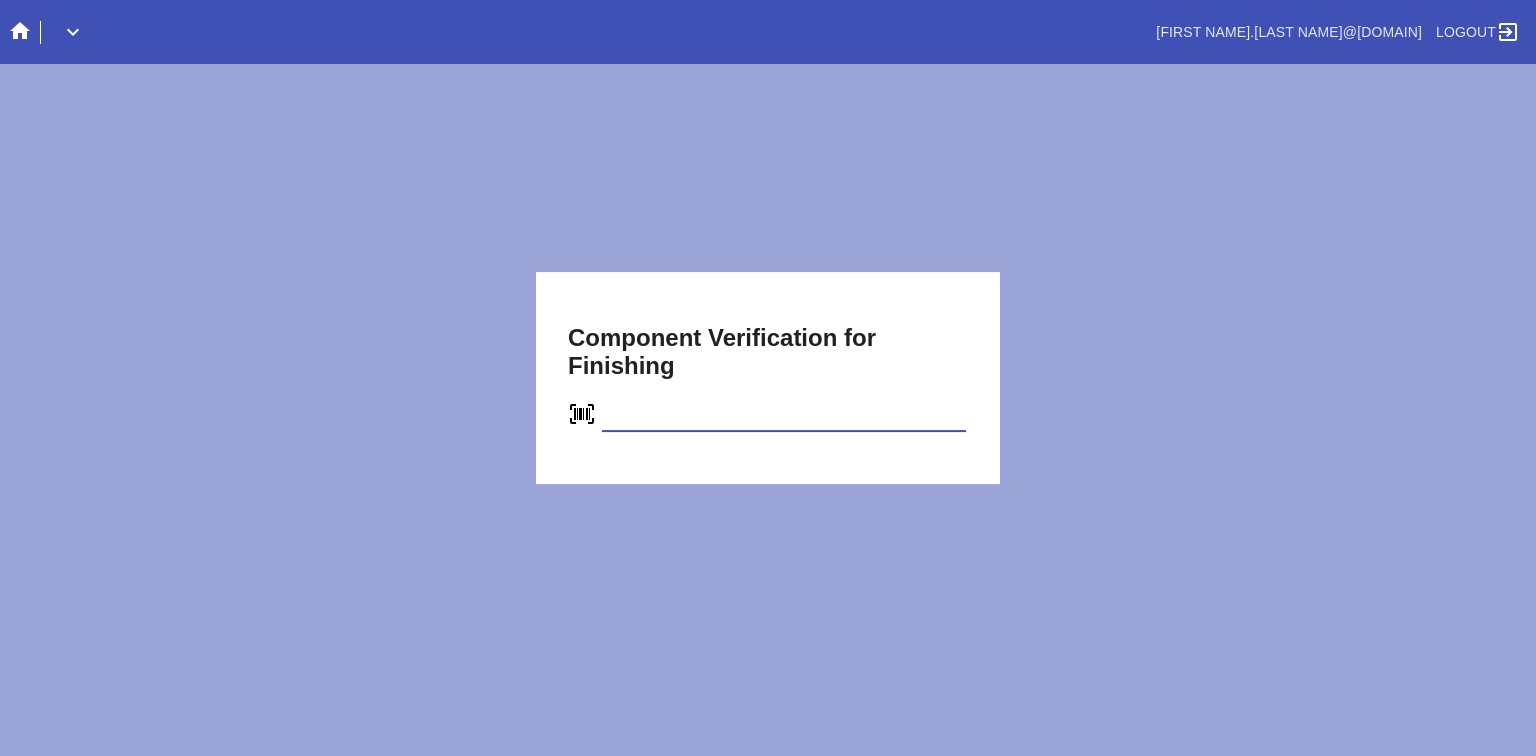 type on "C19045640556" 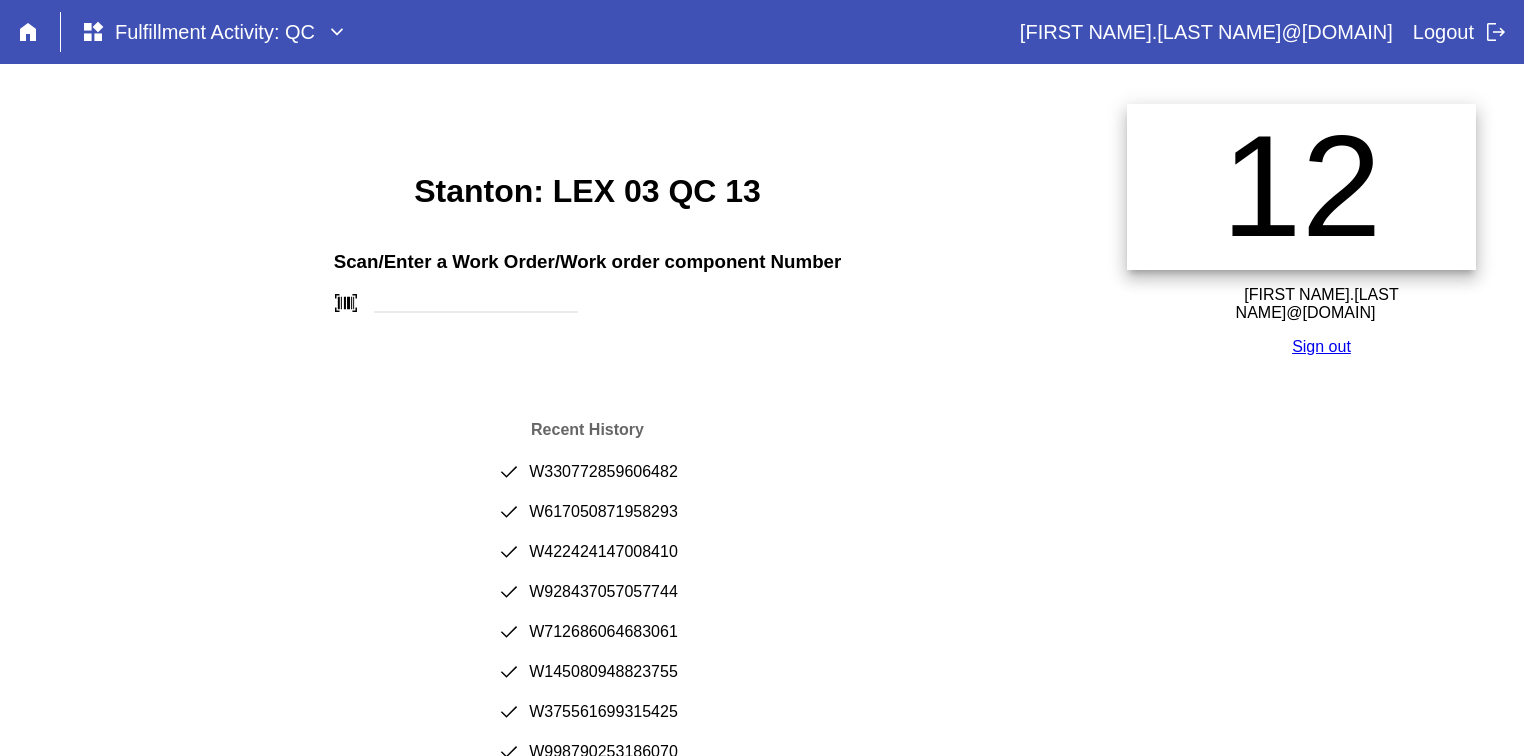 scroll, scrollTop: 0, scrollLeft: 0, axis: both 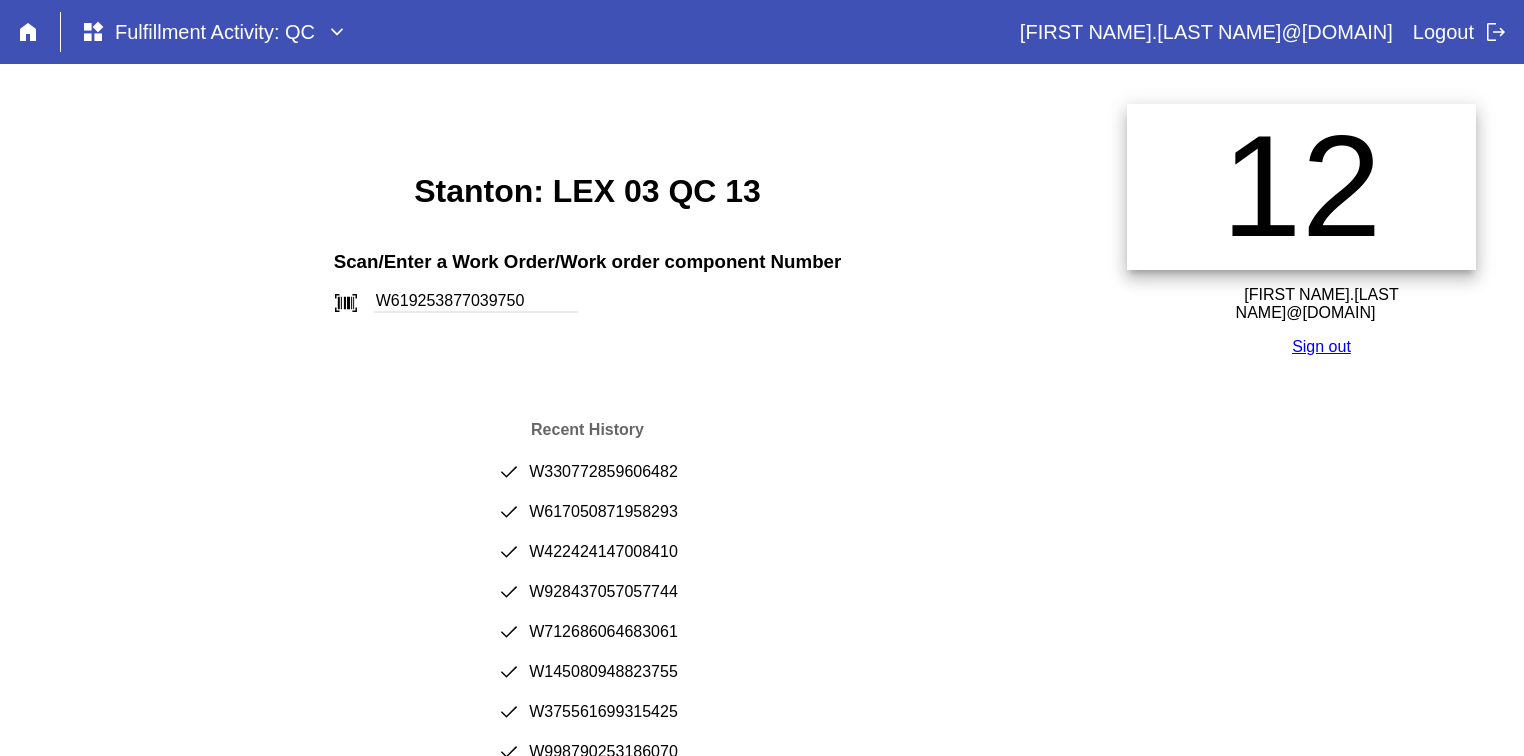 type on "W619253877039750" 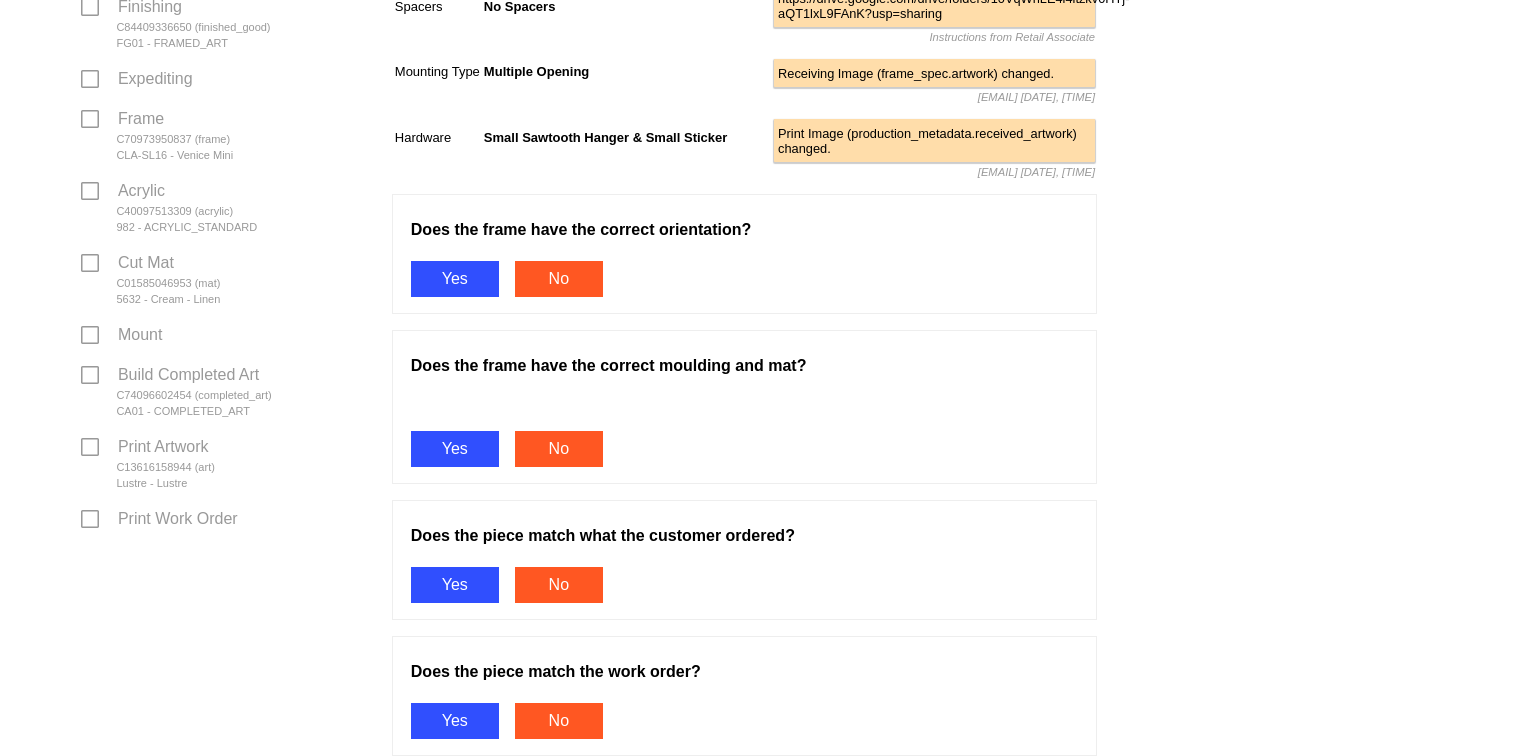 scroll, scrollTop: 672, scrollLeft: 0, axis: vertical 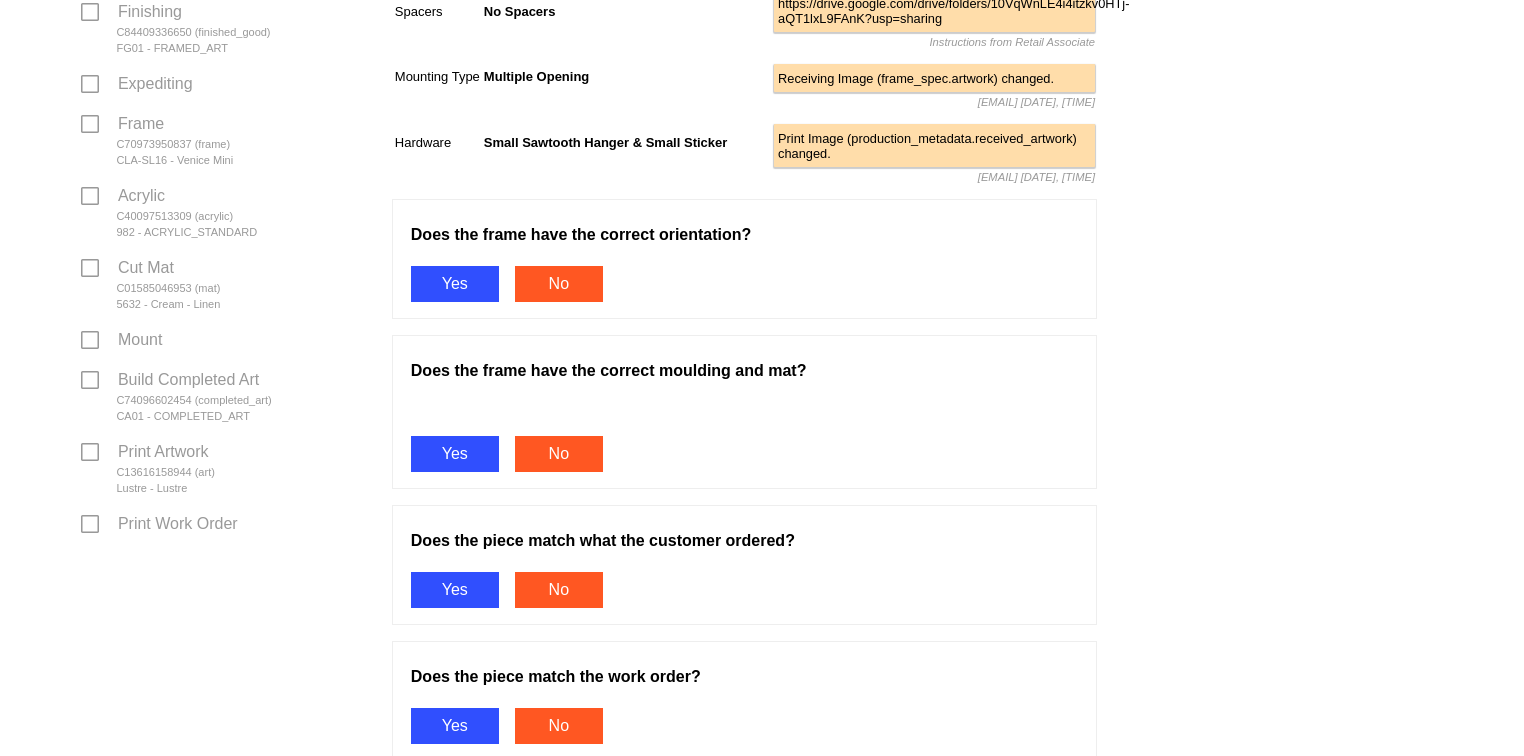 click on "Yes" at bounding box center (455, 284) 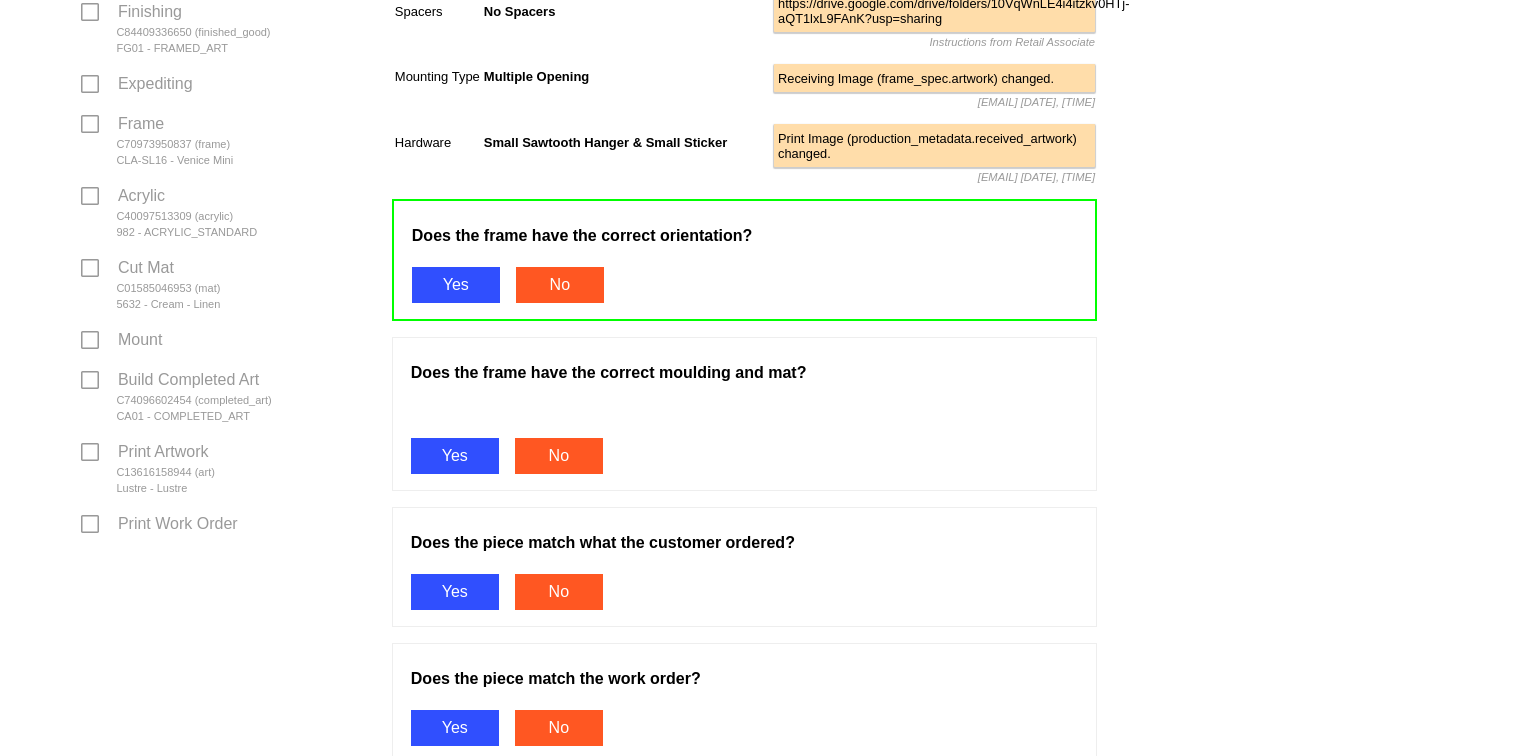 click on "Yes" at bounding box center [455, 456] 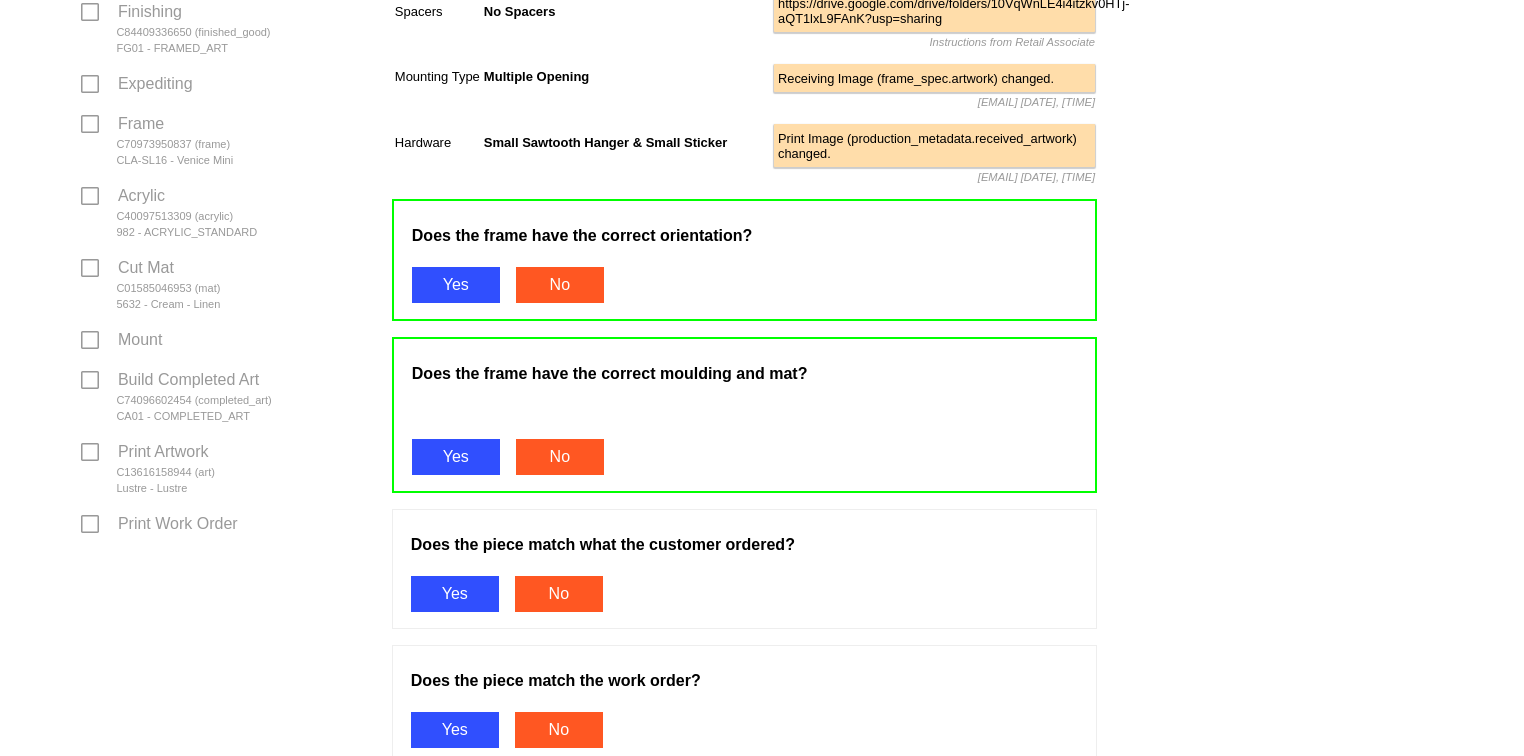 click on "Does the frame have the correct orientation? Yes No Does the frame have the correct moulding and mat? Yes No Does the piece match what the customer ordered? Yes No Does the piece match the work order? Yes No Is the piece free of physical flaws or imperfections? Yes No Did you check the customer request and special instructions? Yes No Does the frame have the correct hardware? Yes No Pass" at bounding box center [744, 828] 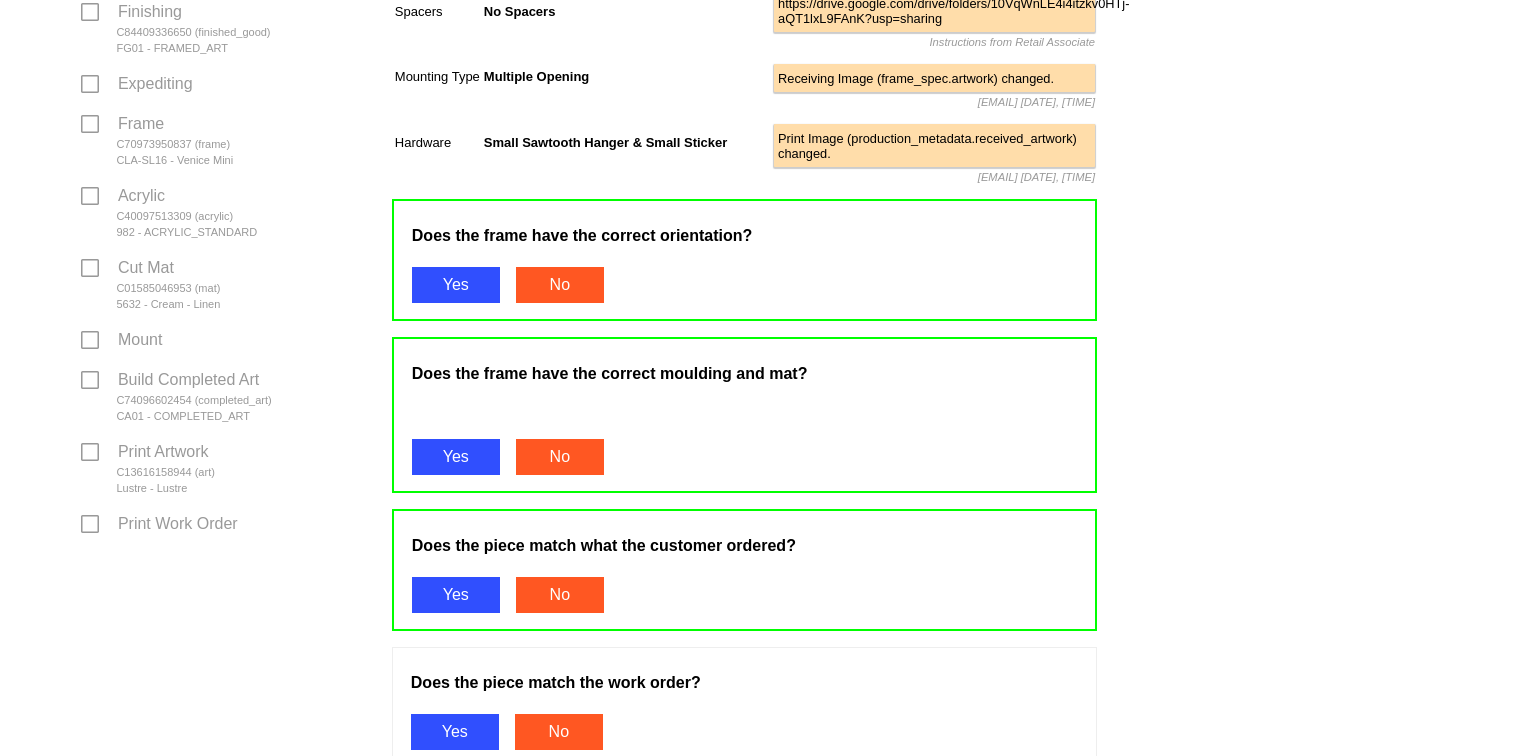 click on "Yes" at bounding box center [455, 732] 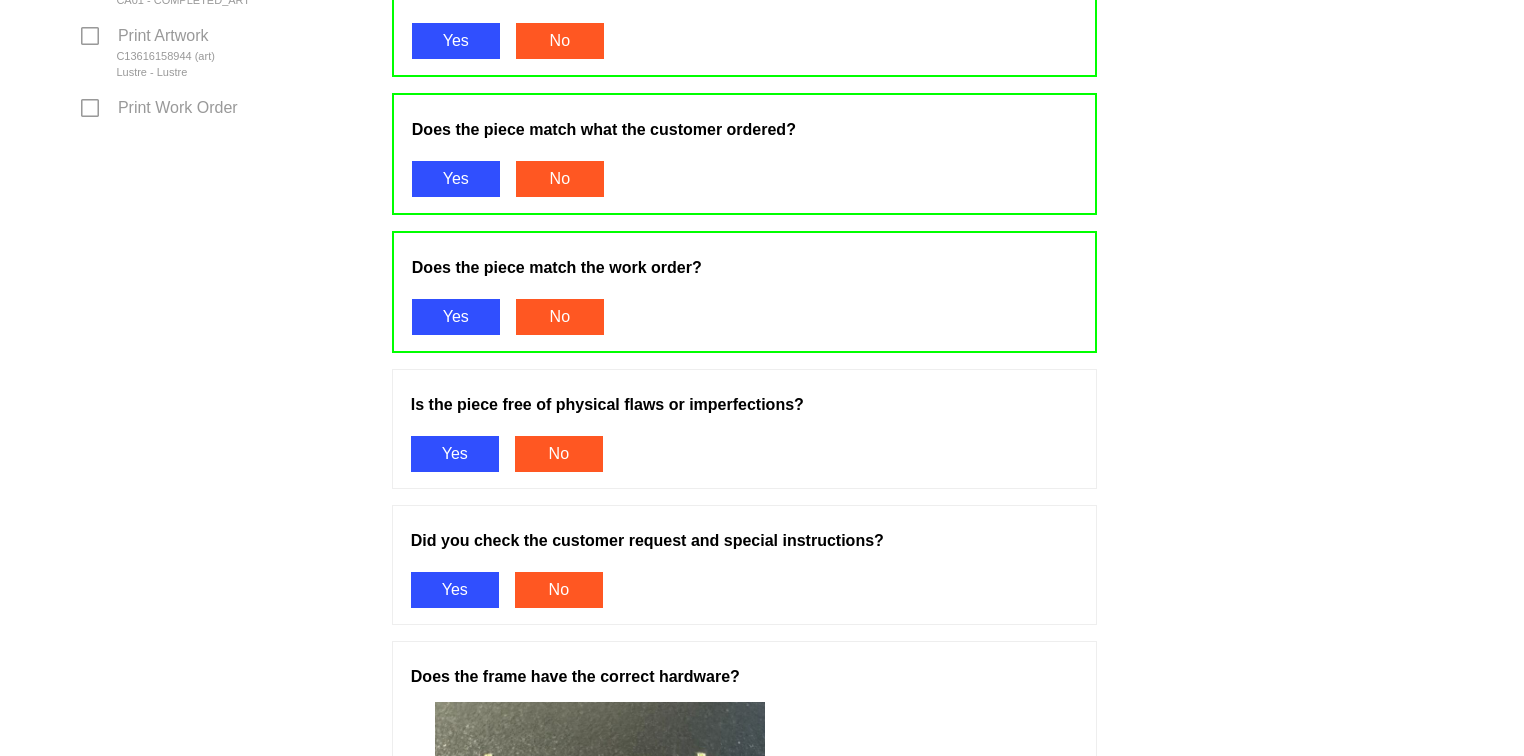 click on "Yes" at bounding box center [455, 454] 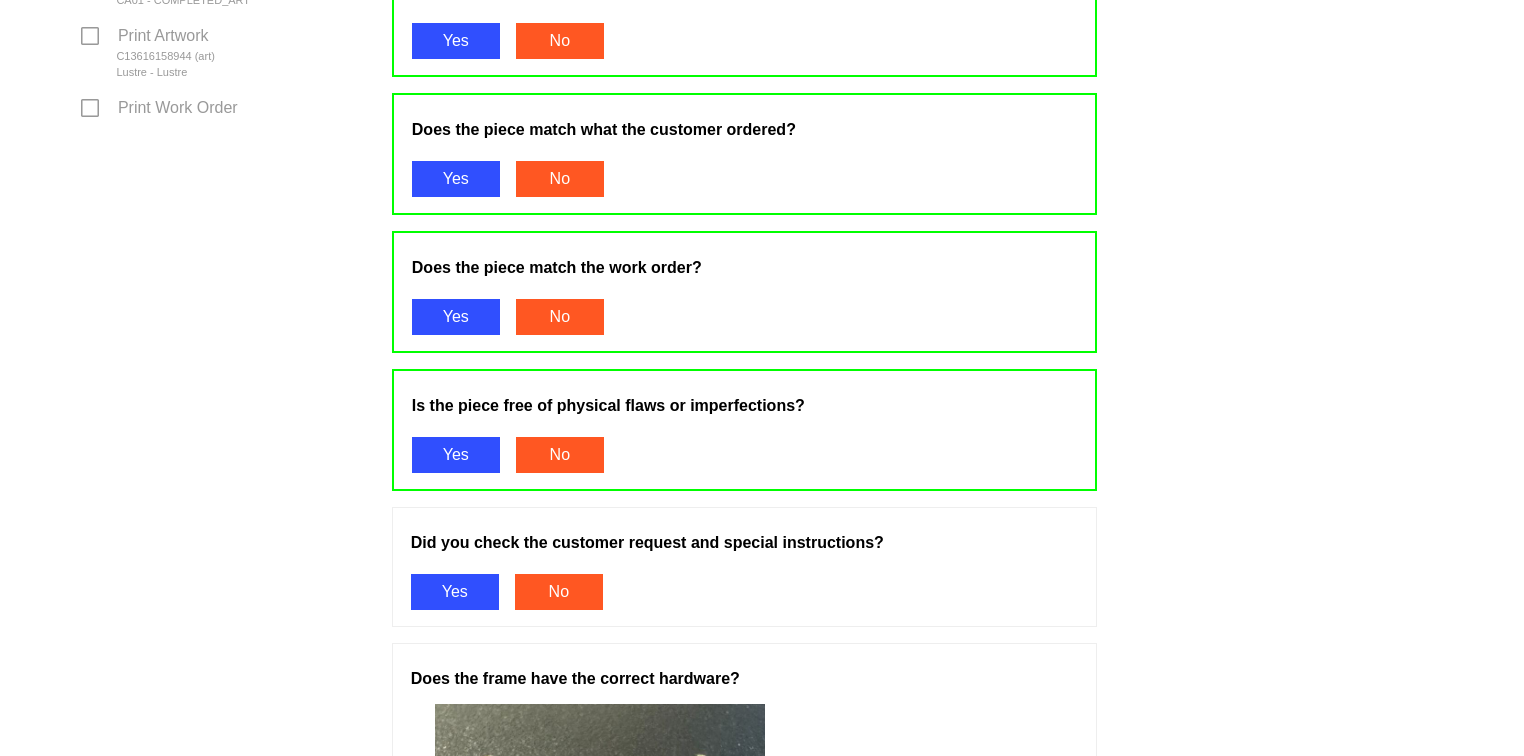 click on "Did you check the customer request and special instructions? Yes No" at bounding box center (744, 567) 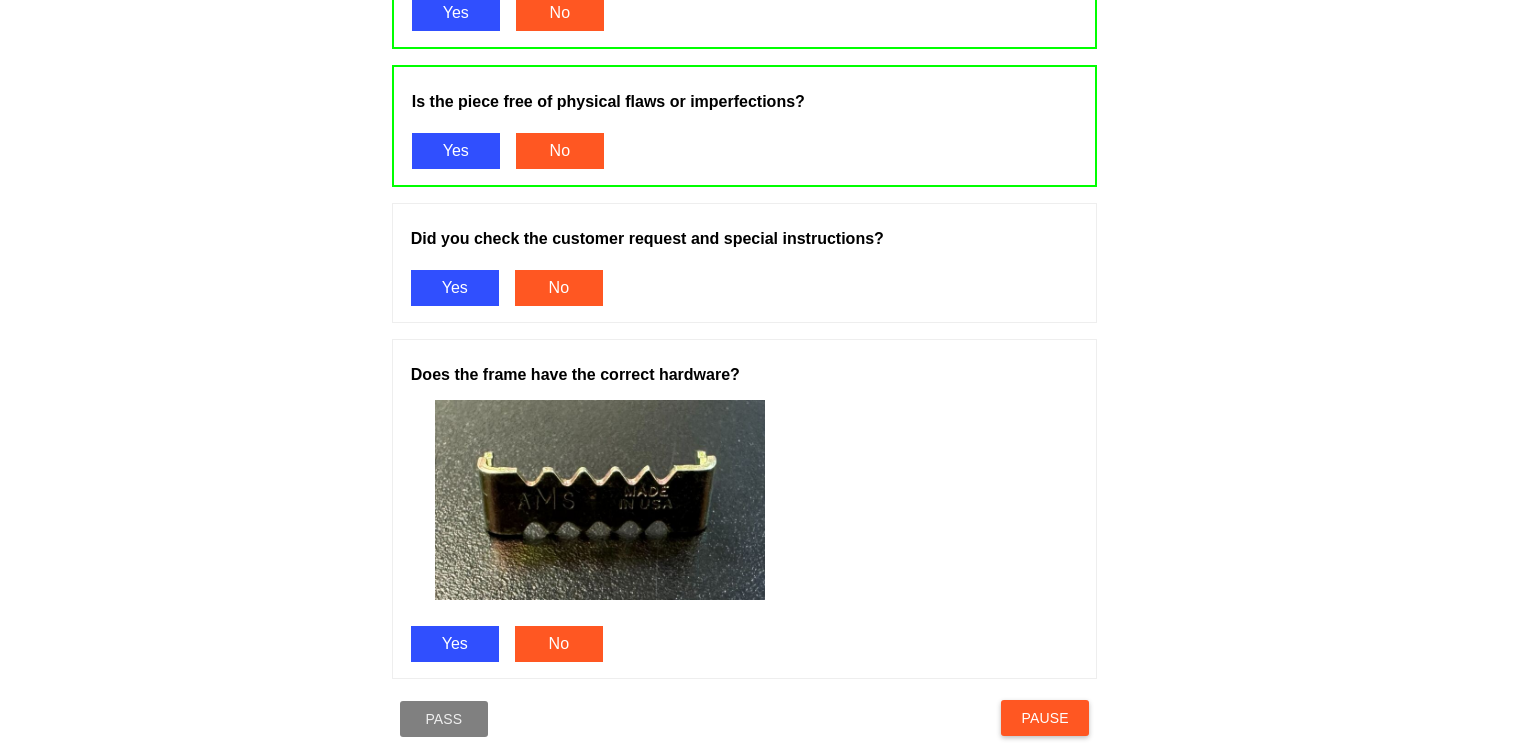 scroll, scrollTop: 1394, scrollLeft: 0, axis: vertical 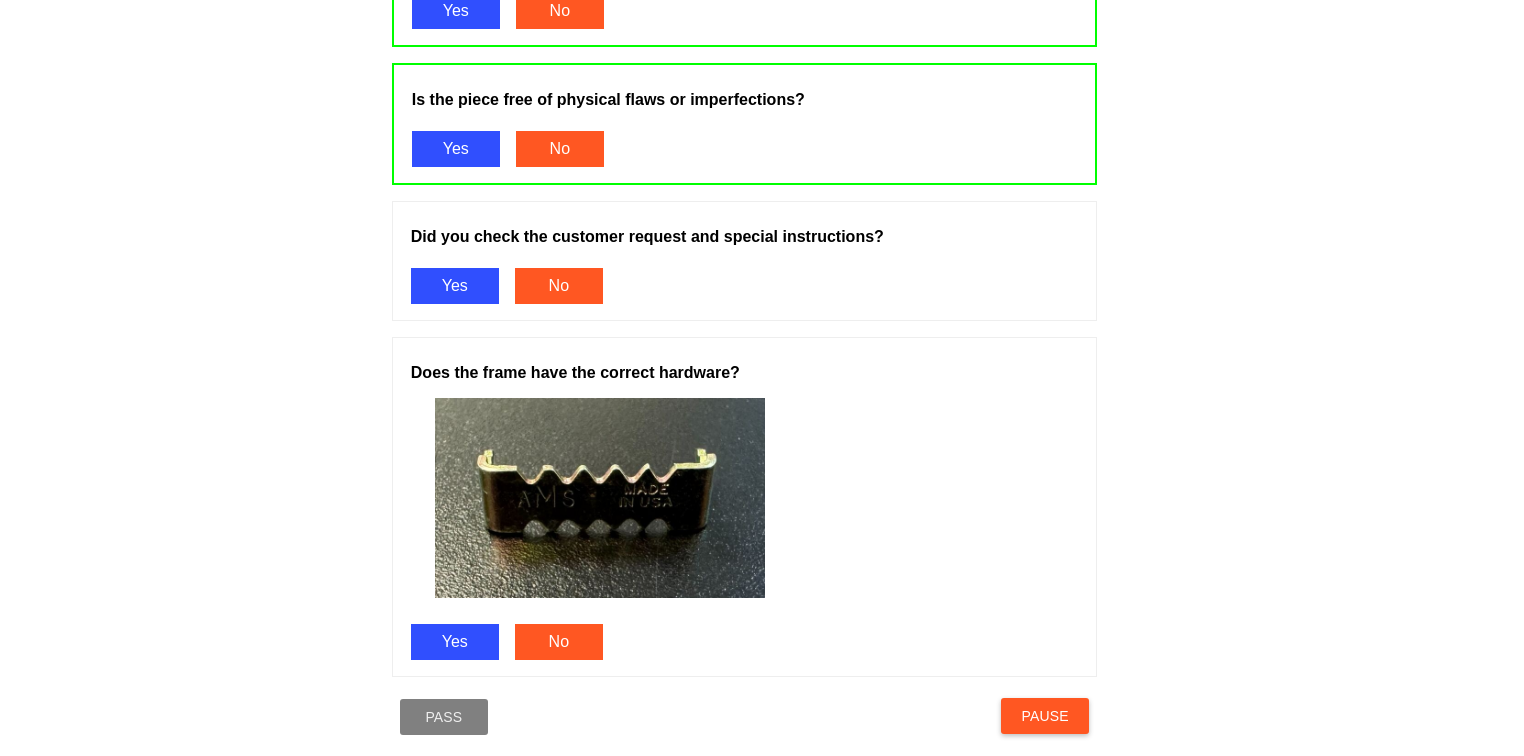 click on "Yes" at bounding box center (455, 286) 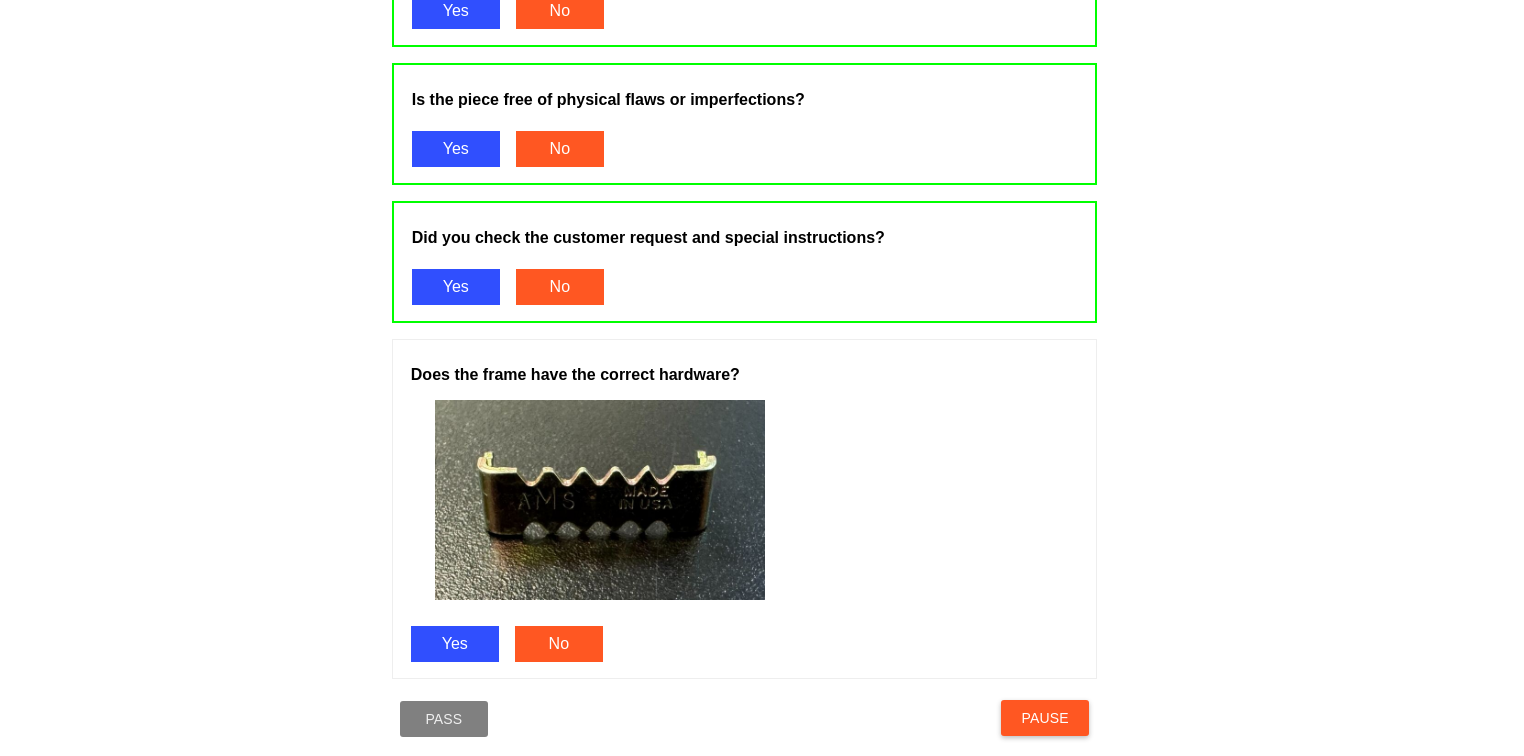 click on "Yes" at bounding box center [455, 644] 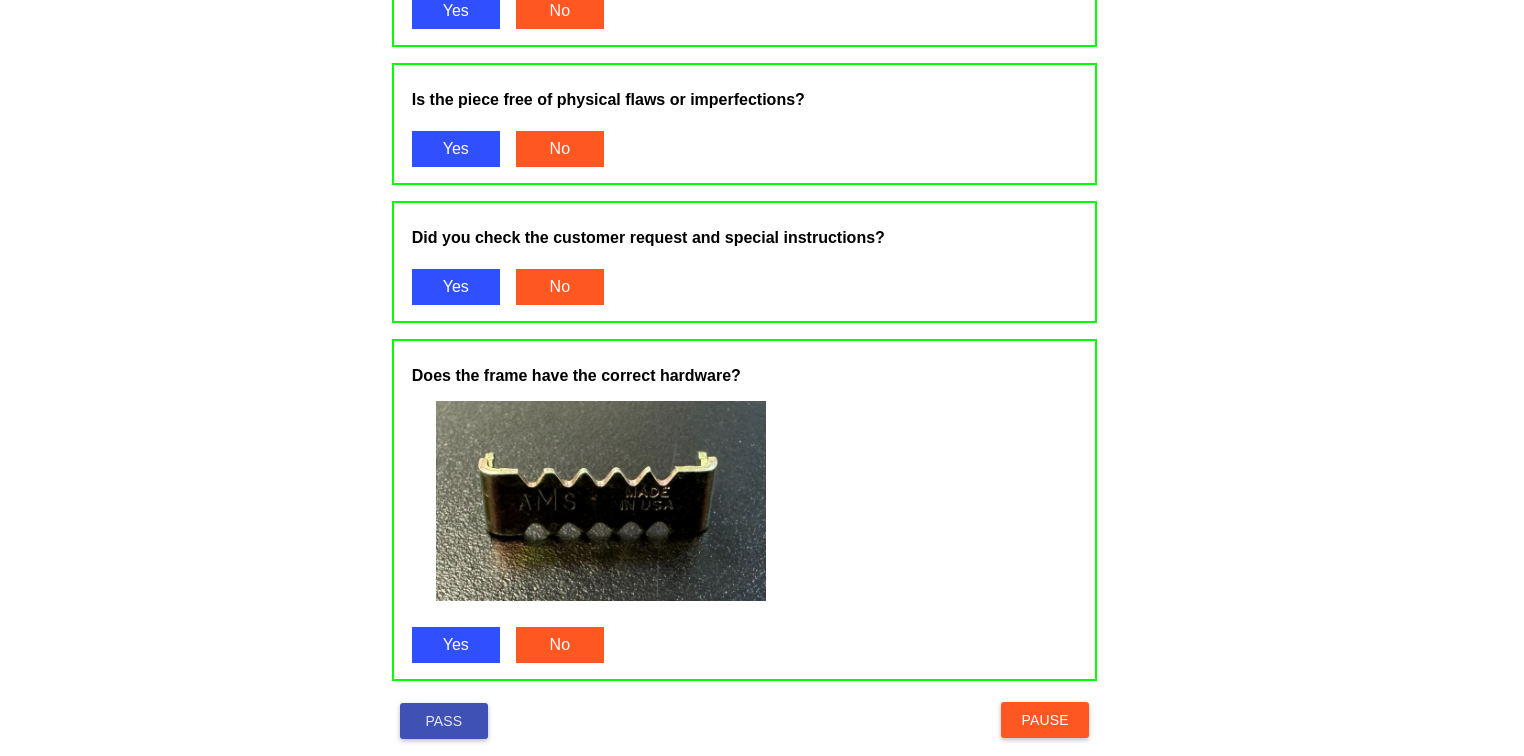 click on "Pass" at bounding box center [444, 721] 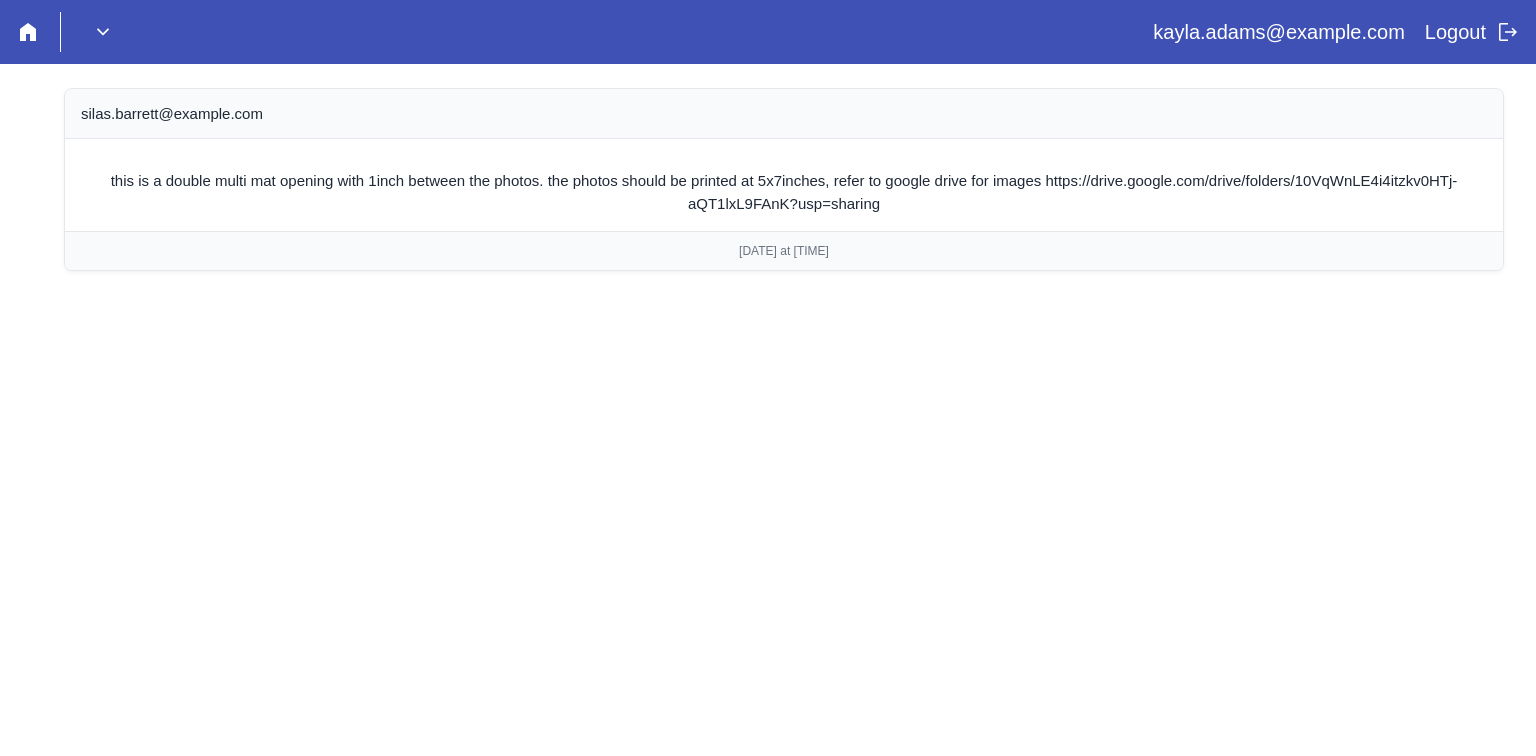scroll, scrollTop: 0, scrollLeft: 0, axis: both 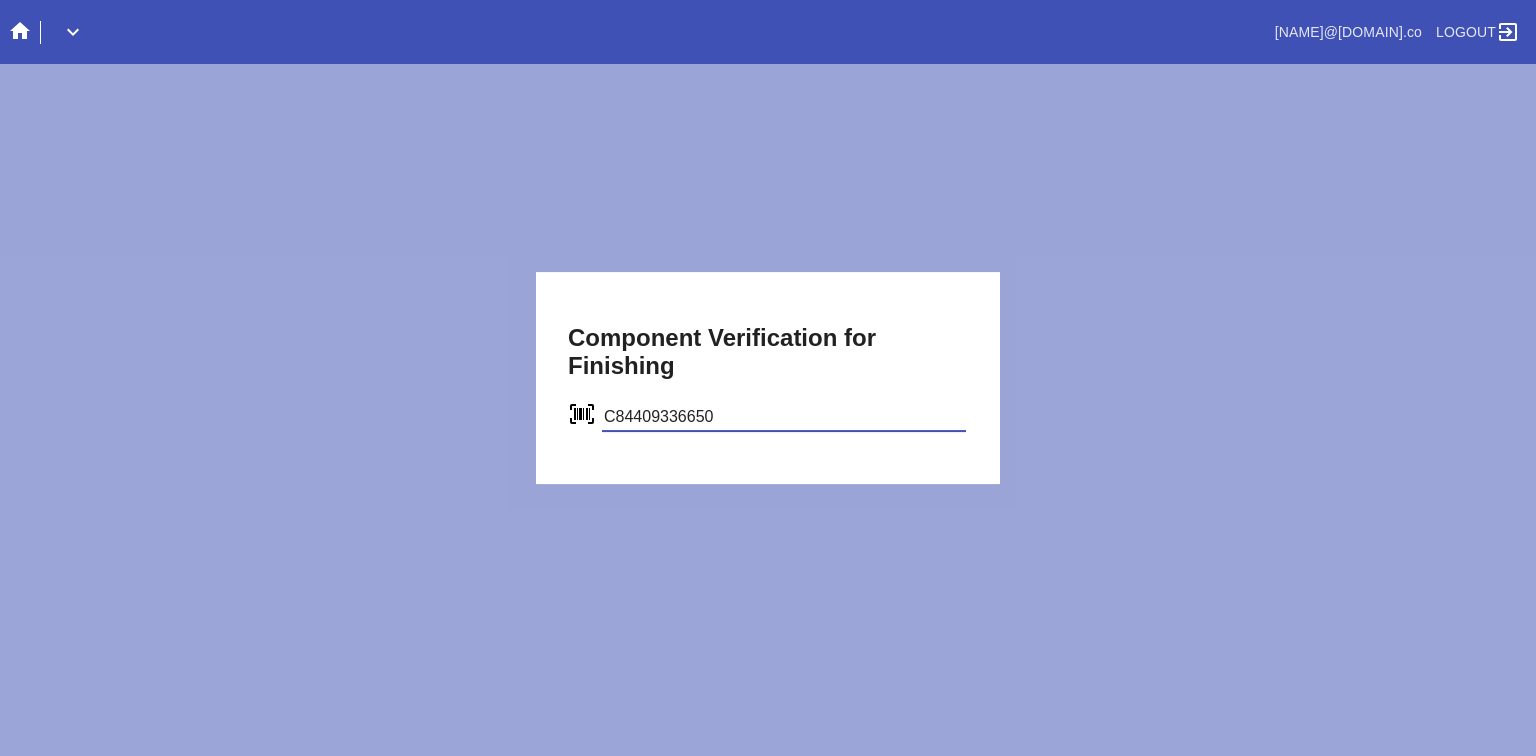 type on "C84409336650" 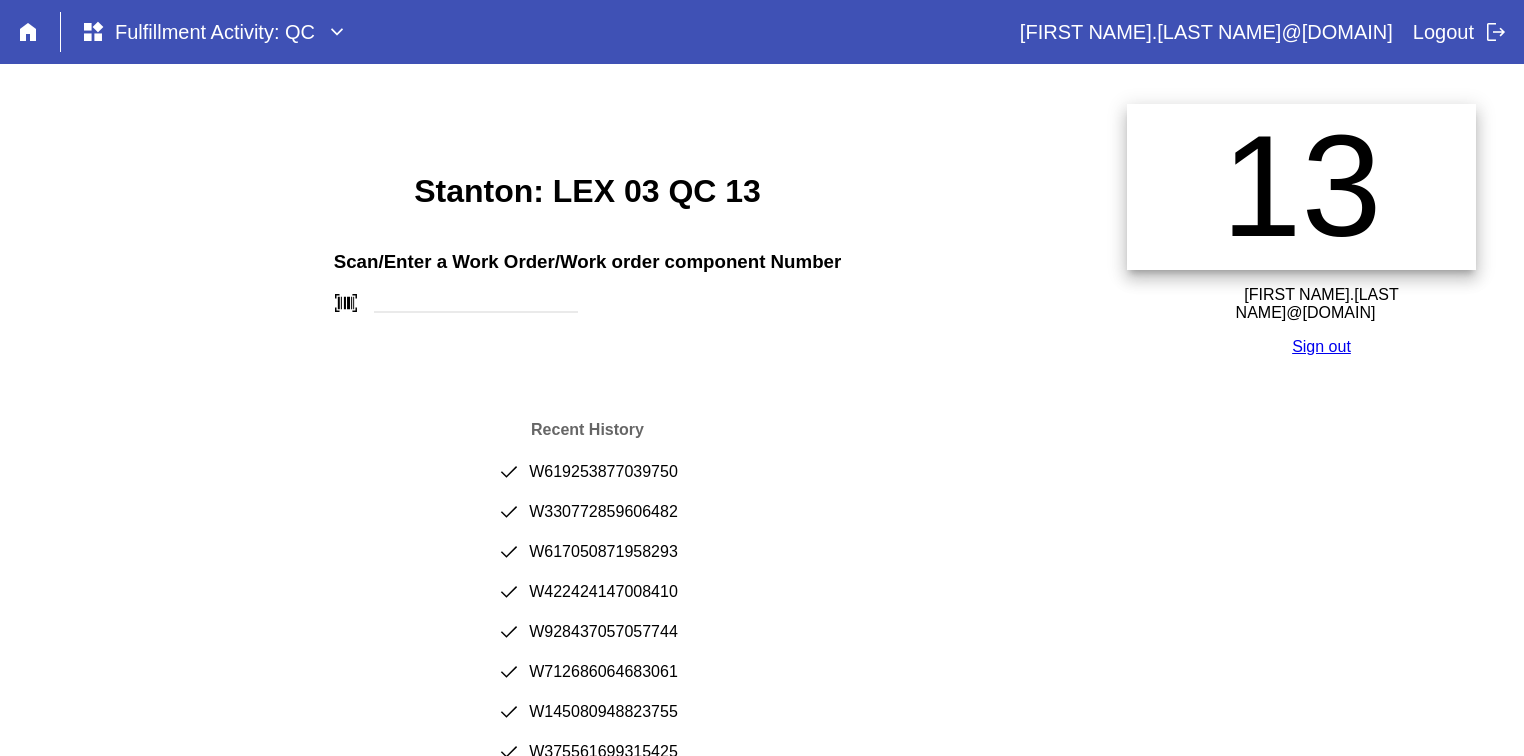 scroll, scrollTop: 0, scrollLeft: 0, axis: both 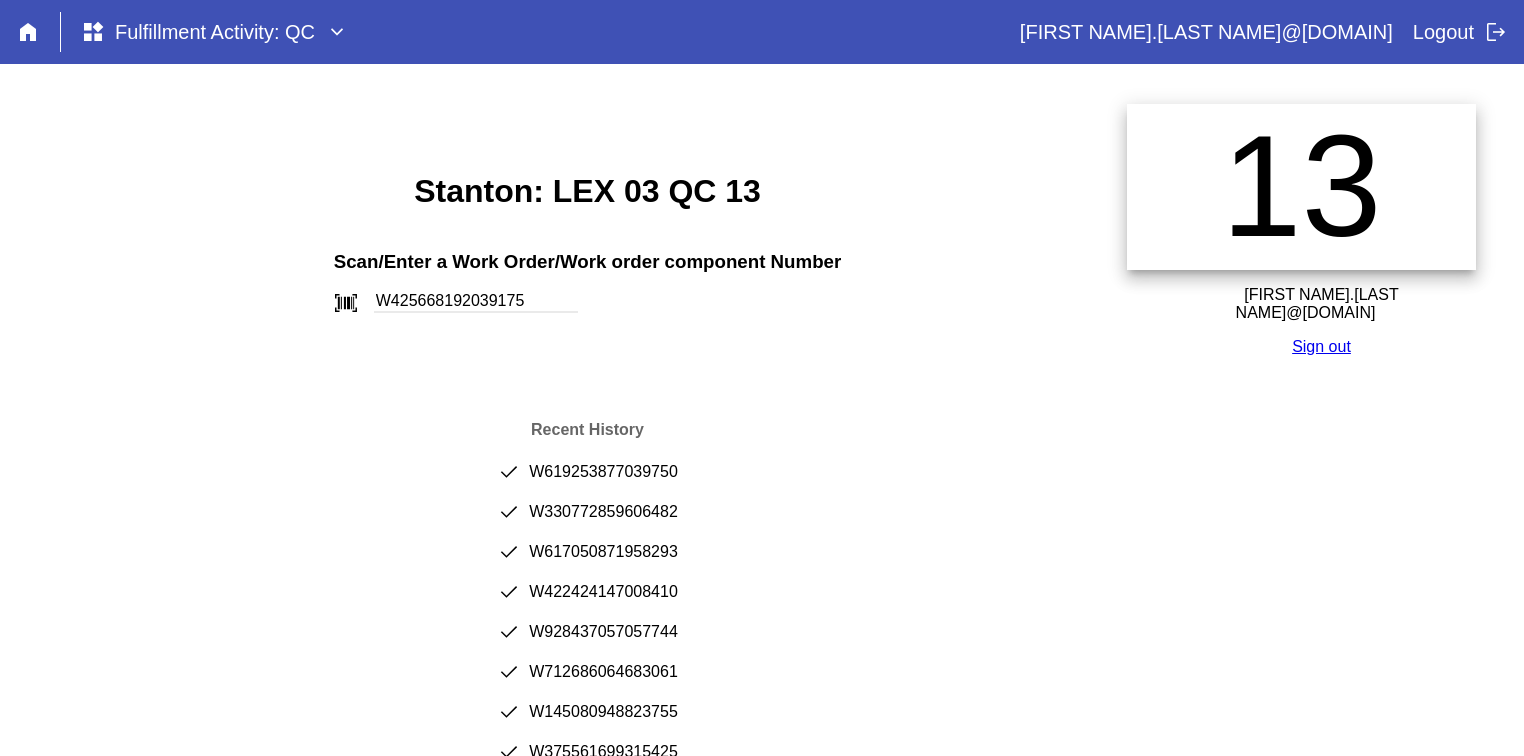 type on "W425668192039175" 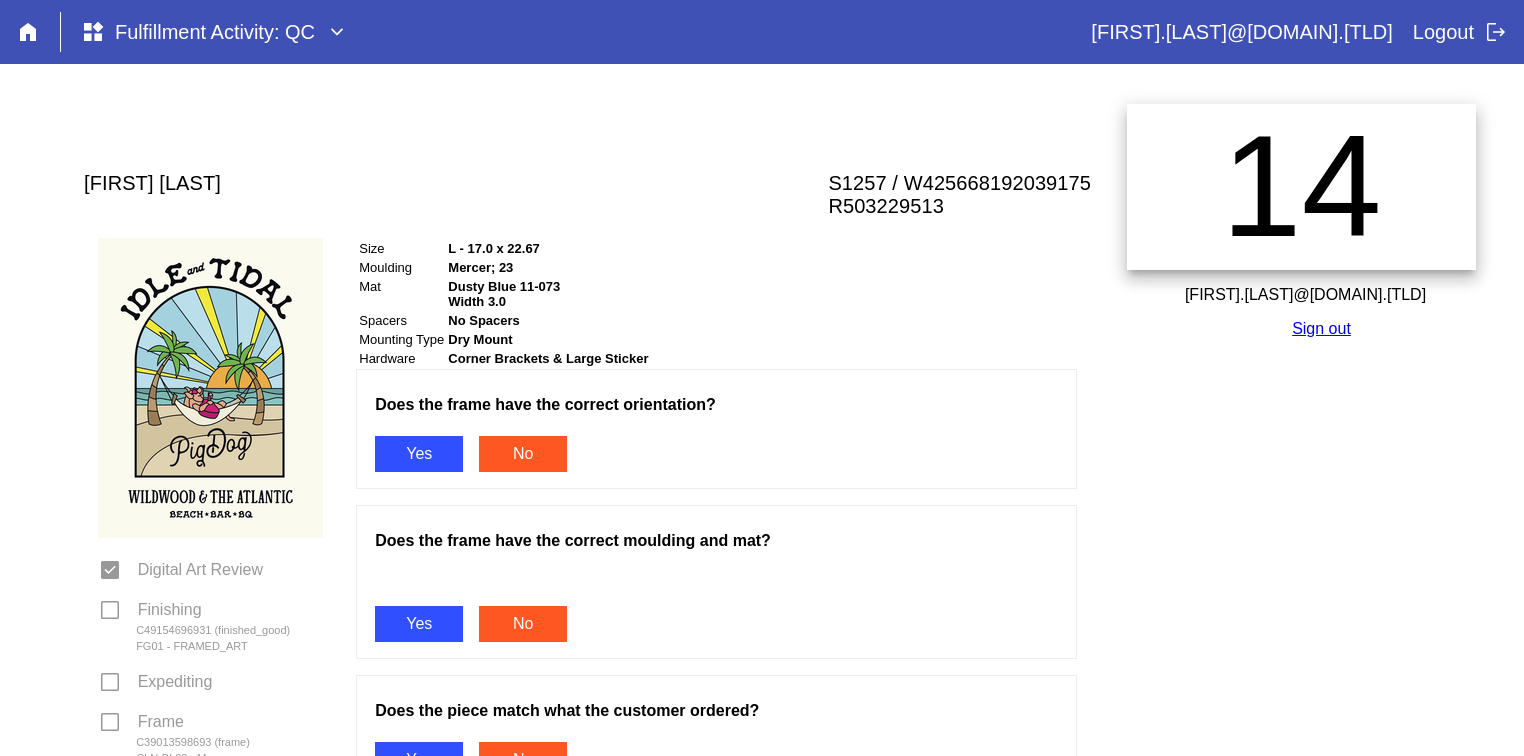scroll, scrollTop: 0, scrollLeft: 0, axis: both 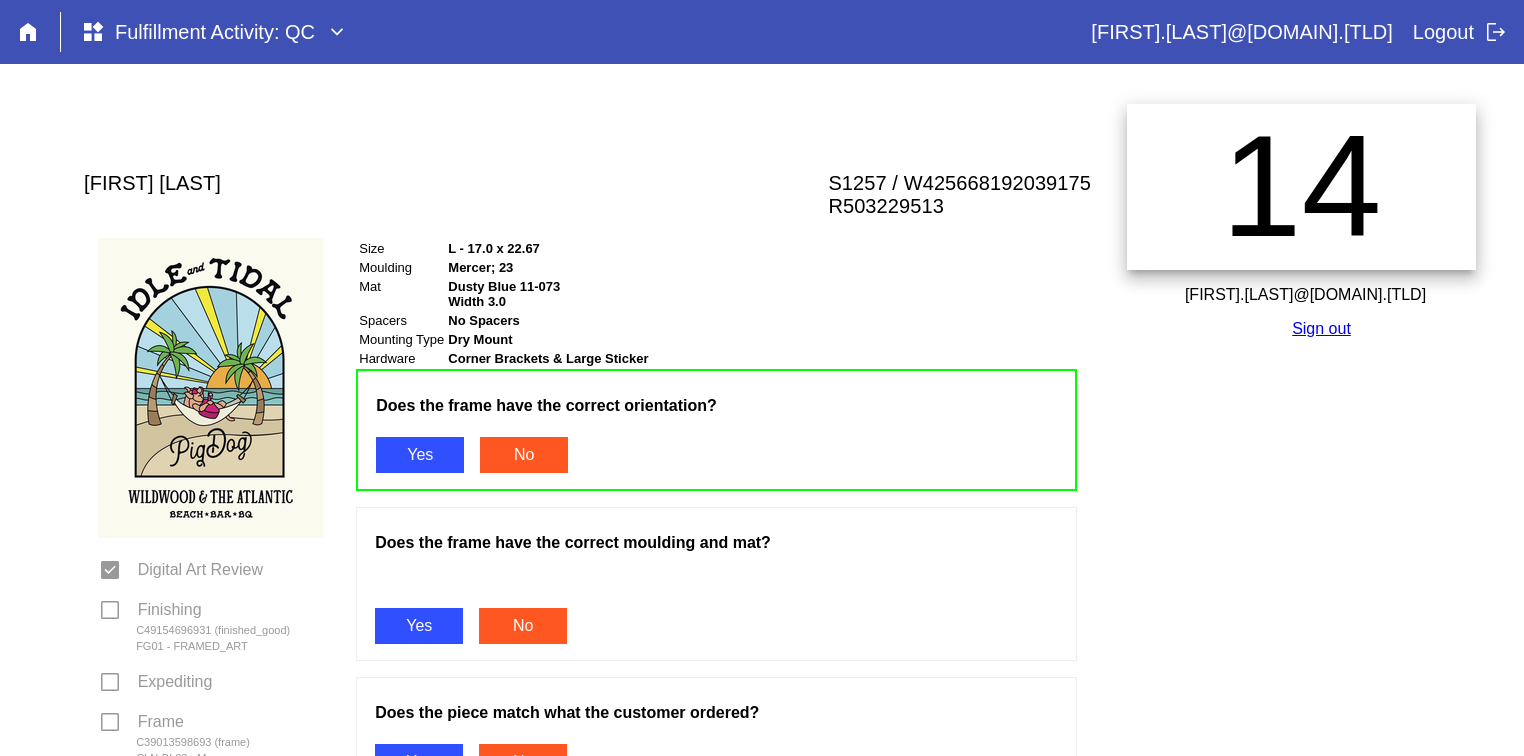 click on "Does the frame have the correct orientation? Yes No Does the frame have the correct moulding and mat? Yes No Does the piece match what the customer ordered? Yes No Does the piece match the work order? Yes No Is the piece free of physical flaws or imperfections? Yes No Did you check the customer request and special instructions? Yes No Does the frame have the correct hardware? Yes No Pass" at bounding box center [716, 997] 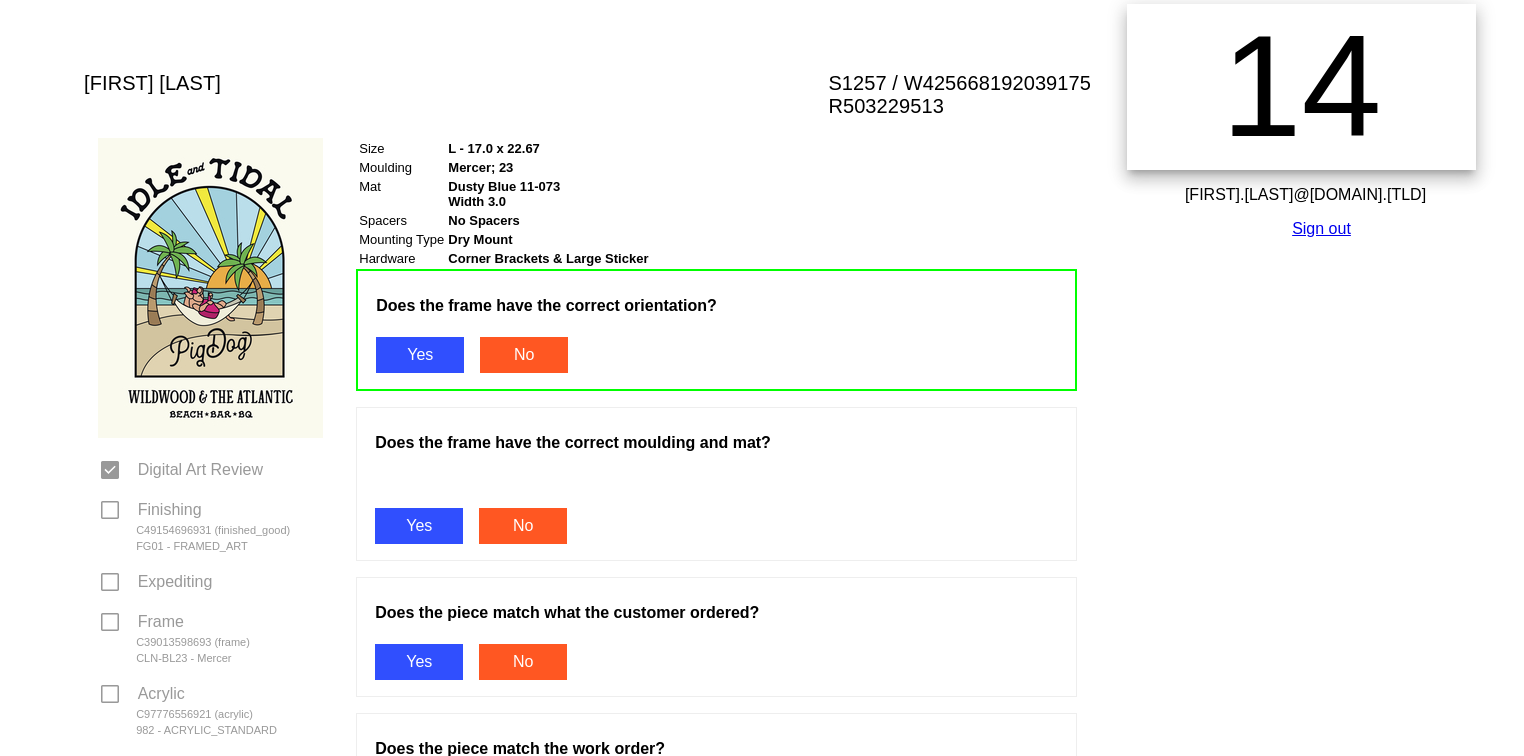 scroll, scrollTop: 366, scrollLeft: 0, axis: vertical 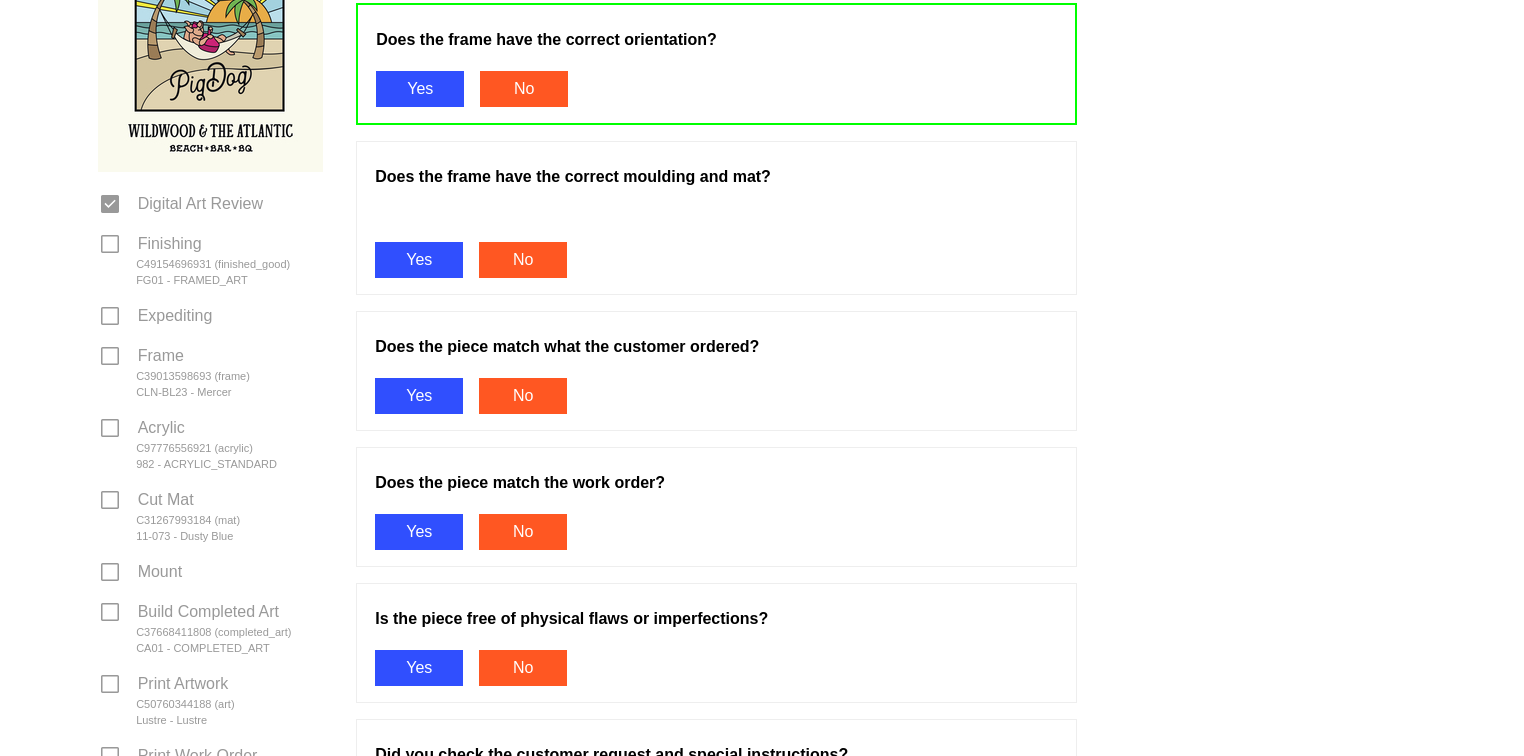 click on "Yes" at bounding box center (419, 260) 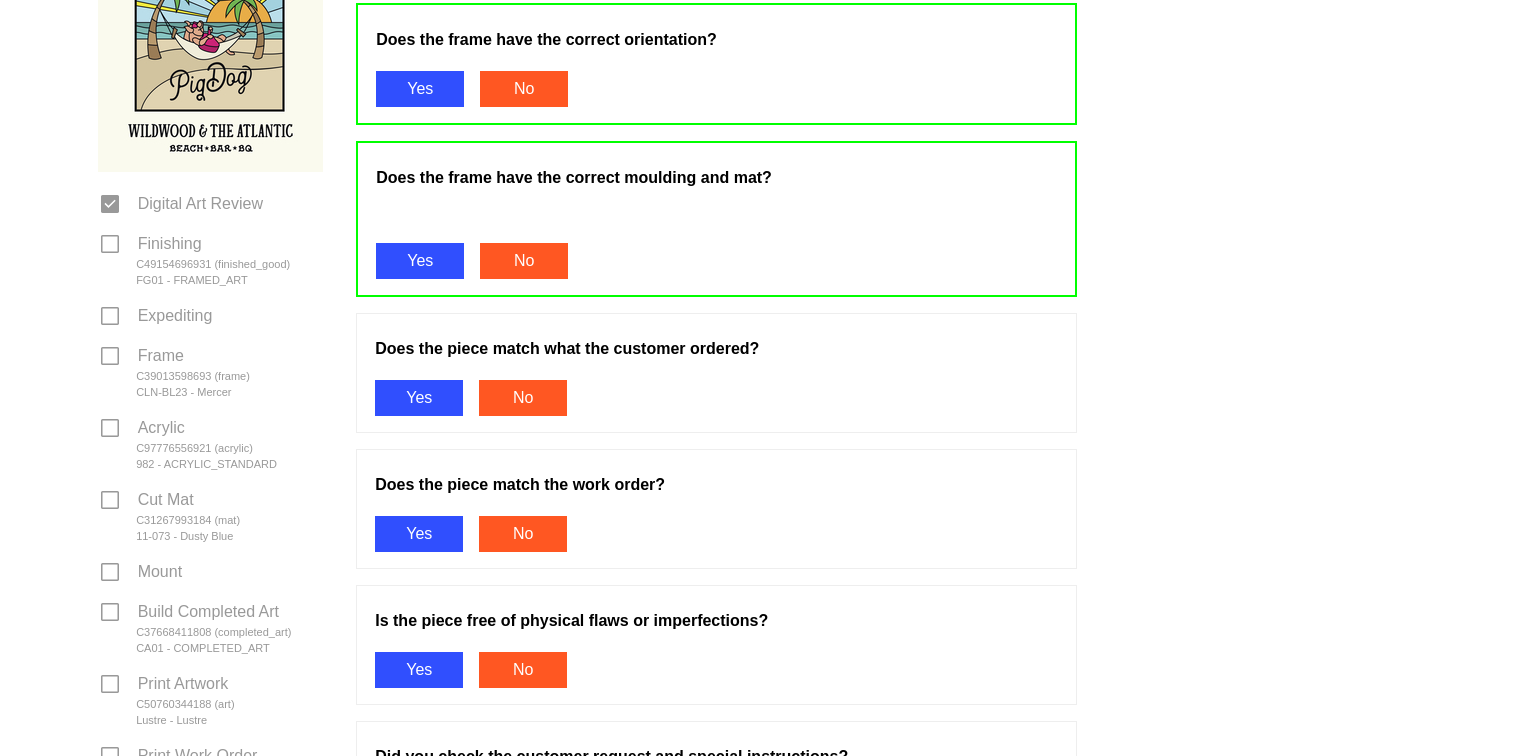 click on "Yes" at bounding box center (419, 398) 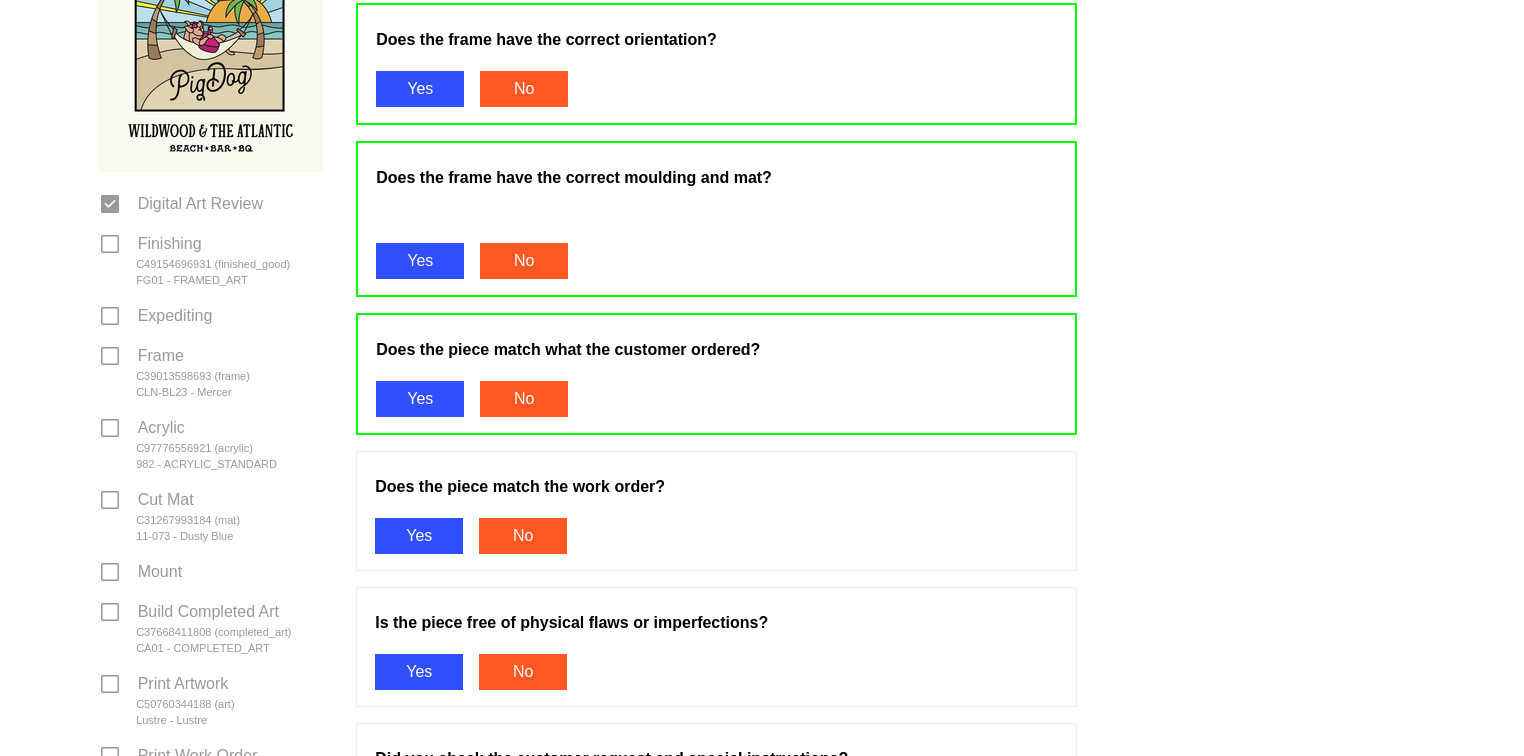 click on "Yes" at bounding box center [419, 536] 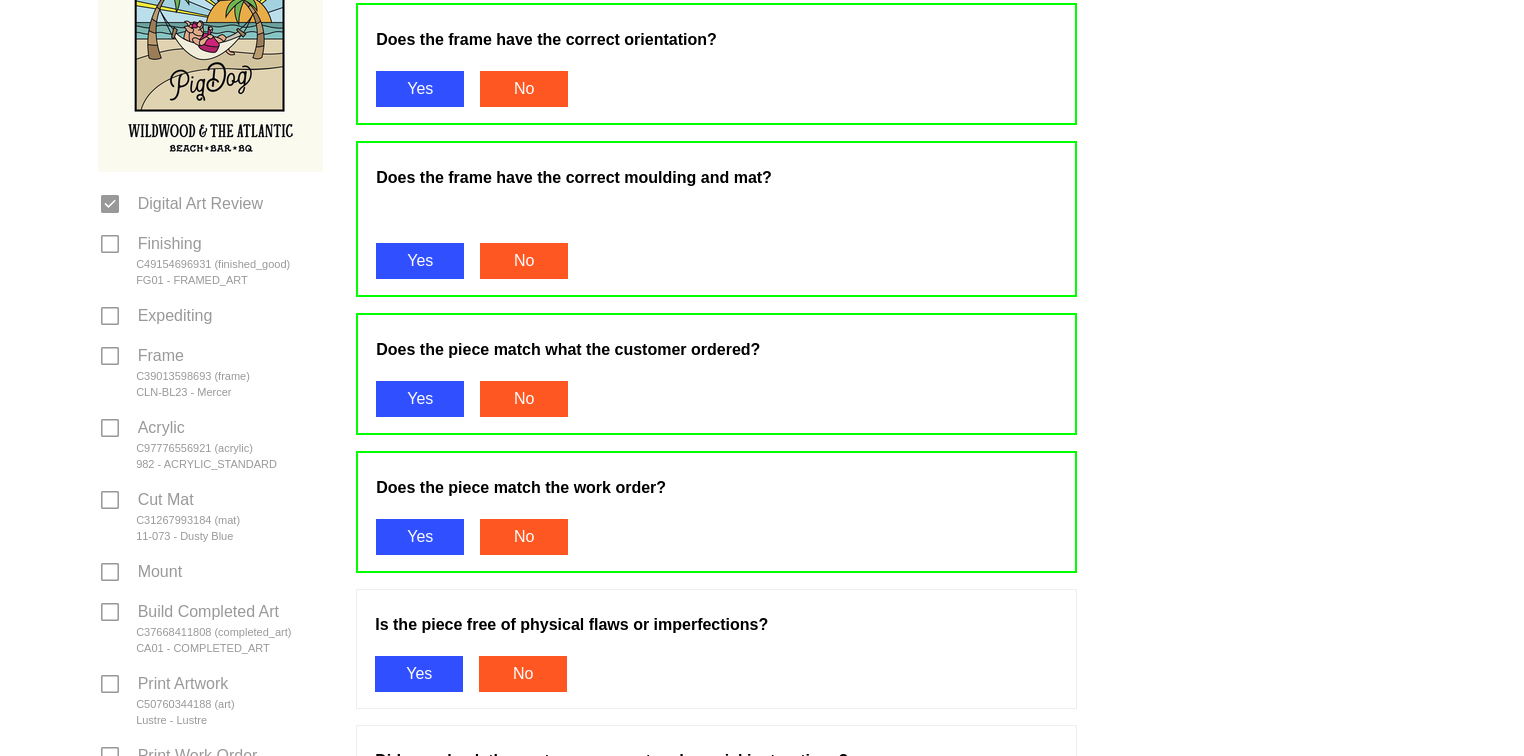 click on "Yes" at bounding box center [419, 674] 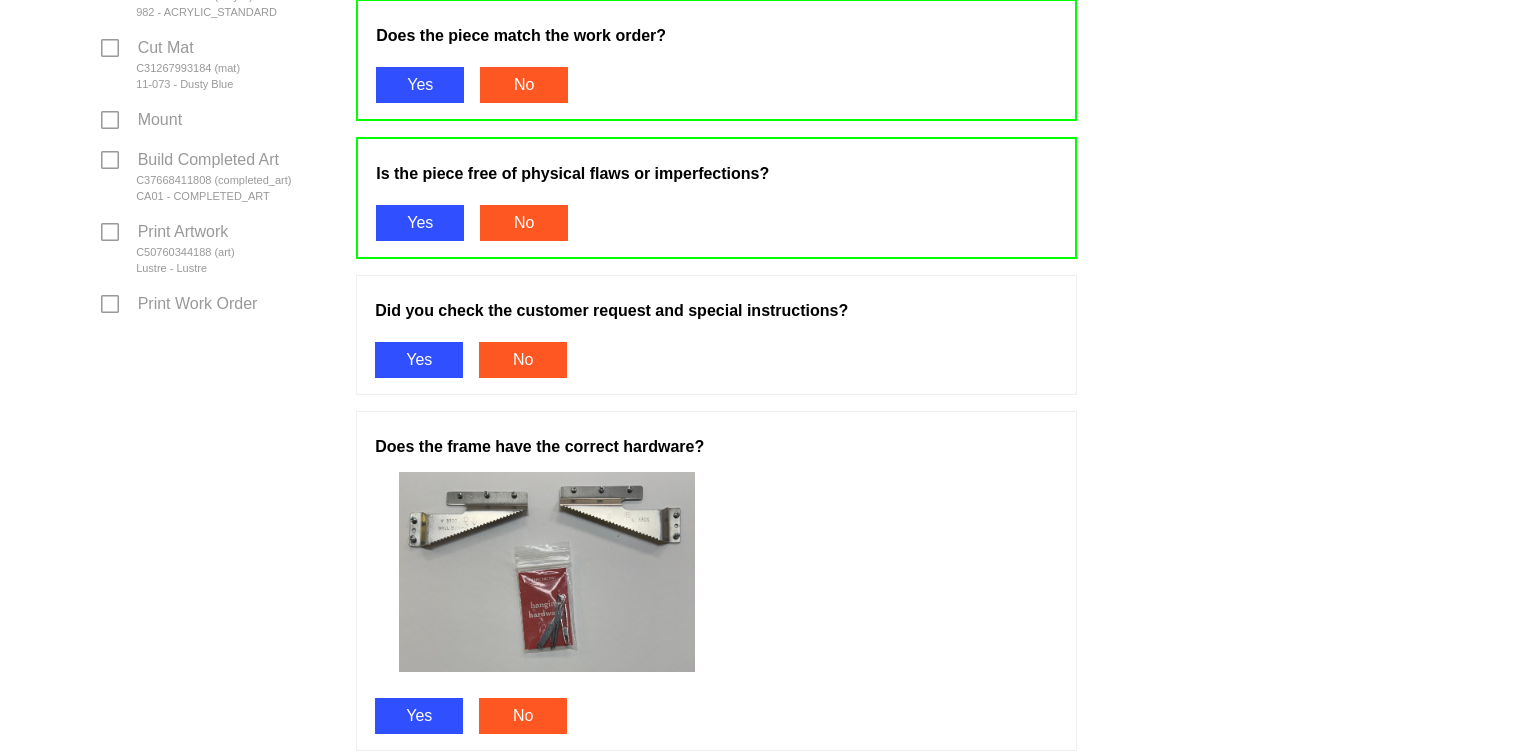 scroll, scrollTop: 820, scrollLeft: 0, axis: vertical 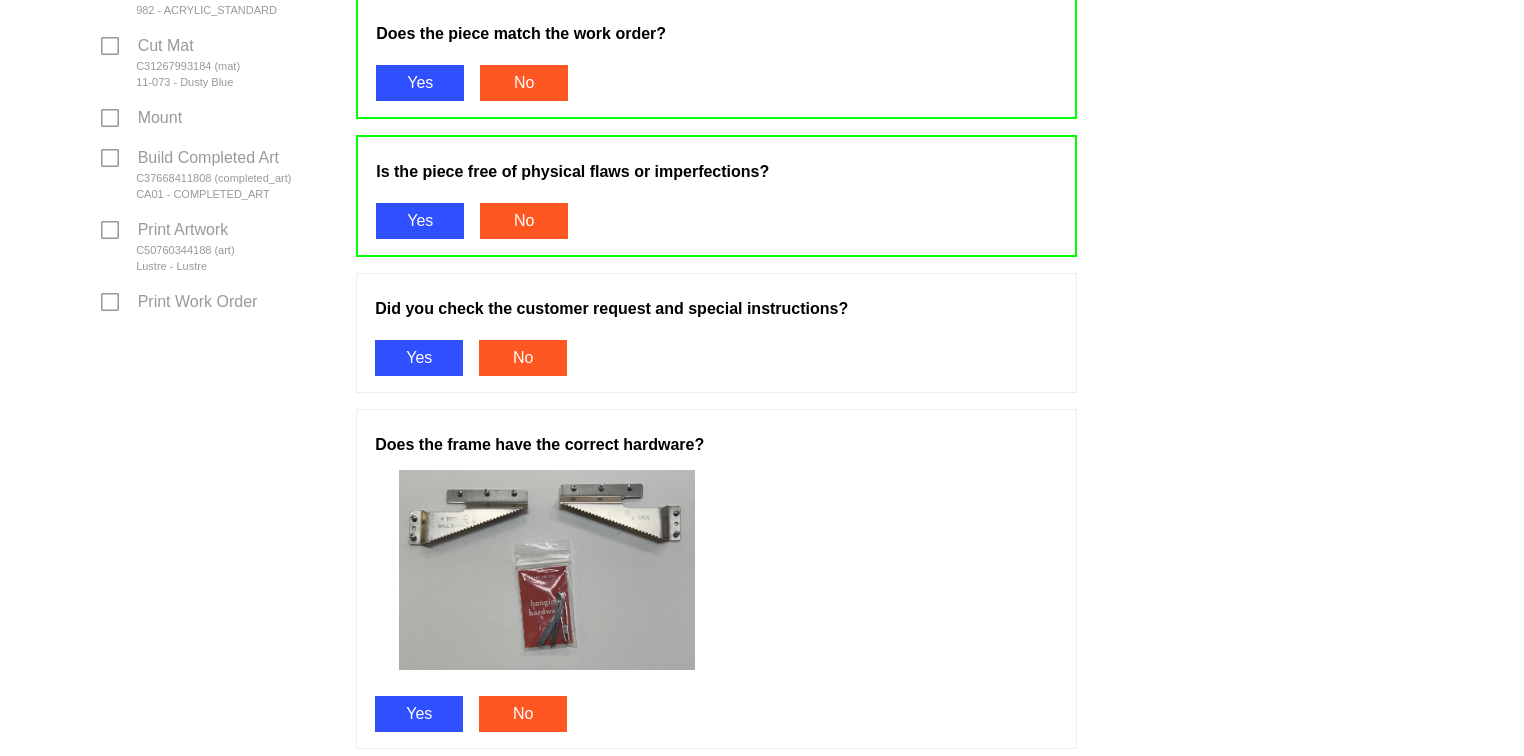 click on "Yes" at bounding box center (419, 358) 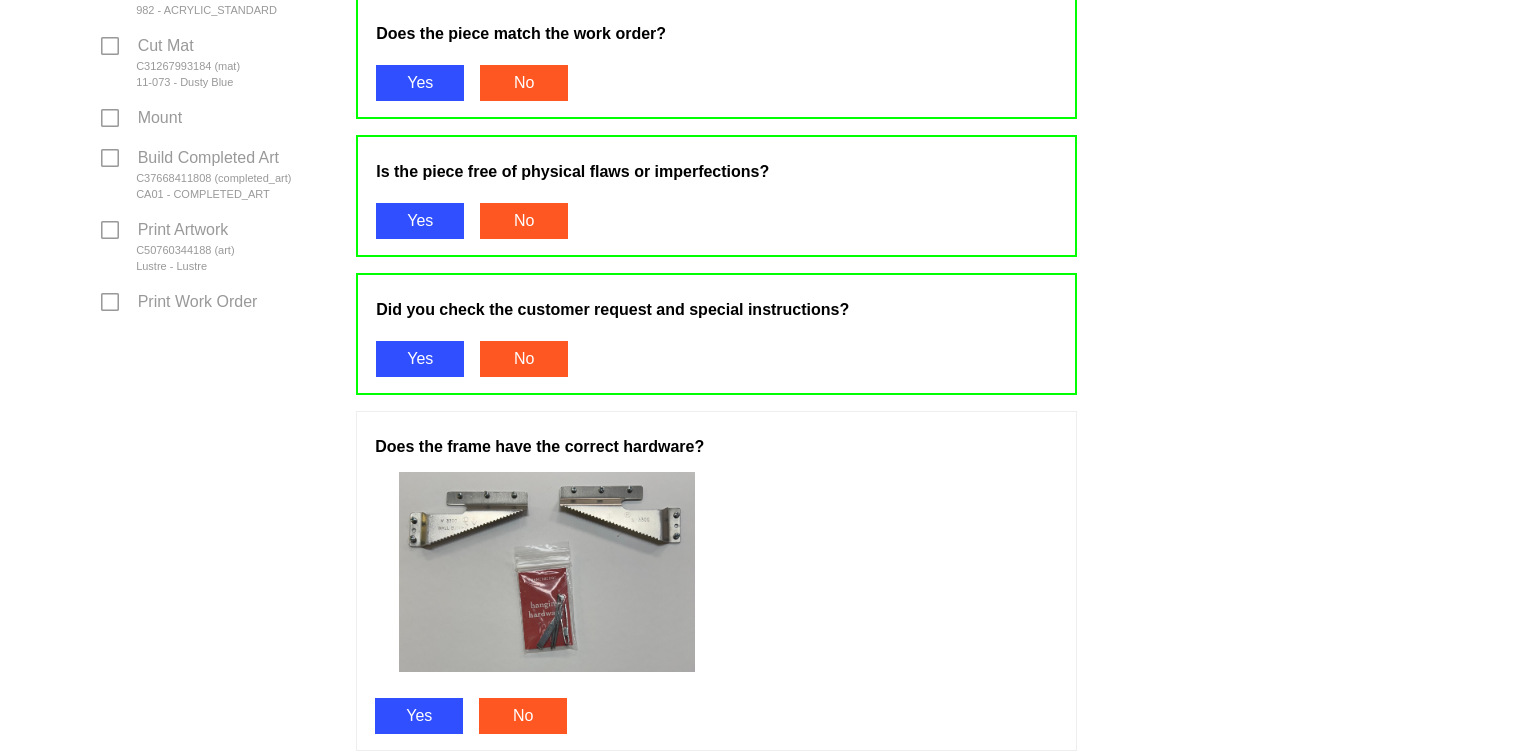click on "Yes" at bounding box center (419, 716) 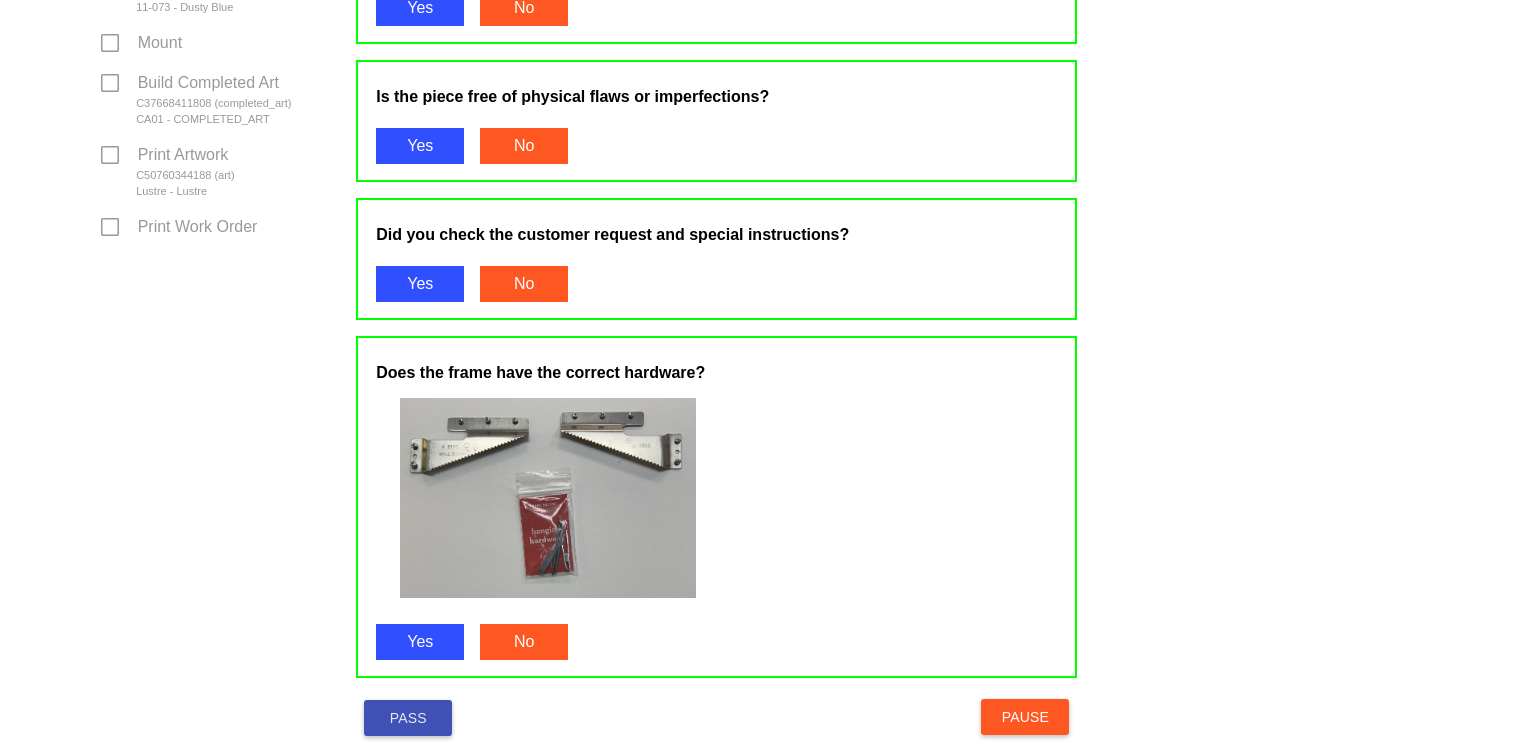 scroll, scrollTop: 1077, scrollLeft: 0, axis: vertical 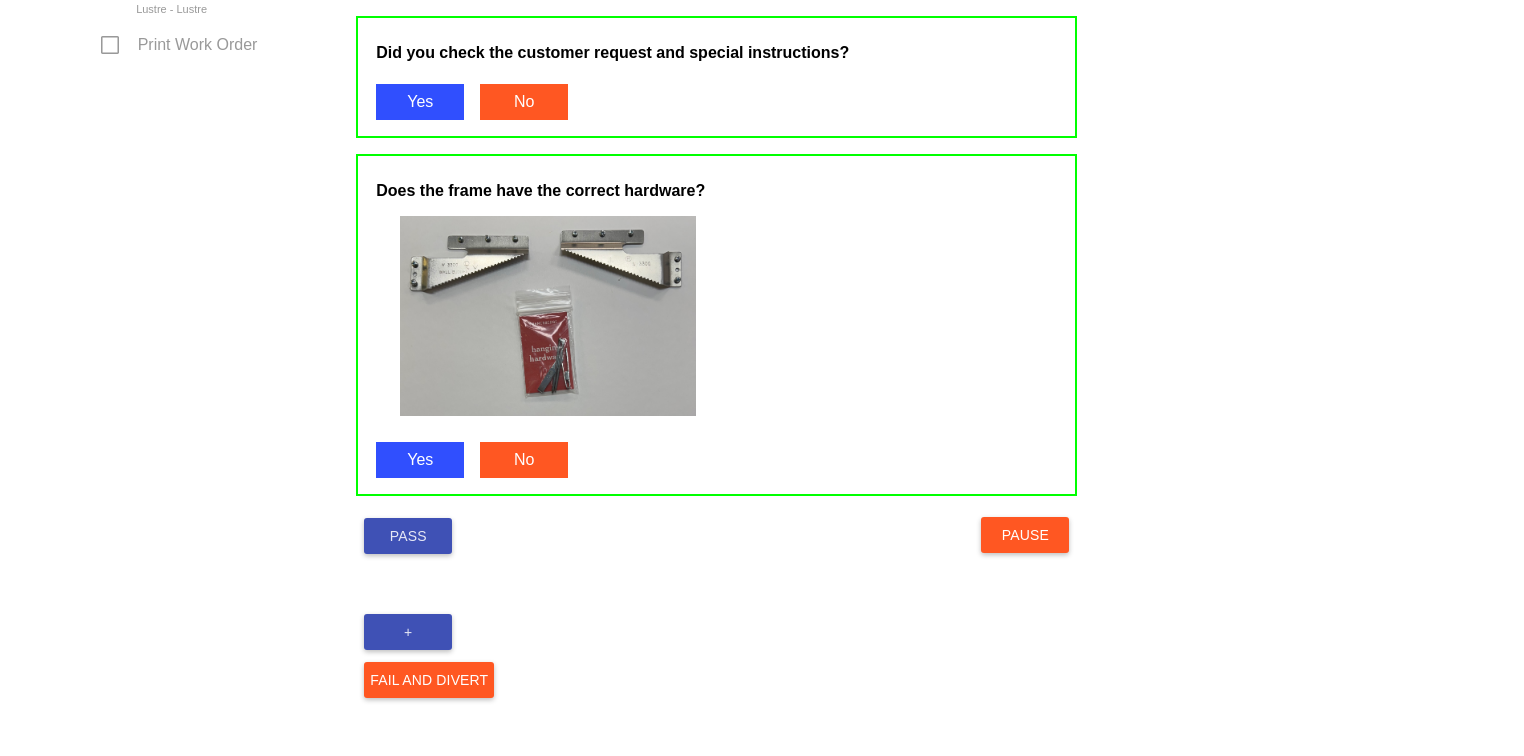 click on "Pass" at bounding box center (408, 536) 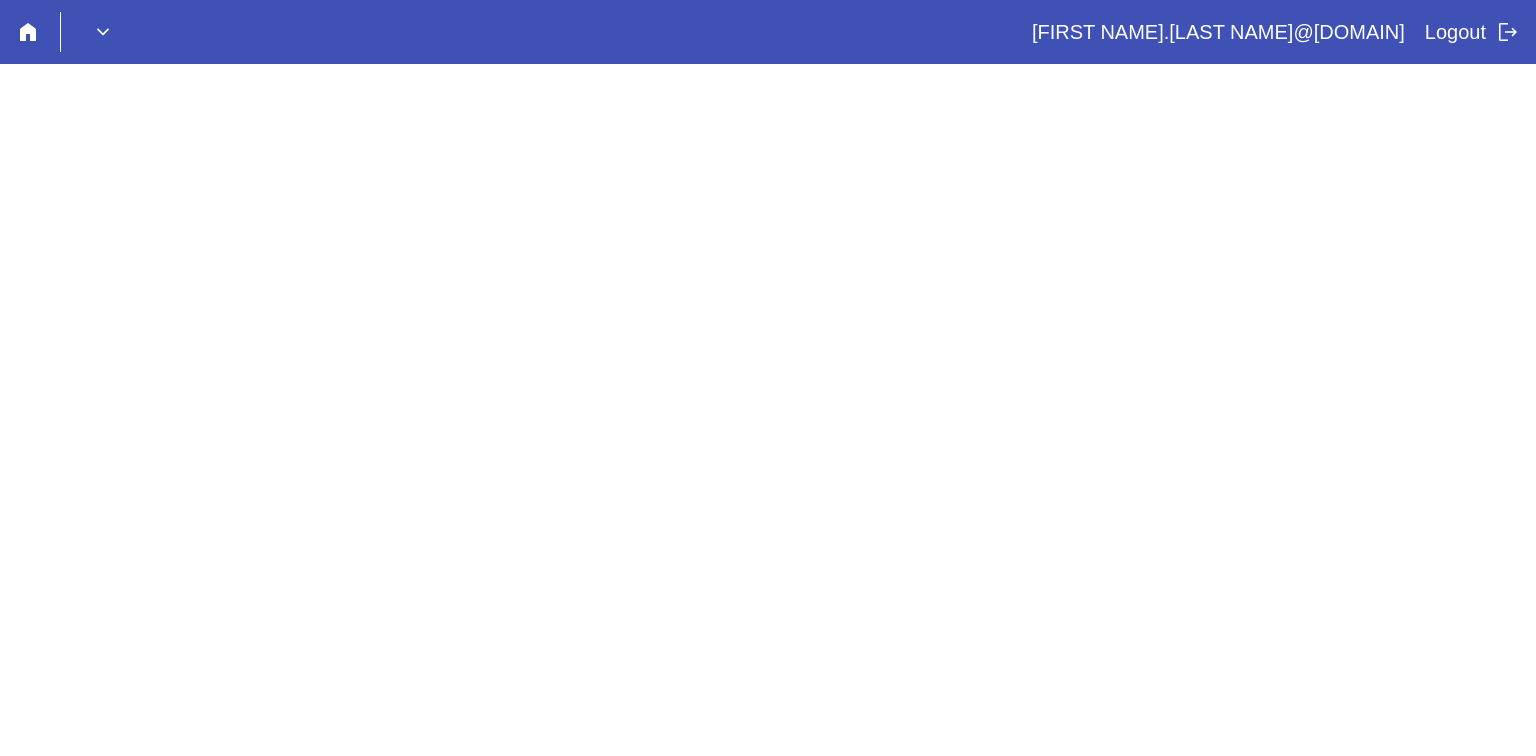scroll, scrollTop: 0, scrollLeft: 0, axis: both 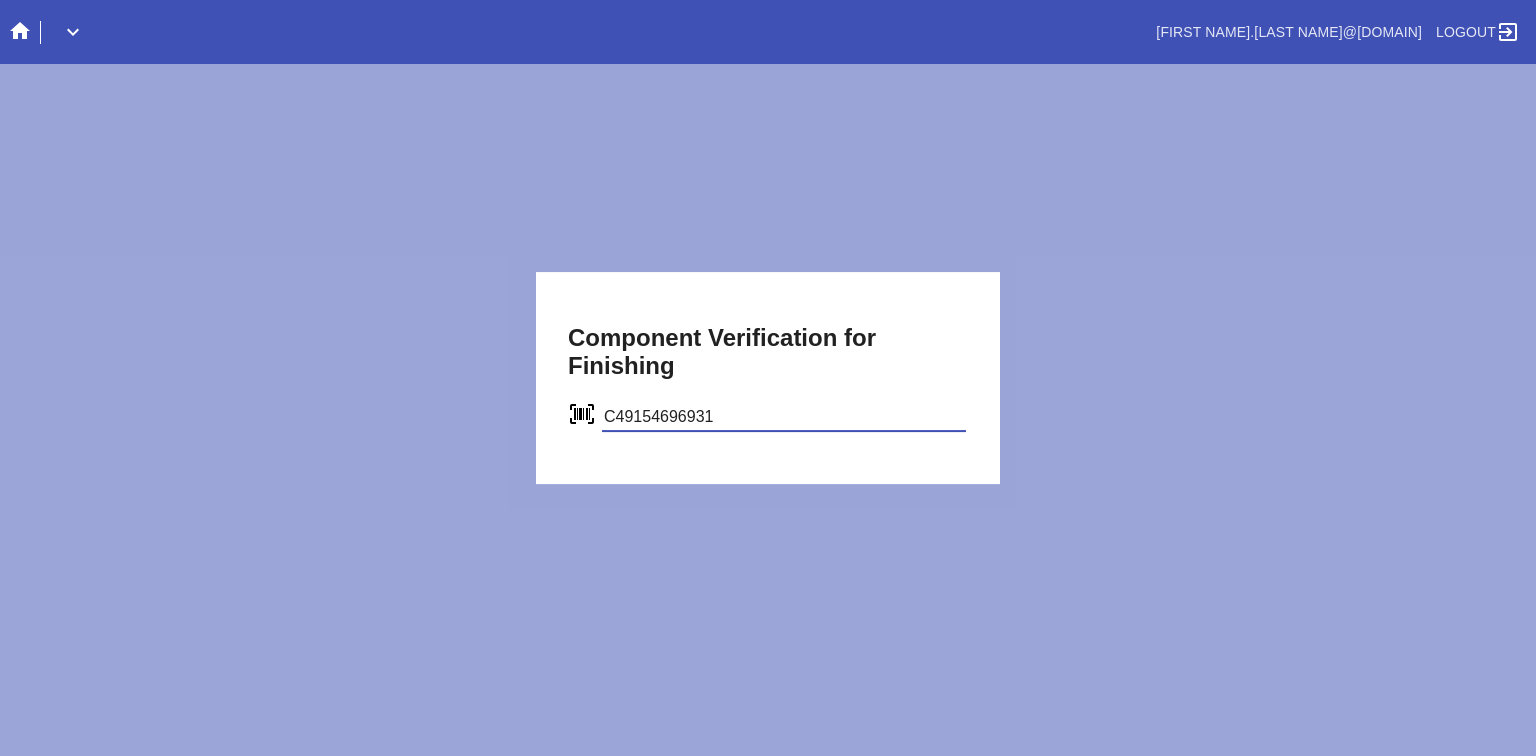 type on "C49154696931" 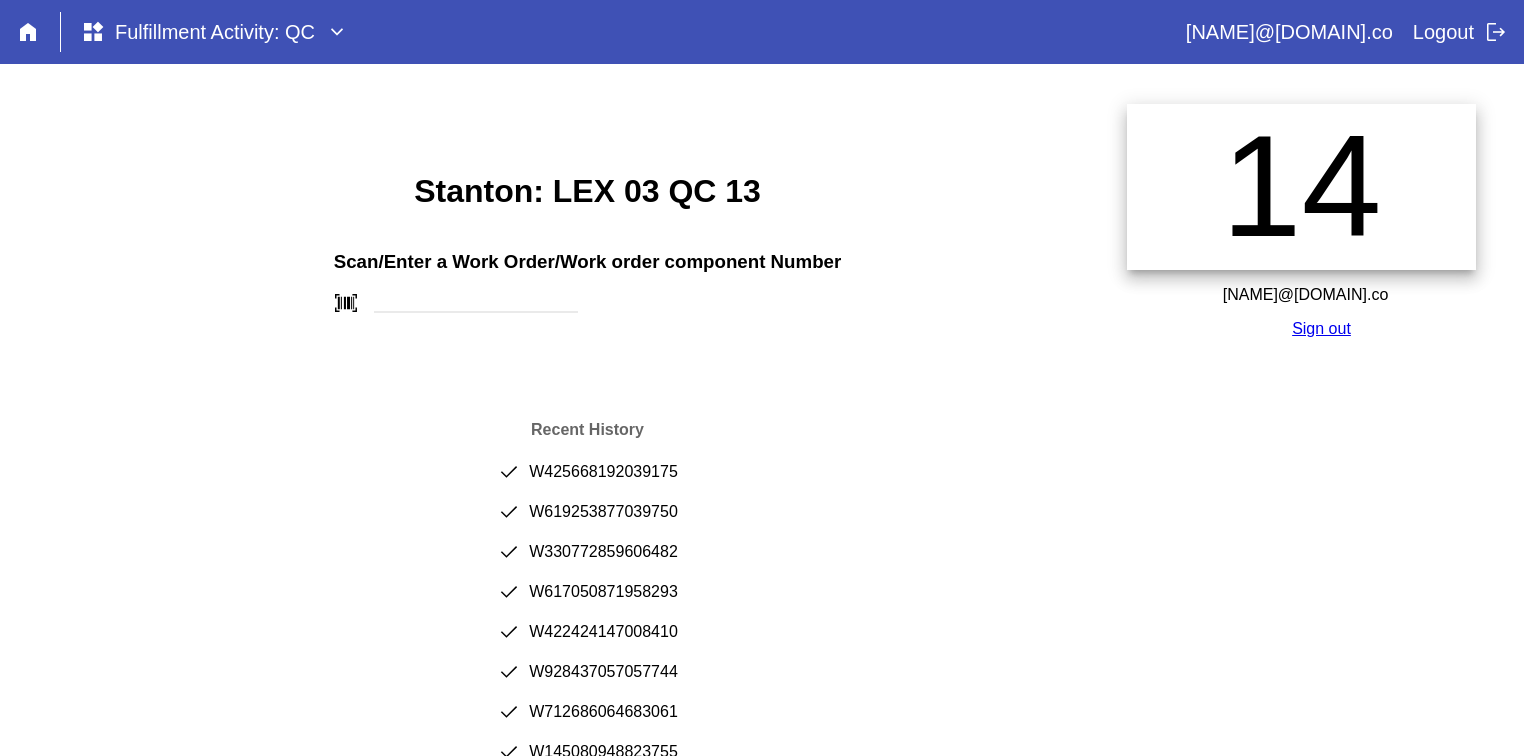 scroll, scrollTop: 0, scrollLeft: 0, axis: both 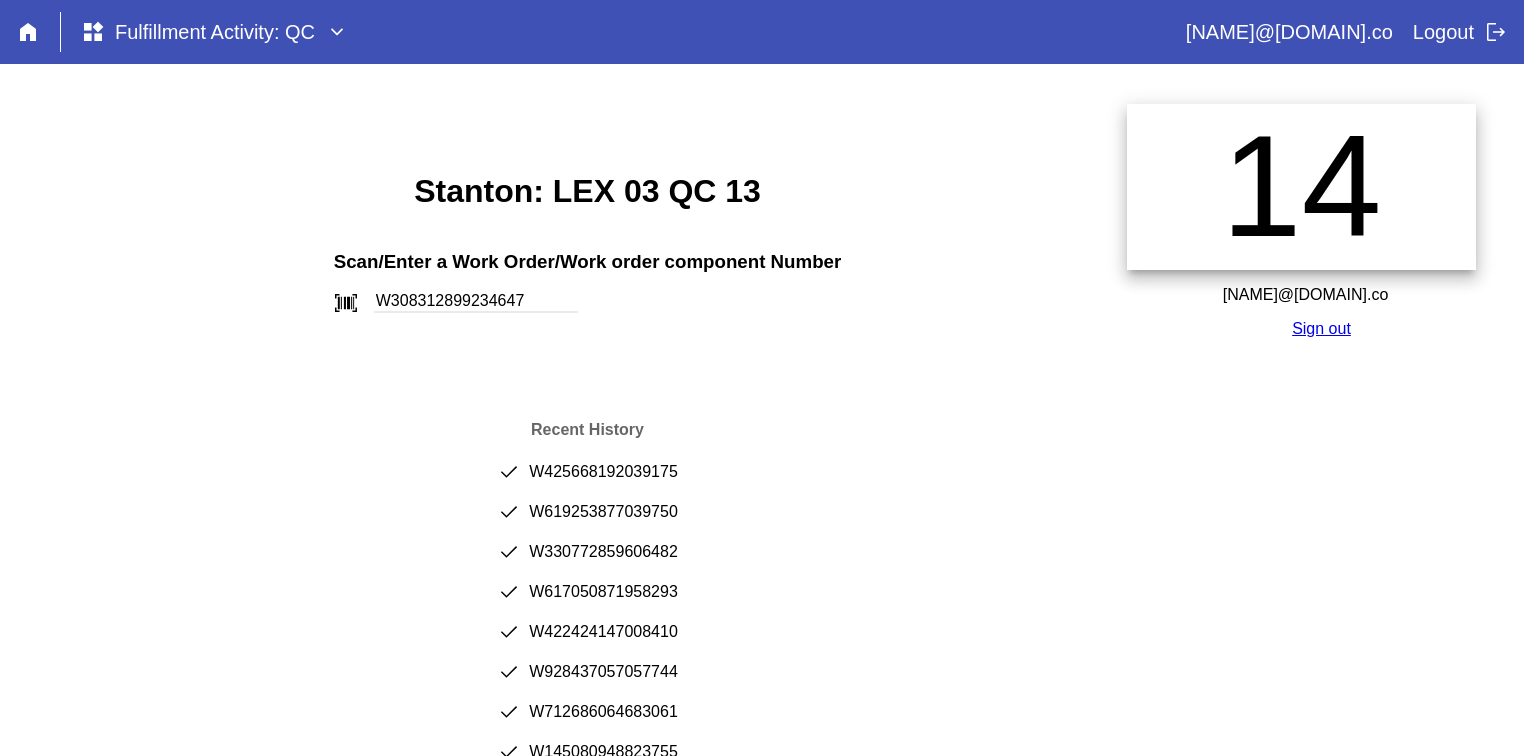 type on "W308312899234647" 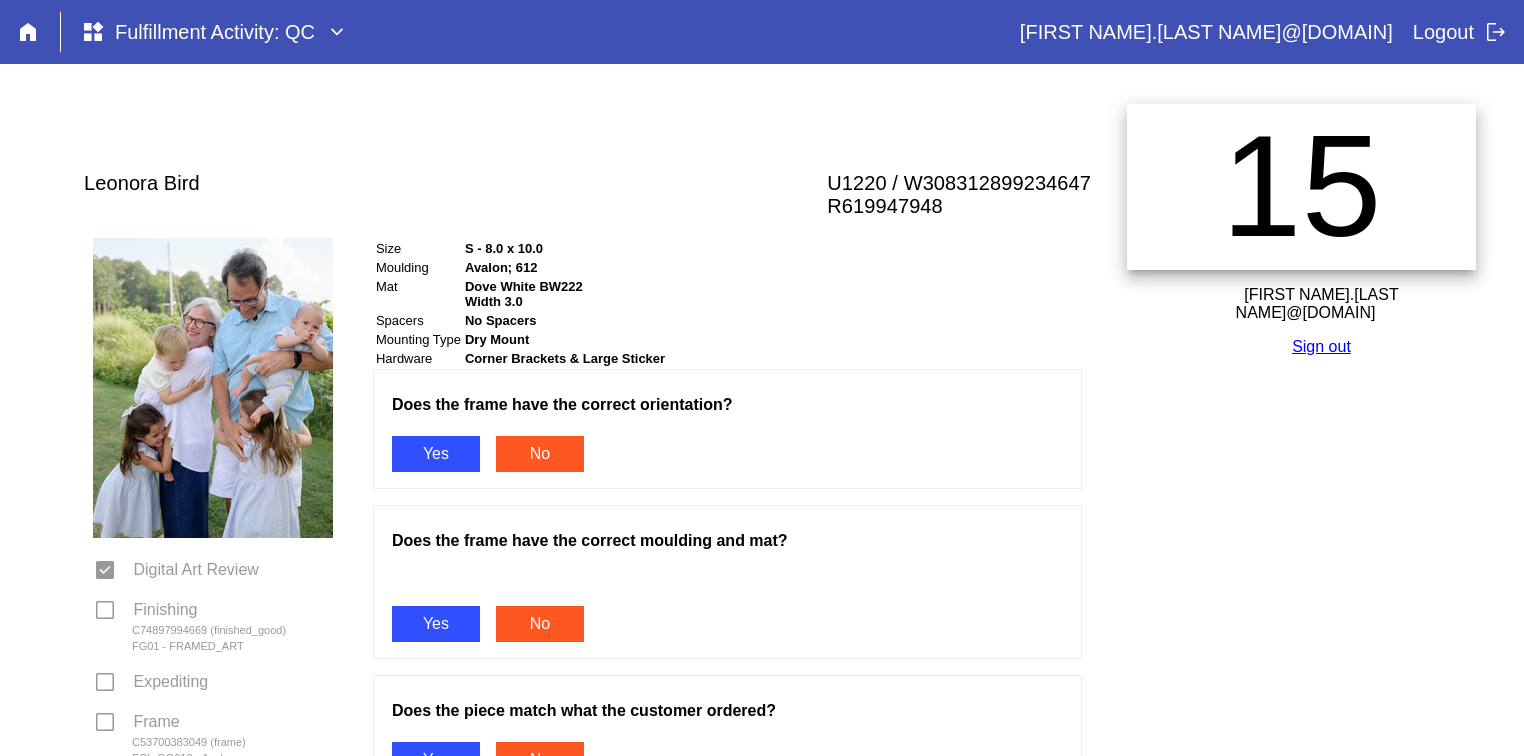 scroll, scrollTop: 0, scrollLeft: 0, axis: both 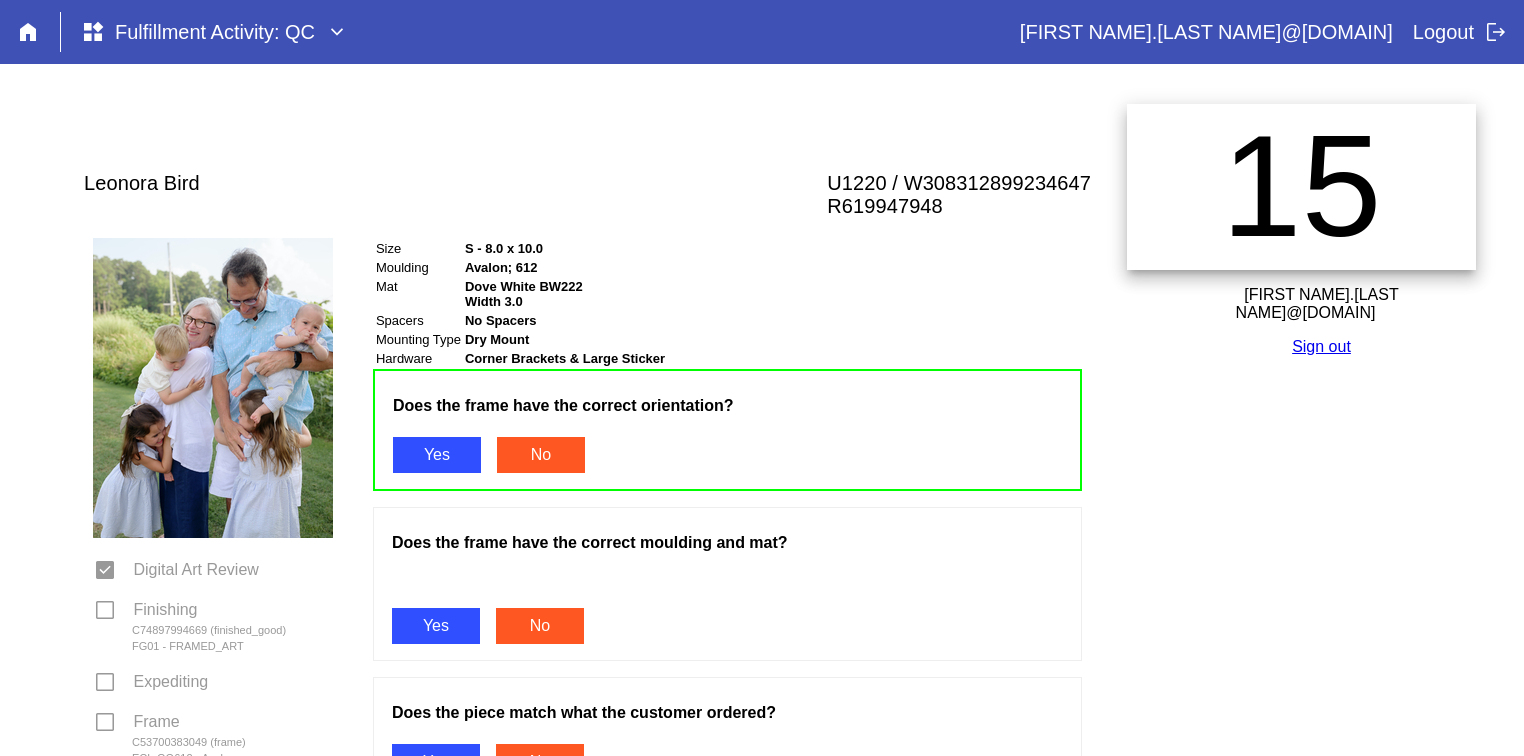 click on "Yes" at bounding box center (436, 626) 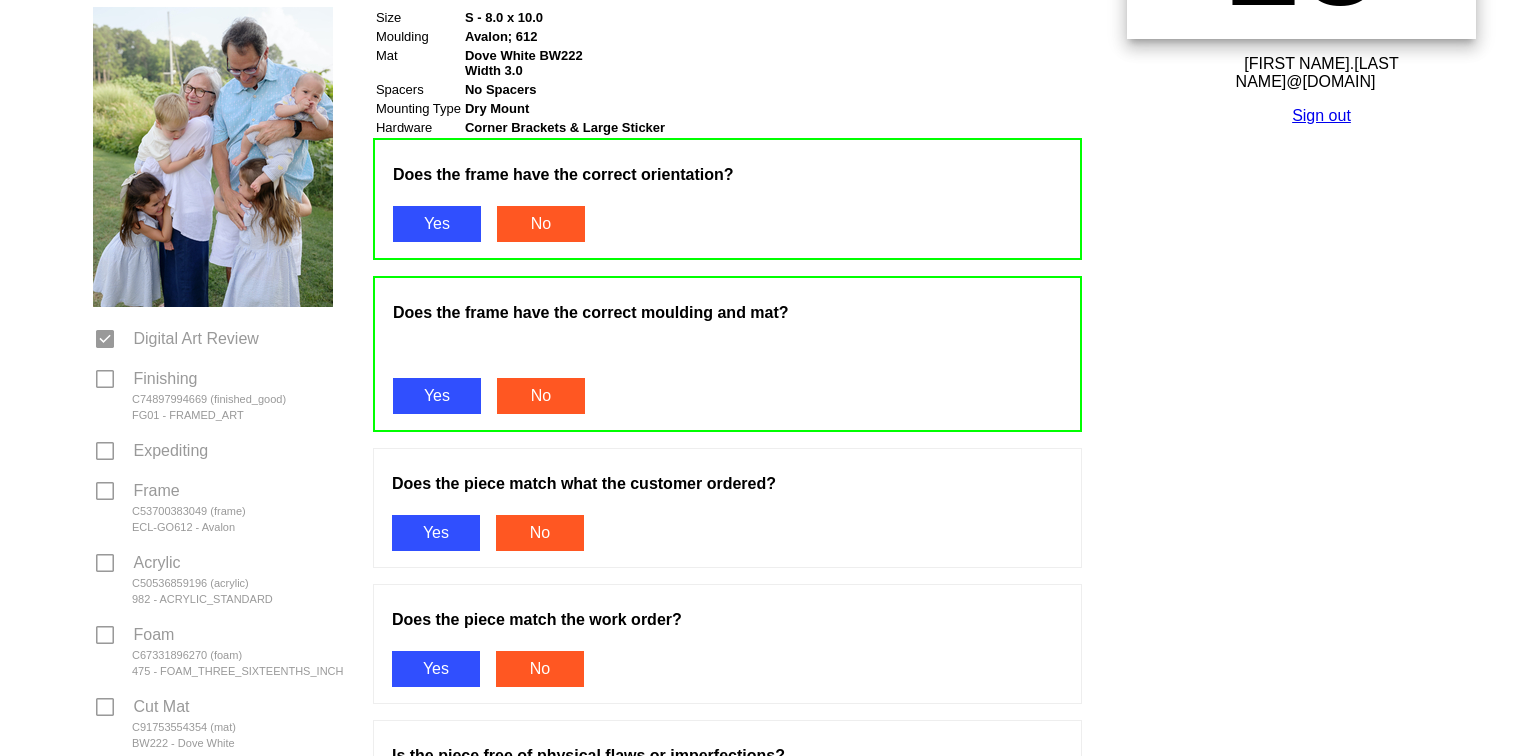 scroll, scrollTop: 373, scrollLeft: 0, axis: vertical 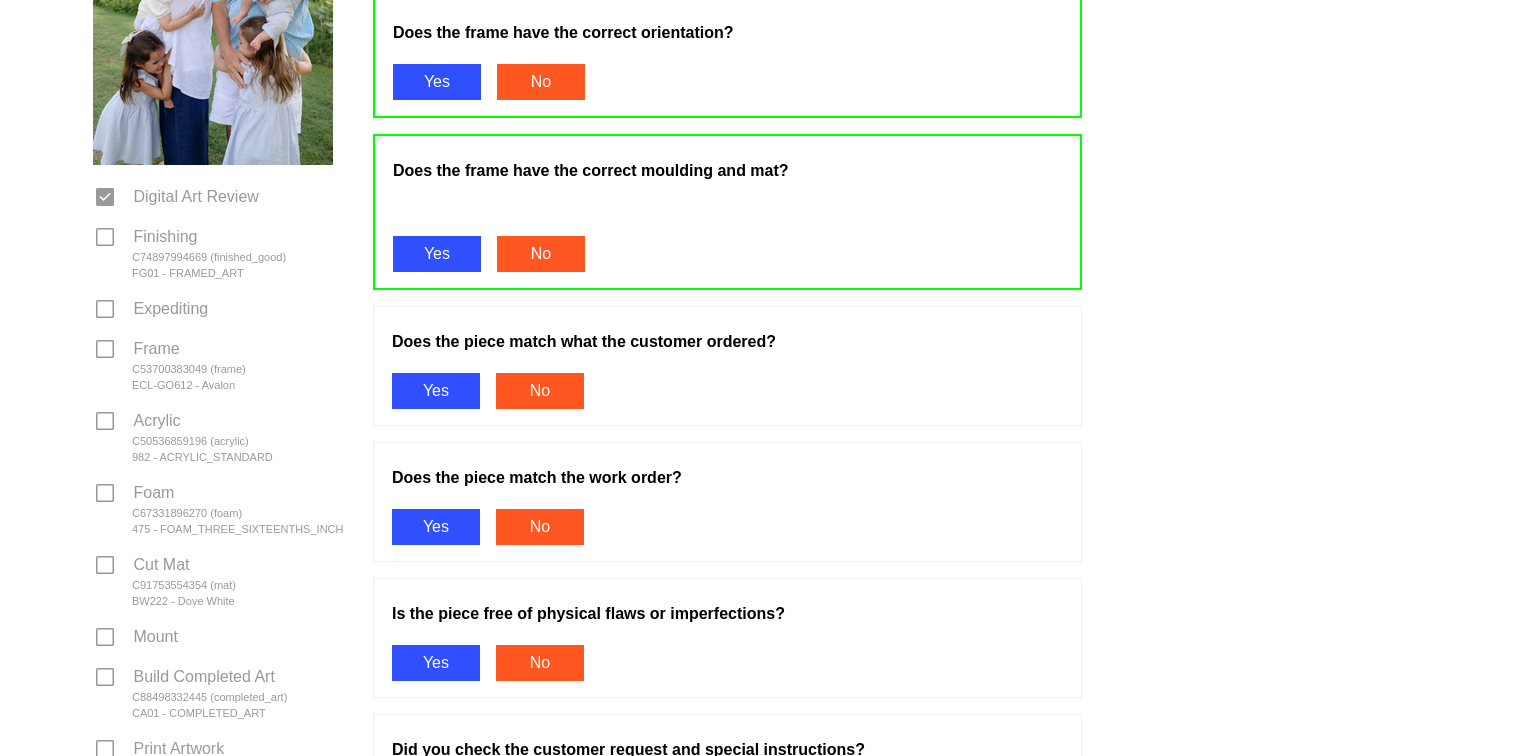 click on "Yes" at bounding box center [436, 391] 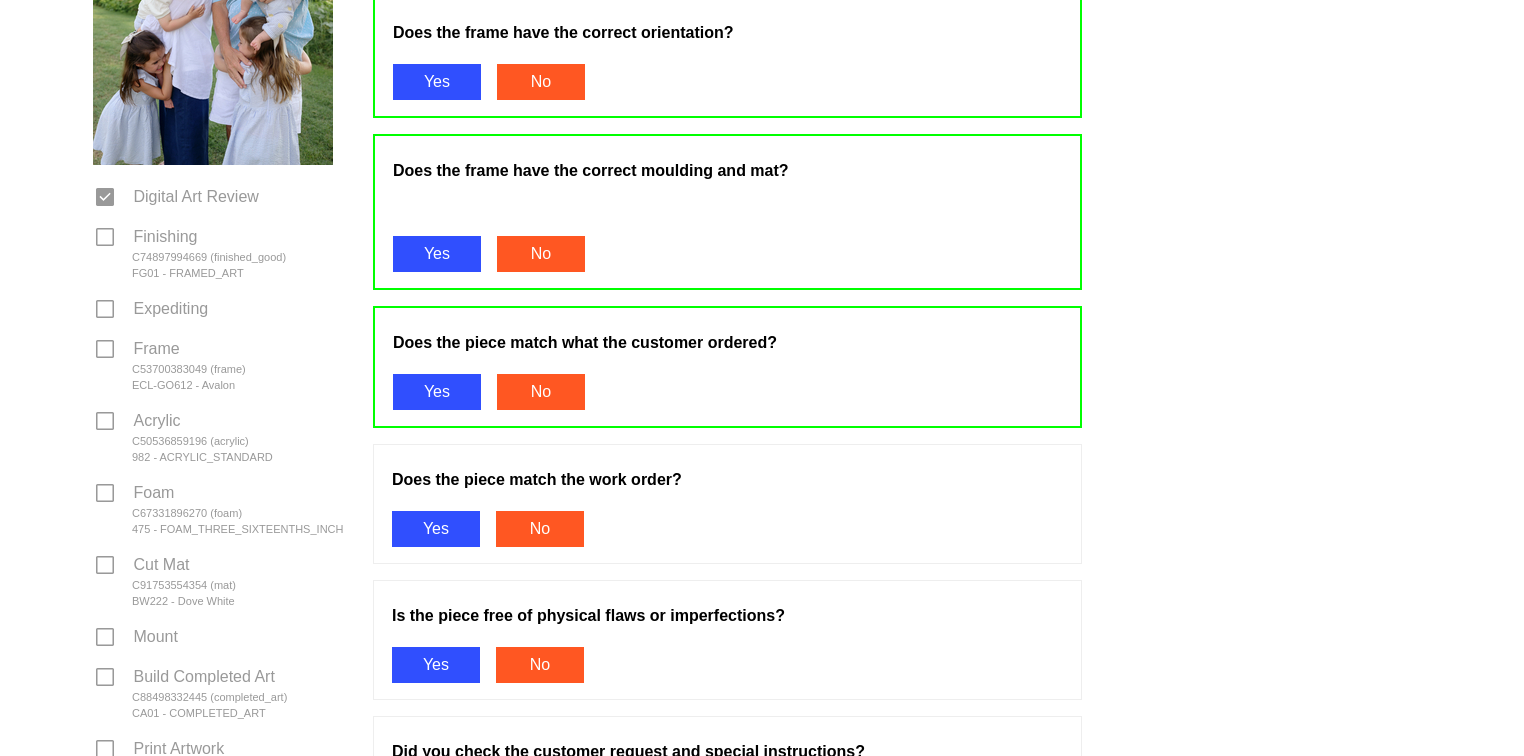 click on "Yes" at bounding box center [436, 529] 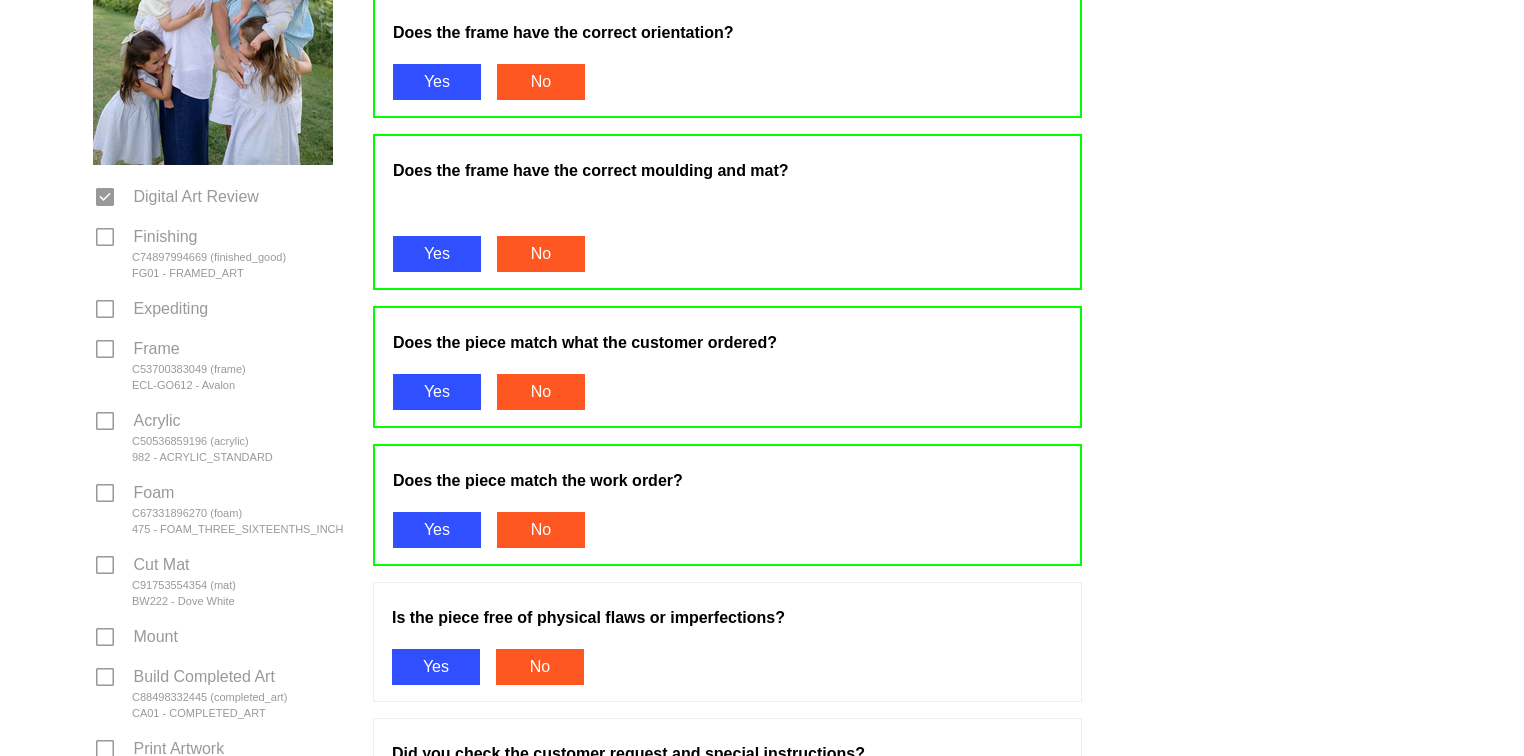 click on "Yes" at bounding box center (436, 667) 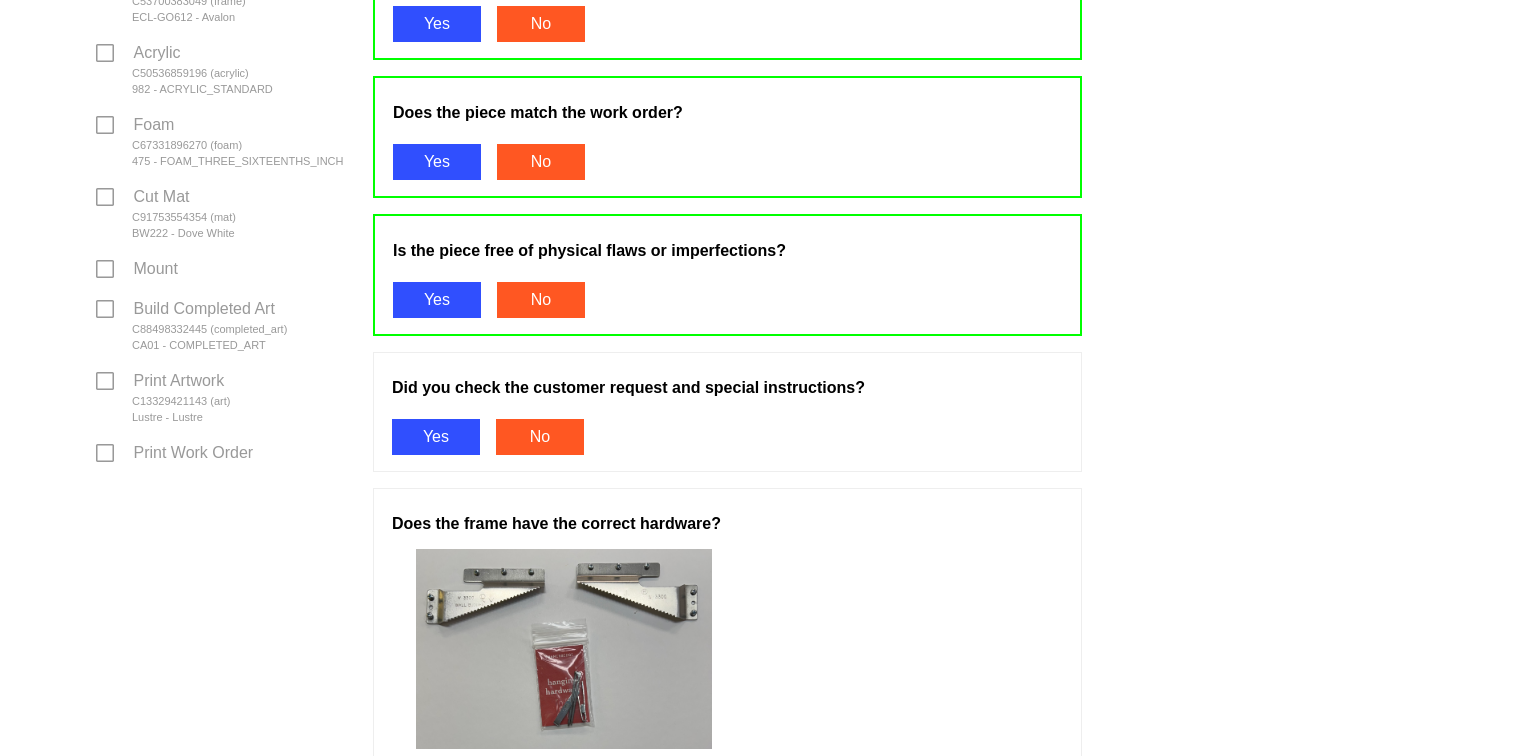 click on "Yes" at bounding box center (436, 437) 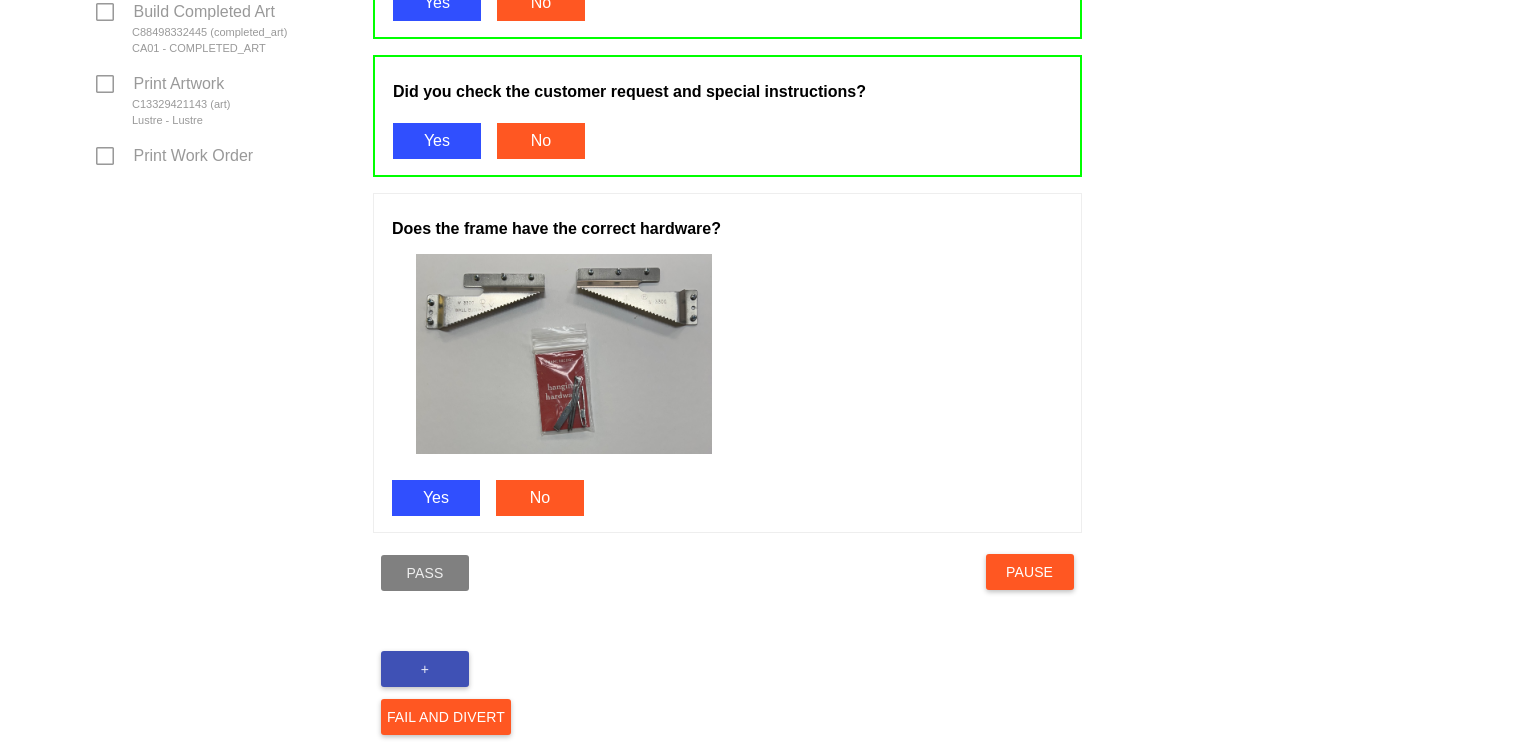 scroll, scrollTop: 1076, scrollLeft: 0, axis: vertical 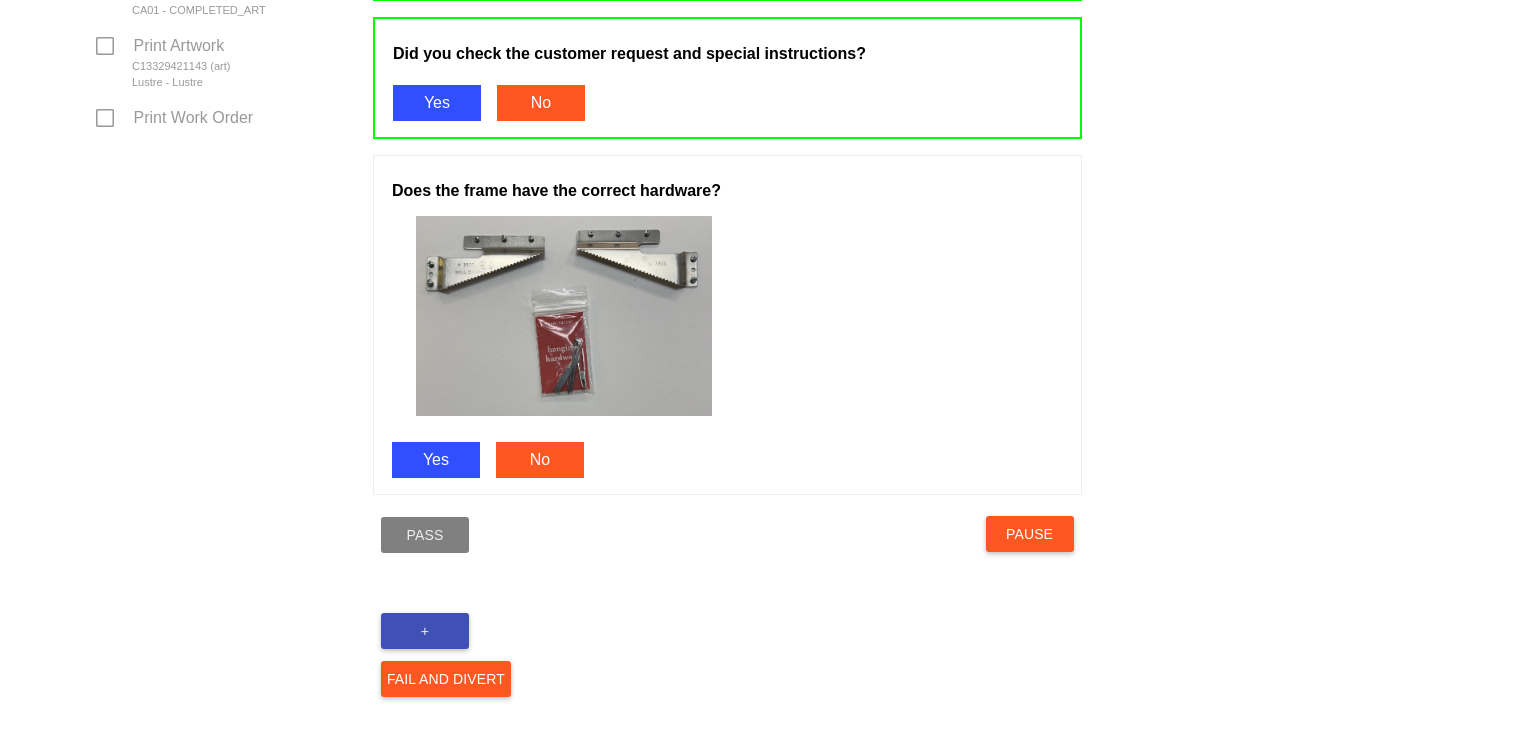 click on "Yes" at bounding box center (436, 460) 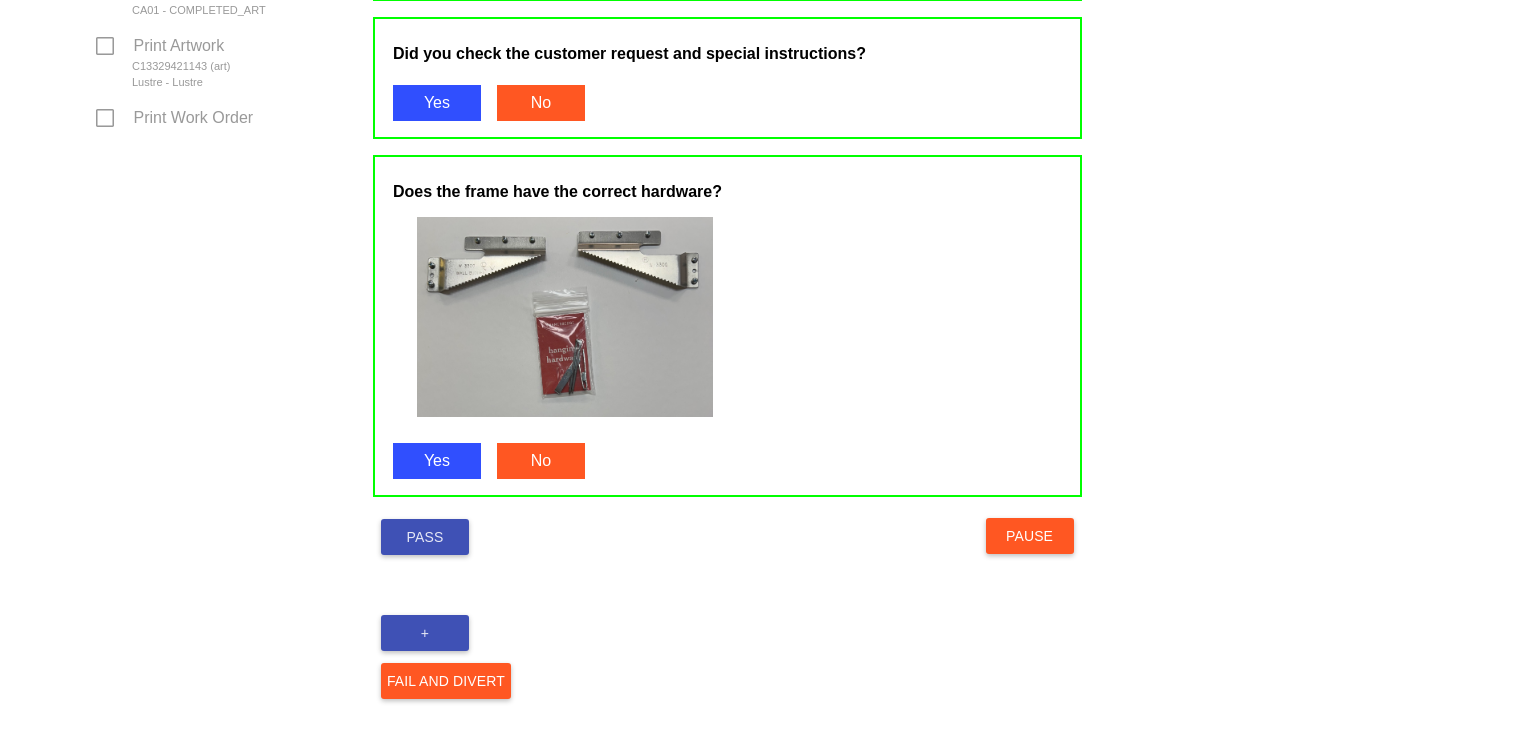 click on "Pass" at bounding box center [425, 537] 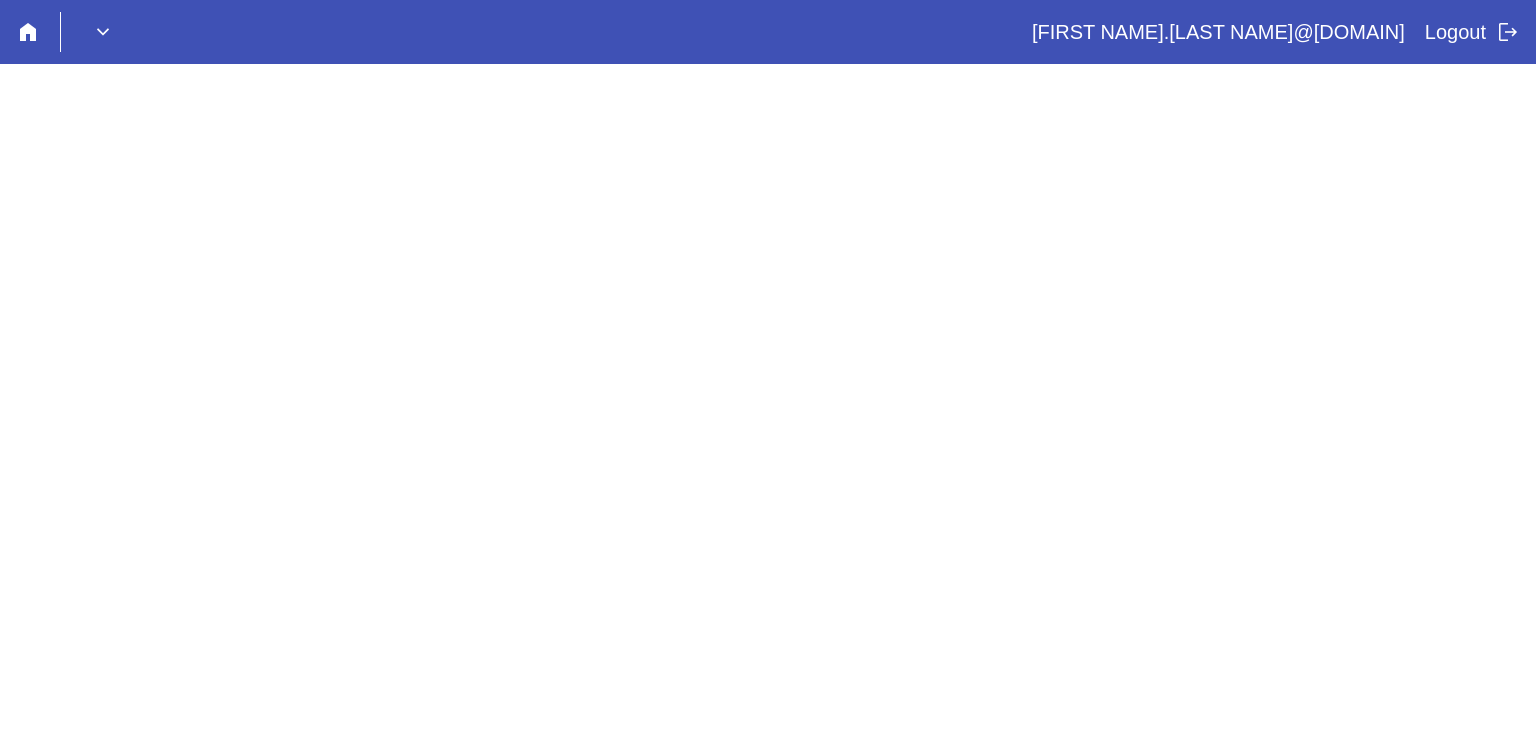 scroll, scrollTop: 0, scrollLeft: 0, axis: both 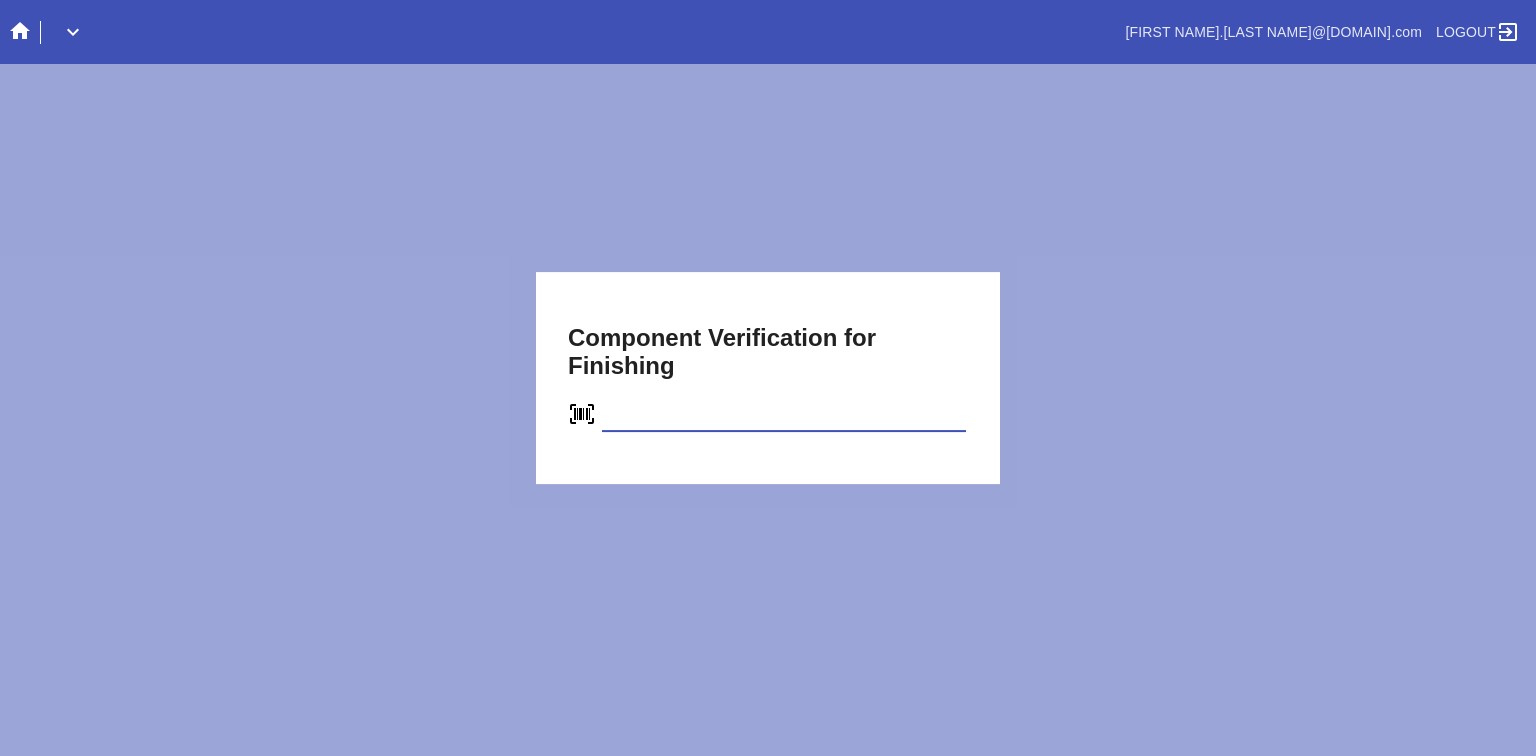 type on "C74897994669" 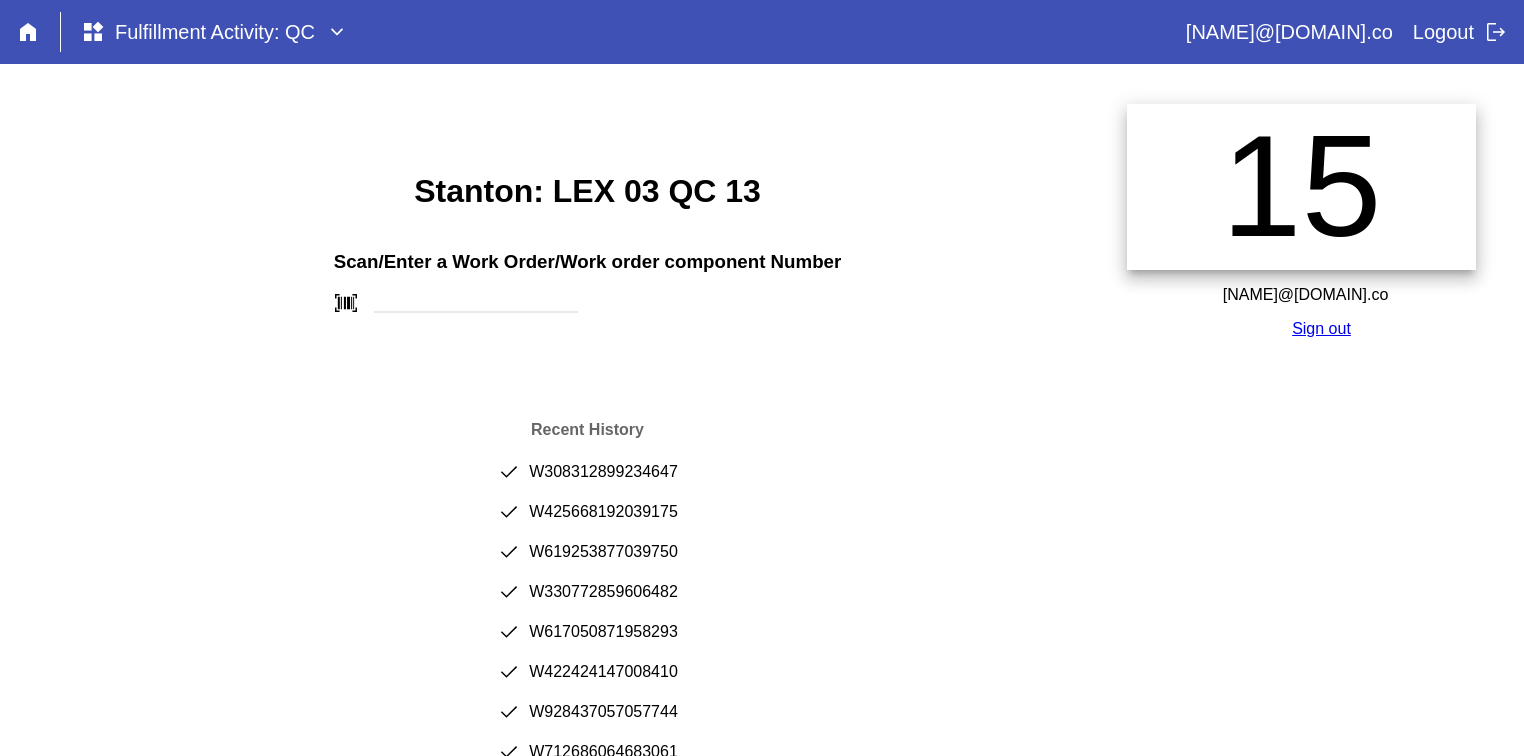 scroll, scrollTop: 0, scrollLeft: 0, axis: both 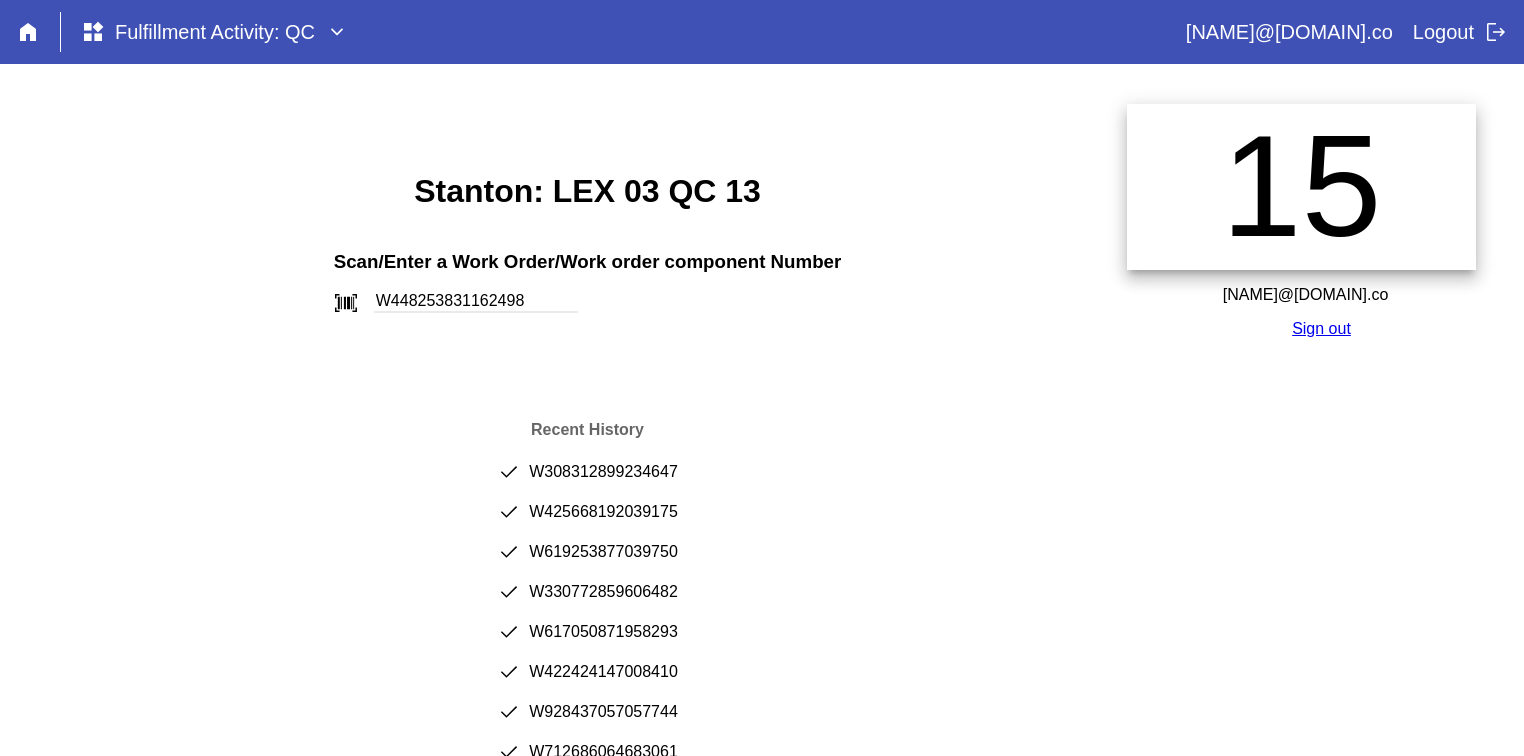 type on "W448253831162498" 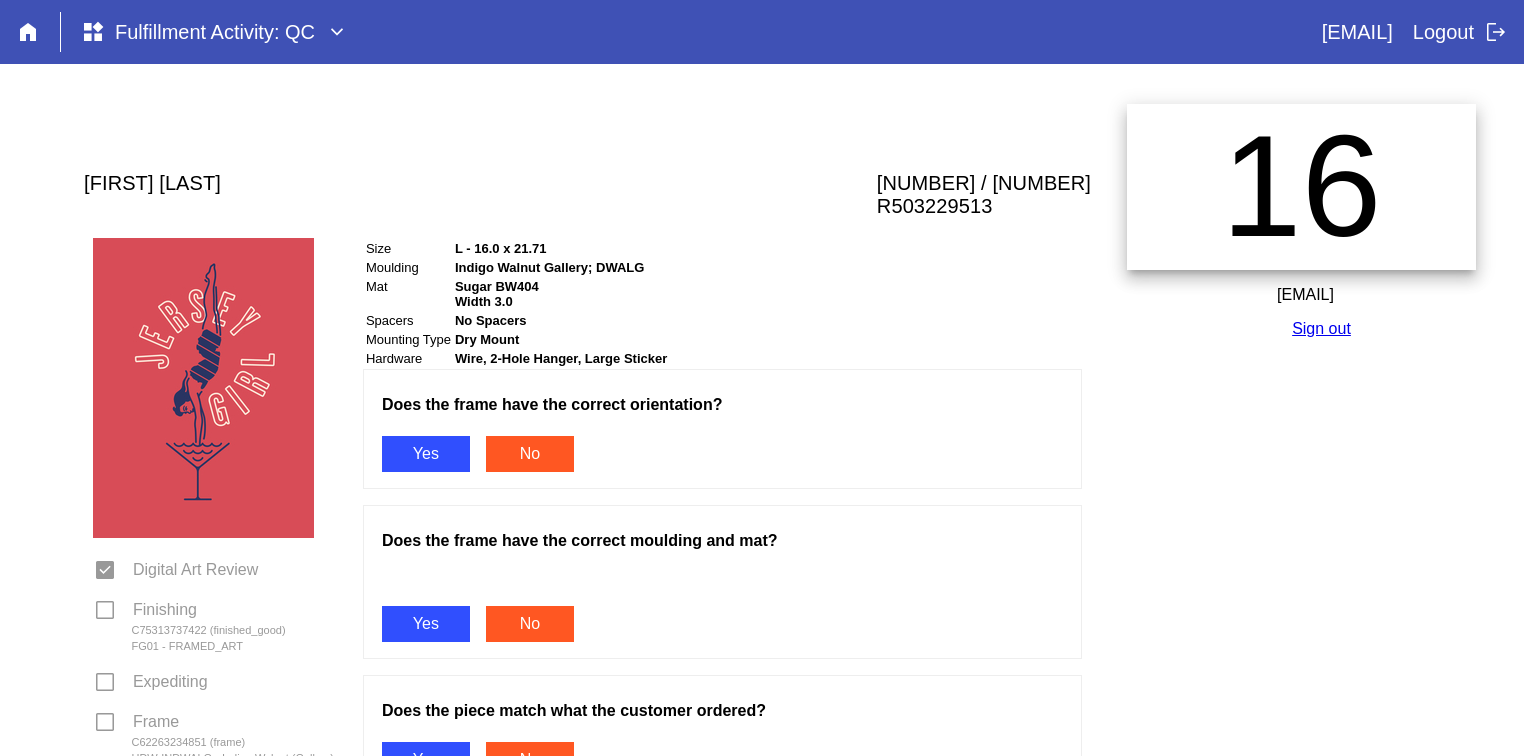 scroll, scrollTop: 0, scrollLeft: 0, axis: both 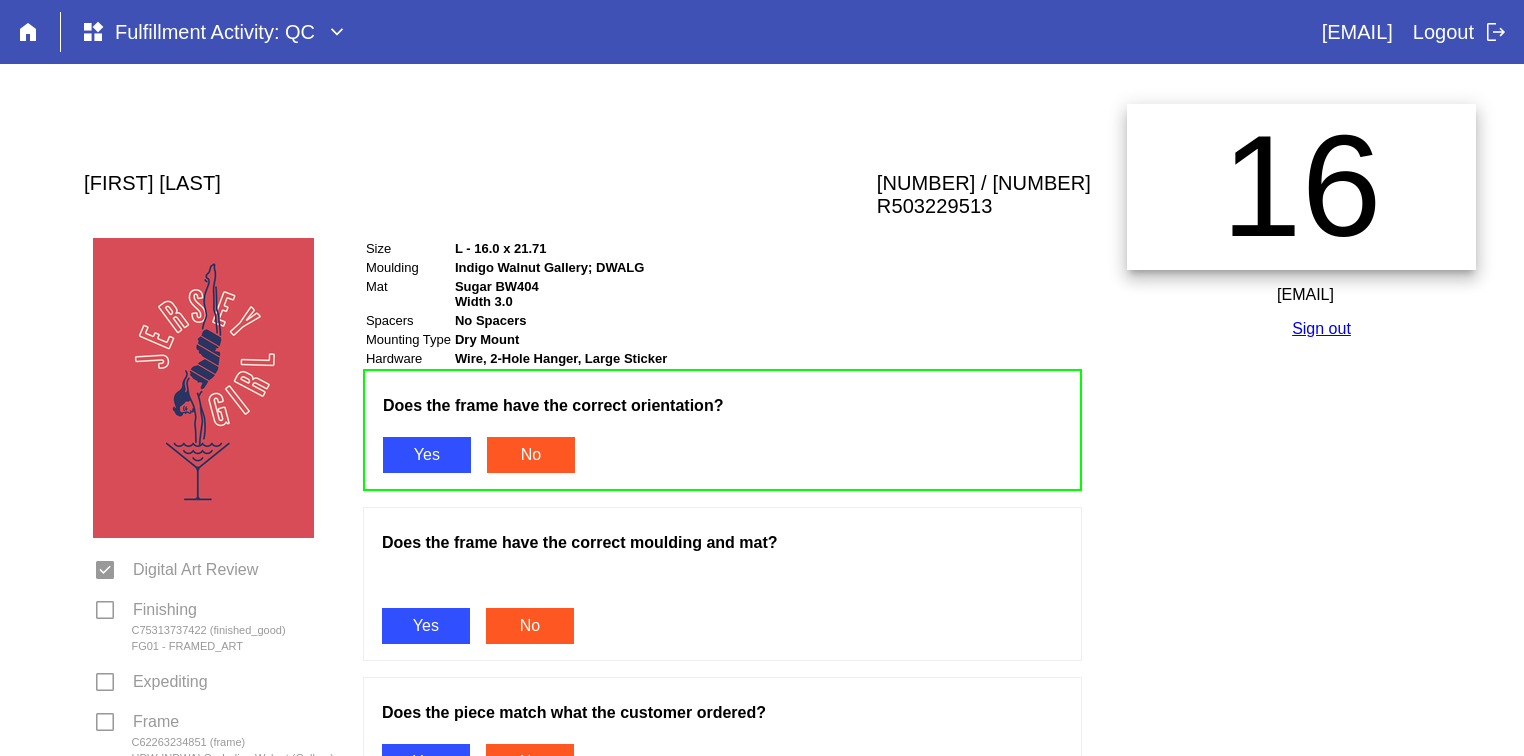 click on "Yes" at bounding box center [426, 626] 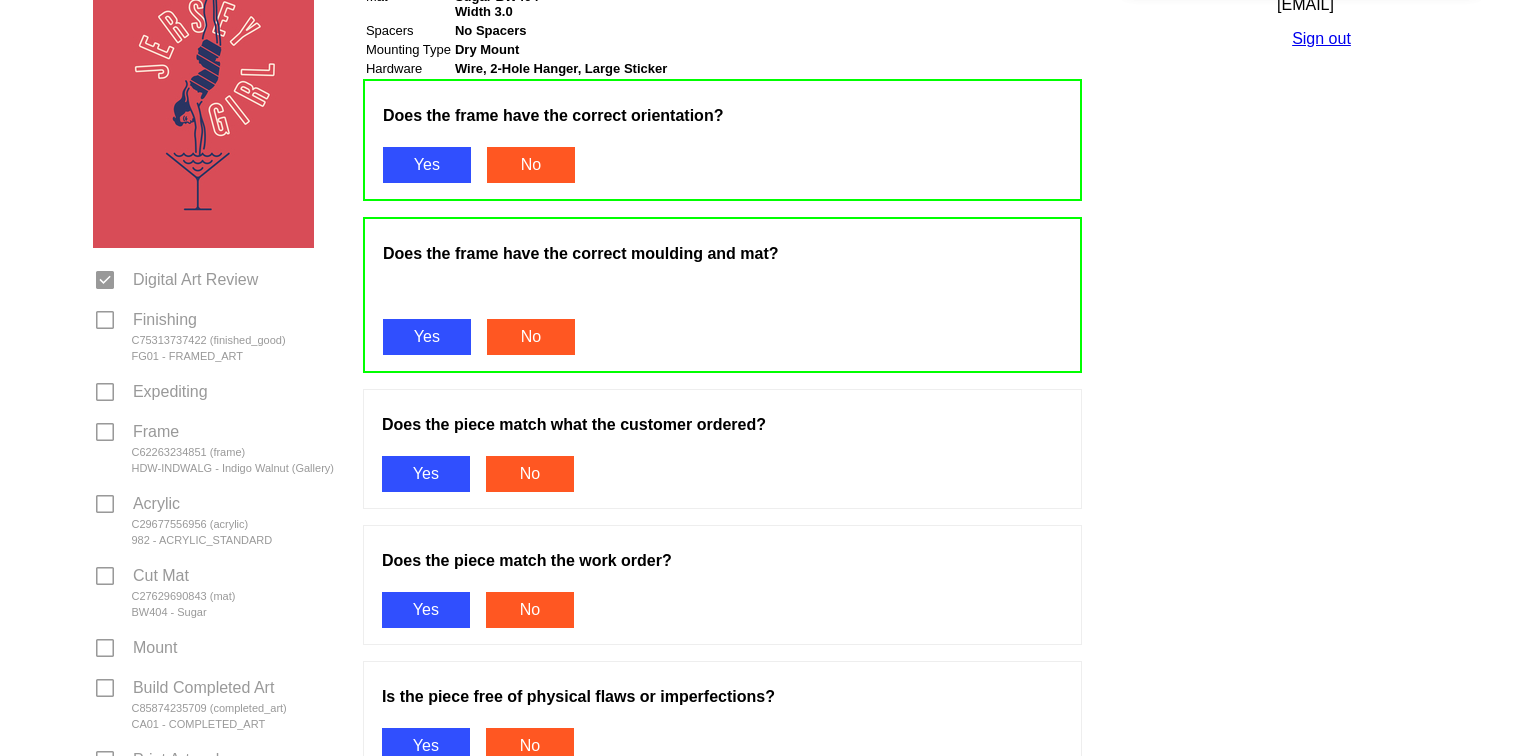 click on "Yes" at bounding box center [426, 474] 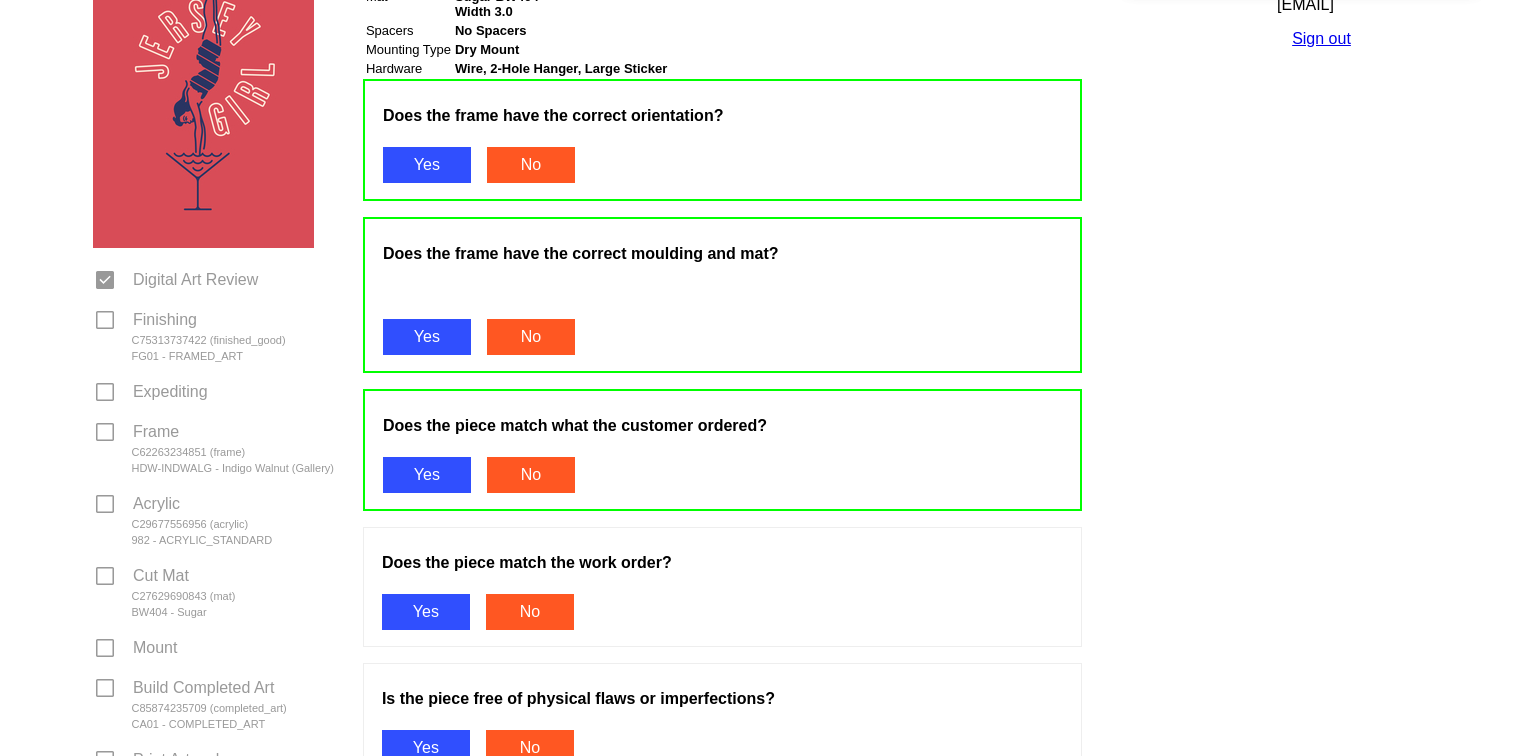 click on "Yes" at bounding box center (426, 612) 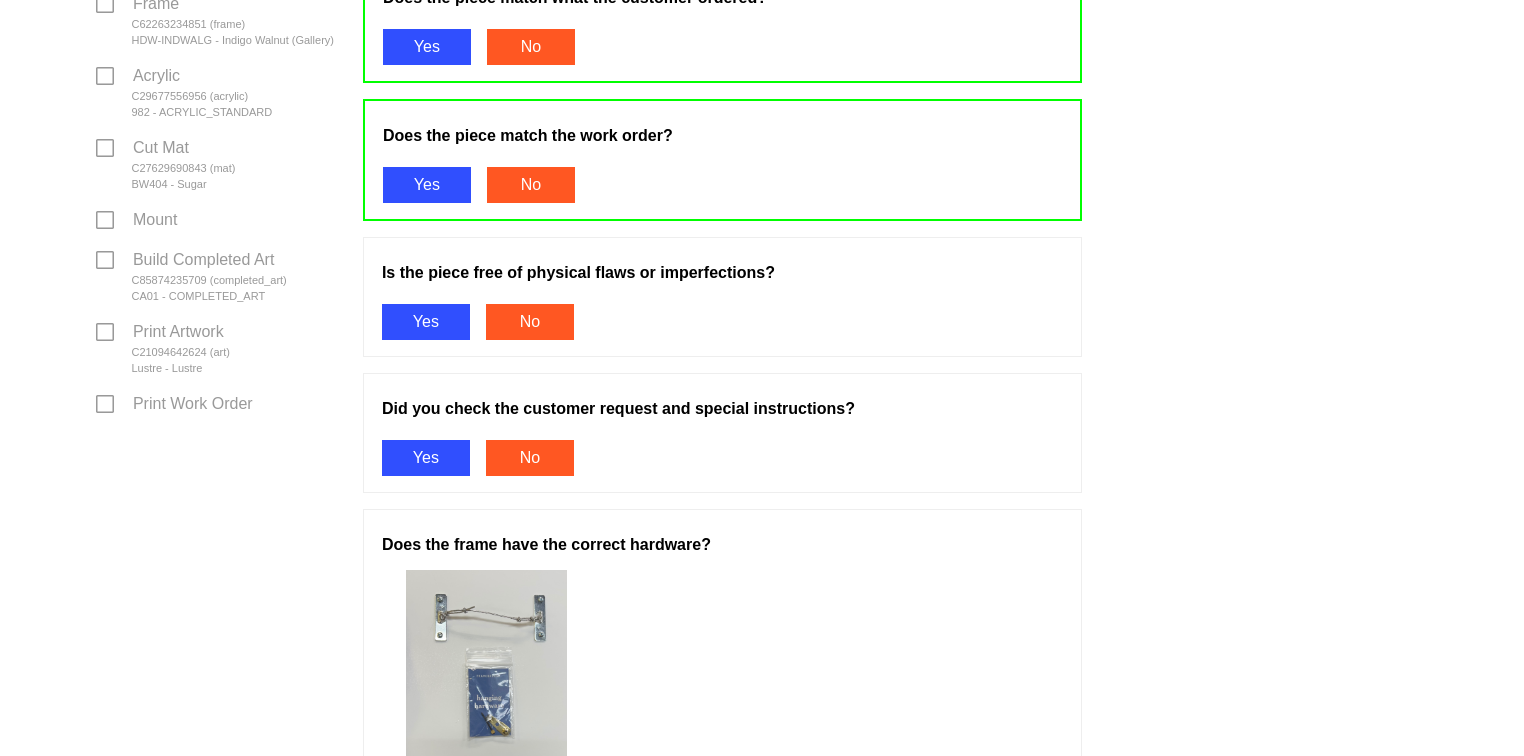 scroll, scrollTop: 731, scrollLeft: 0, axis: vertical 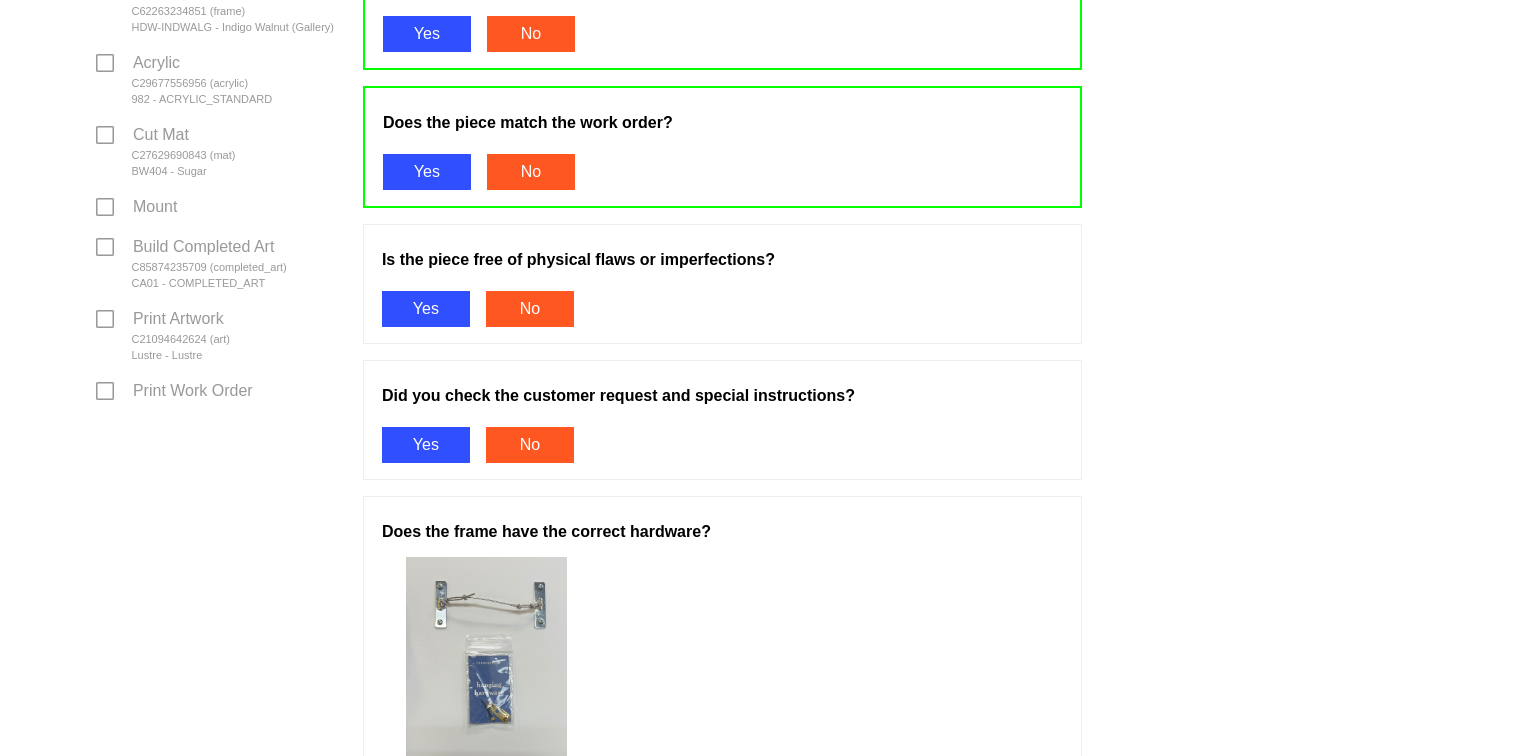 click on "Does the frame have the correct orientation? Yes No Does the frame have the correct moulding and mat? Yes No Does the piece match what the customer ordered? Yes No Does the piece match the work order? Yes No Is the piece free of physical flaws or imperfections? Yes No Did you check the customer request and special instructions? Yes No Does the frame have the correct hardware? Yes No Pass" at bounding box center [722, 269] 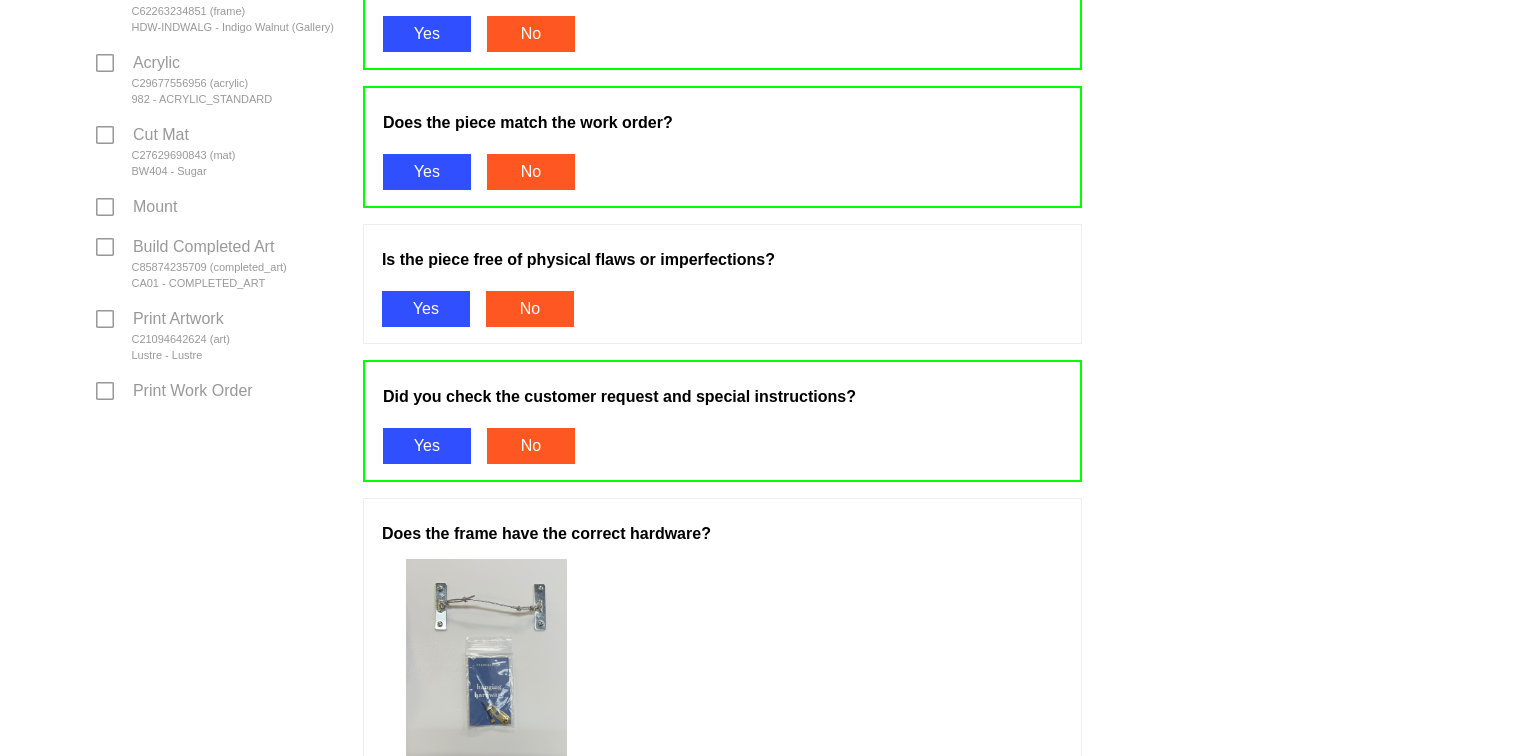 click on "Yes" at bounding box center [426, 309] 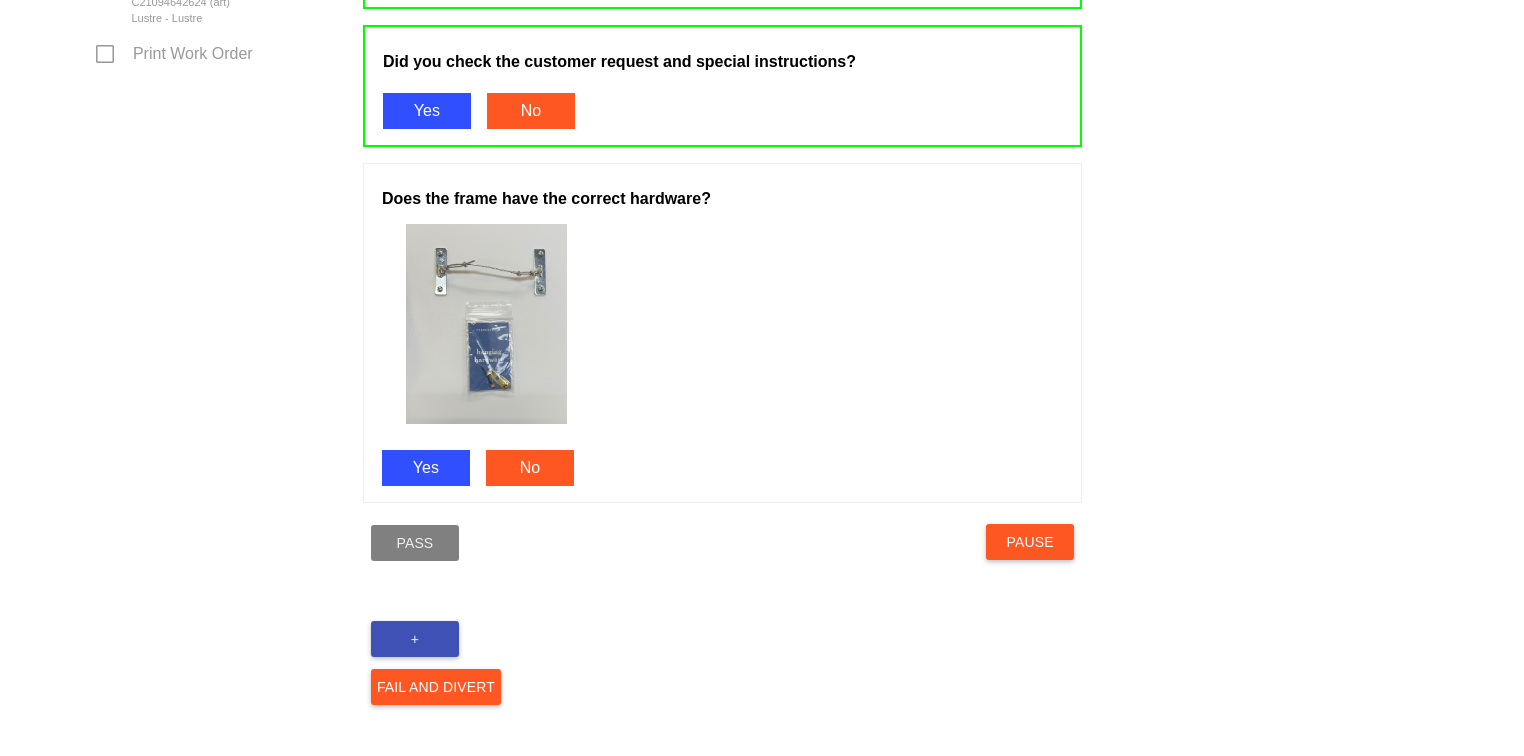 scroll, scrollTop: 1076, scrollLeft: 0, axis: vertical 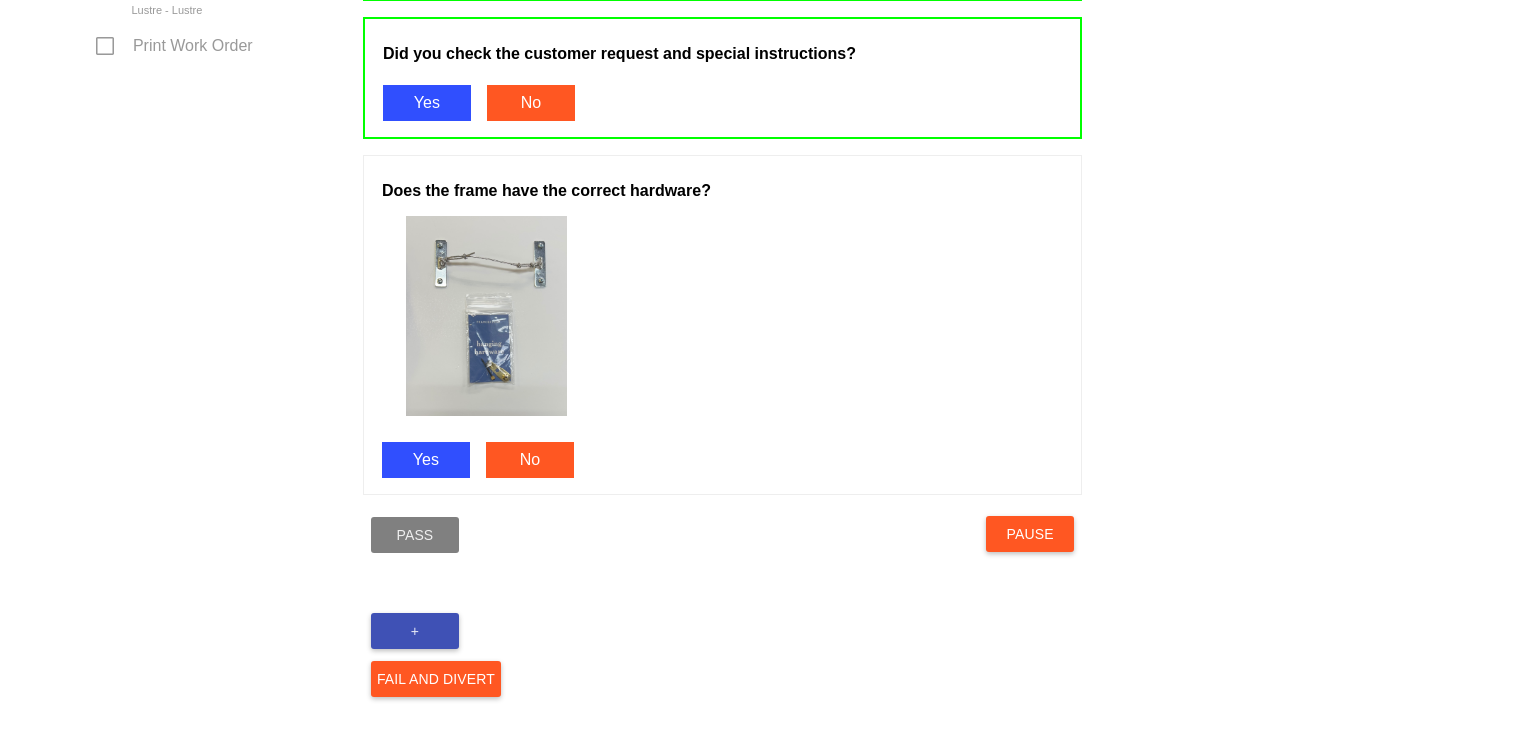click on "Yes" at bounding box center (426, 460) 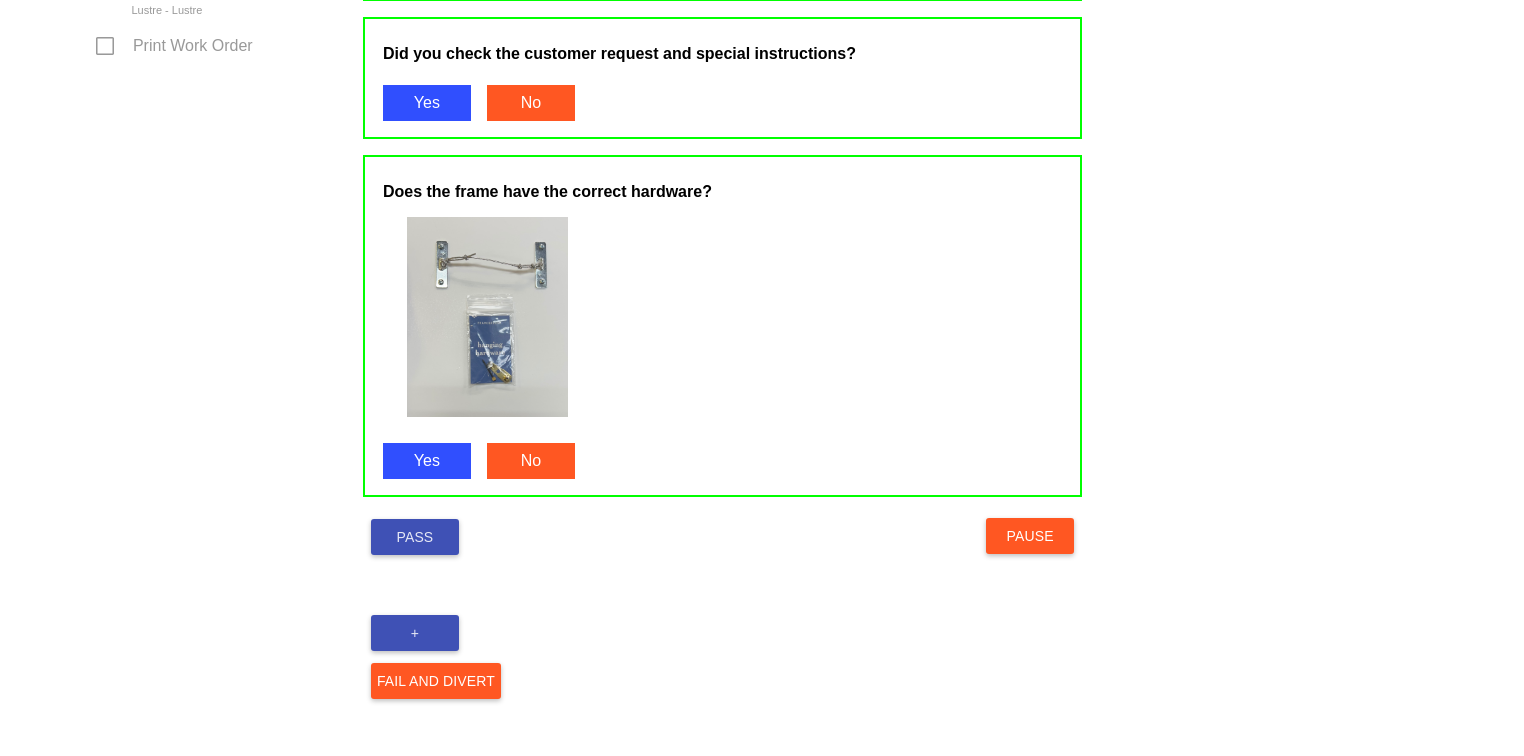 click on "Pass" at bounding box center [415, 537] 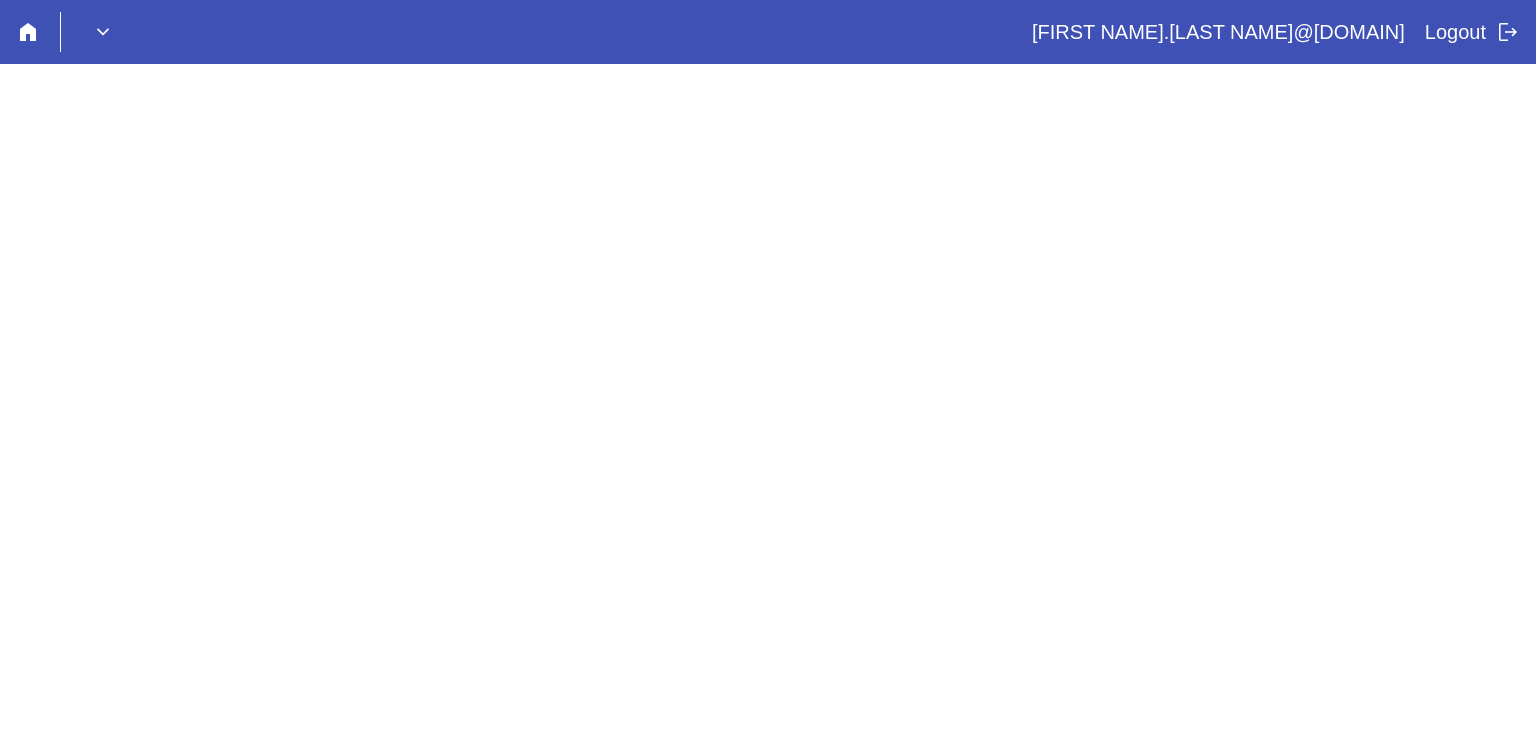 scroll, scrollTop: 0, scrollLeft: 0, axis: both 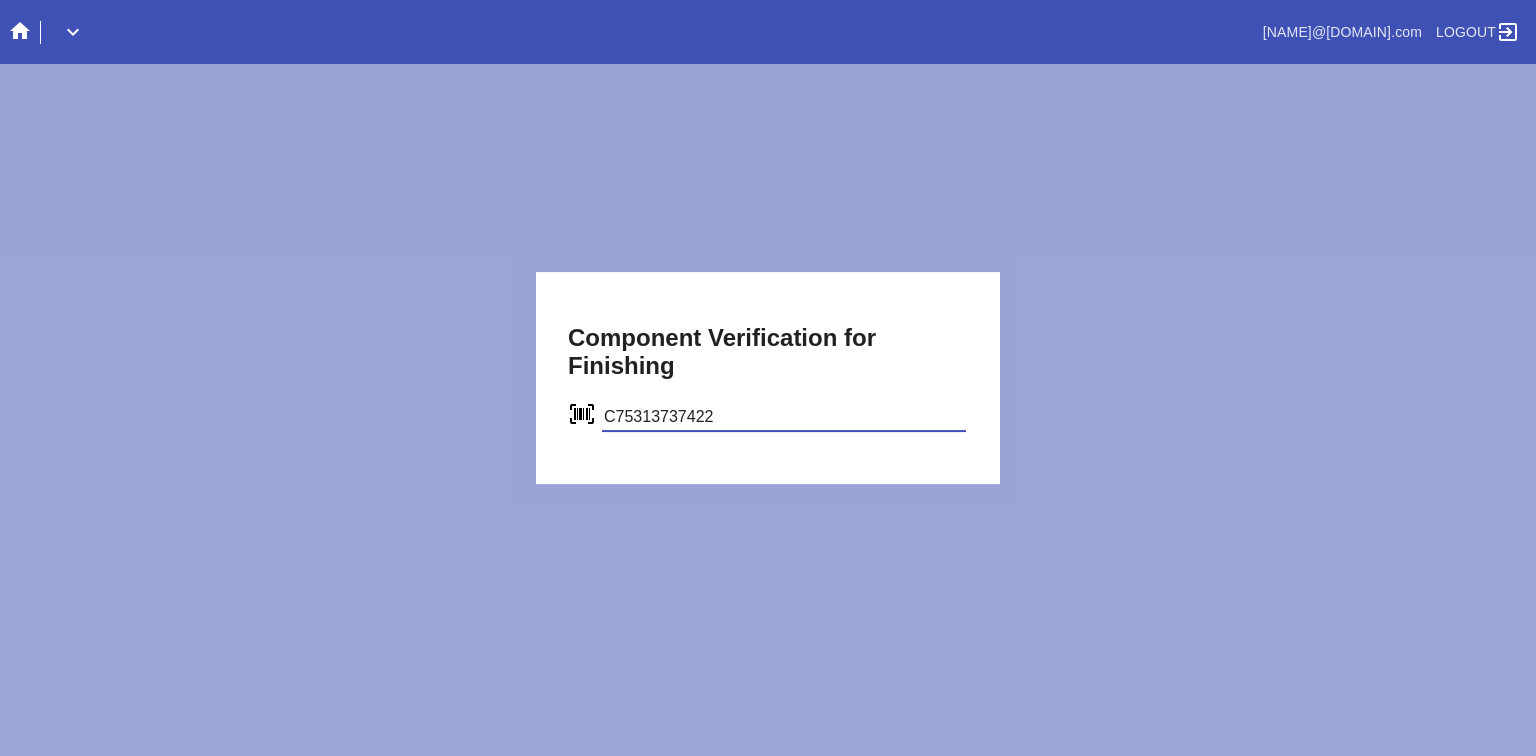 type on "C75313737422" 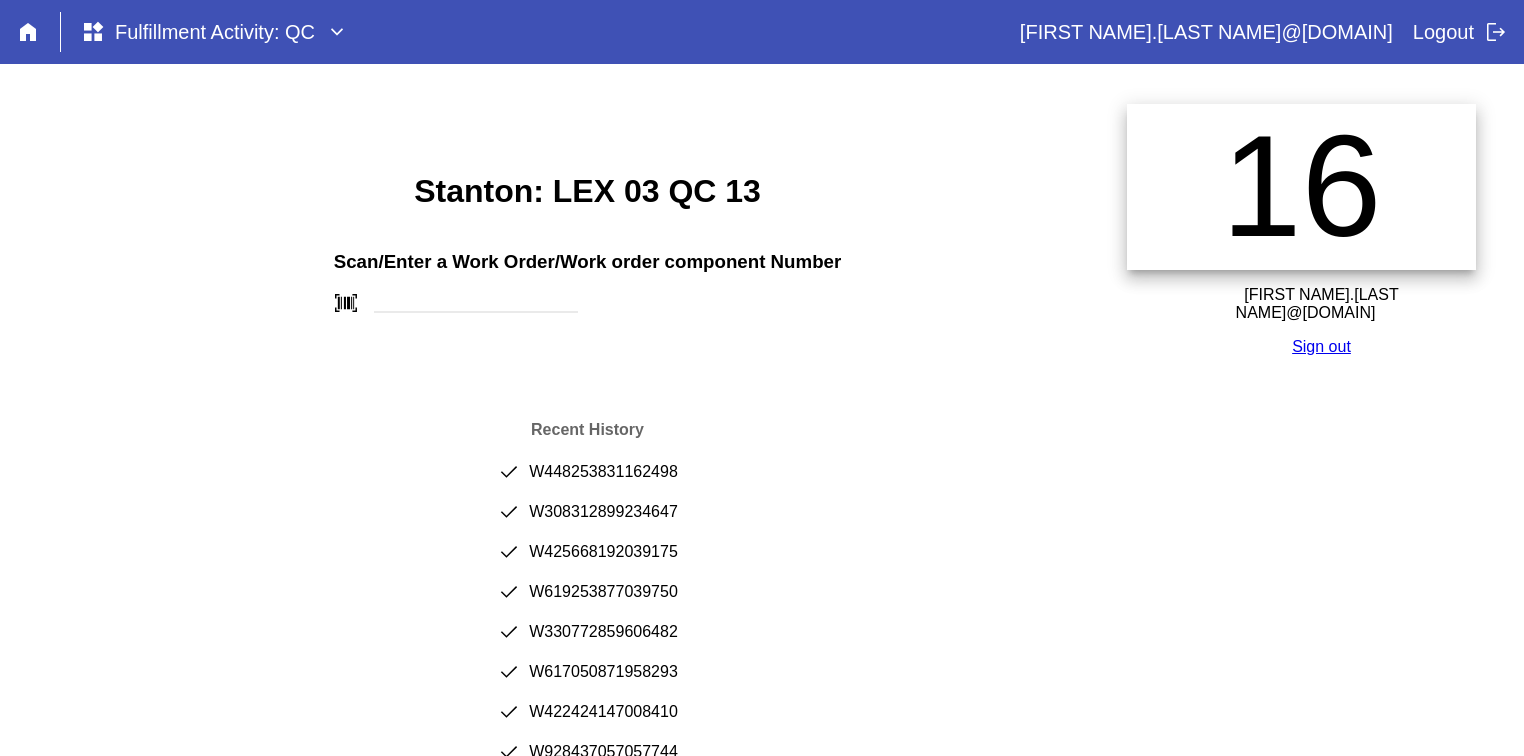 scroll, scrollTop: 0, scrollLeft: 0, axis: both 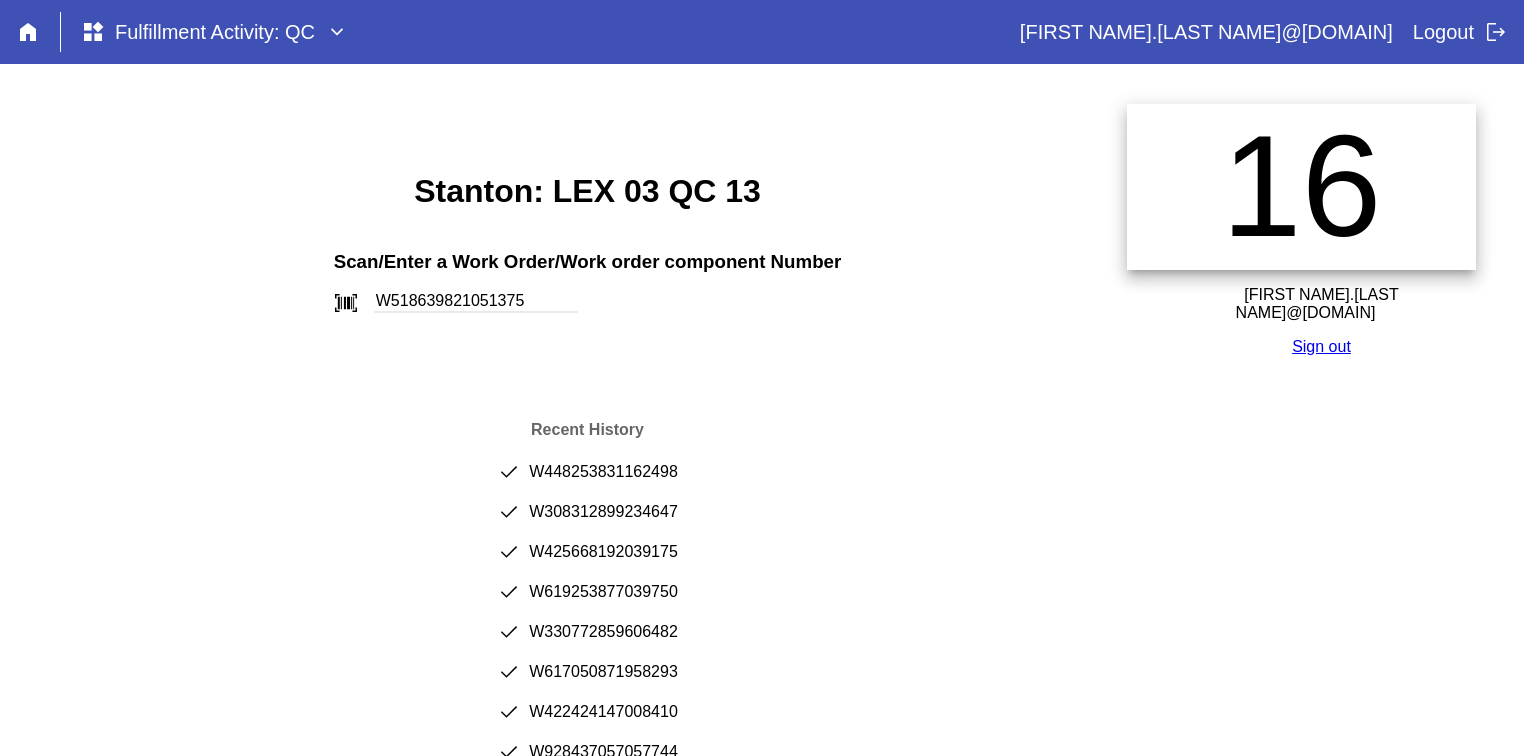type on "W518639821051375" 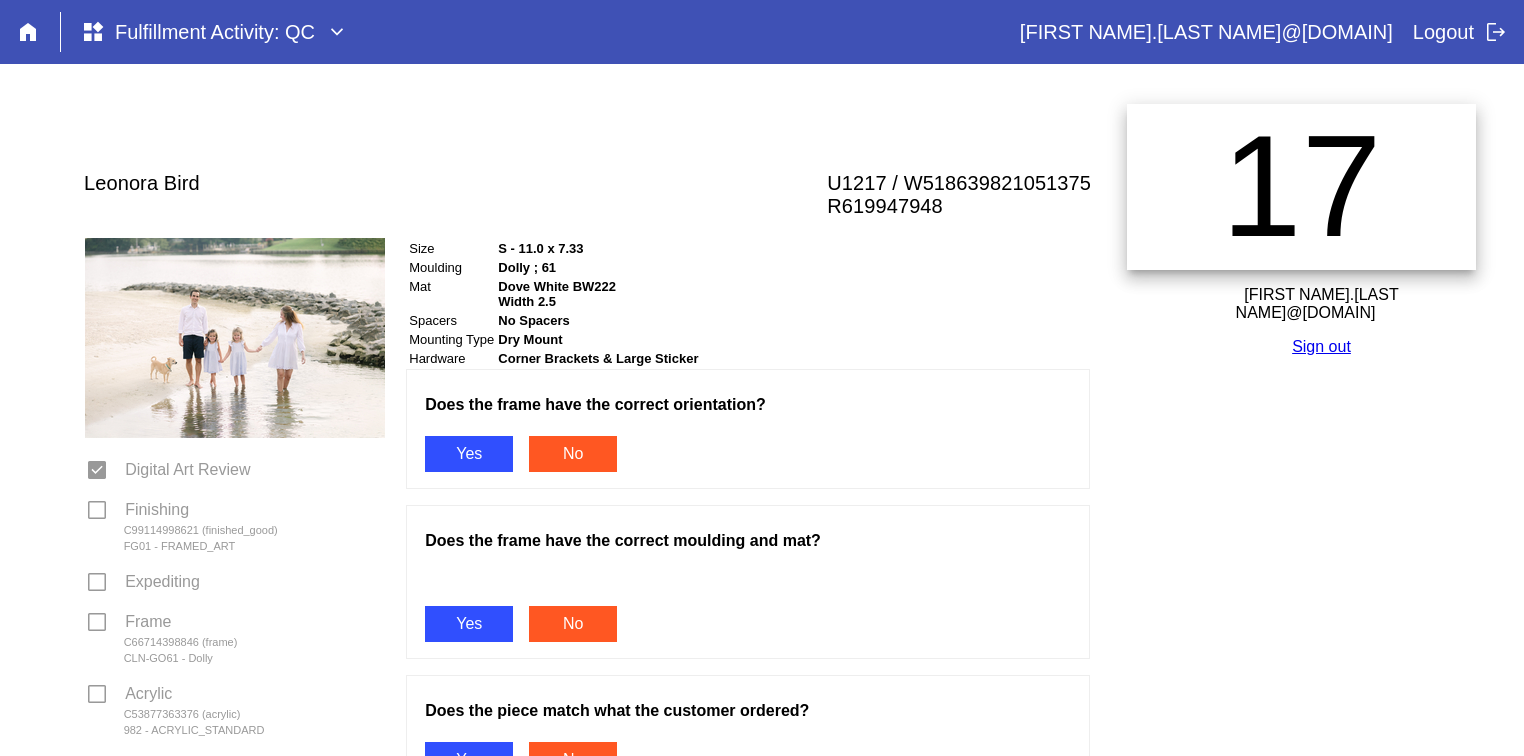 scroll, scrollTop: 0, scrollLeft: 0, axis: both 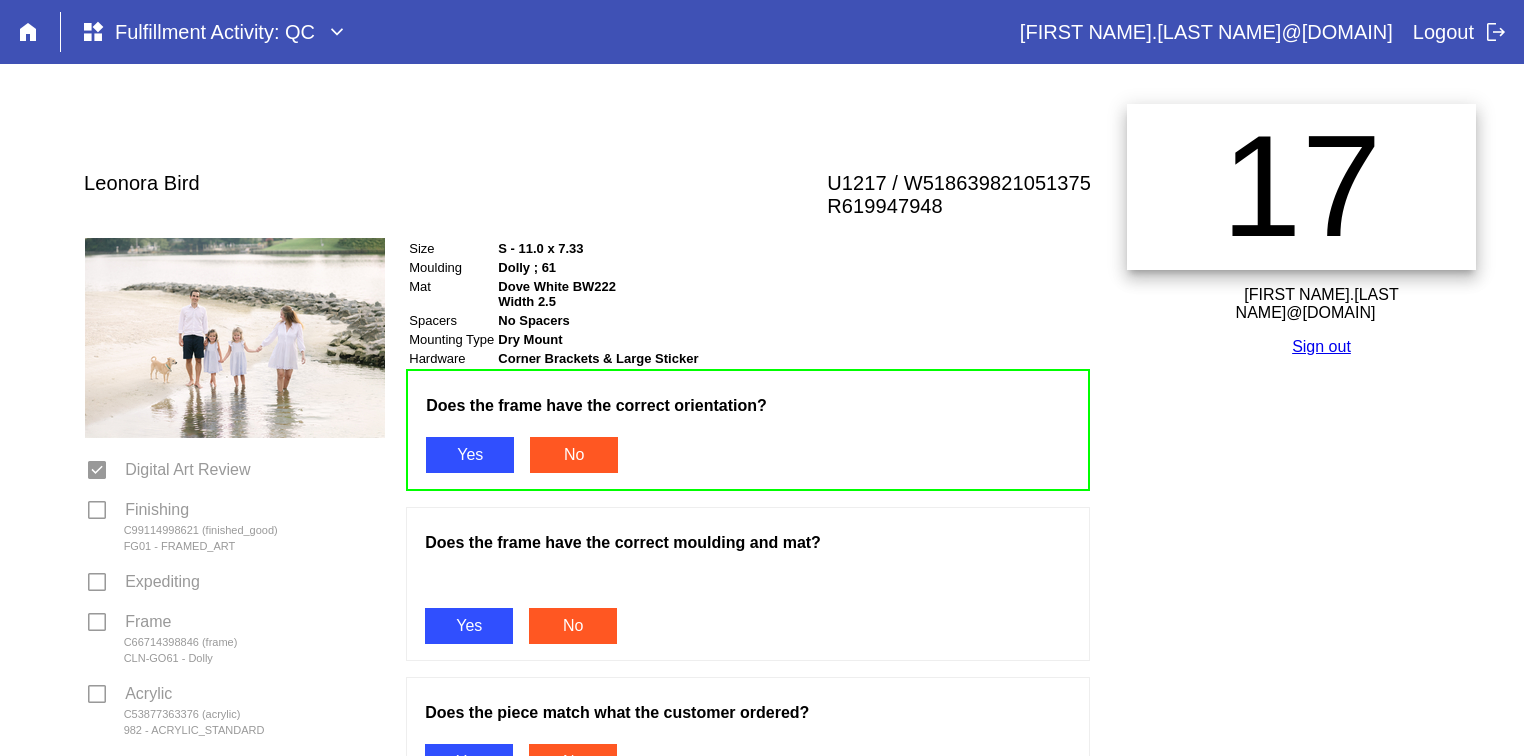 click on "Yes" at bounding box center [469, 626] 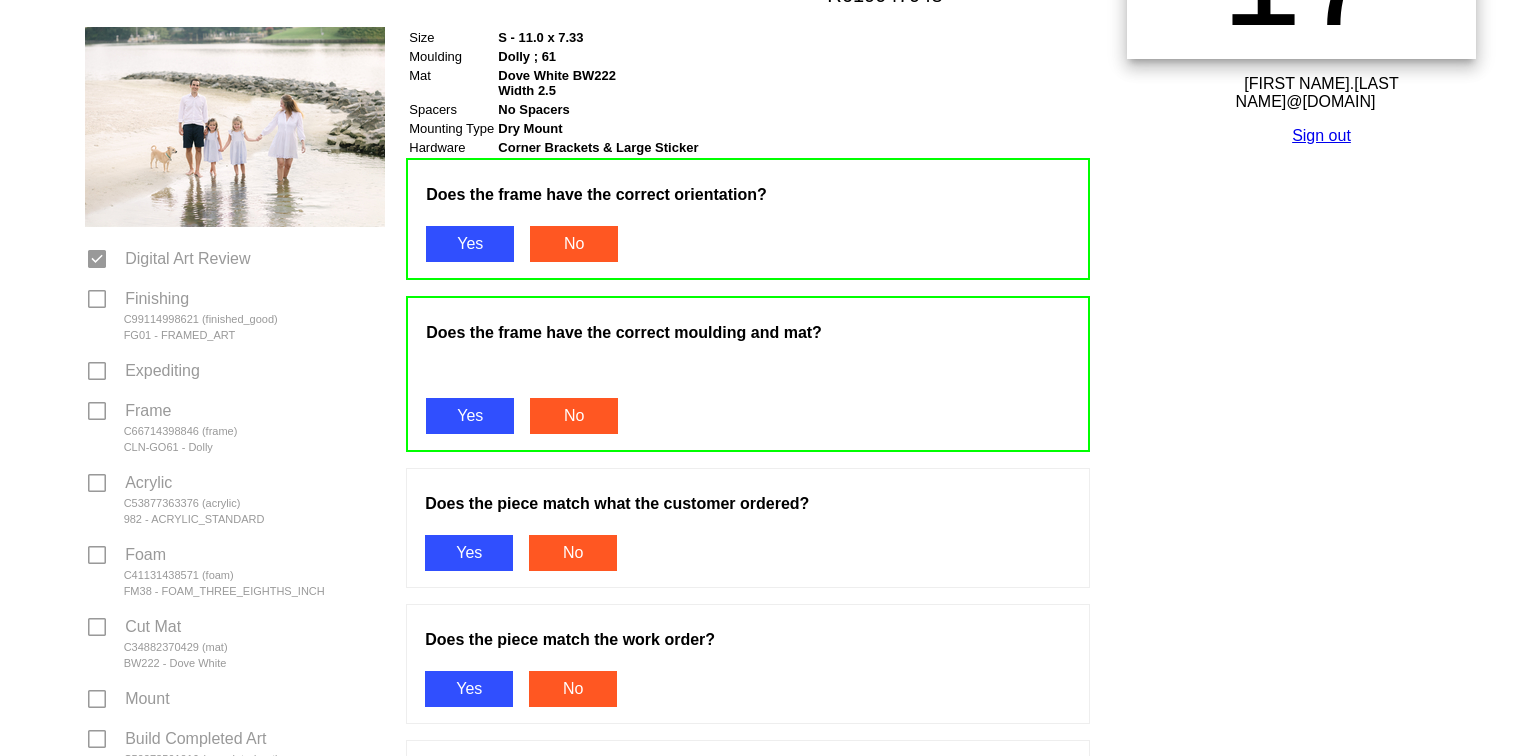 scroll, scrollTop: 244, scrollLeft: 0, axis: vertical 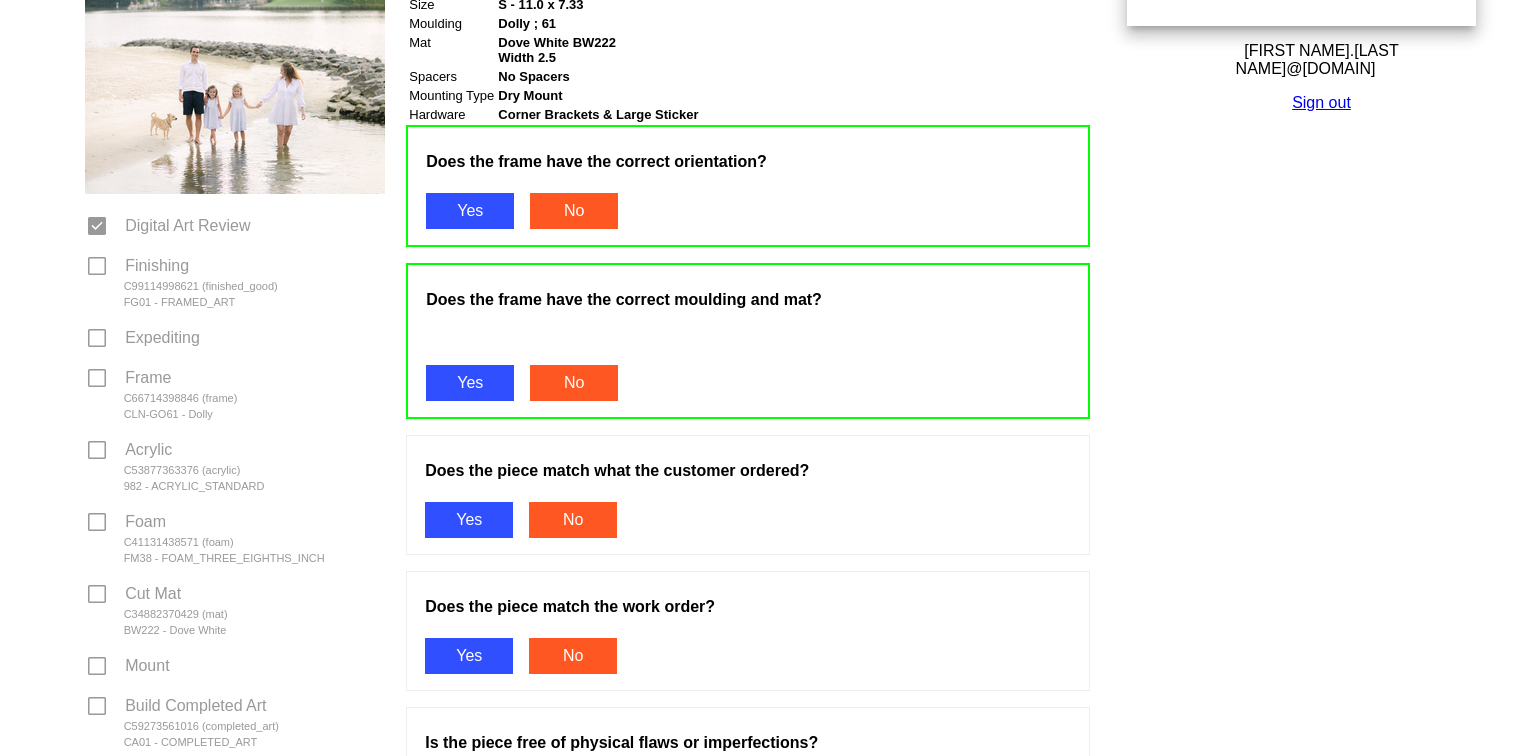click on "Yes" at bounding box center [469, 520] 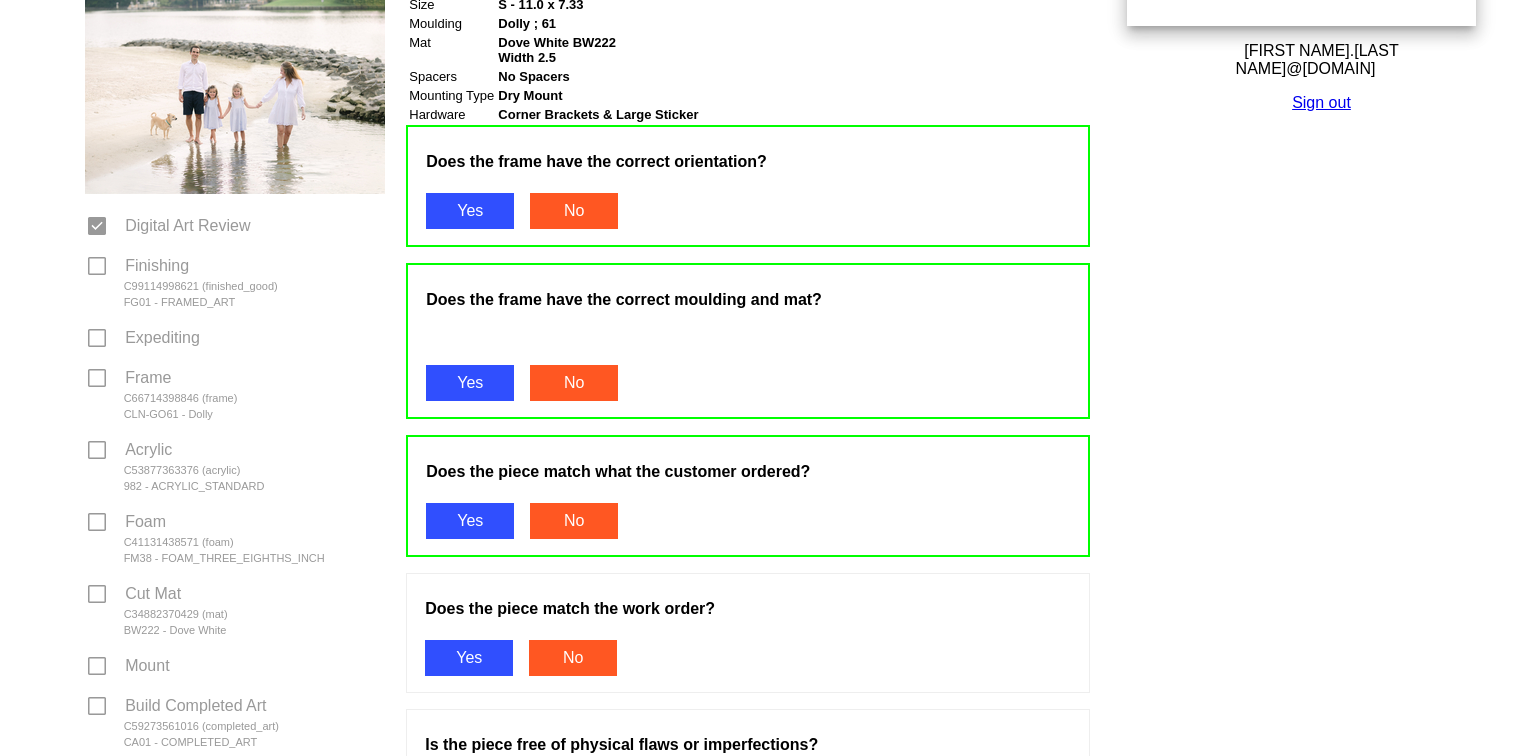 click on "Yes" at bounding box center (469, 658) 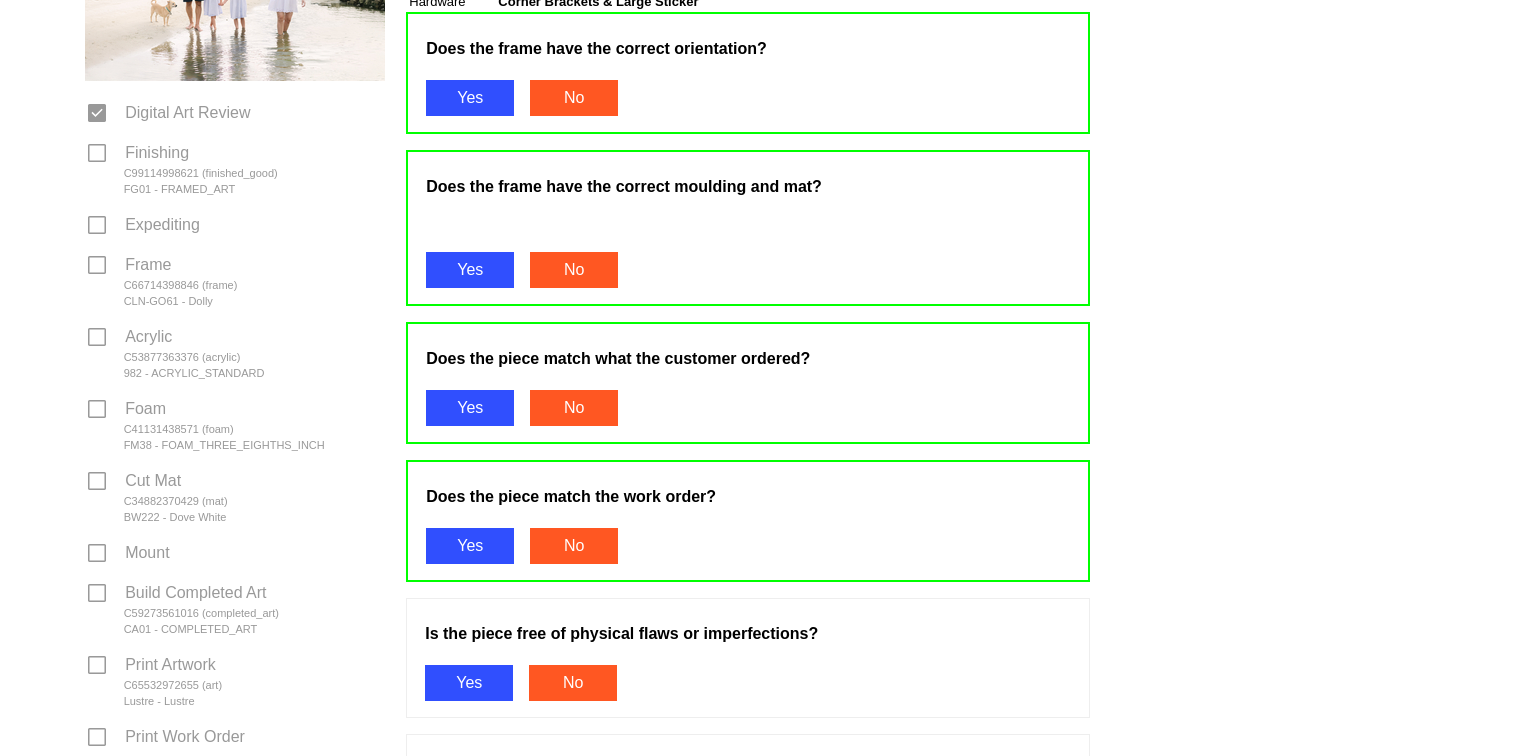 scroll, scrollTop: 477, scrollLeft: 0, axis: vertical 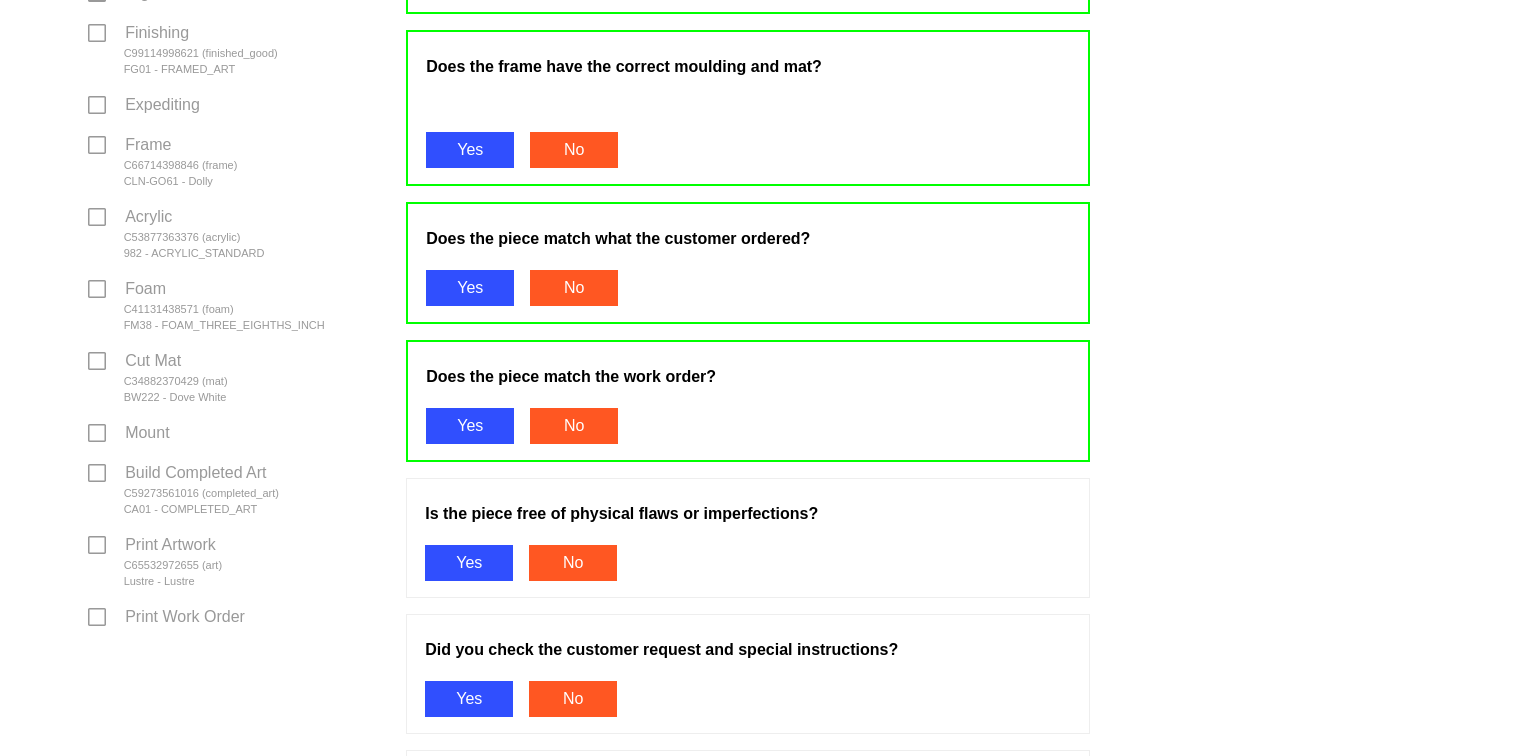 click on "Yes" at bounding box center [469, 563] 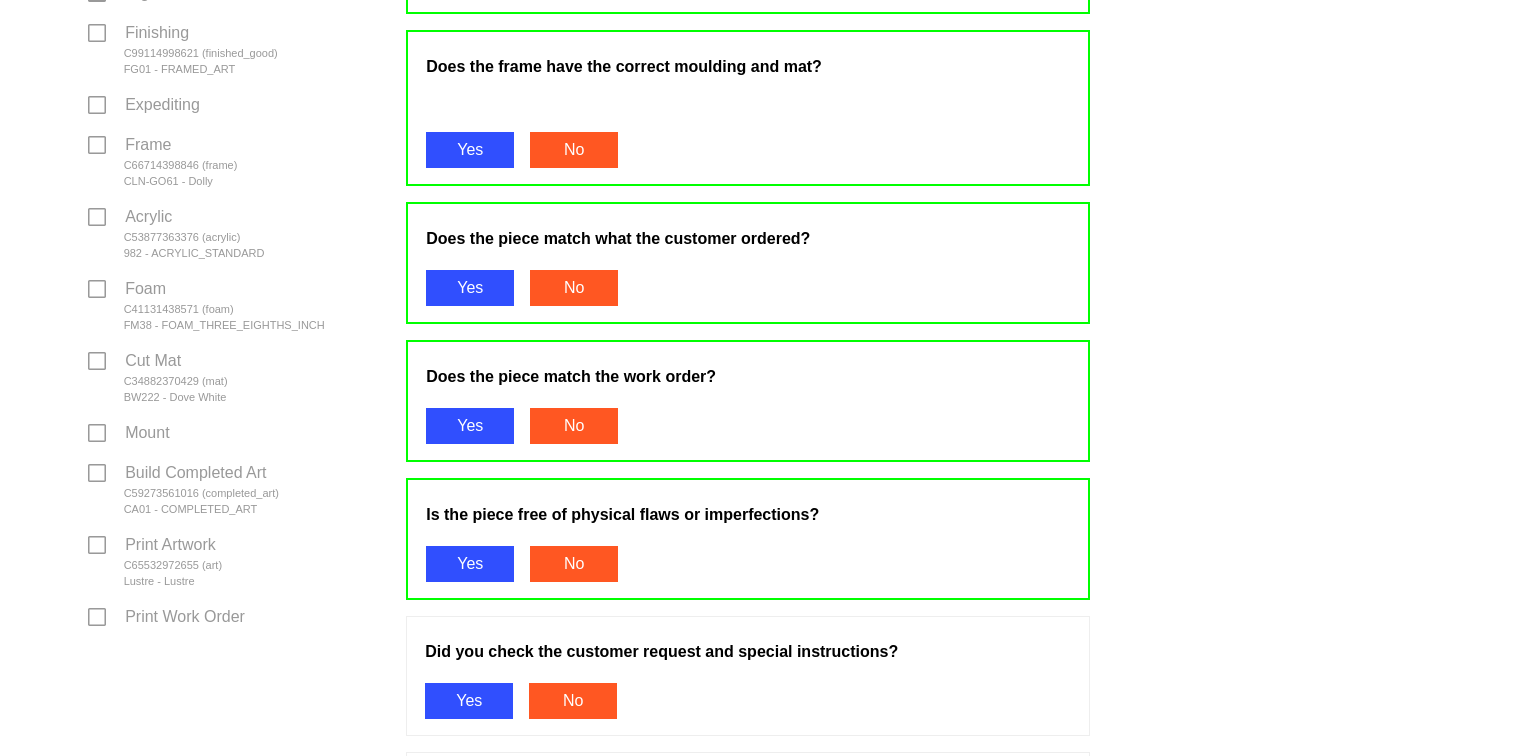 click on "Yes" at bounding box center [469, 701] 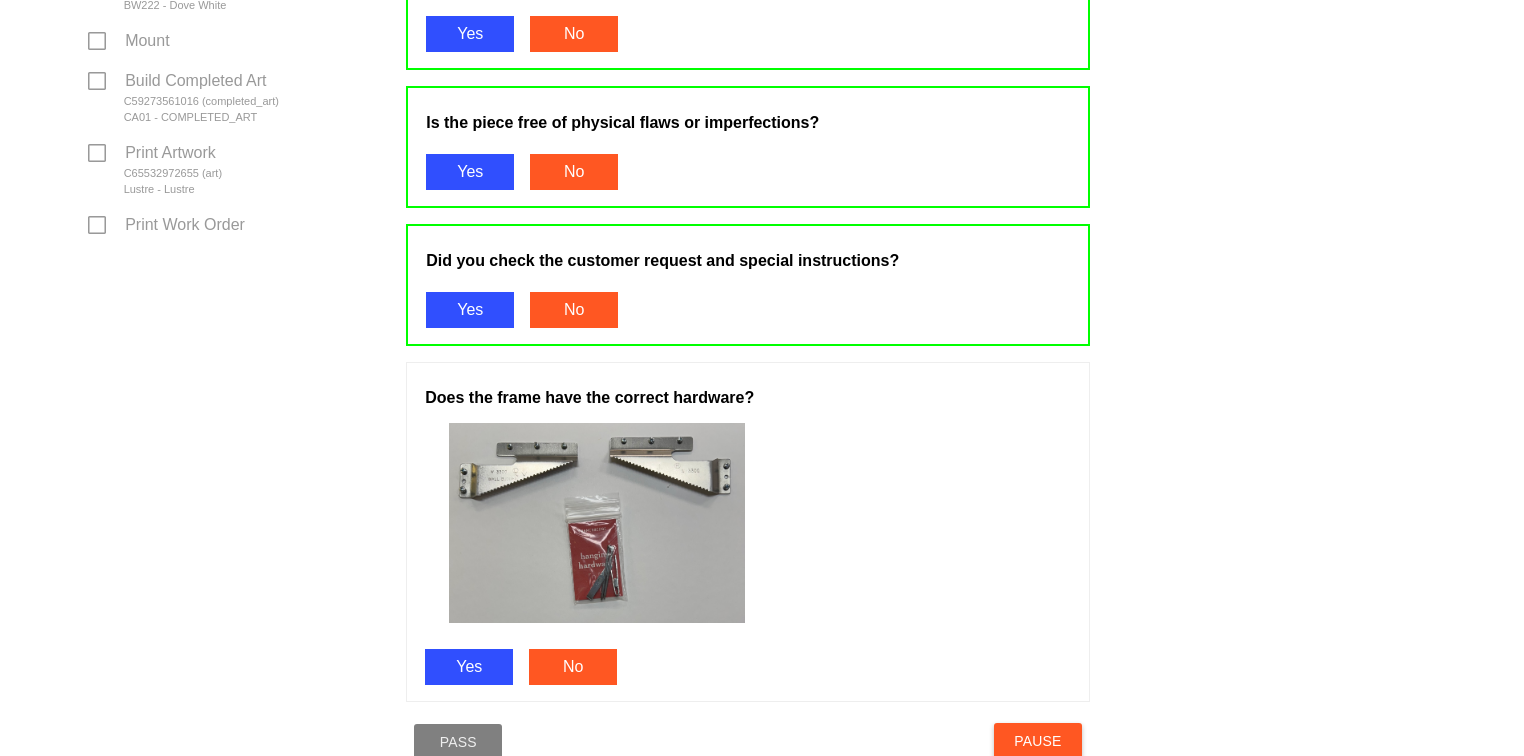 scroll, scrollTop: 873, scrollLeft: 0, axis: vertical 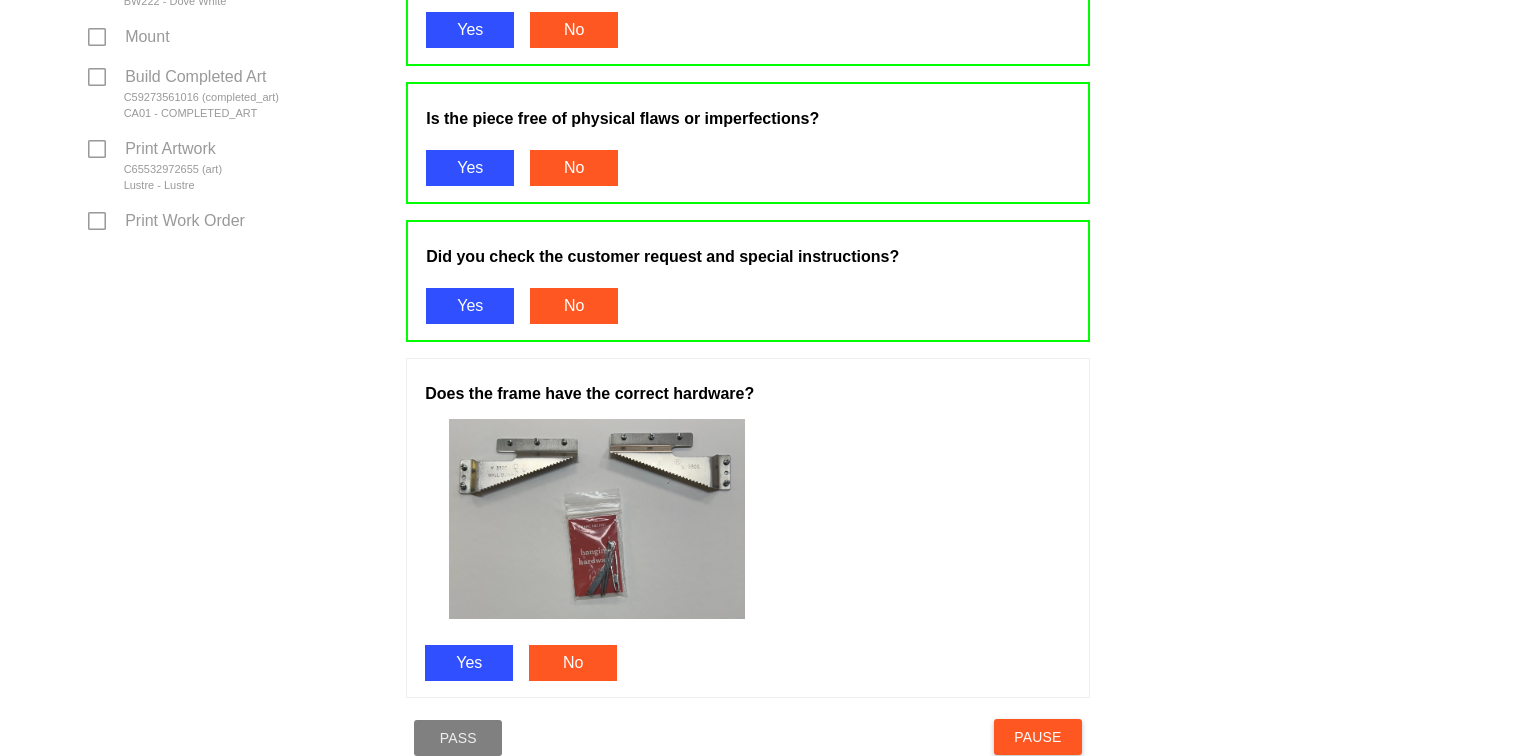 click on "Yes" at bounding box center [469, 663] 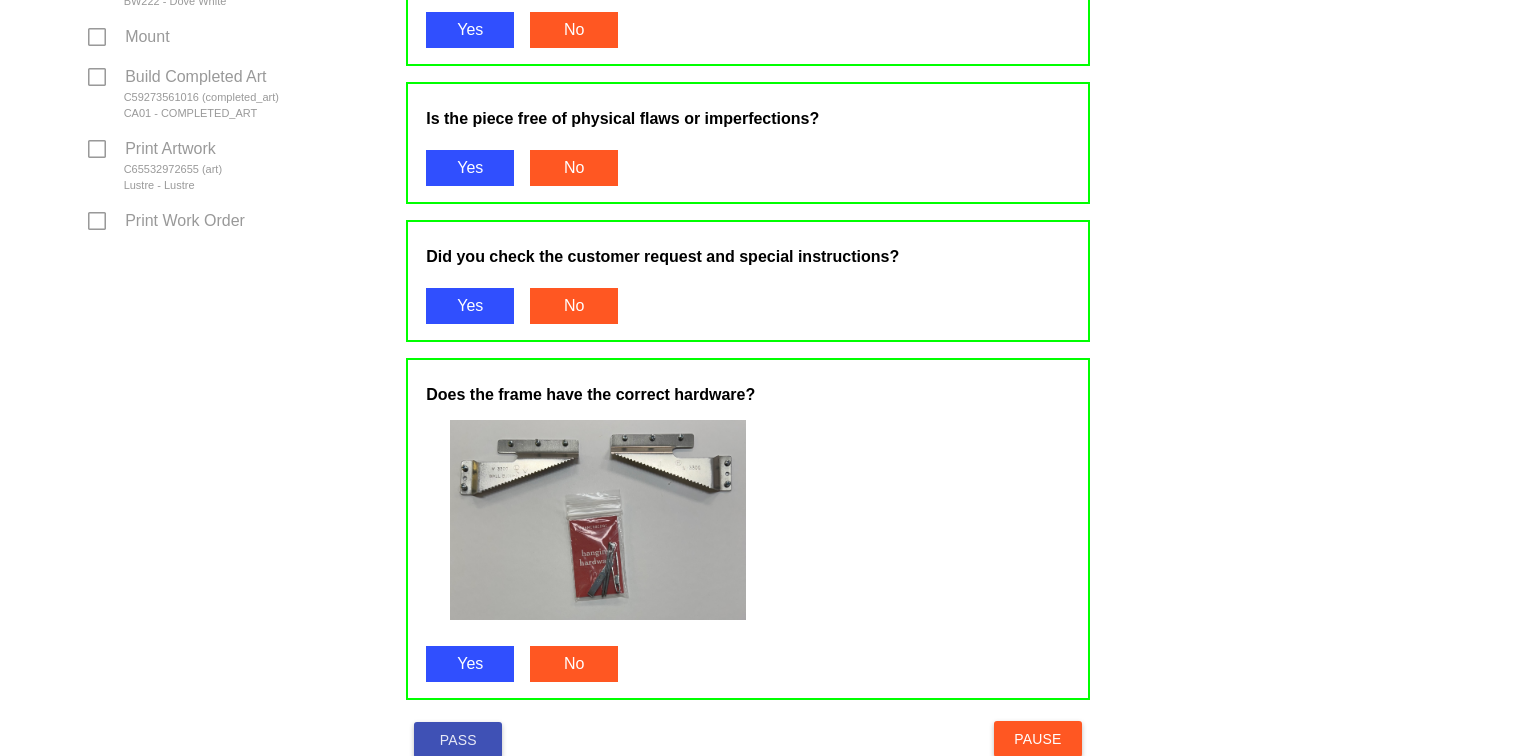 click on "Pass" at bounding box center (458, 740) 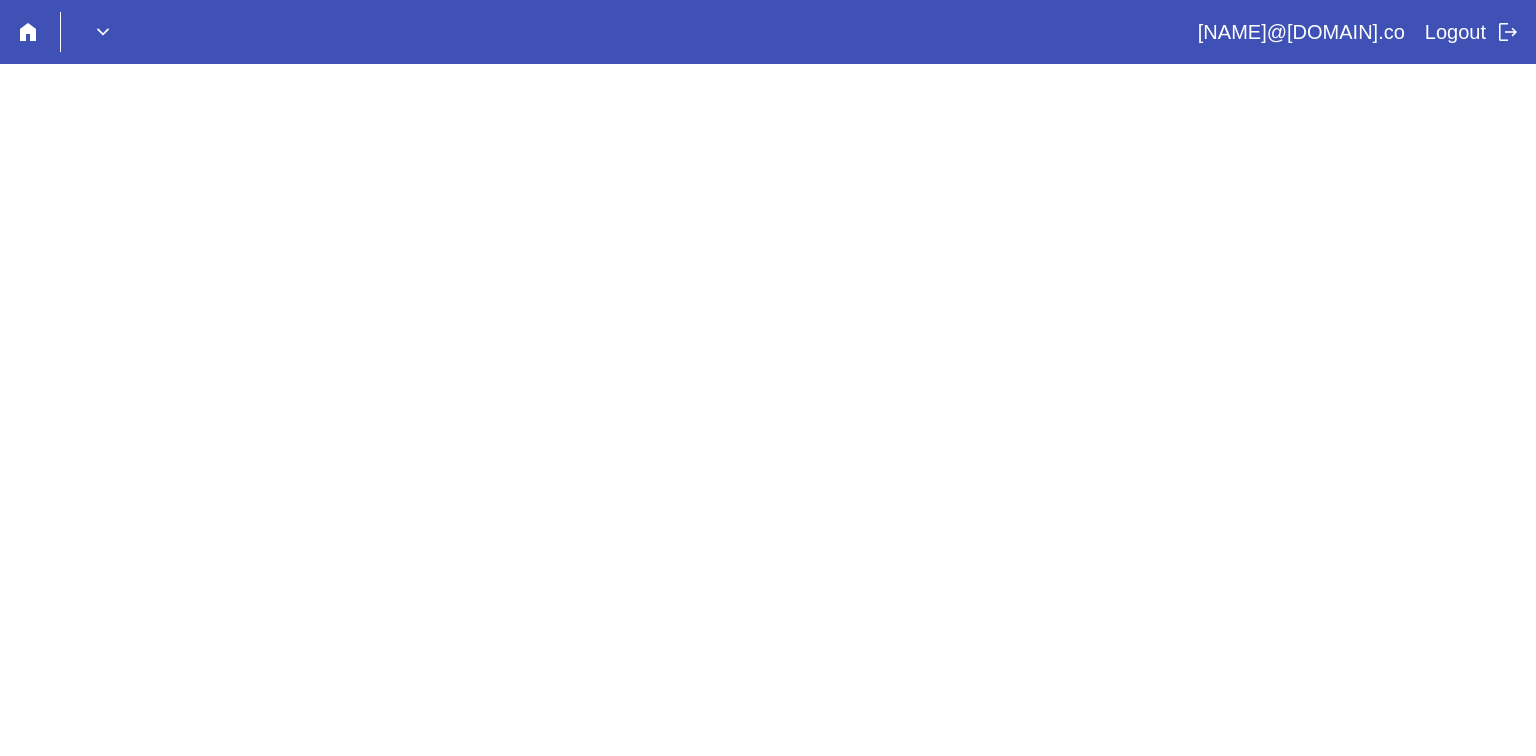 scroll, scrollTop: 0, scrollLeft: 0, axis: both 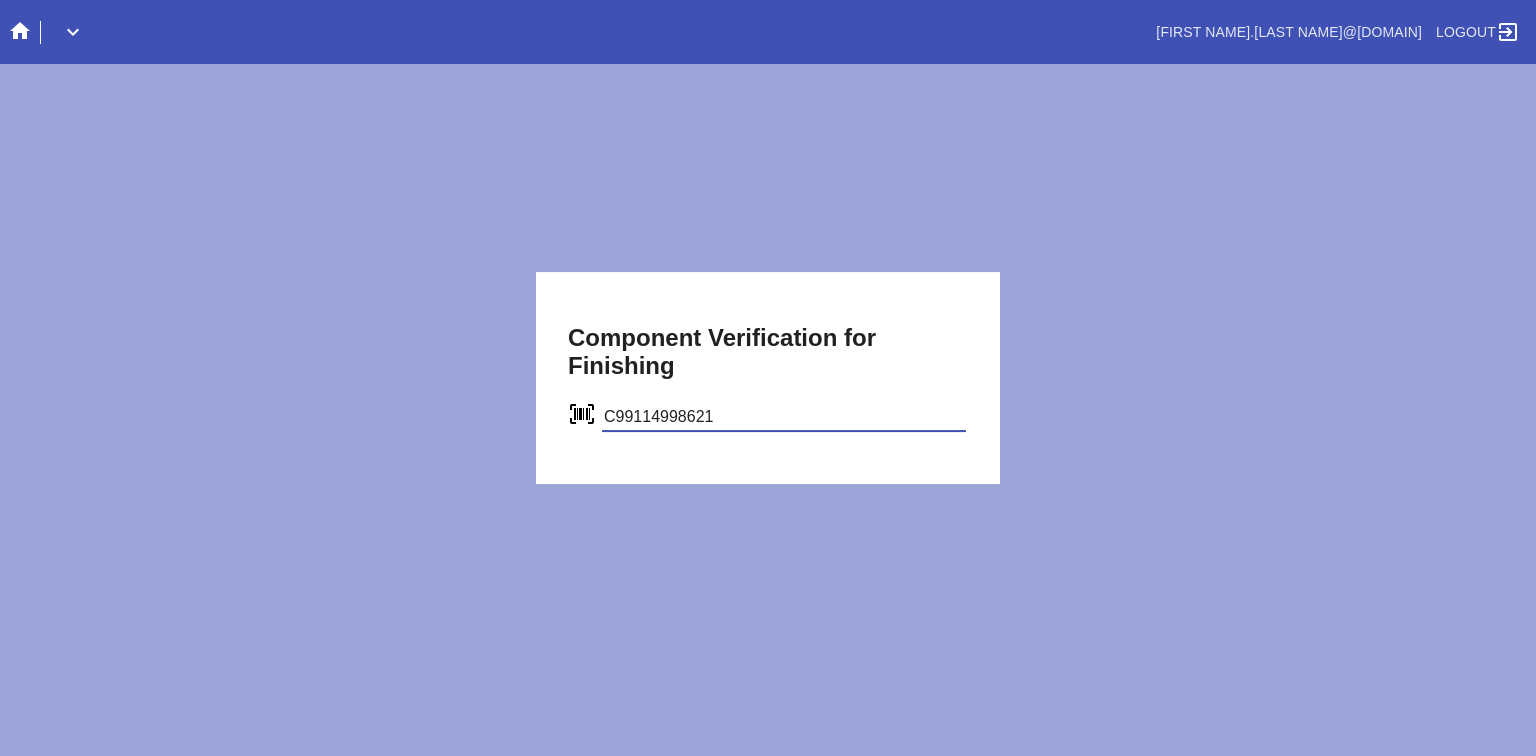 type on "C99114998621" 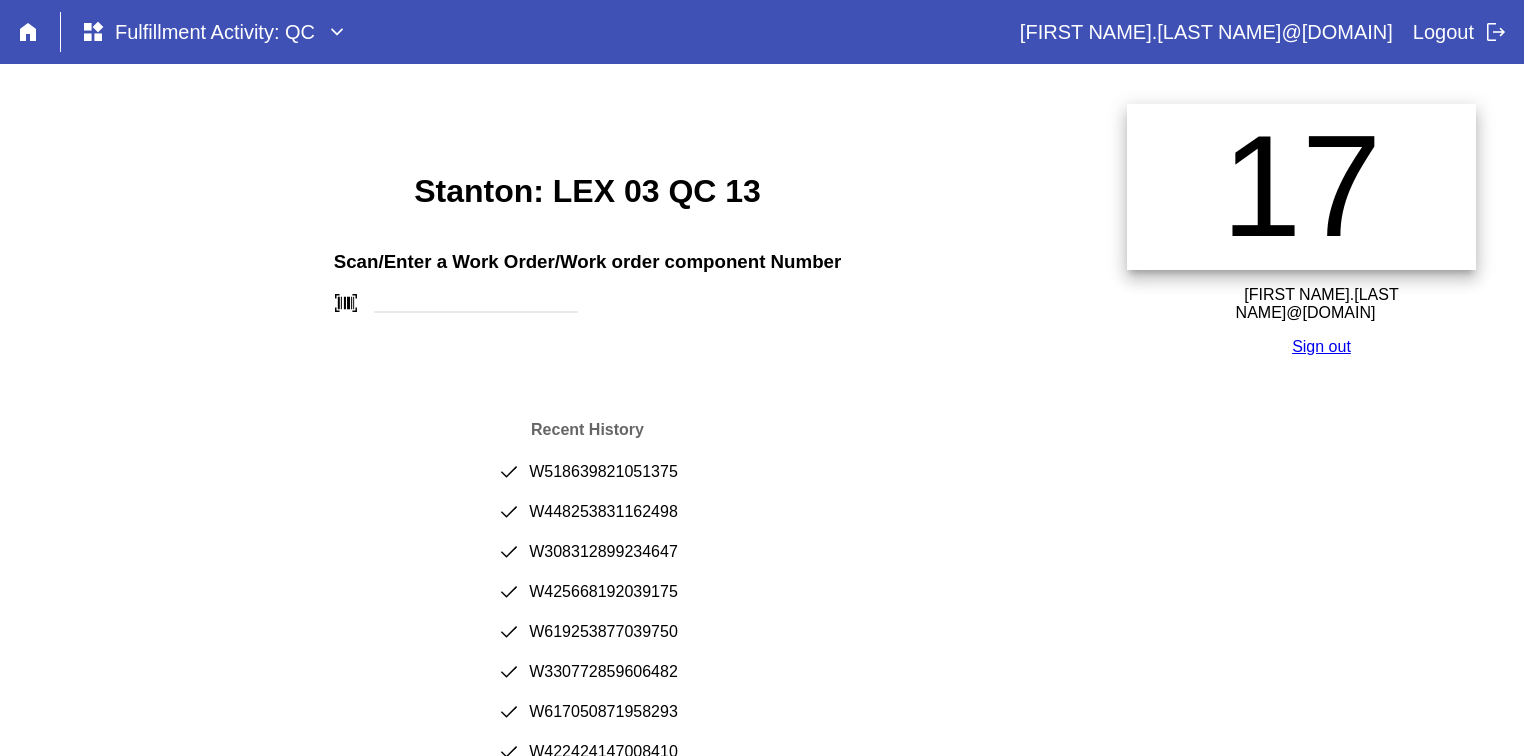 scroll, scrollTop: 0, scrollLeft: 0, axis: both 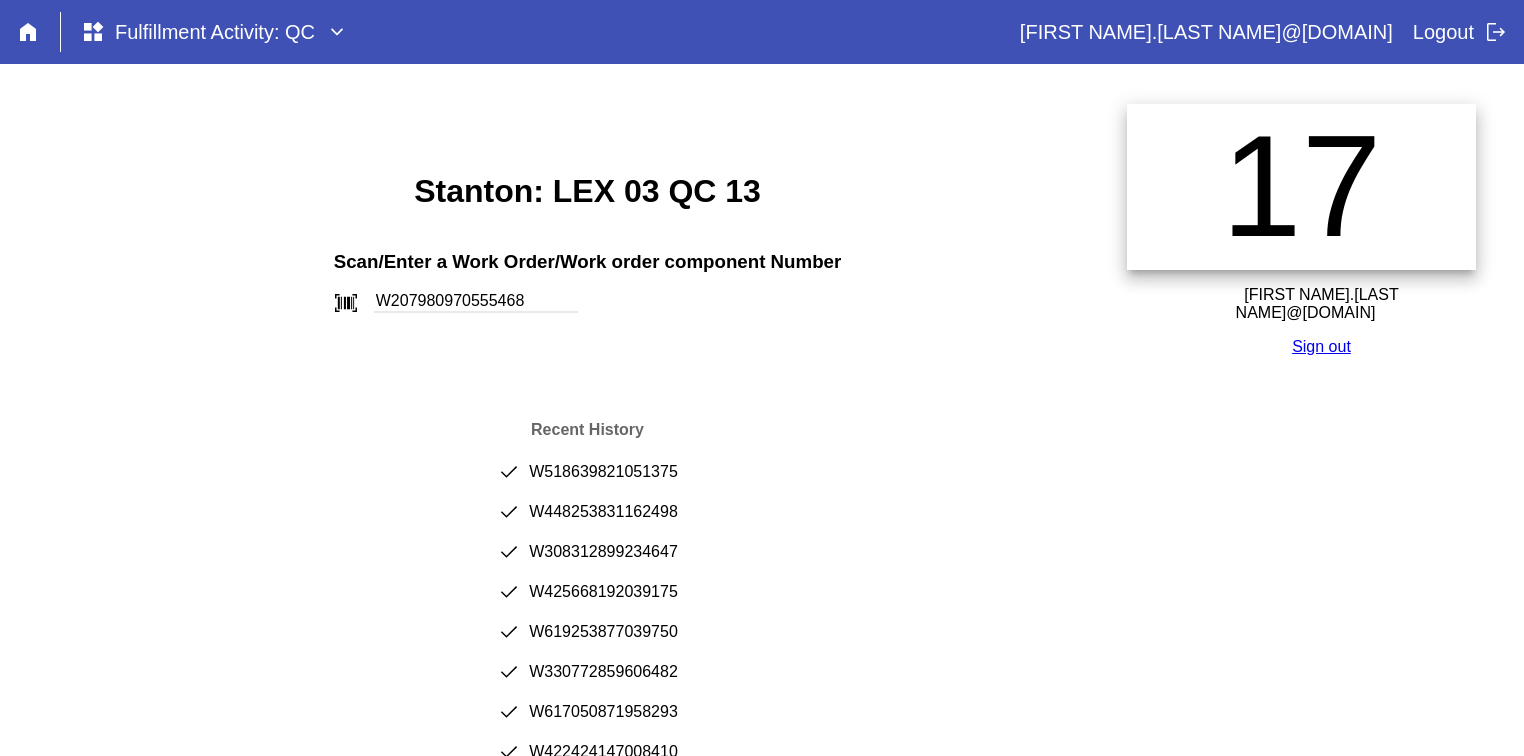 type on "W207980970555468" 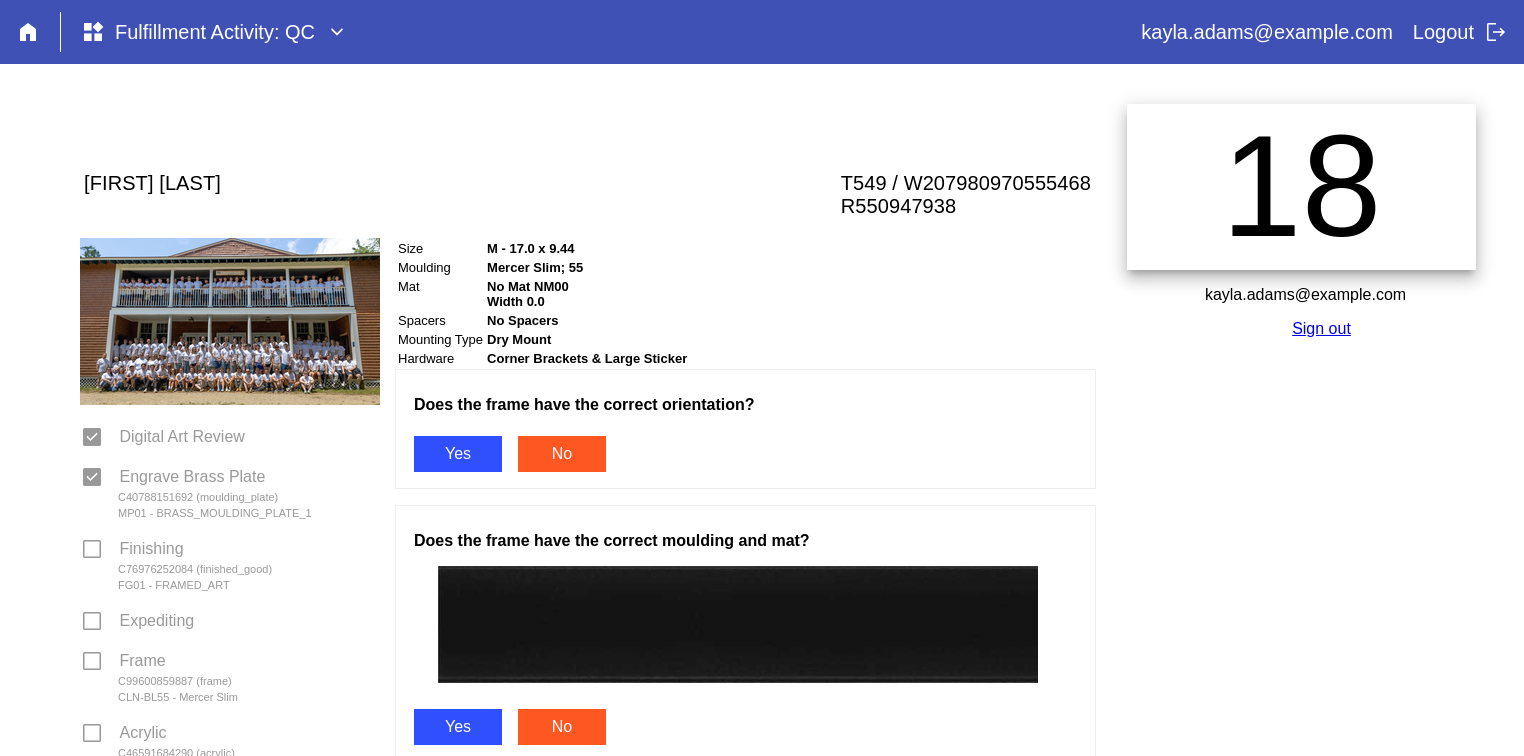 scroll, scrollTop: 0, scrollLeft: 0, axis: both 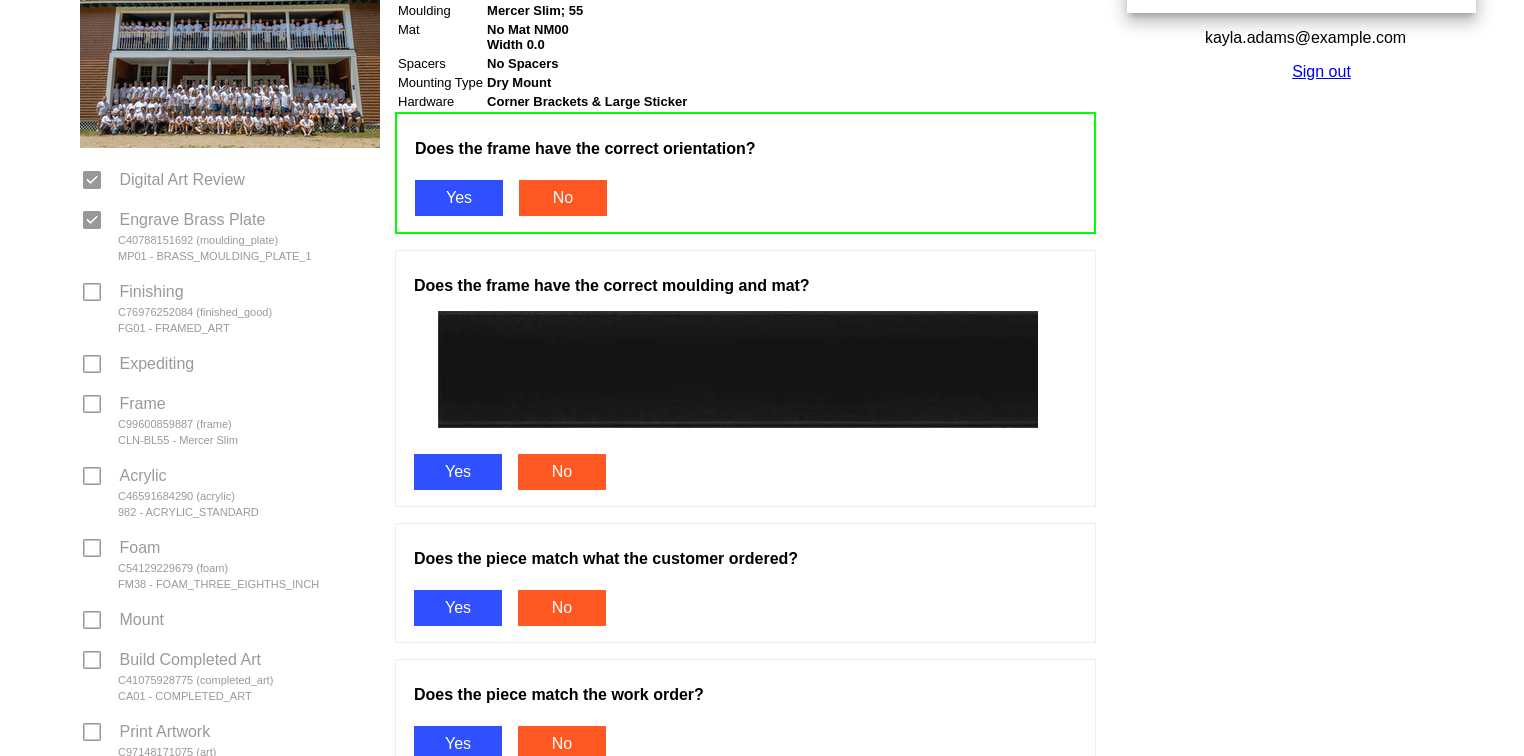 click on "Yes" at bounding box center (458, 472) 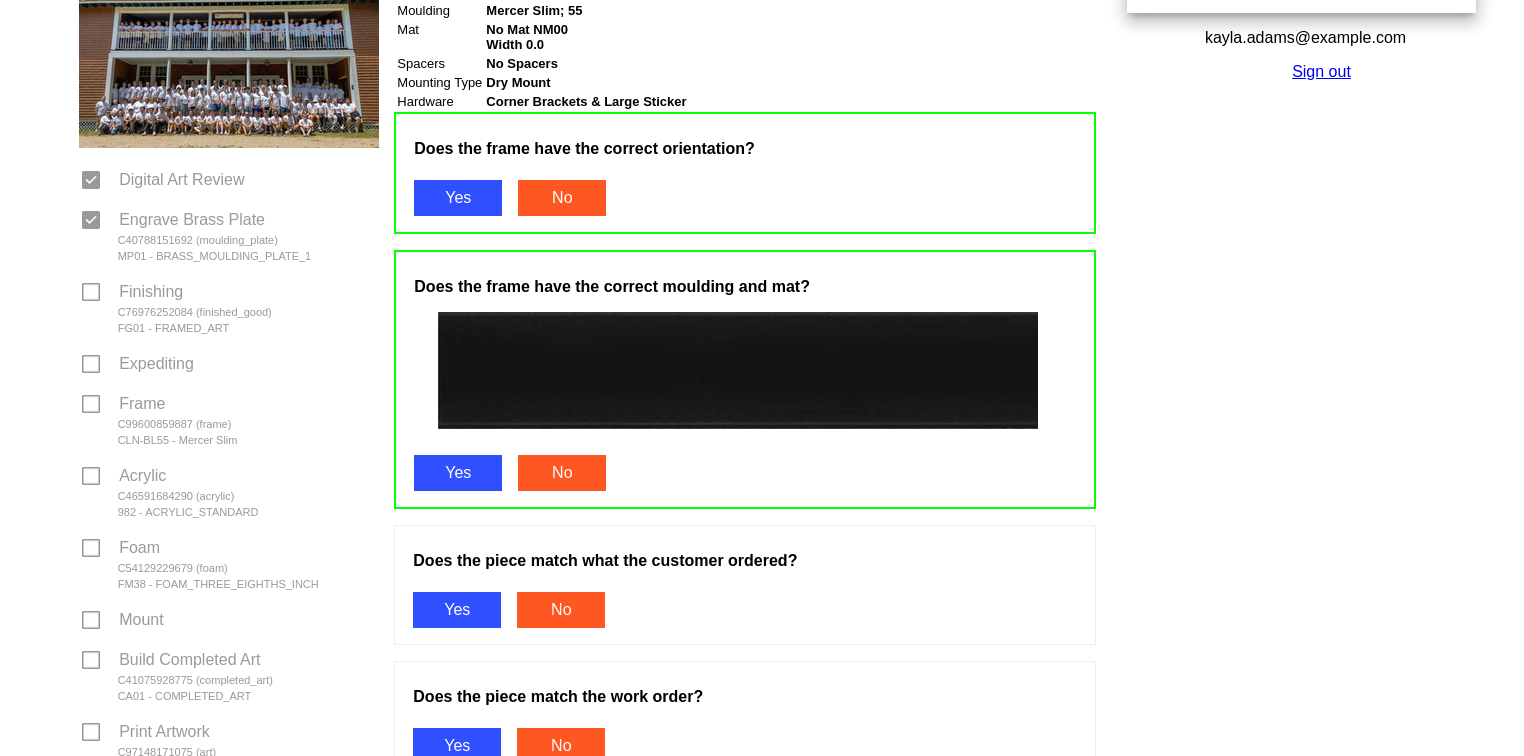 click on "Yes" at bounding box center [457, 610] 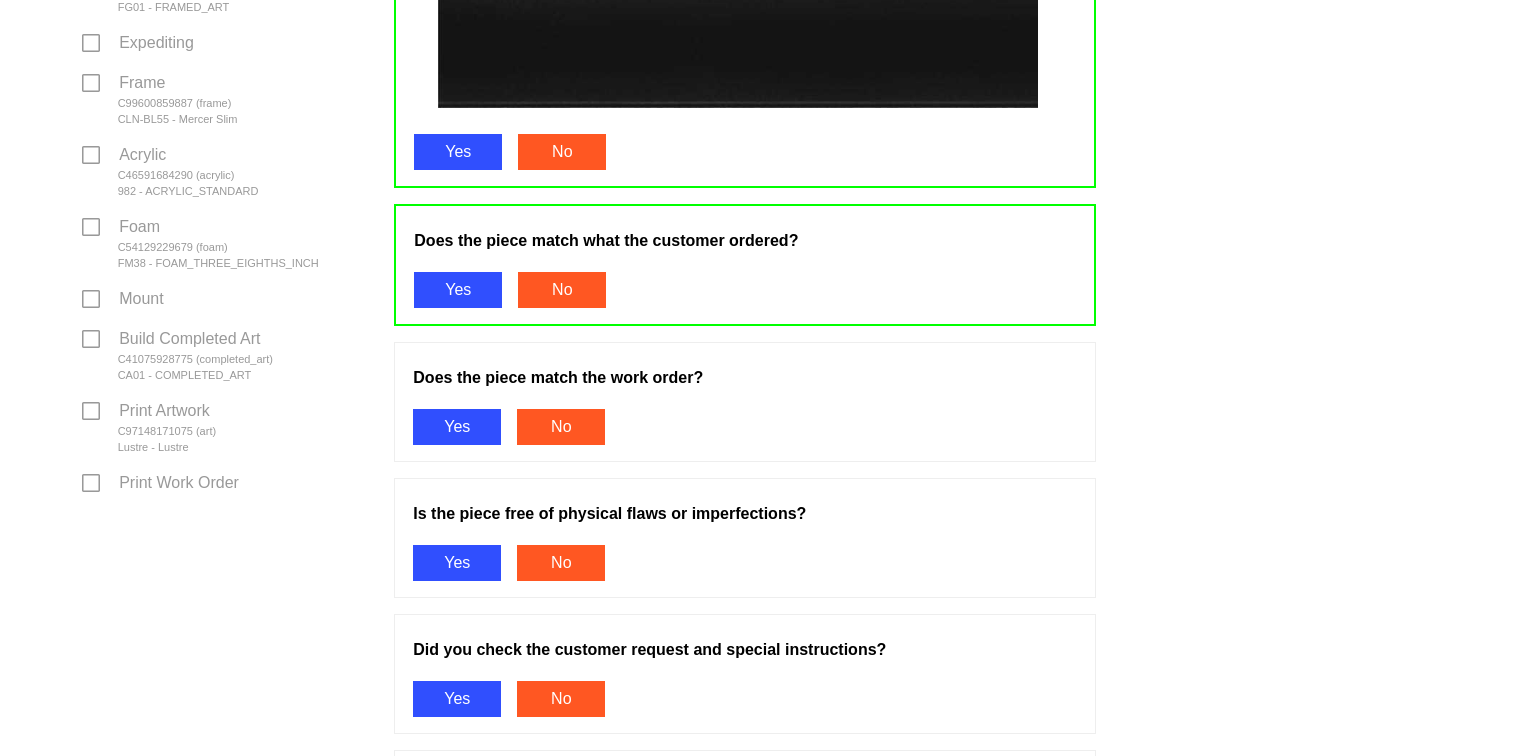 click on "Yes" at bounding box center [457, 427] 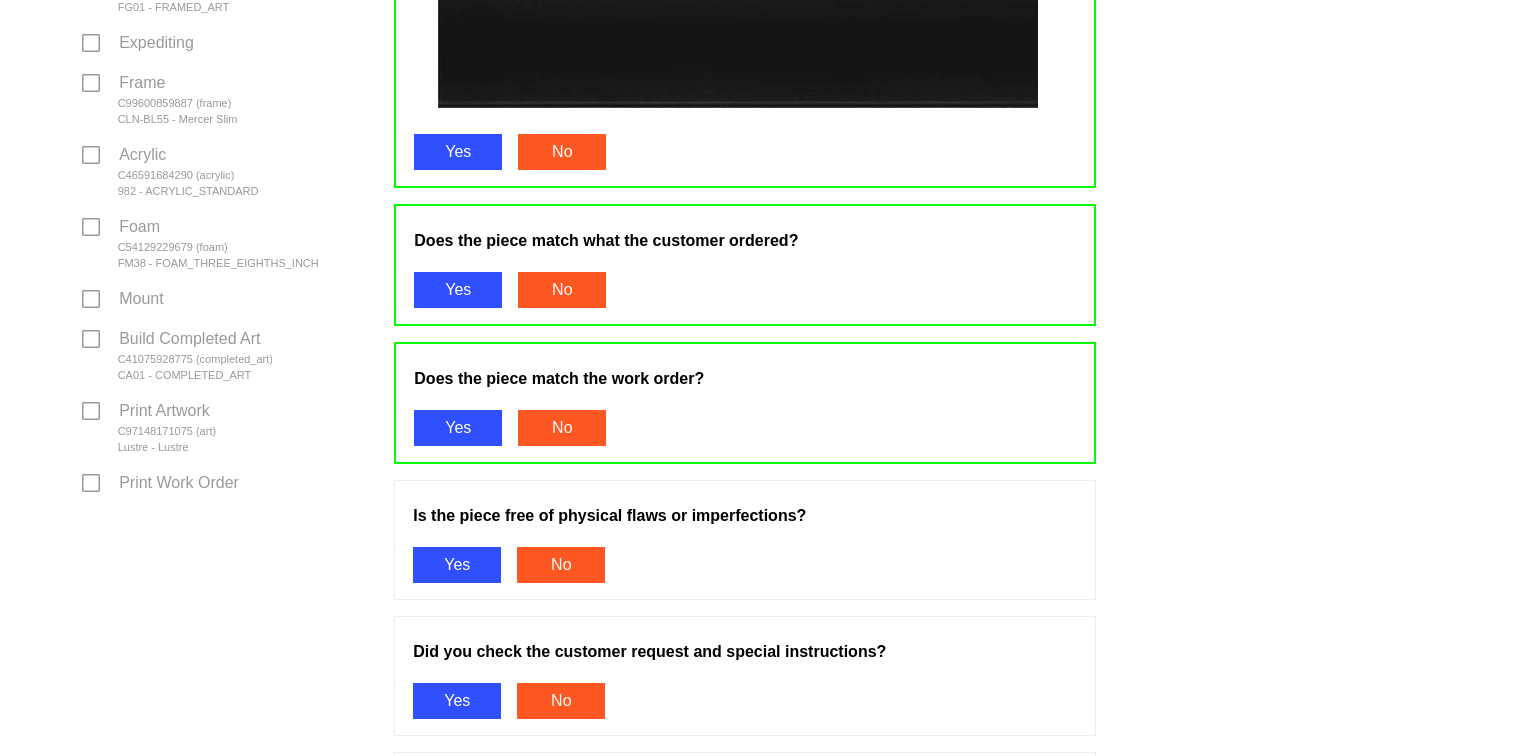 click on "Yes" at bounding box center [457, 565] 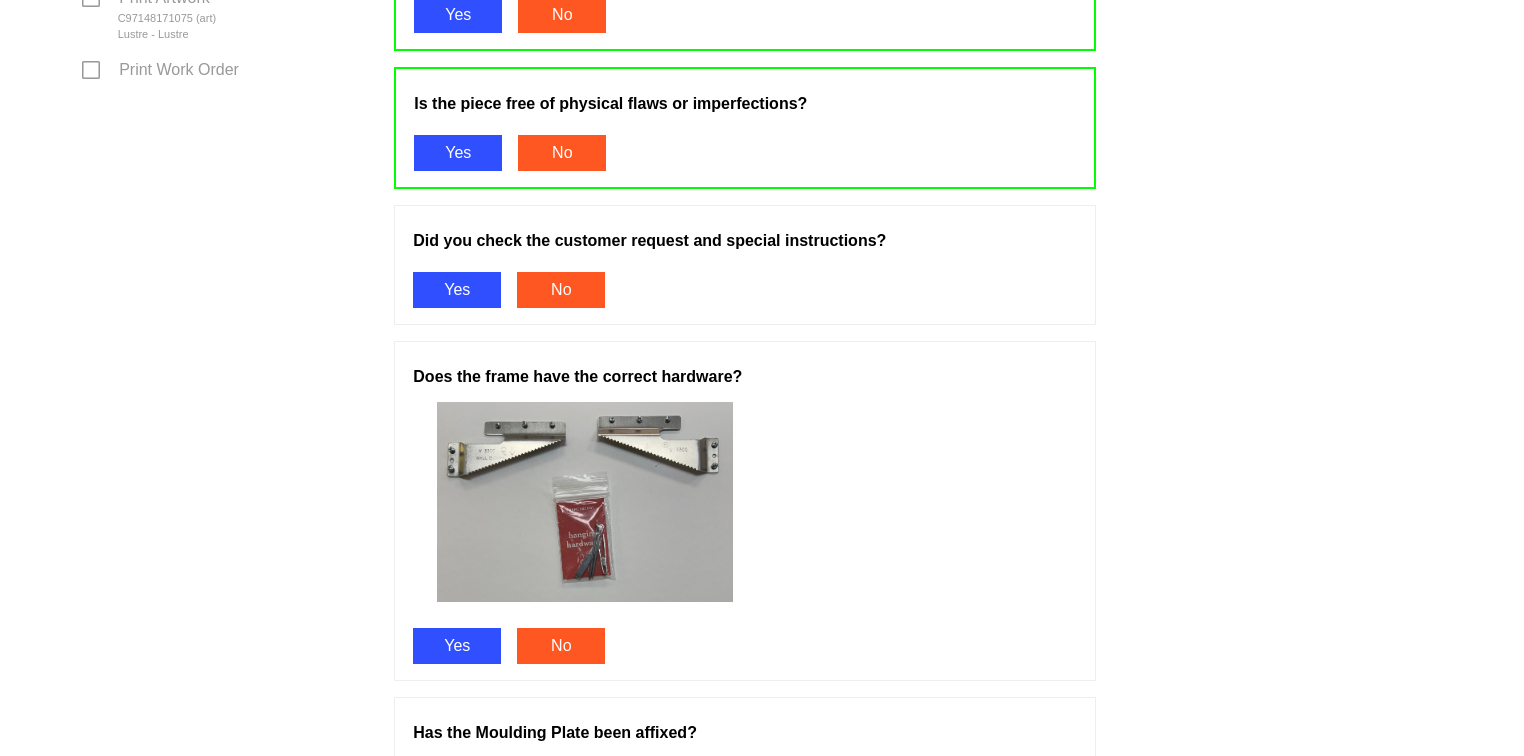 scroll, scrollTop: 995, scrollLeft: 0, axis: vertical 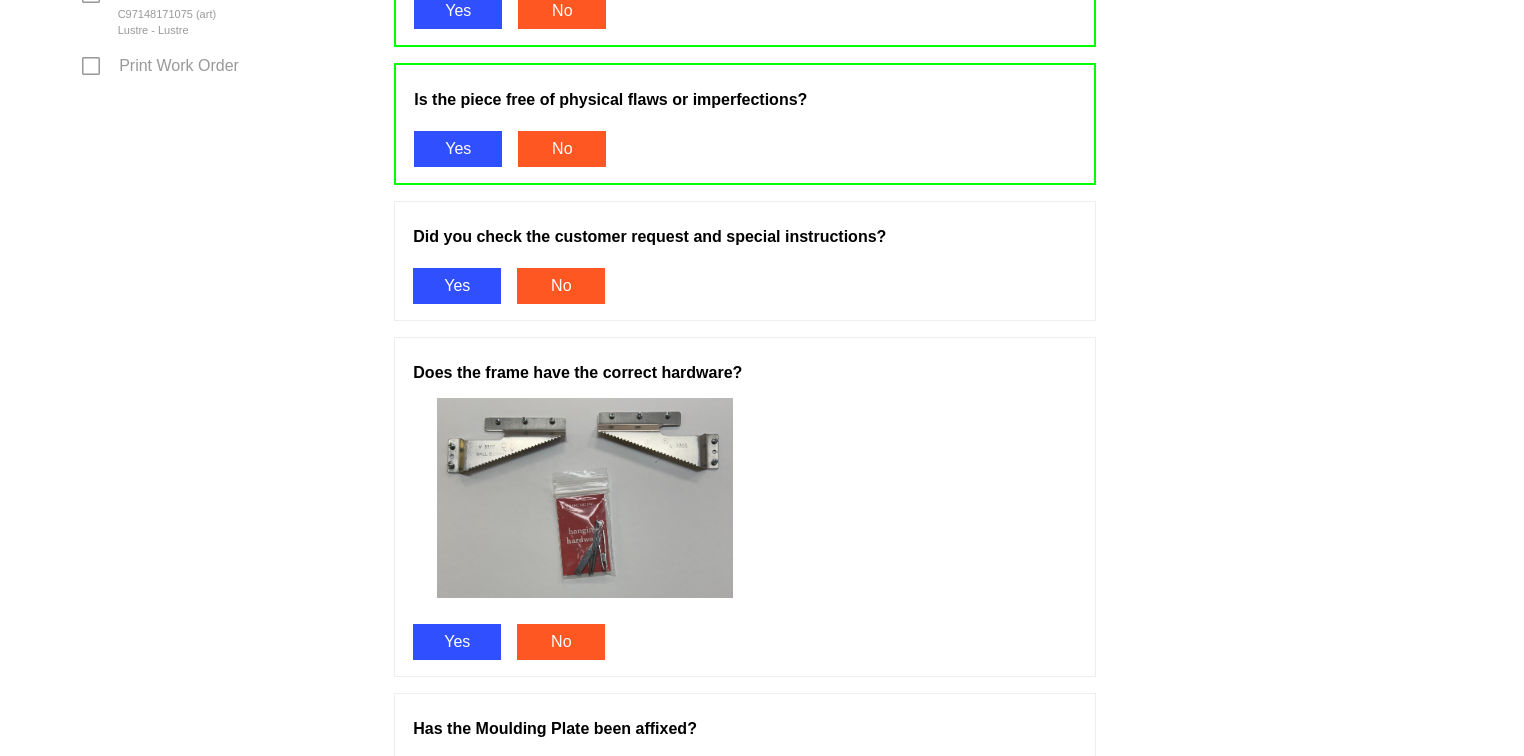 click on "Yes" at bounding box center (457, 286) 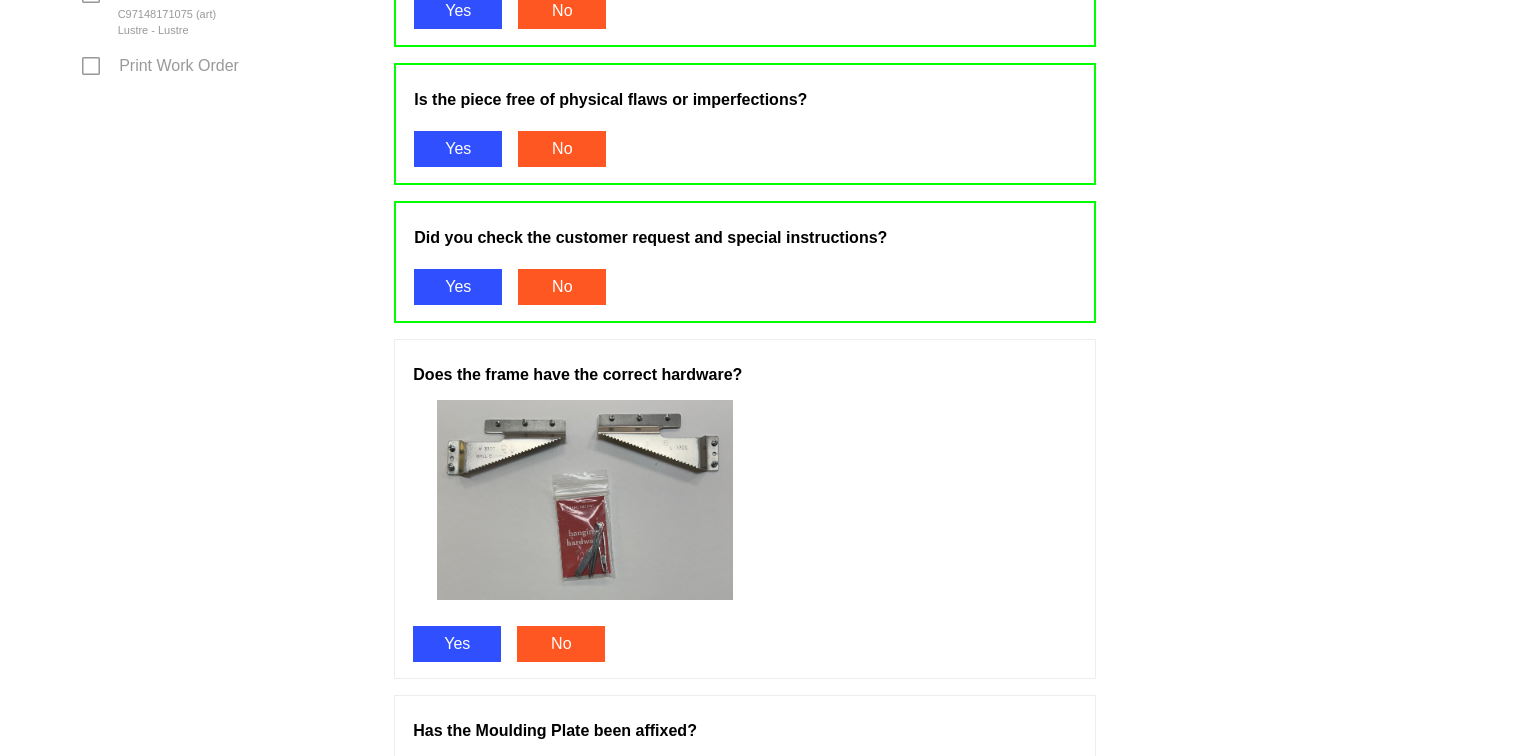click on "Yes" at bounding box center [457, 644] 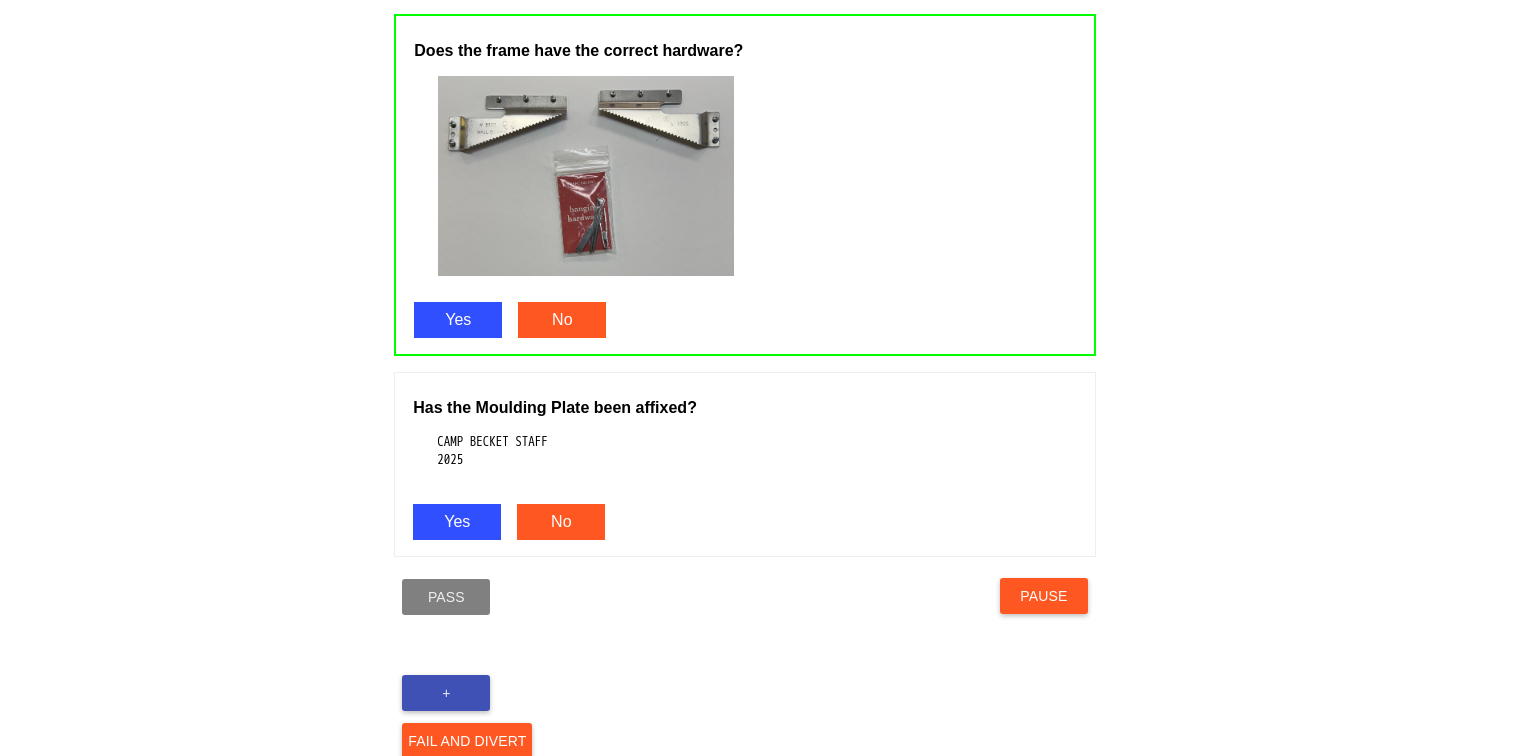 scroll, scrollTop: 1375, scrollLeft: 0, axis: vertical 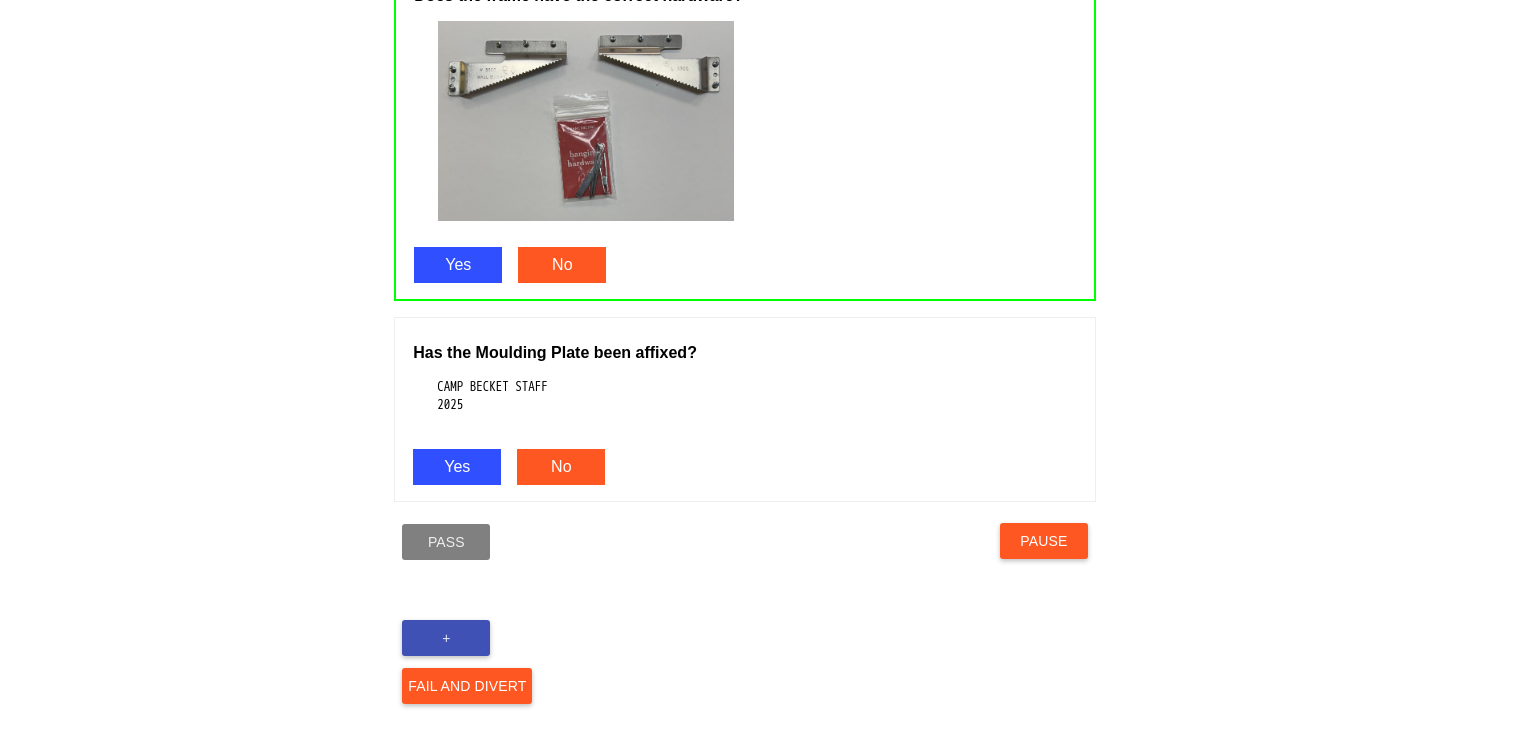 click on "Yes" at bounding box center (457, 467) 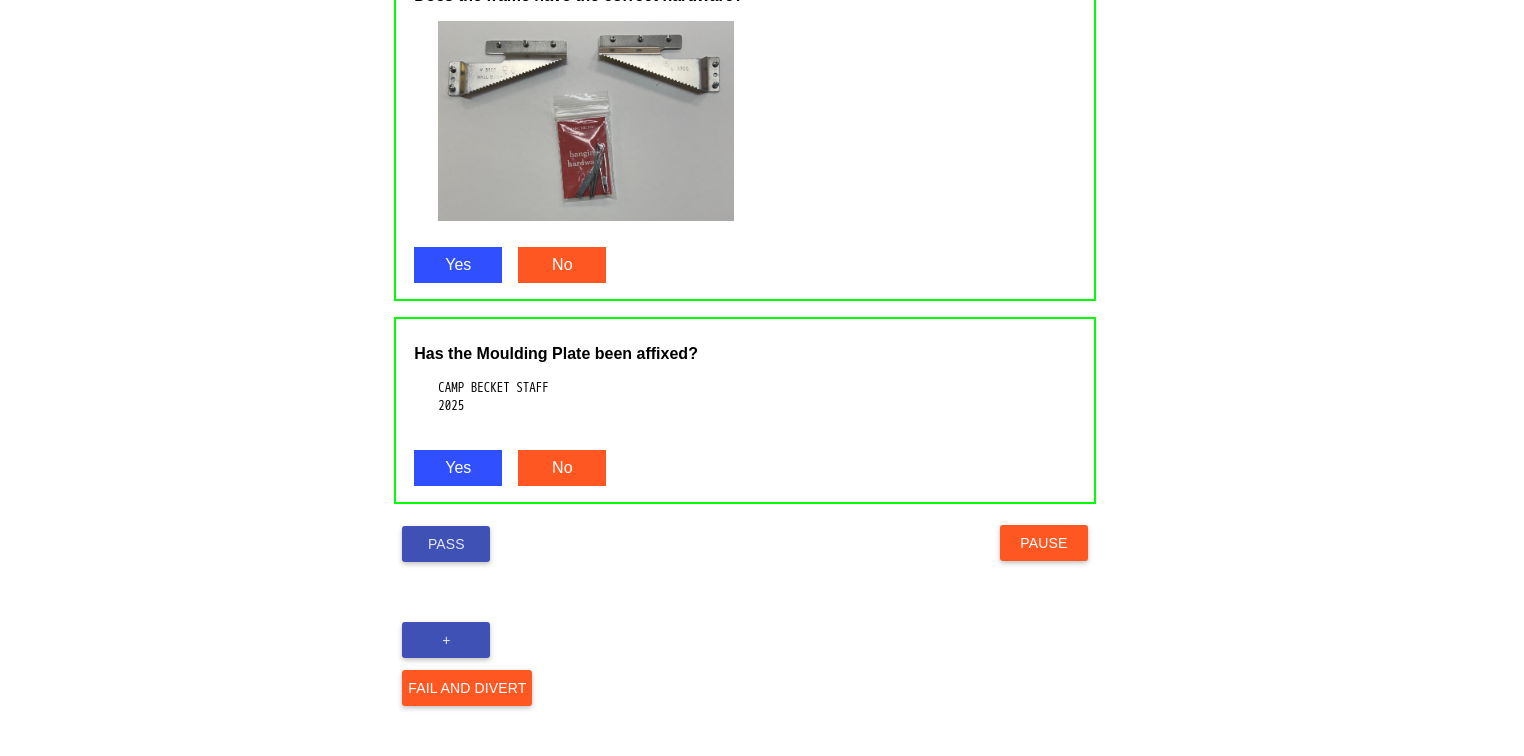 click on "Pass" at bounding box center [446, 544] 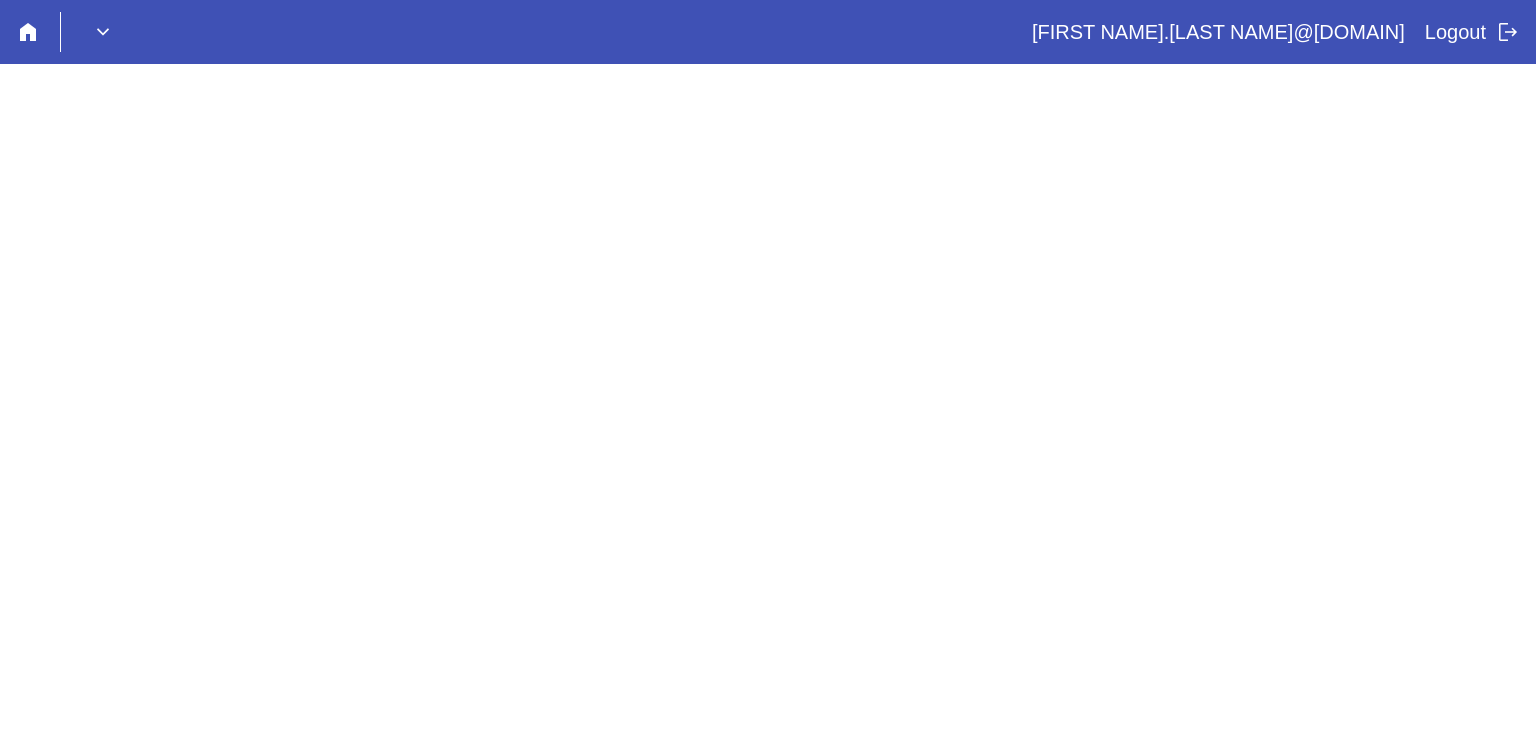 scroll, scrollTop: 0, scrollLeft: 0, axis: both 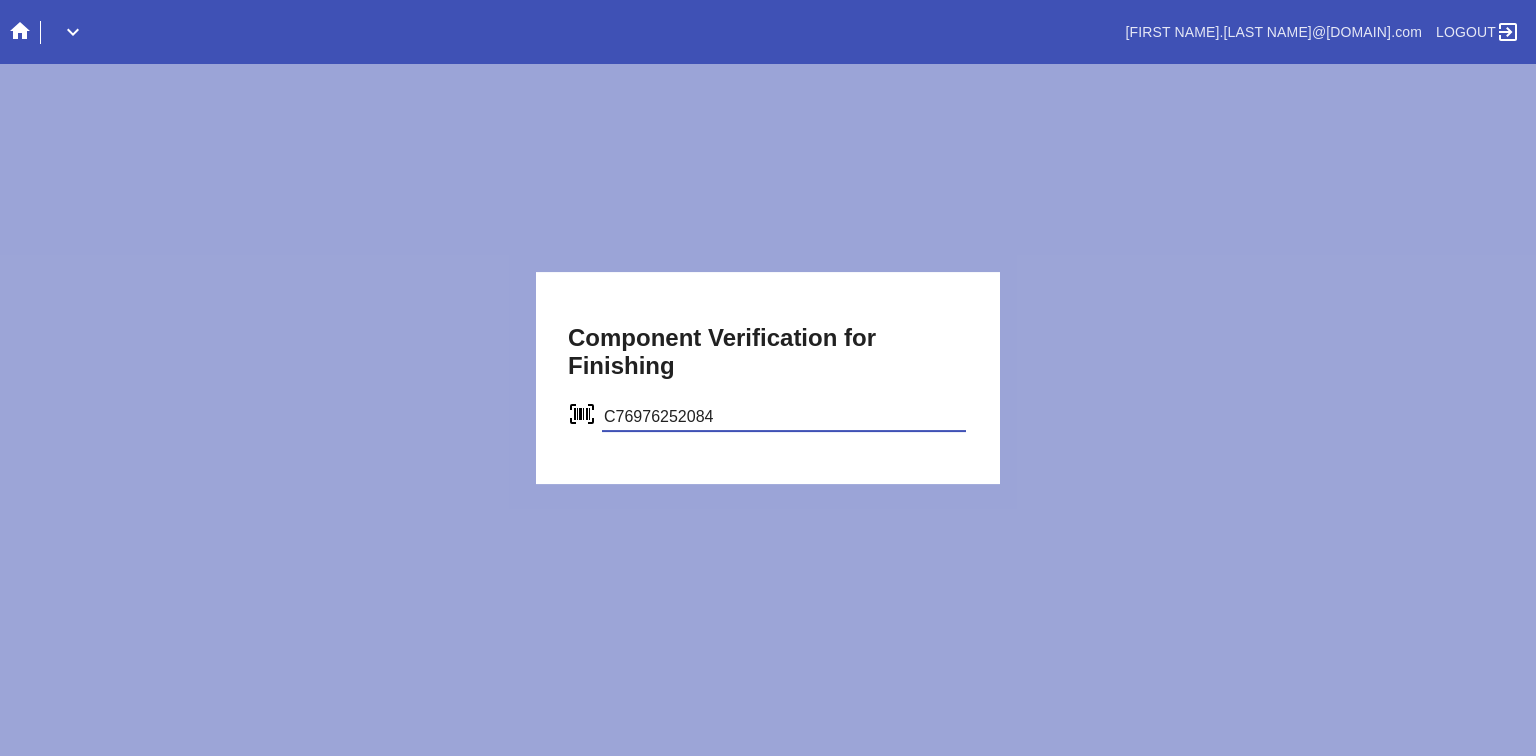 type on "C76976252084" 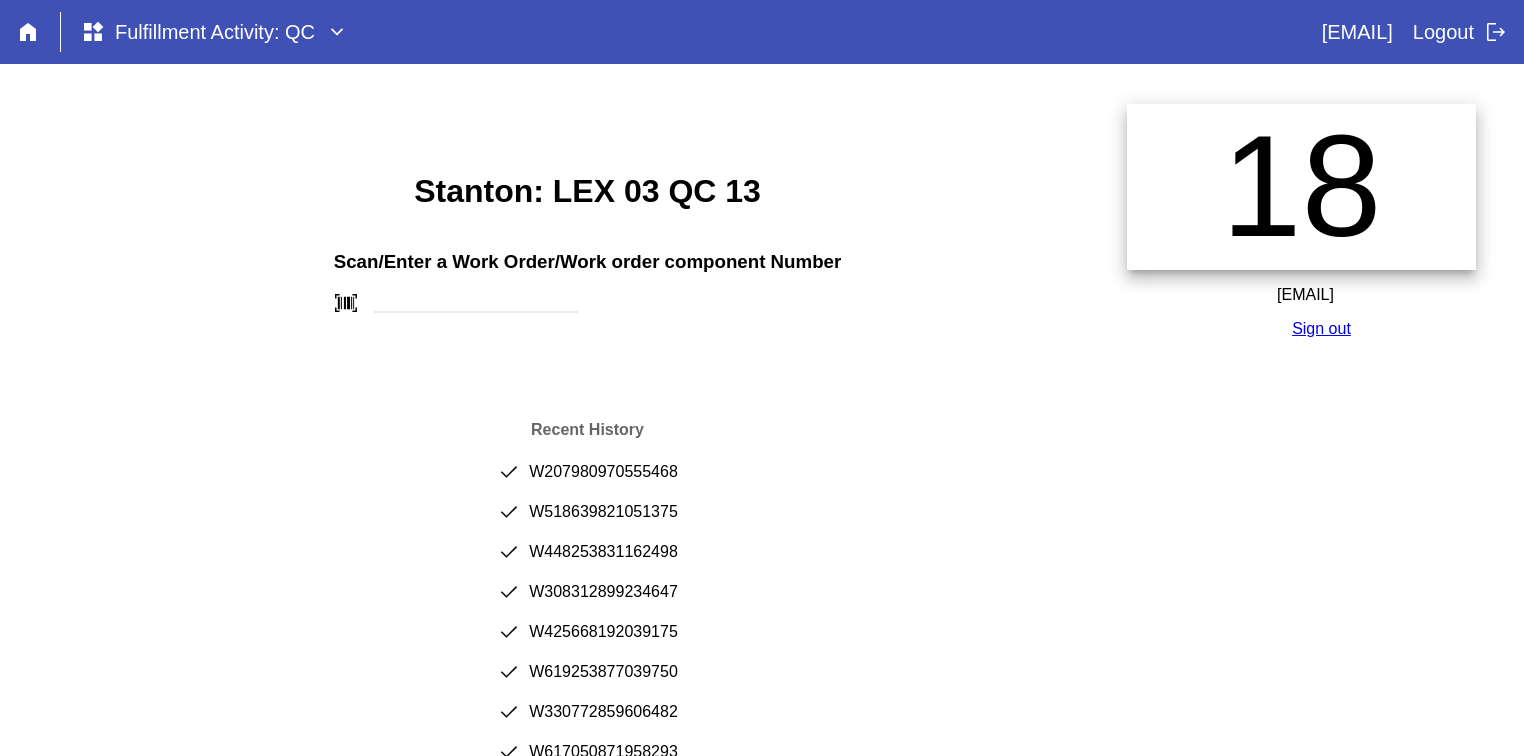 scroll, scrollTop: 0, scrollLeft: 0, axis: both 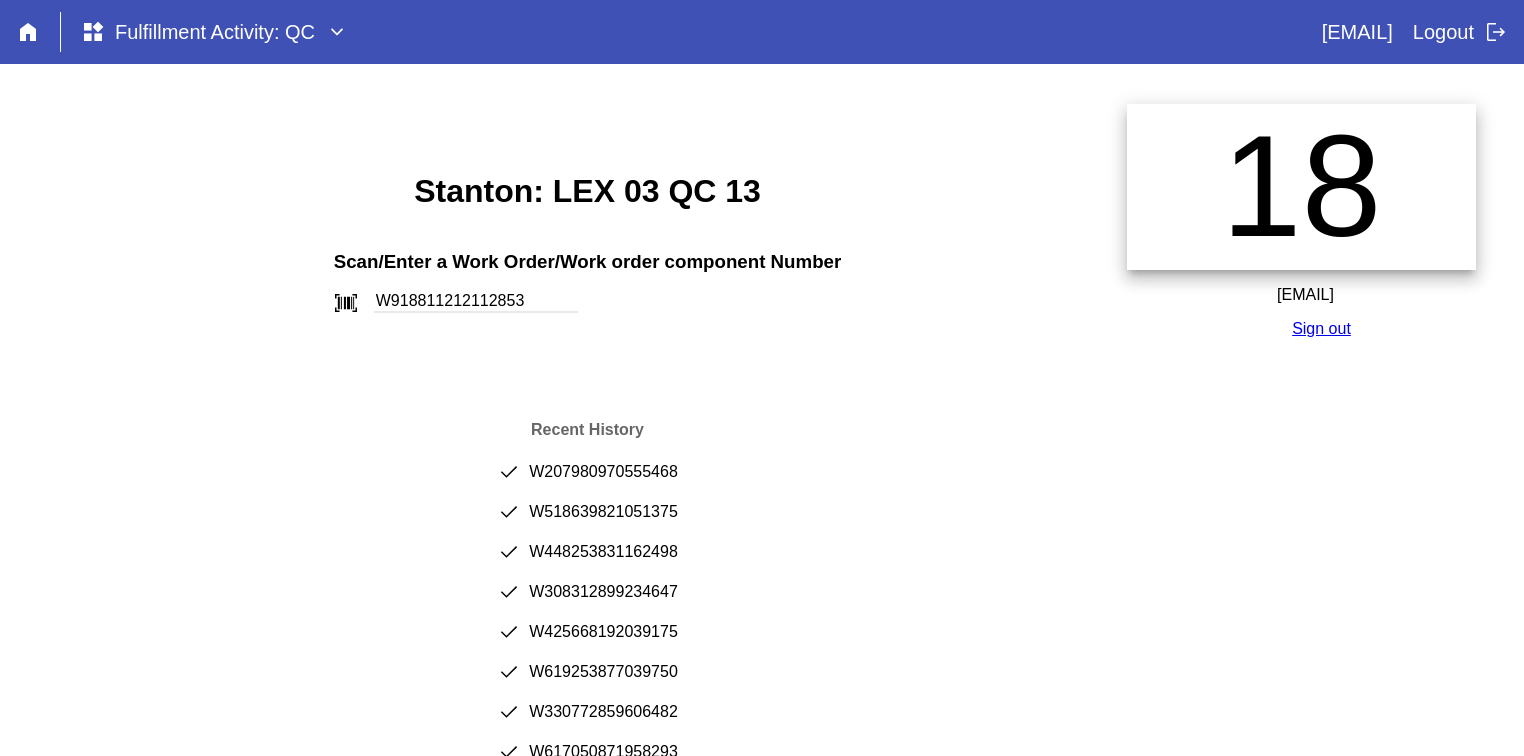 type on "W918811212112853" 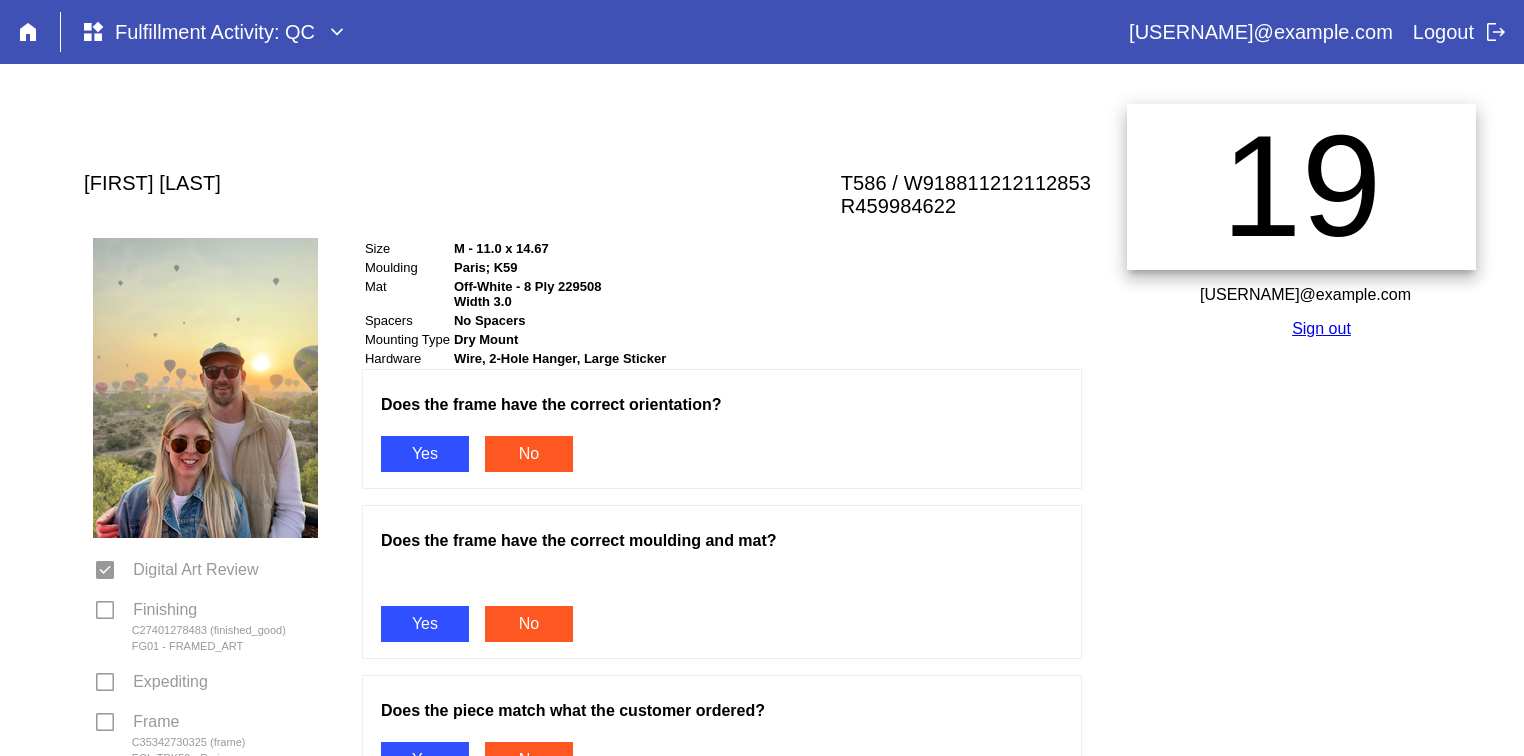scroll, scrollTop: 0, scrollLeft: 0, axis: both 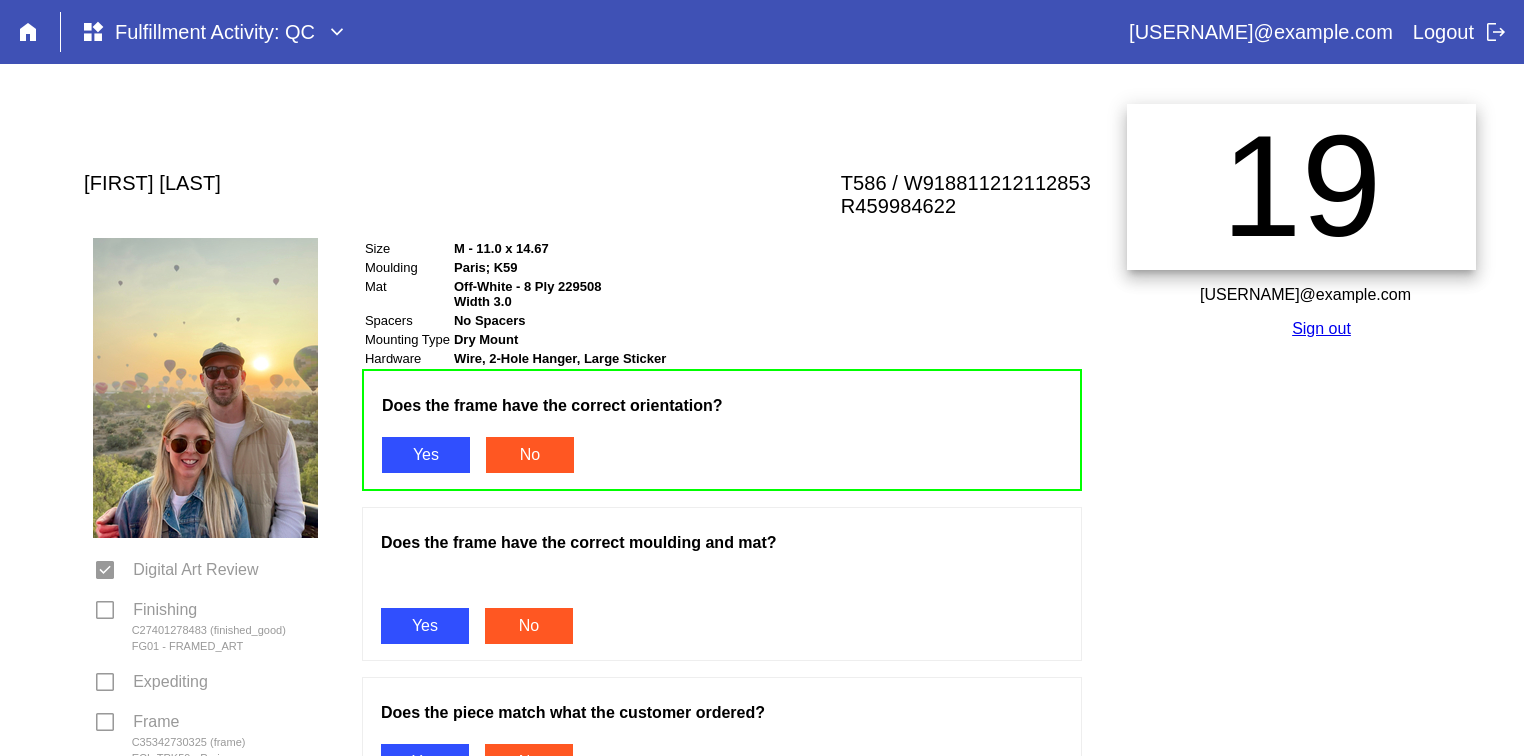 click on "Does the frame have the correct moulding and mat? Yes No" at bounding box center [722, 584] 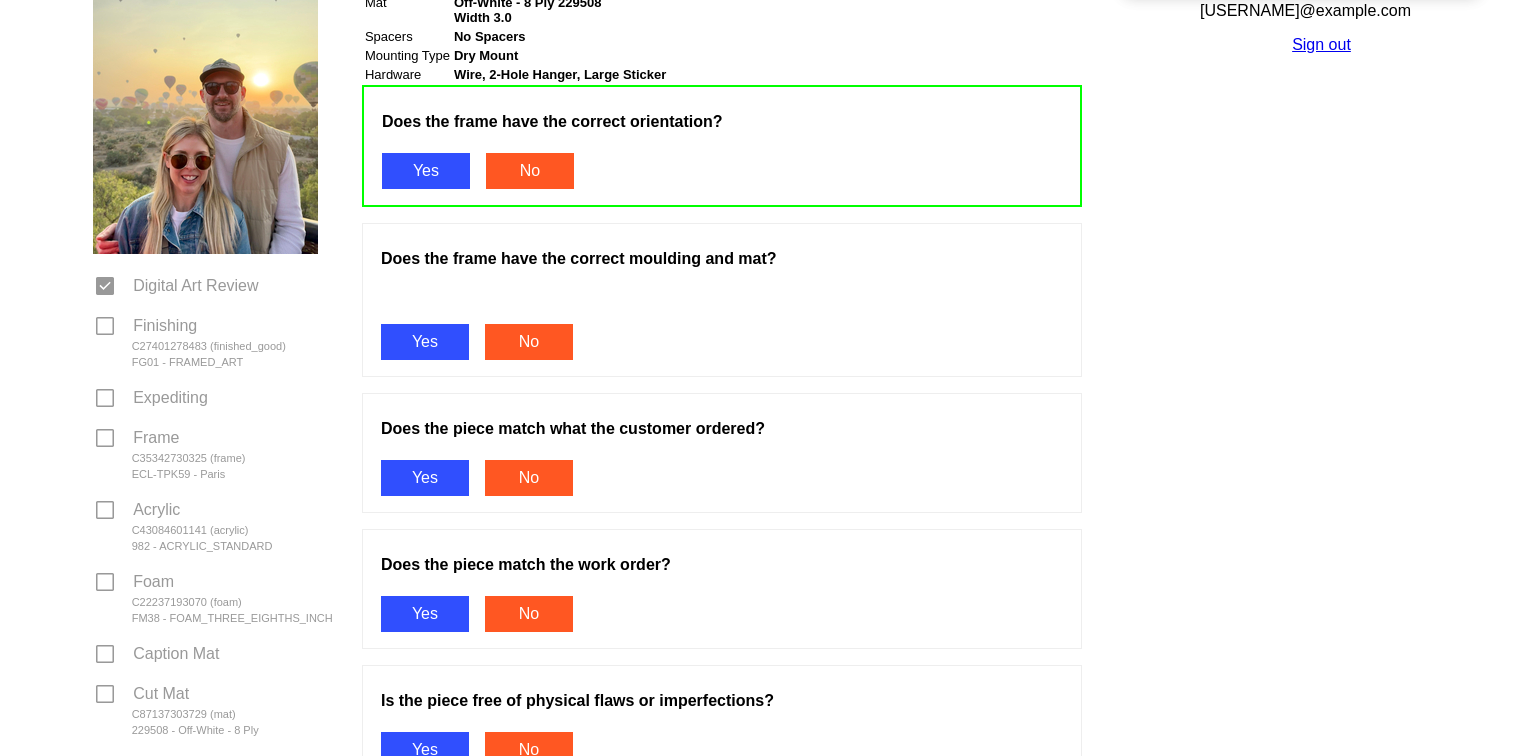 scroll, scrollTop: 345, scrollLeft: 0, axis: vertical 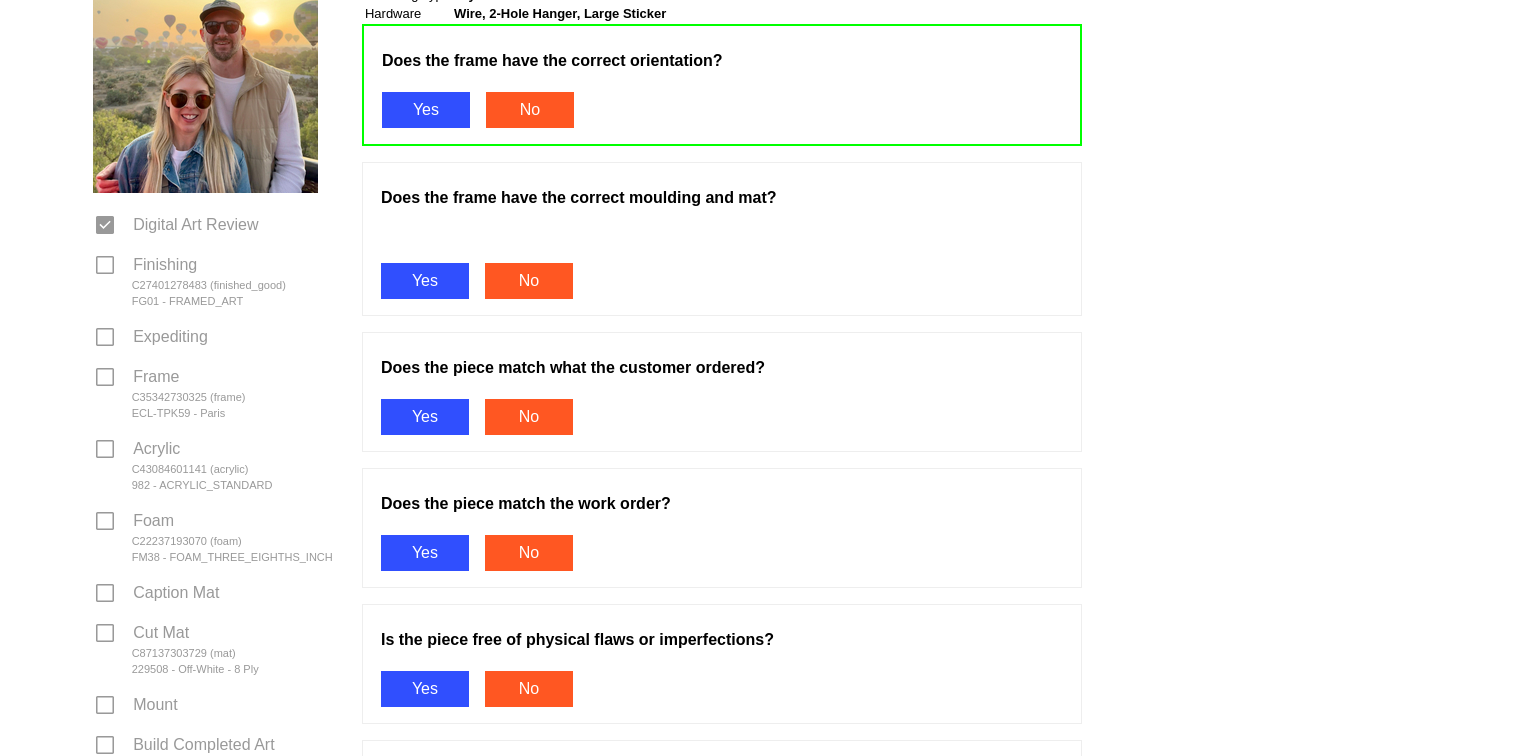click on "Yes" at bounding box center [425, 281] 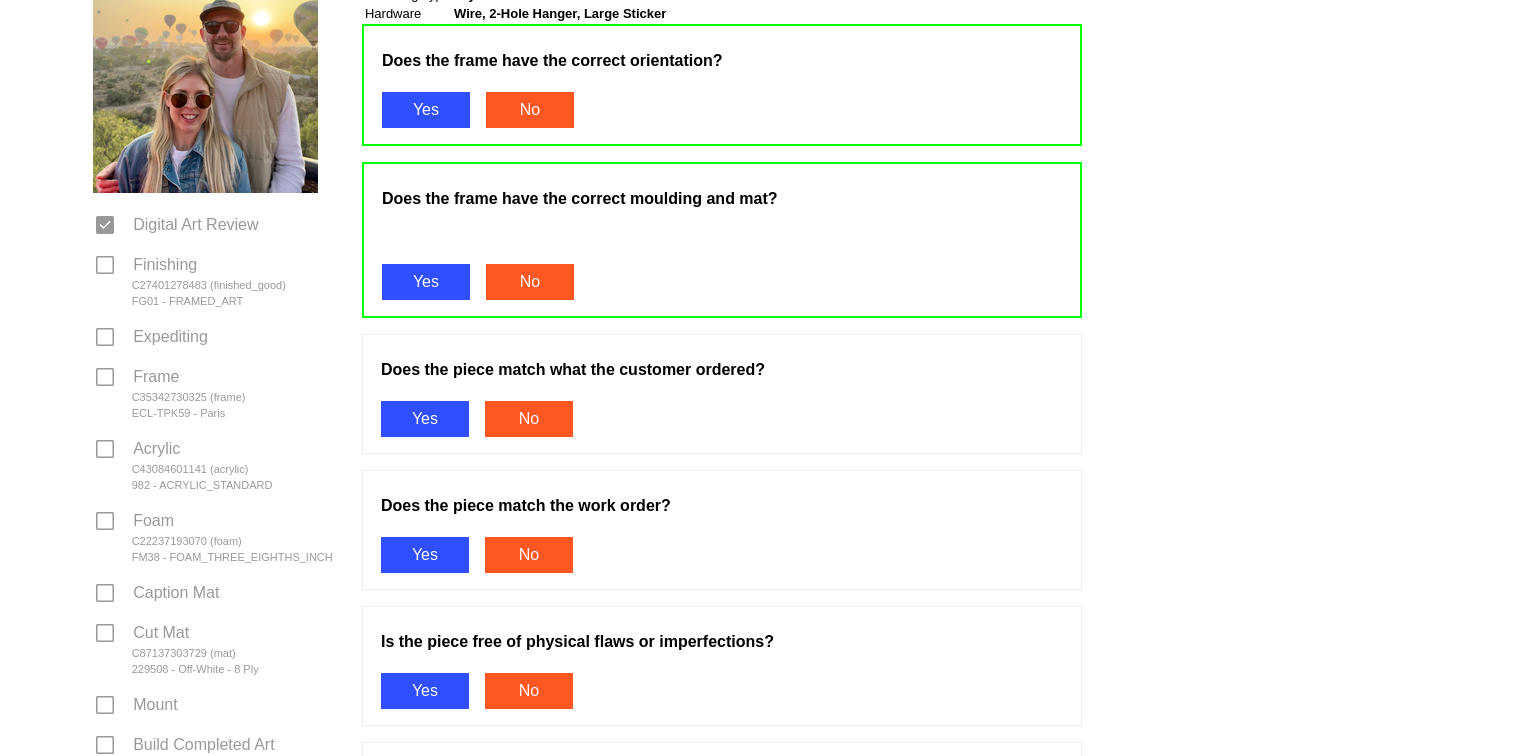 click on "Yes" at bounding box center (425, 419) 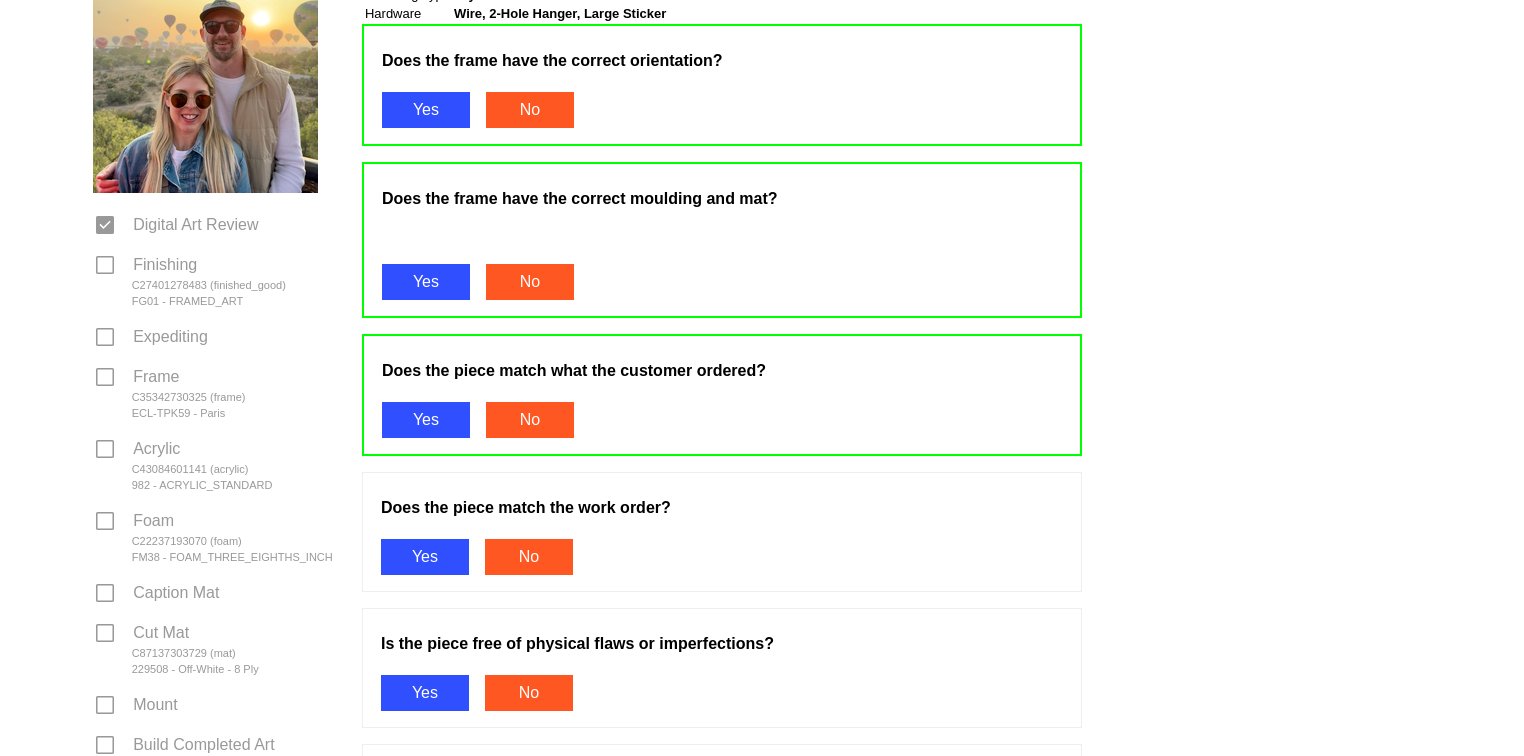 click on "Yes" at bounding box center [425, 557] 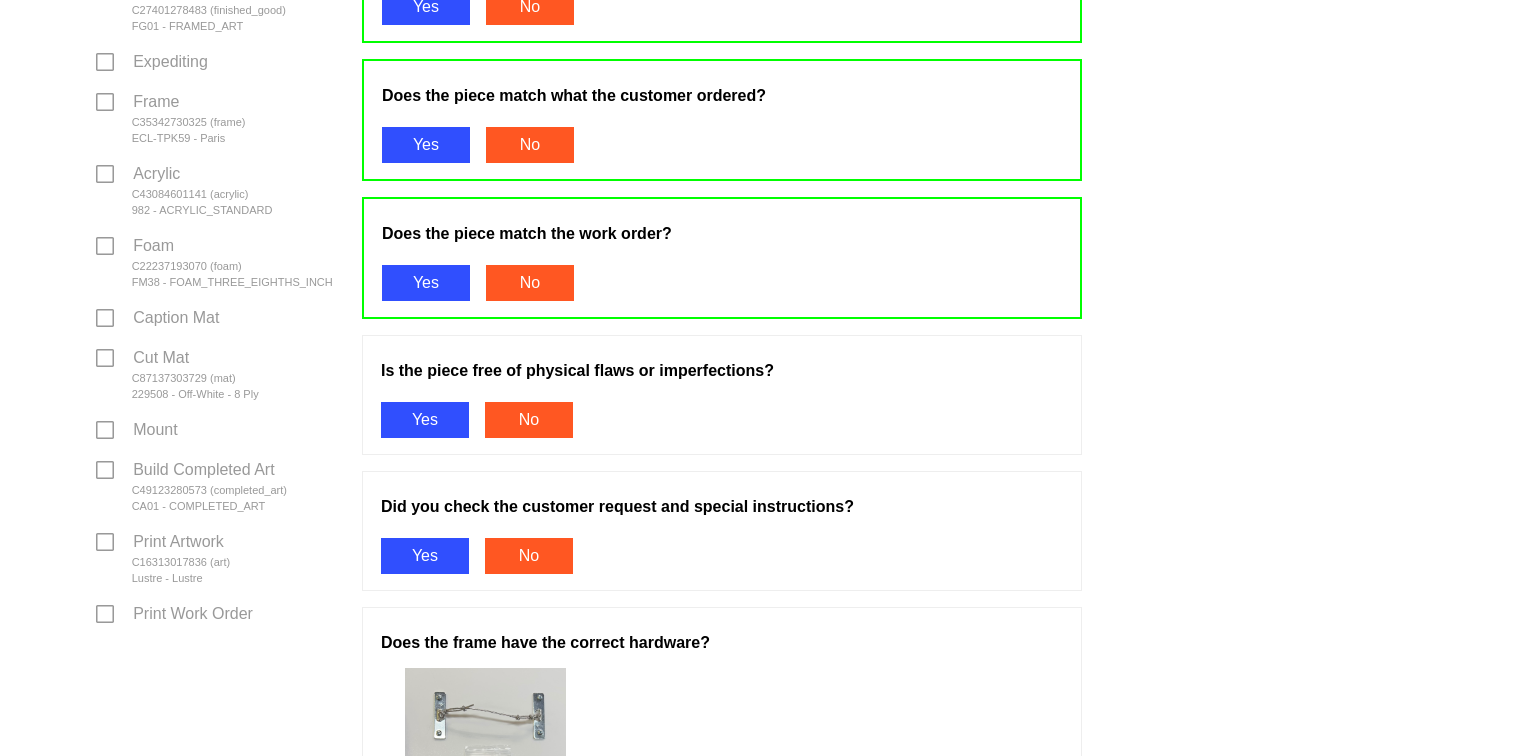 click on "Yes" at bounding box center [425, 420] 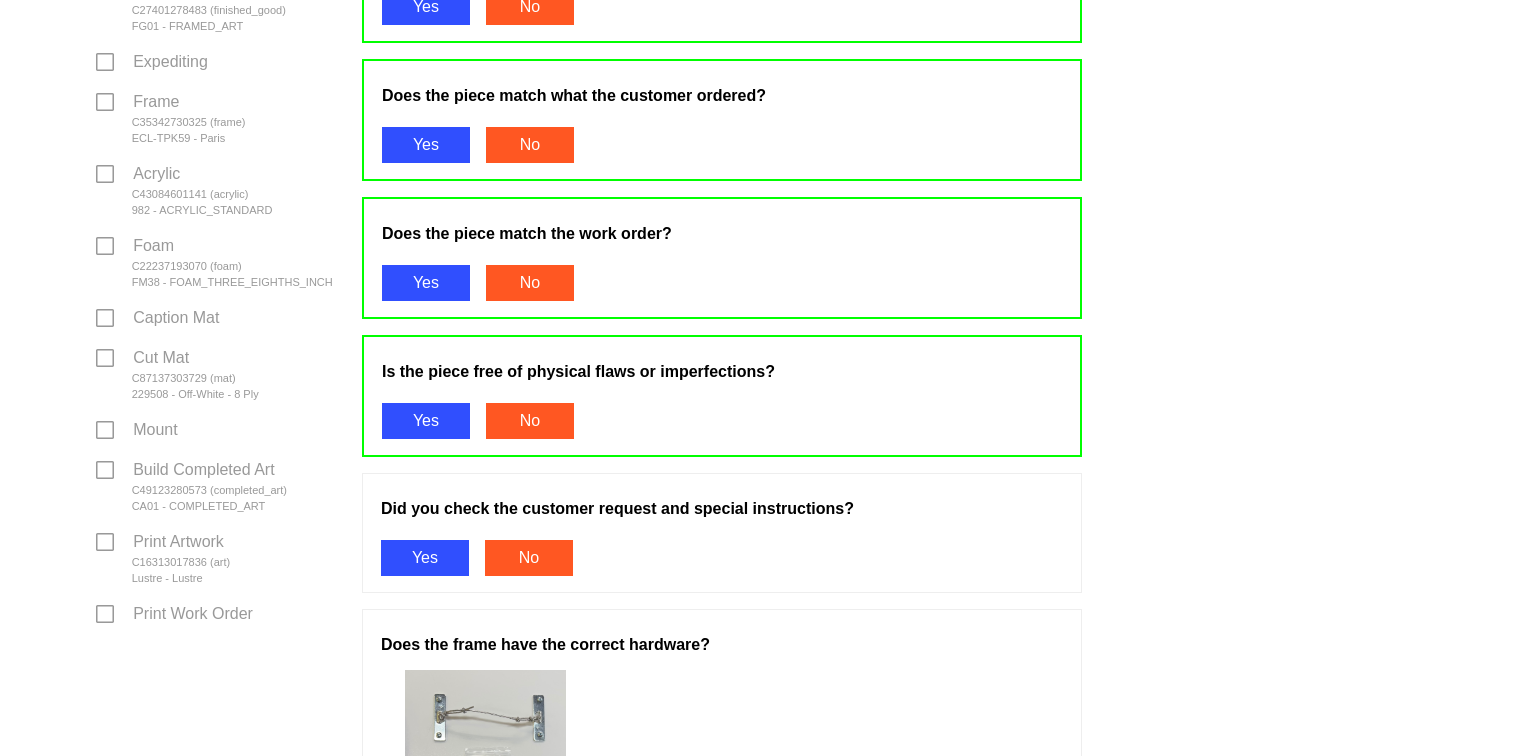 click on "Yes" at bounding box center [425, 558] 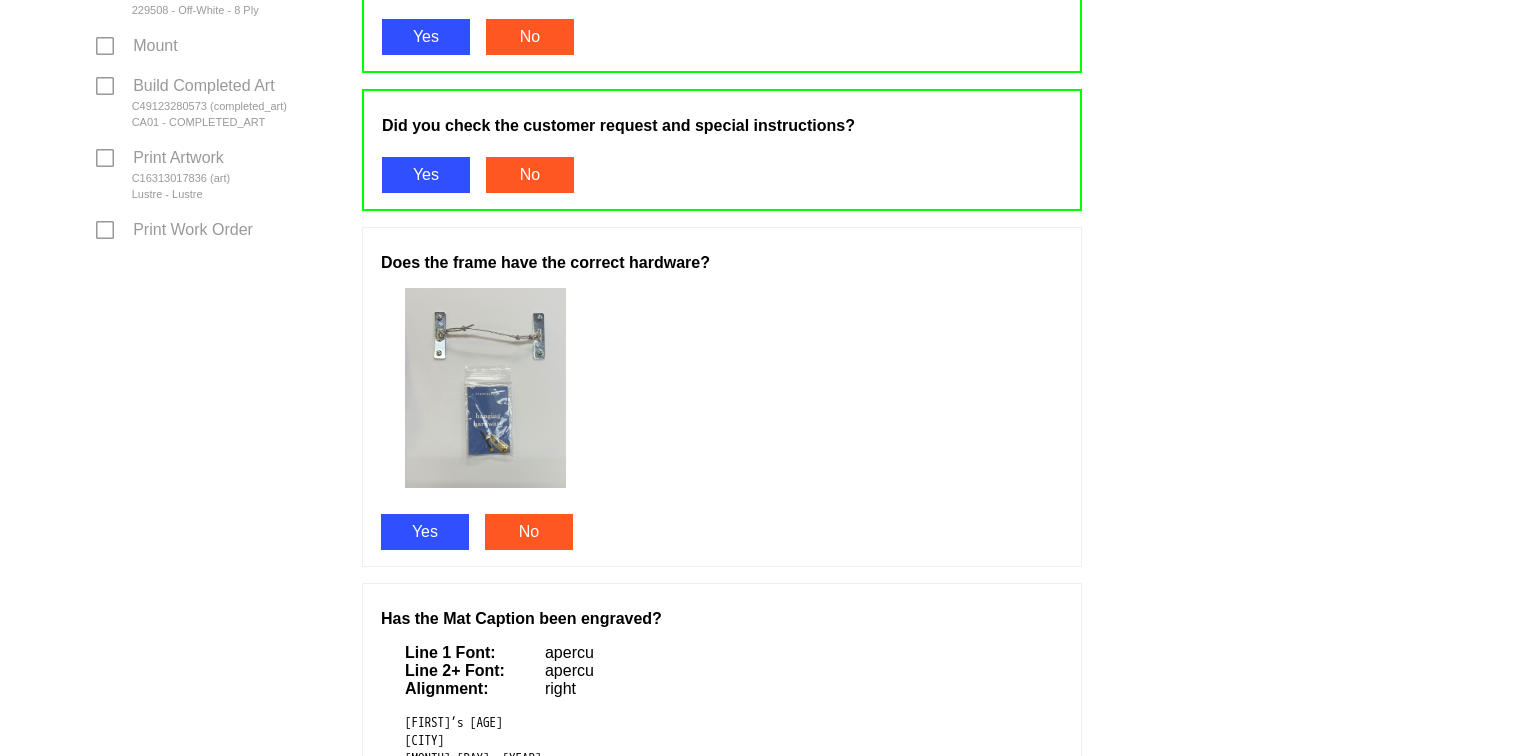 click on "Yes" at bounding box center (425, 532) 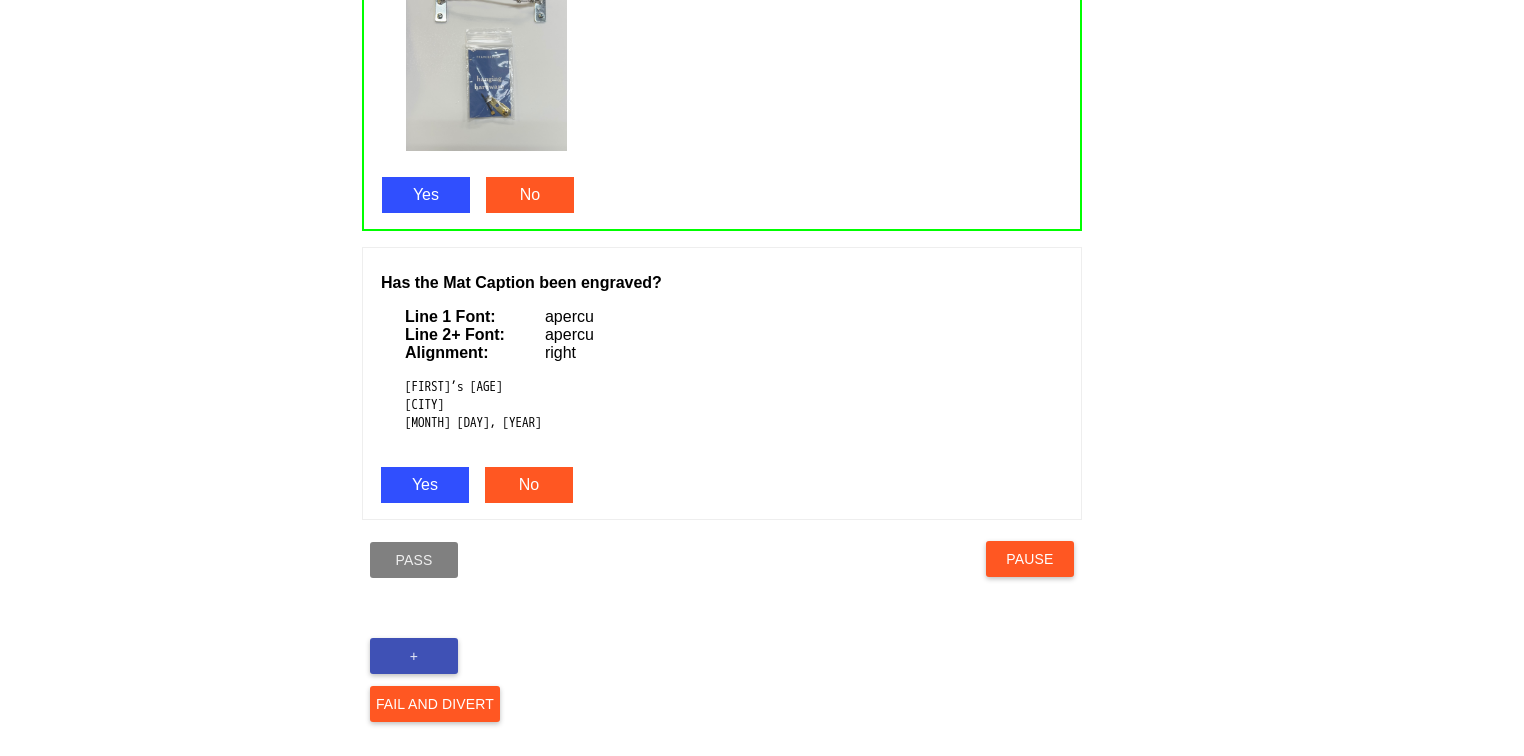 scroll, scrollTop: 1353, scrollLeft: 0, axis: vertical 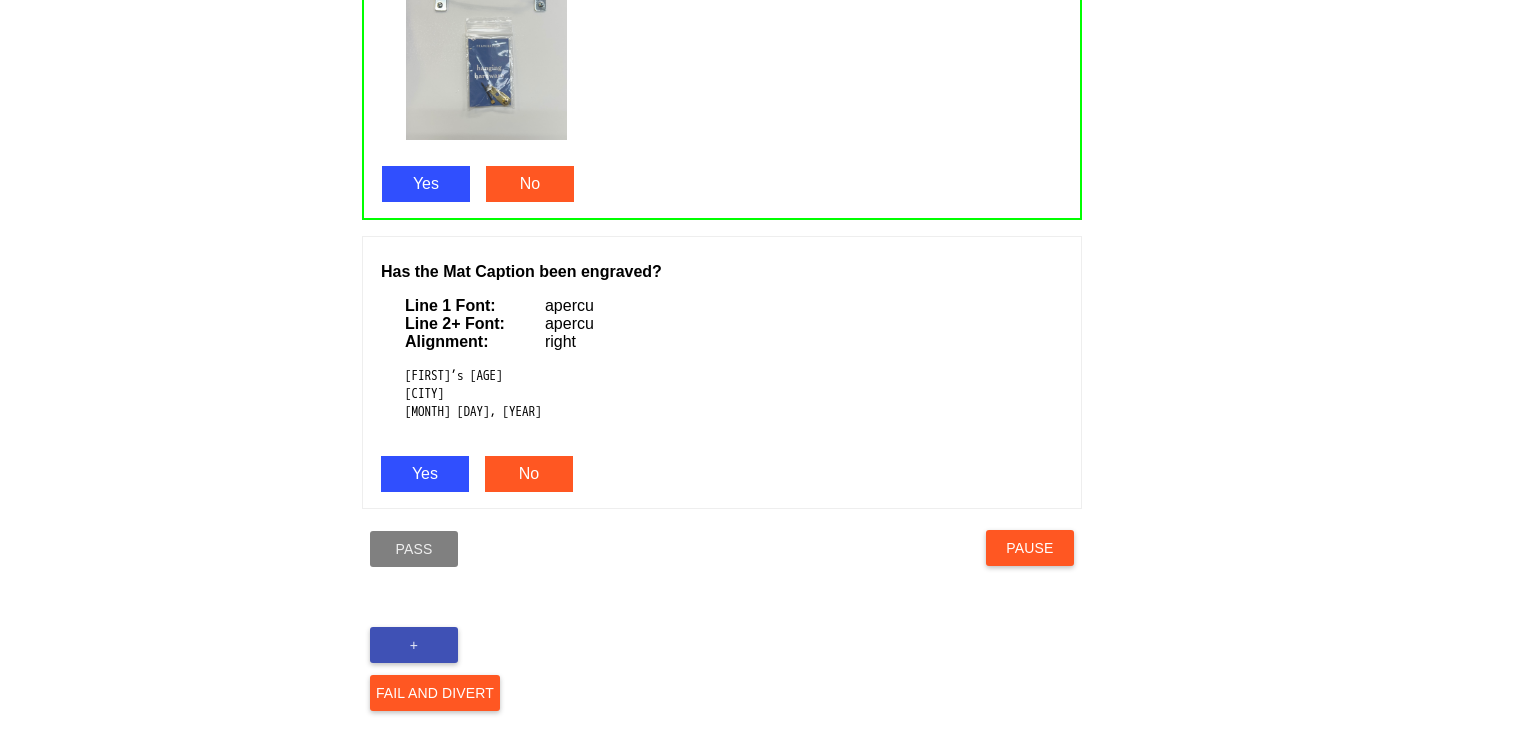 click on "Yes" at bounding box center (425, 474) 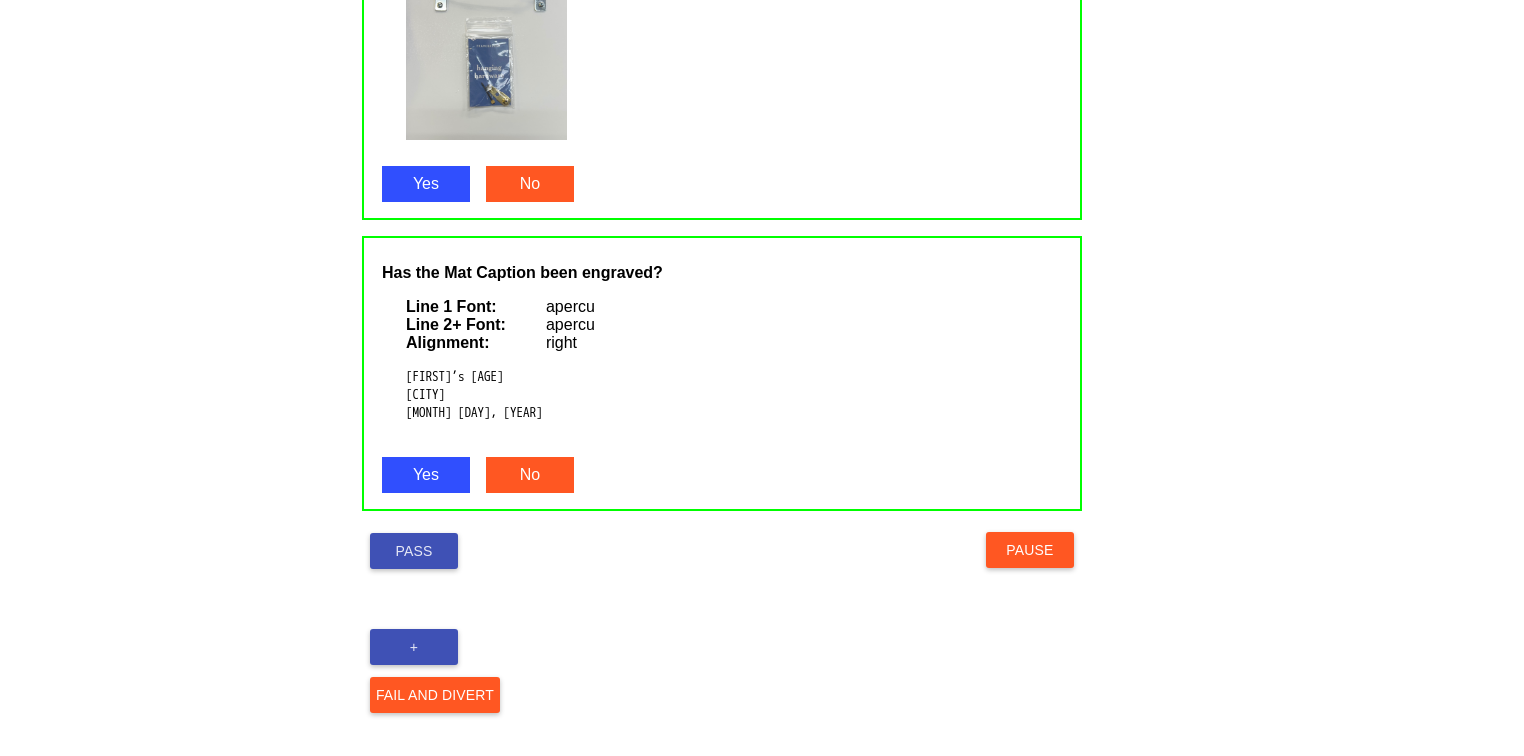click on "Pass" at bounding box center (414, 551) 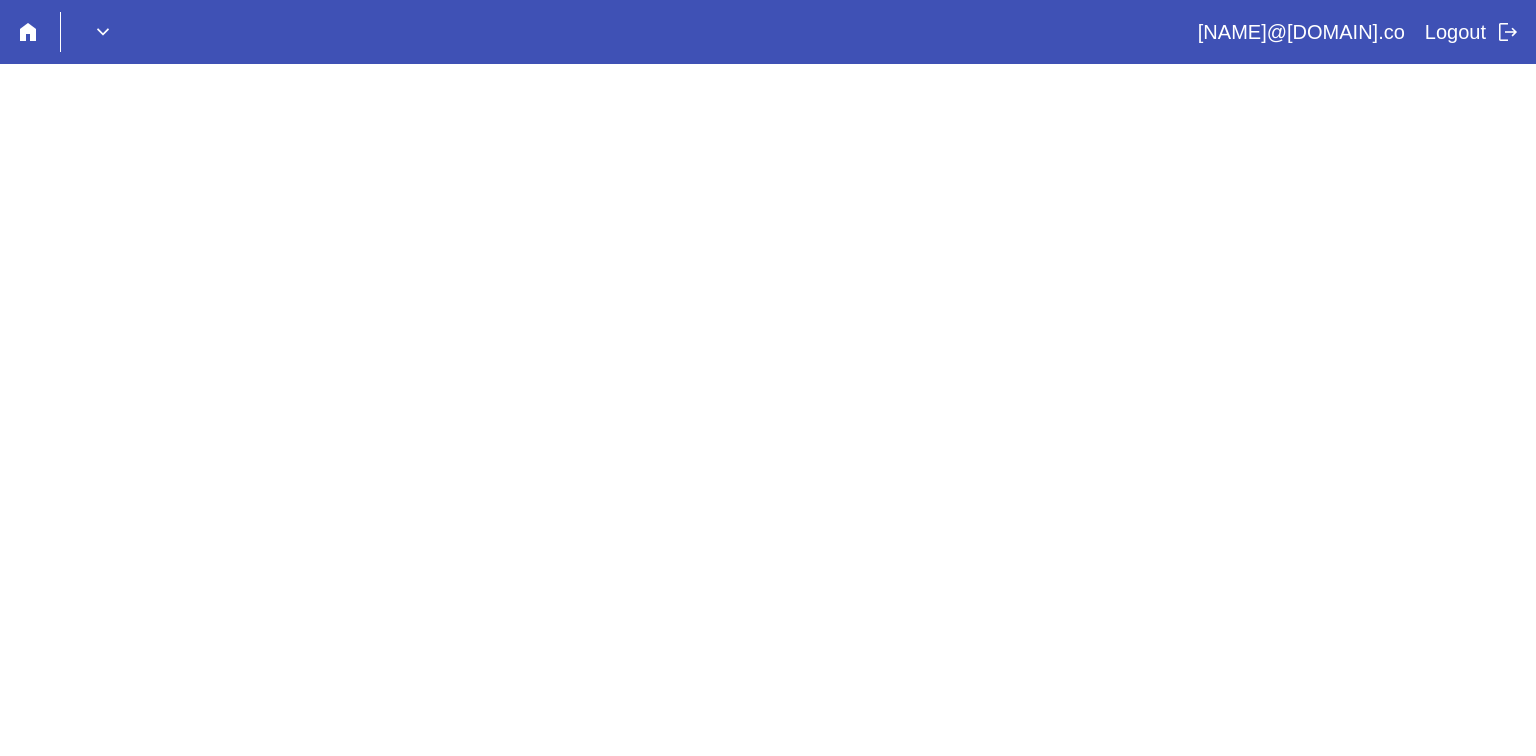 scroll, scrollTop: 0, scrollLeft: 0, axis: both 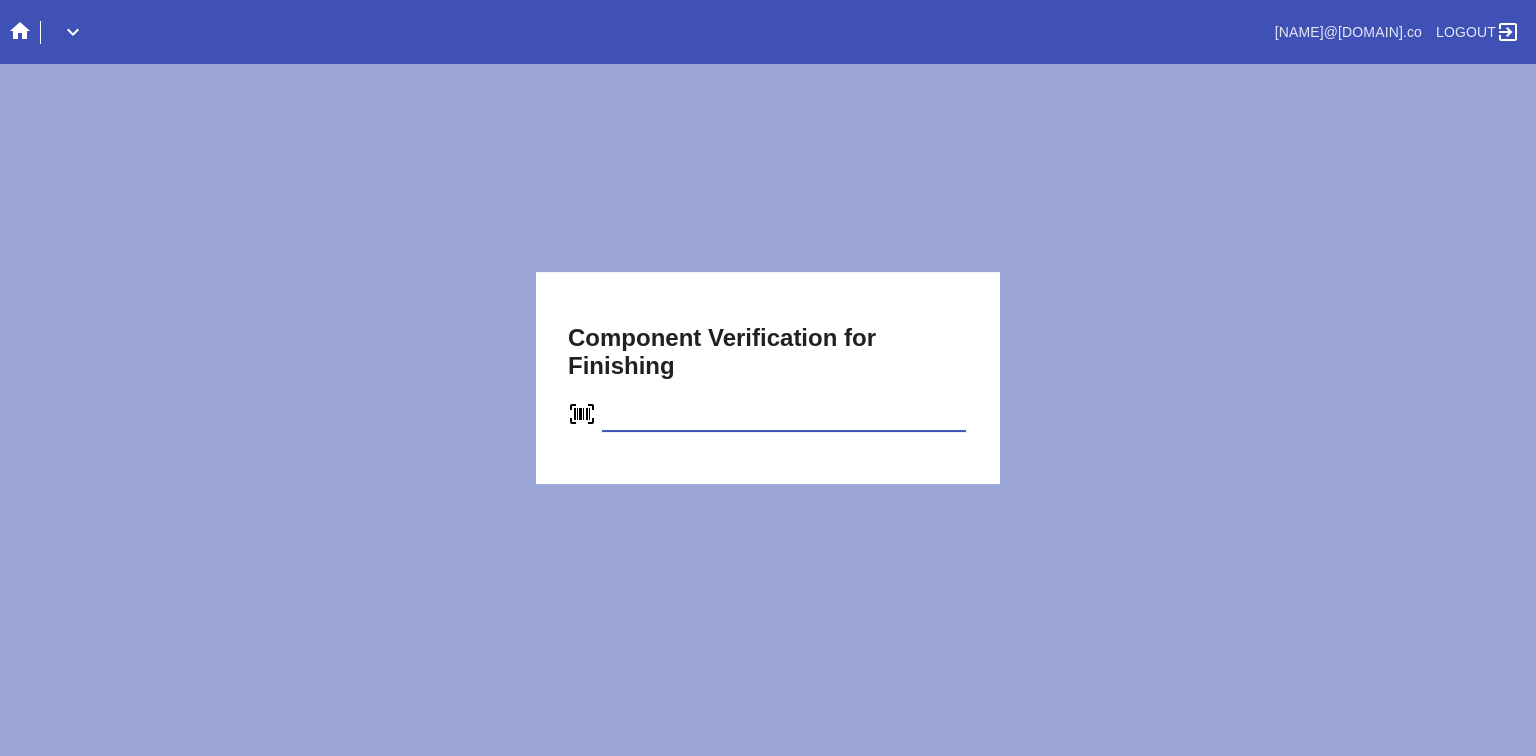 type on "C27401278483" 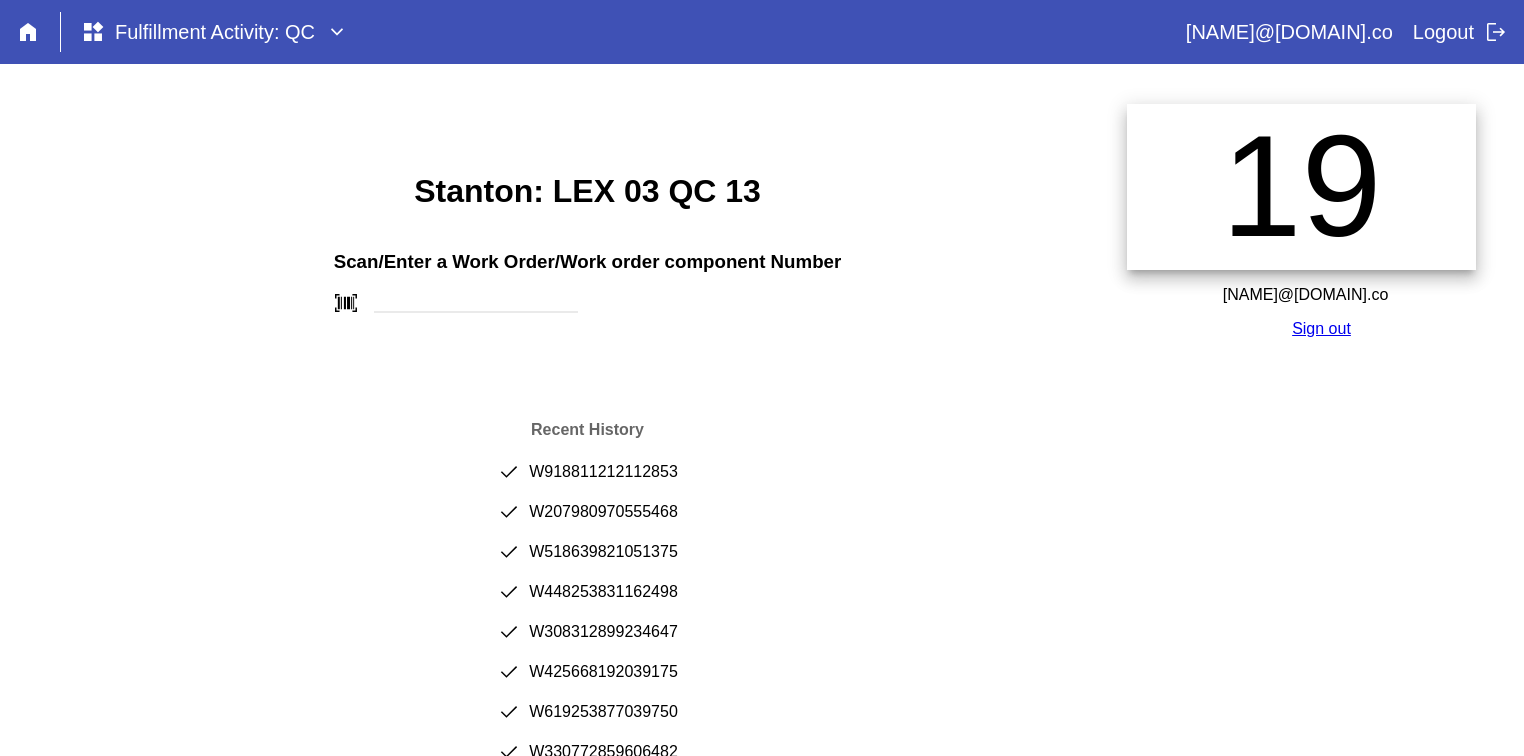 scroll, scrollTop: 0, scrollLeft: 0, axis: both 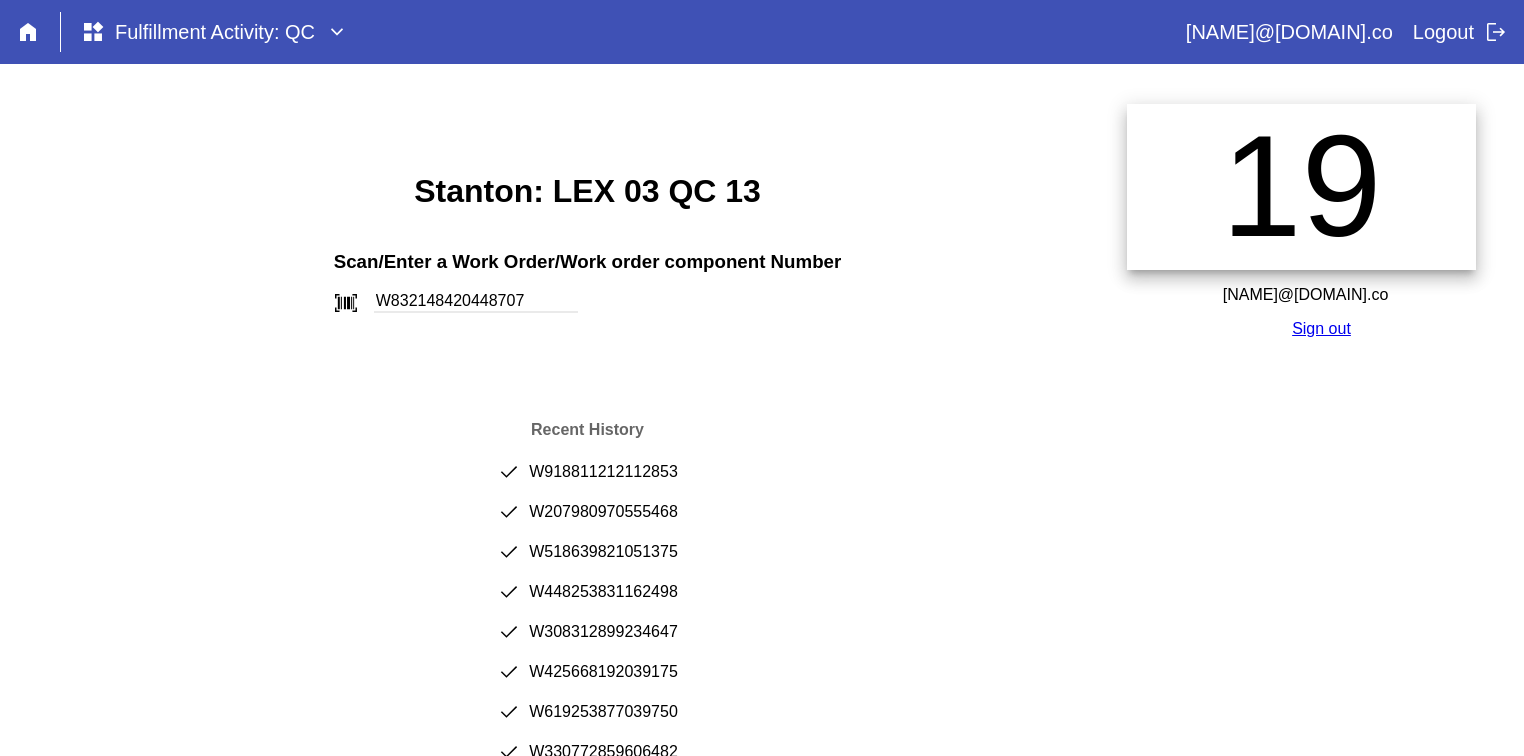 type on "W832148420448707" 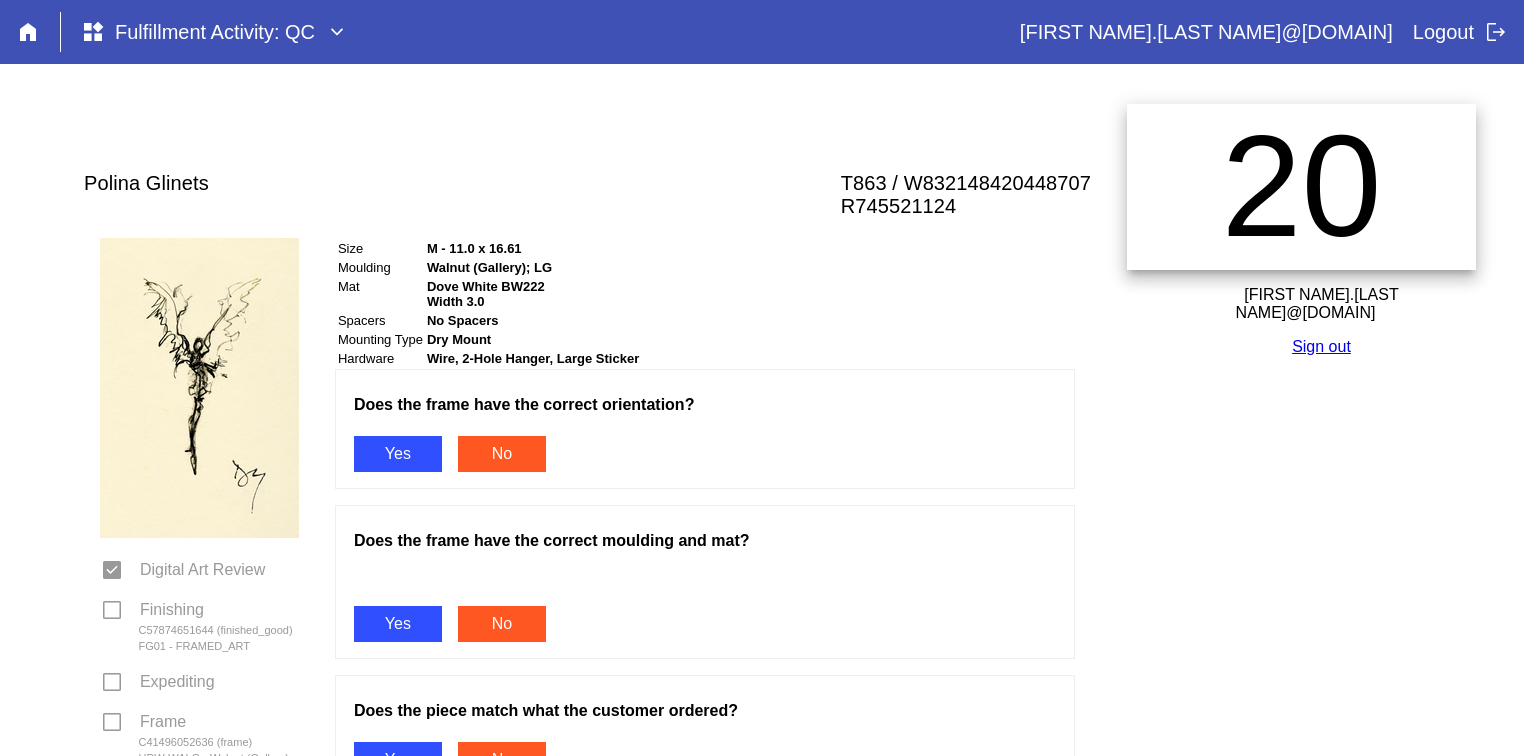 scroll, scrollTop: 0, scrollLeft: 0, axis: both 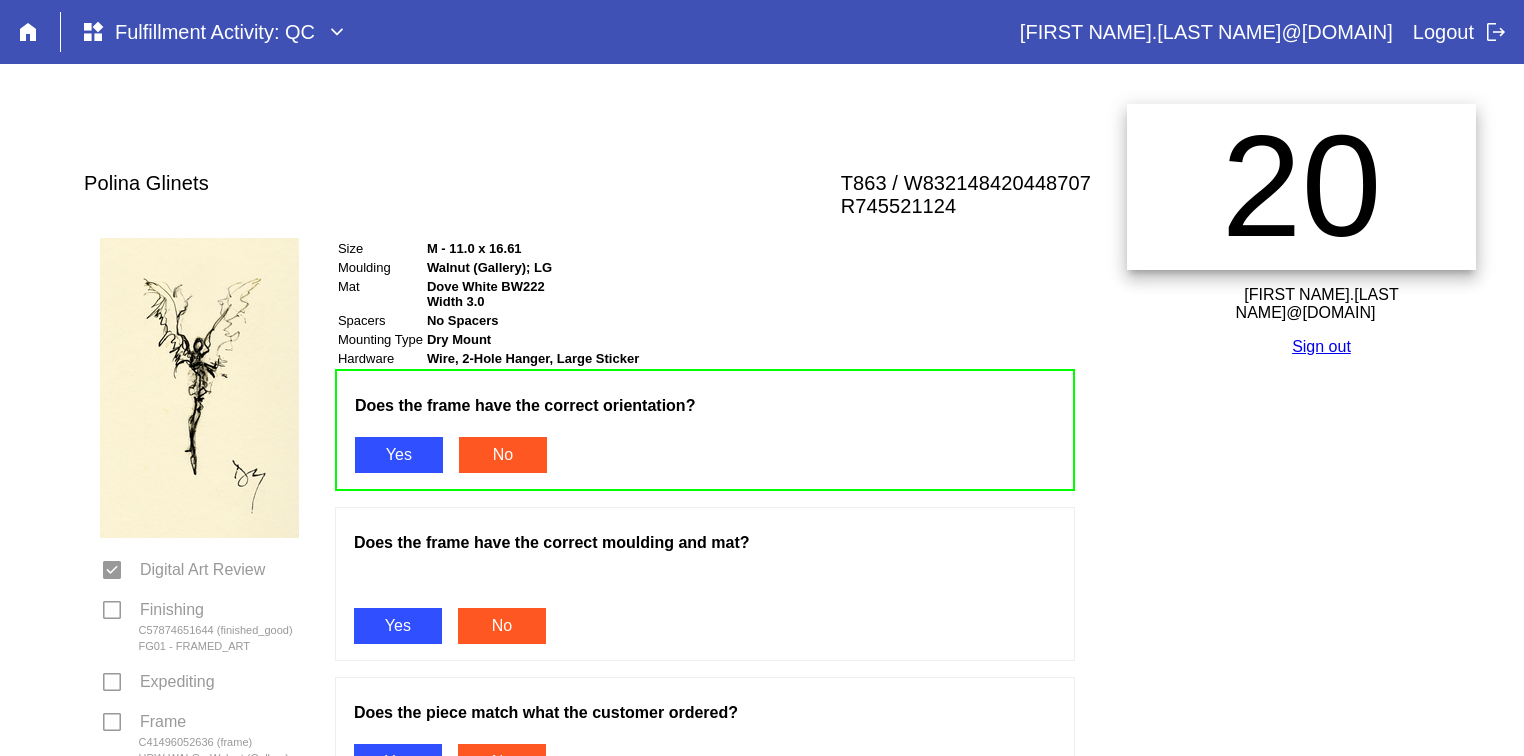 click on "Yes" at bounding box center (398, 626) 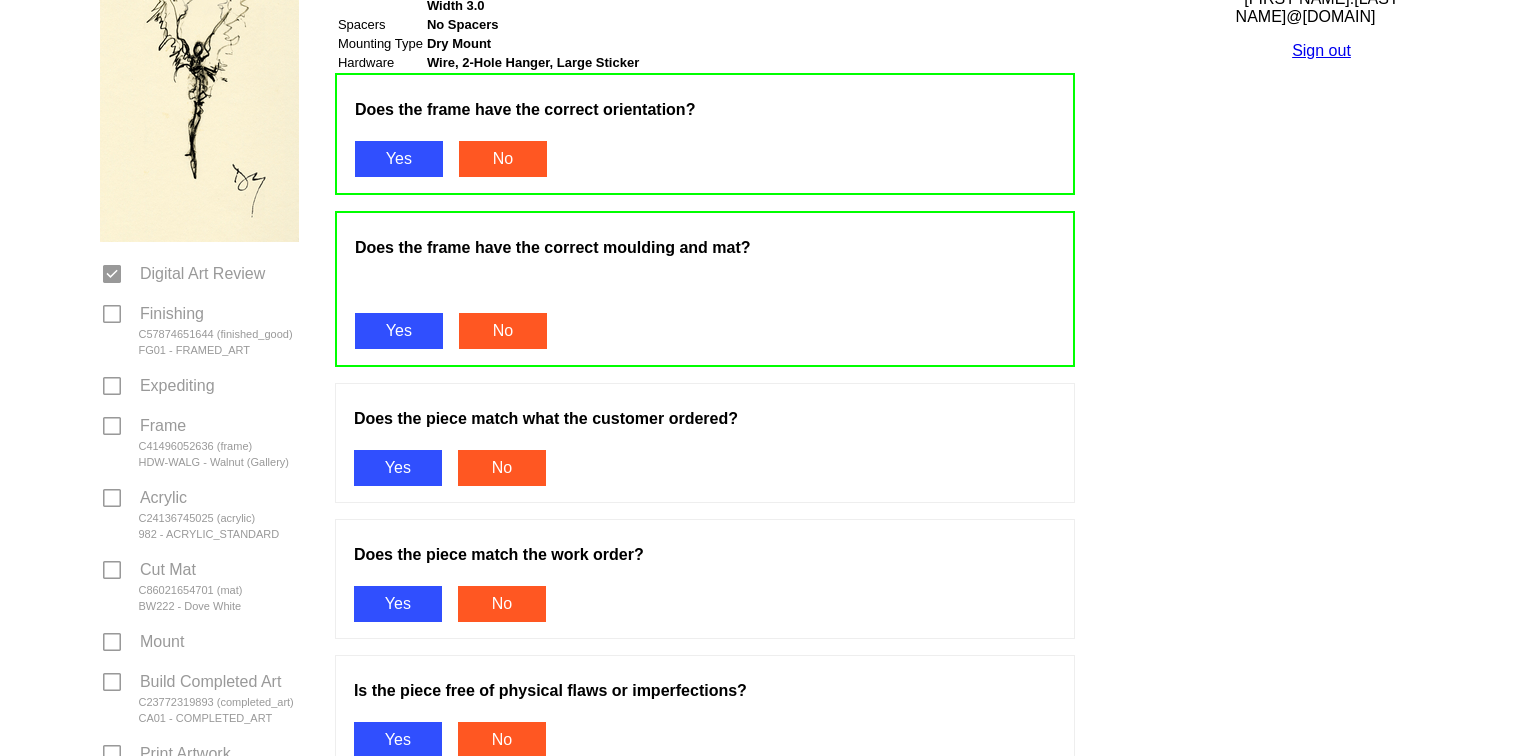 scroll, scrollTop: 324, scrollLeft: 0, axis: vertical 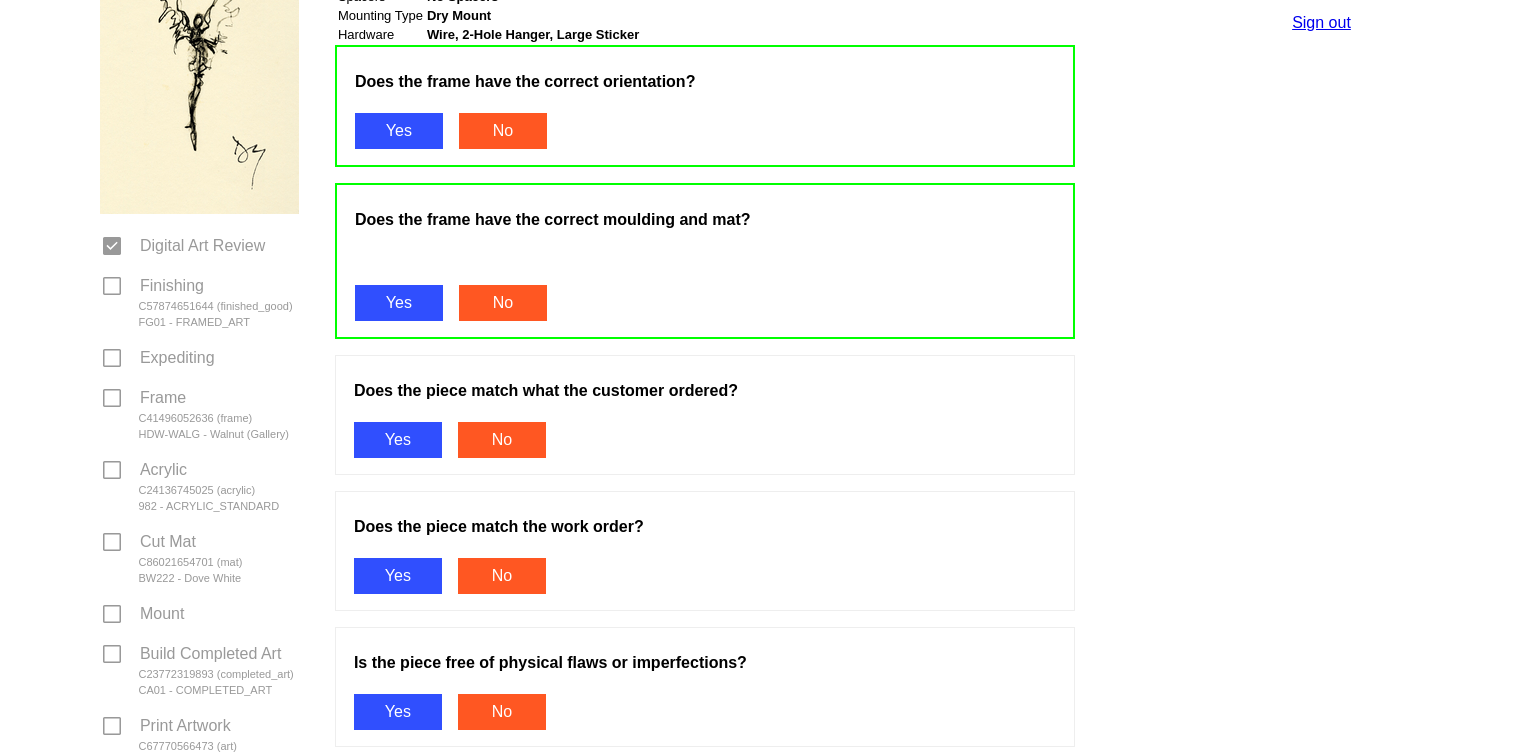 click on "Yes" at bounding box center [398, 440] 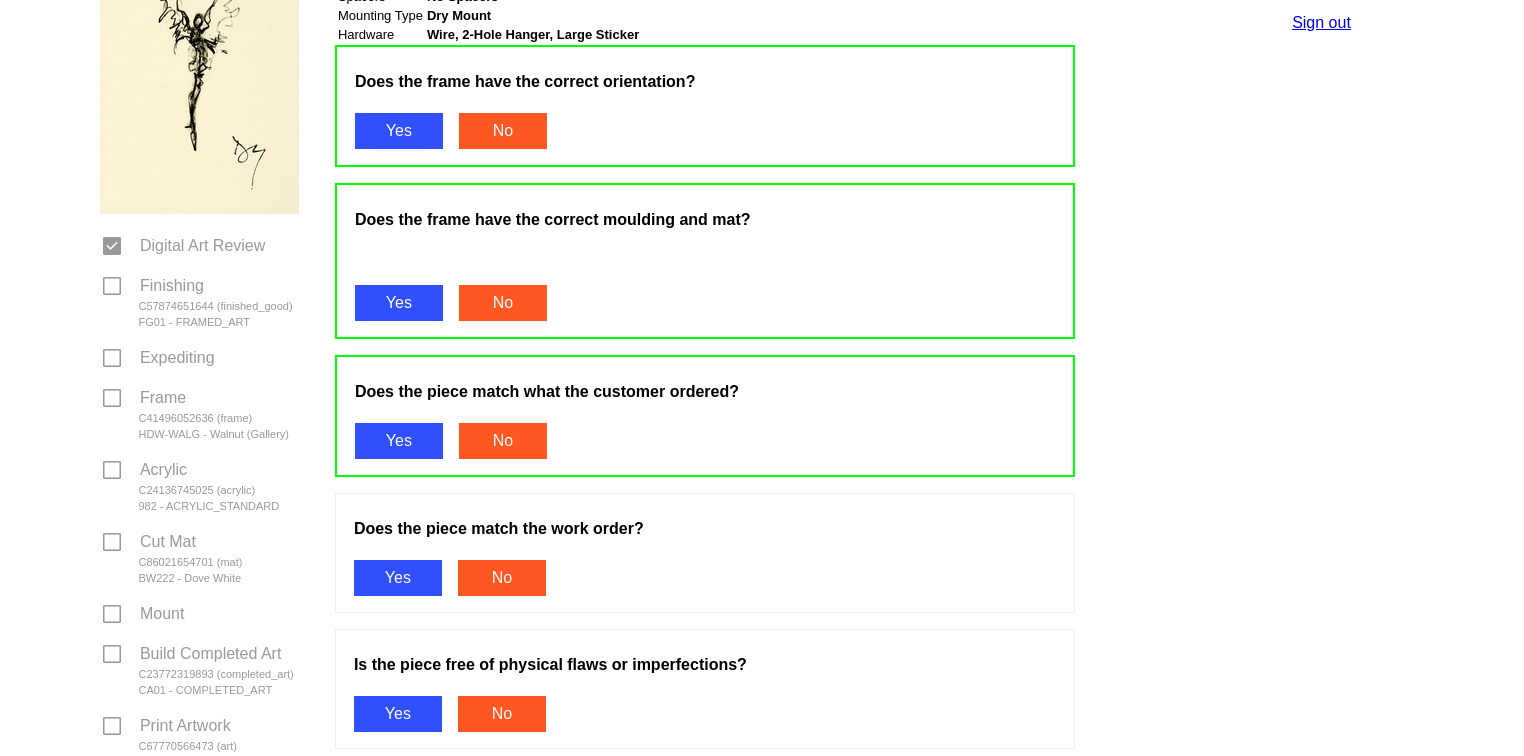 click on "Yes" at bounding box center [398, 578] 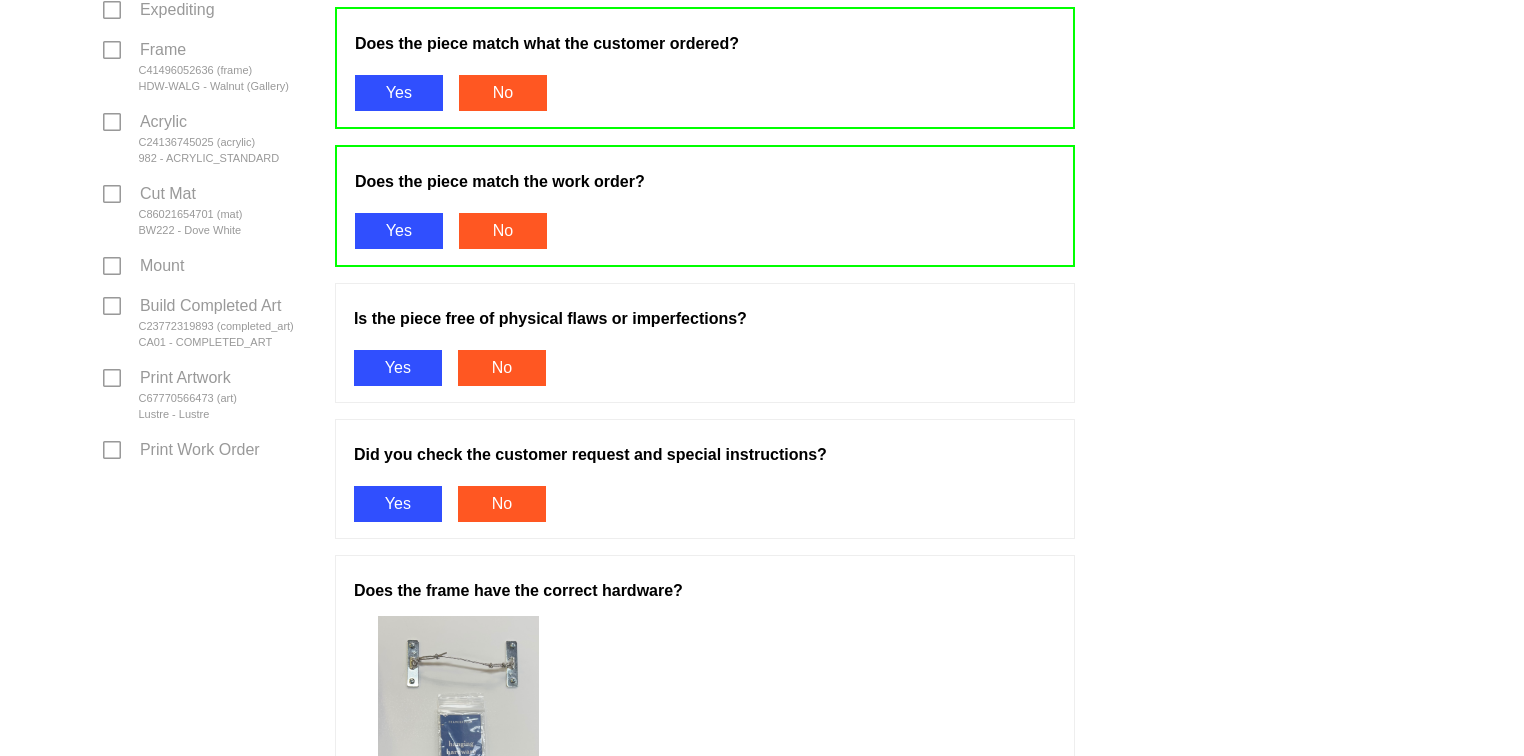 click on "Yes" at bounding box center [398, 368] 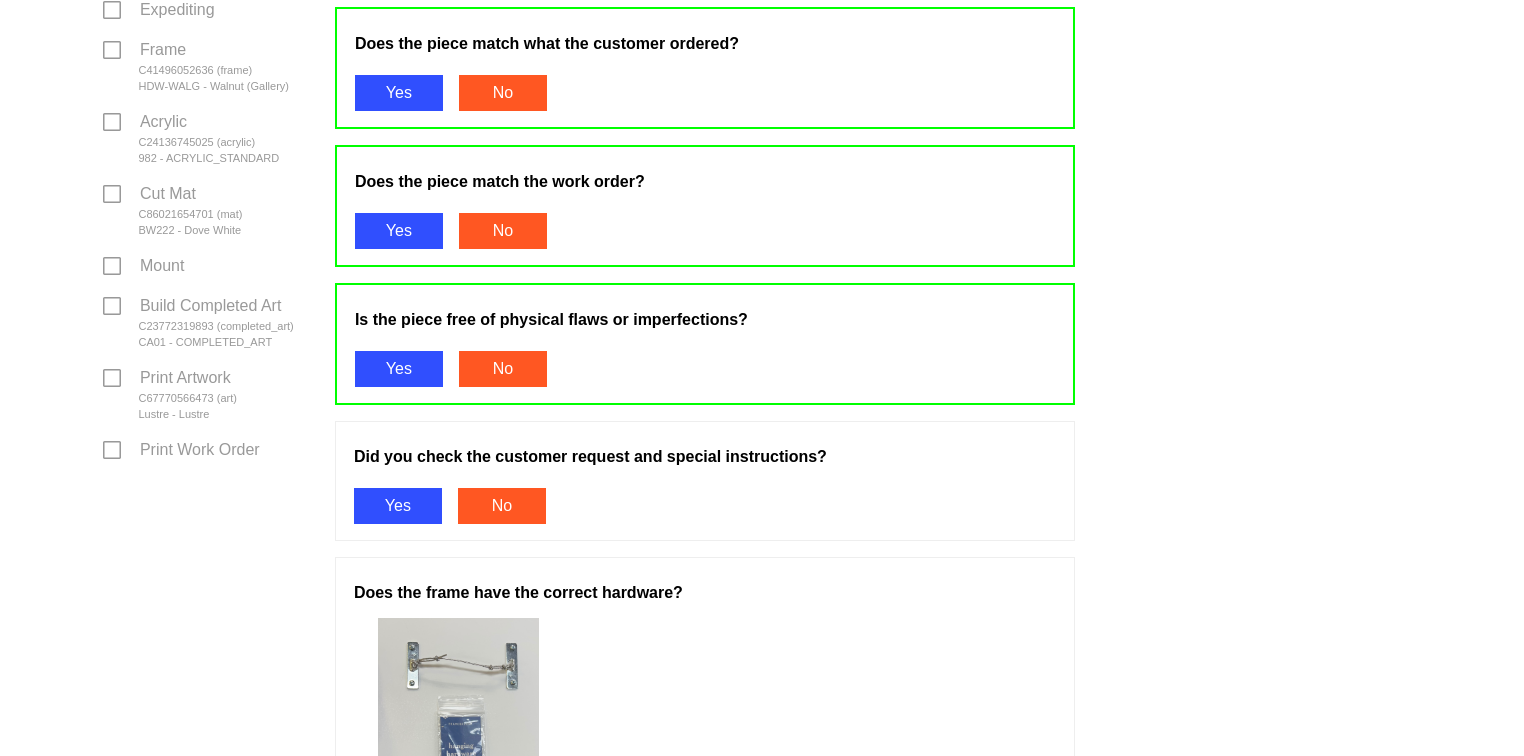 click on "Yes" at bounding box center (398, 506) 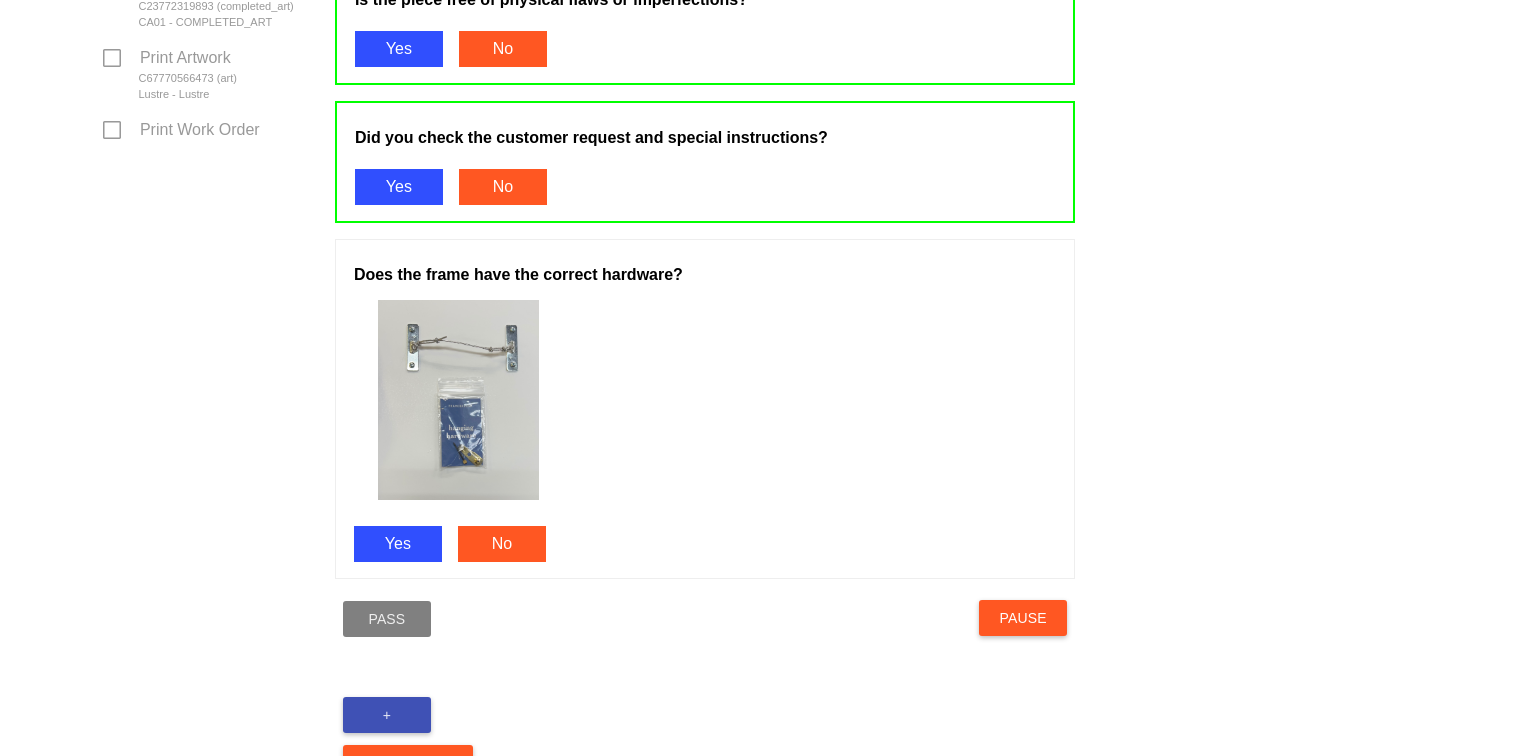 scroll, scrollTop: 1033, scrollLeft: 0, axis: vertical 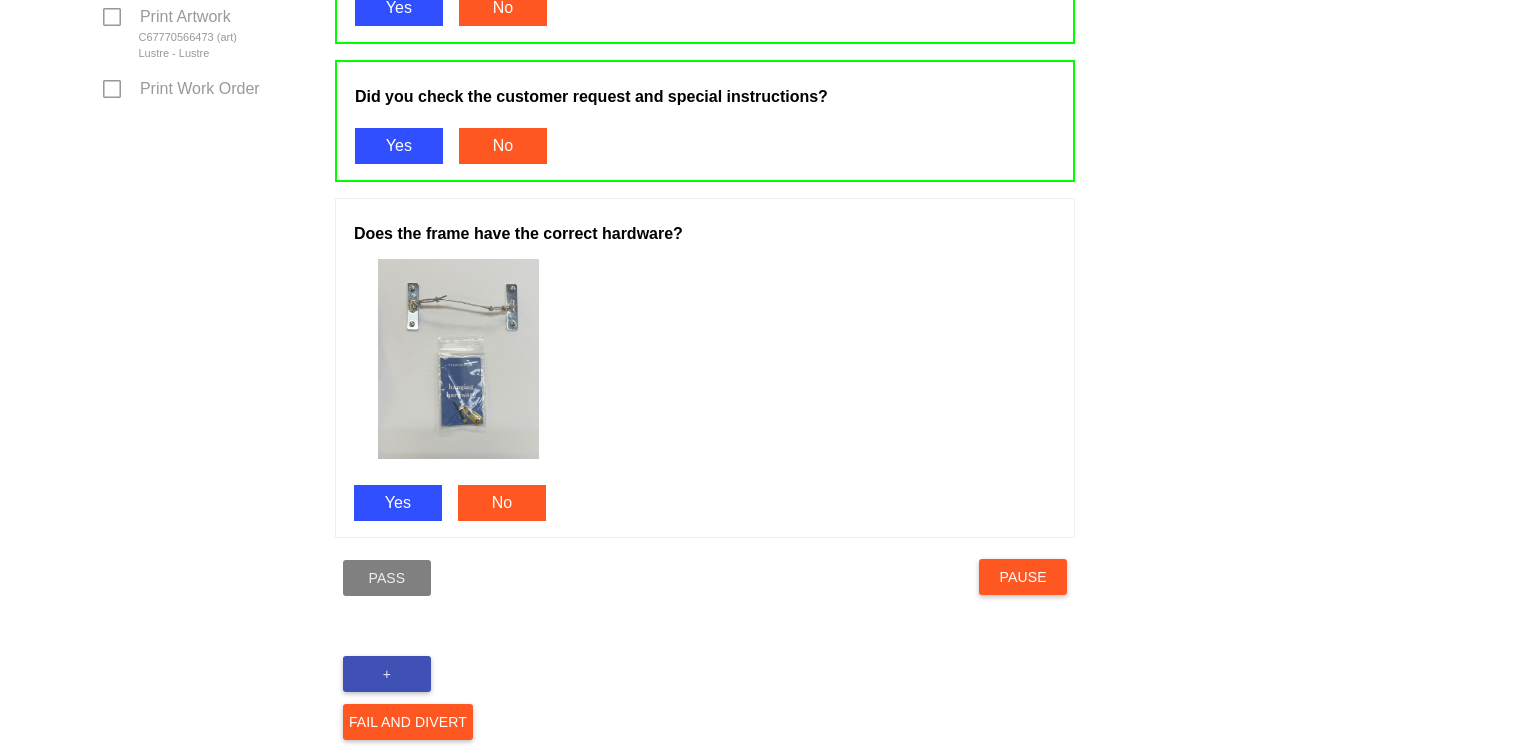 click on "Yes" at bounding box center [398, 503] 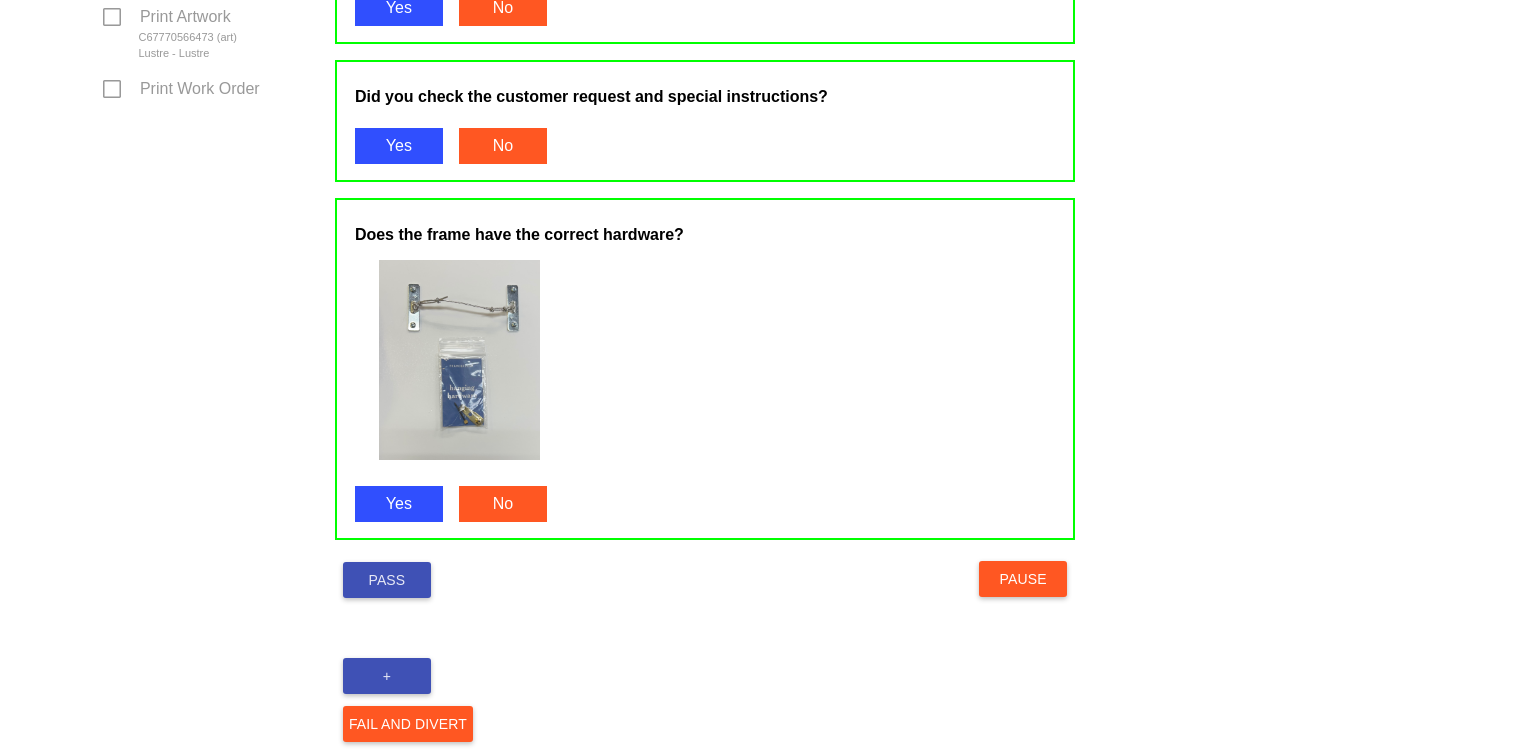 click on "Pass" at bounding box center [387, 580] 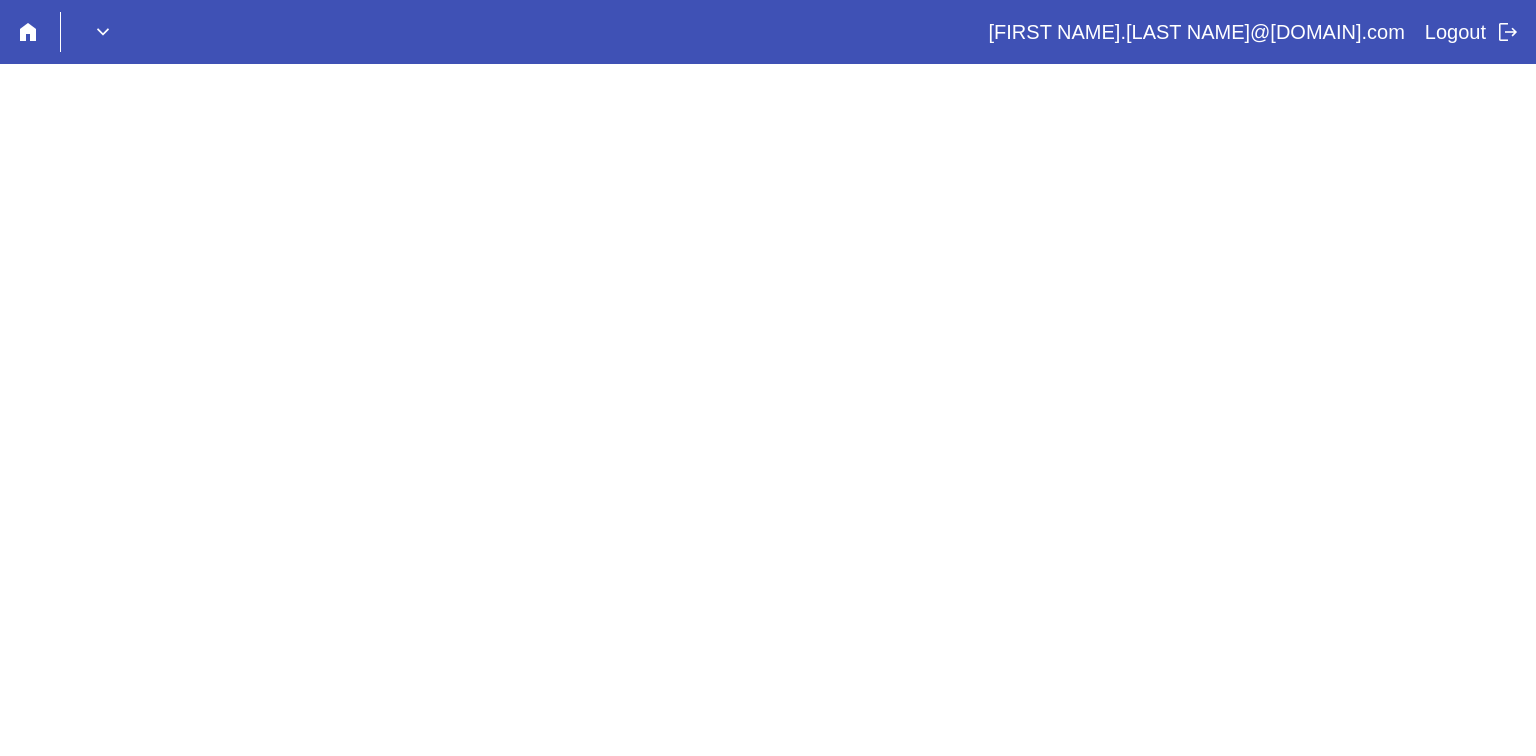 scroll, scrollTop: 0, scrollLeft: 0, axis: both 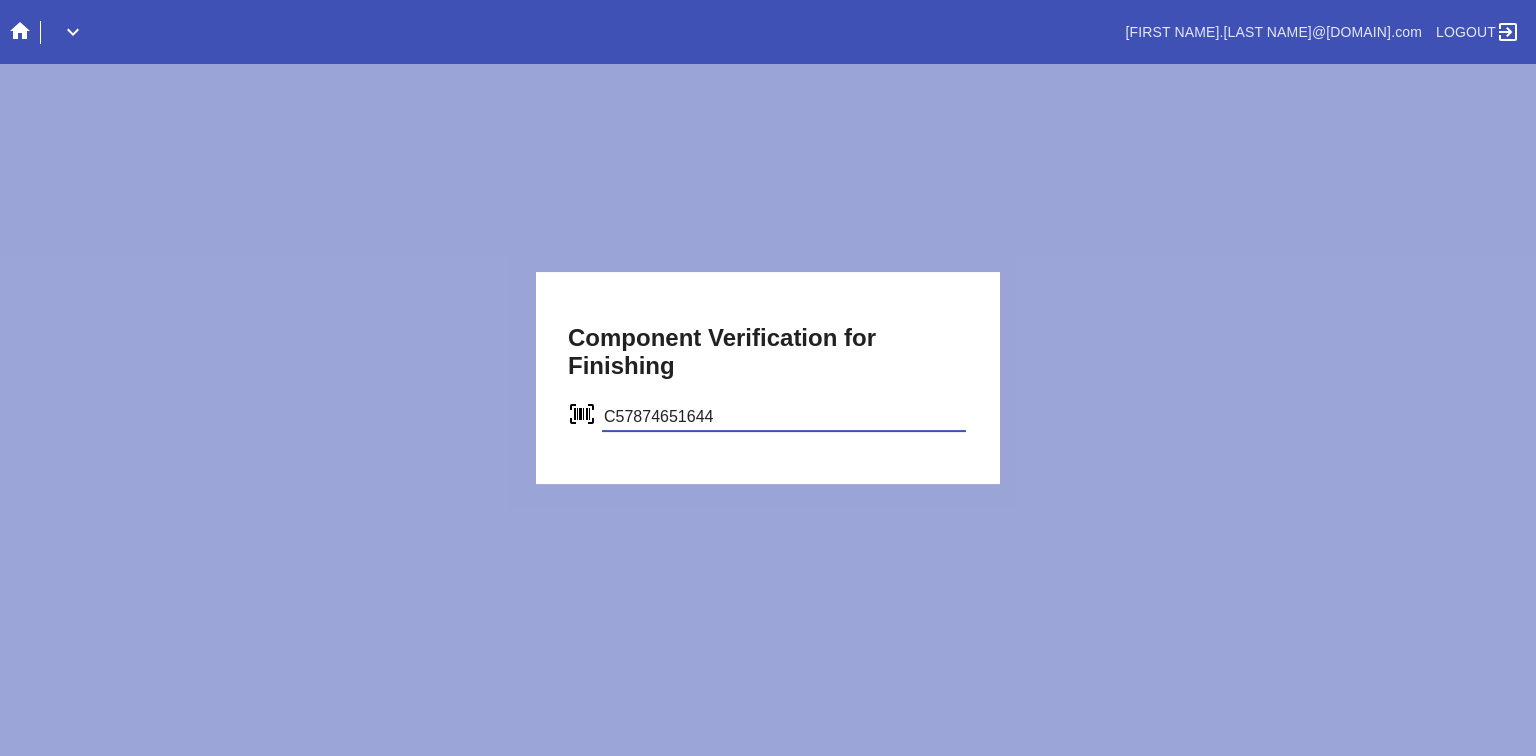 type on "C57874651644" 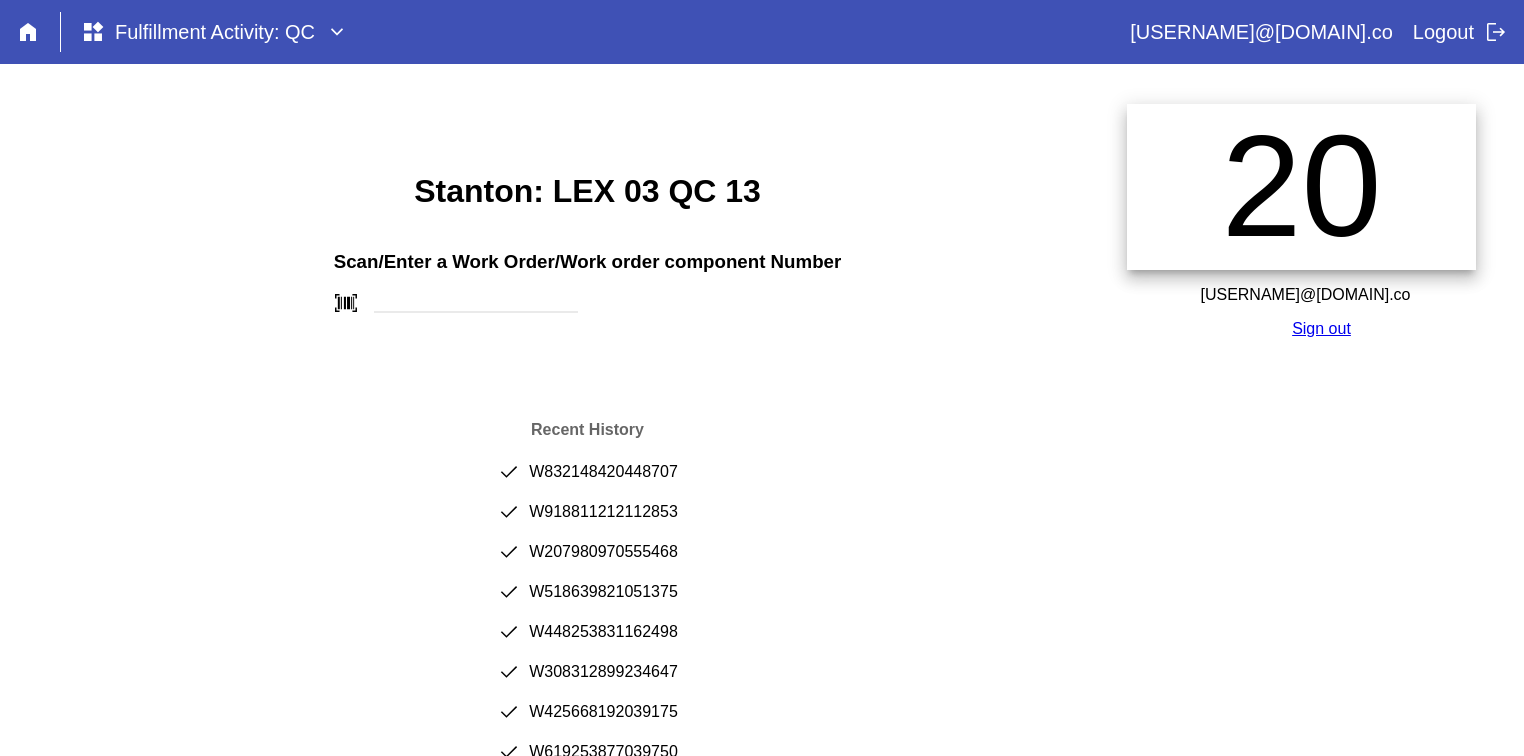 scroll, scrollTop: 0, scrollLeft: 0, axis: both 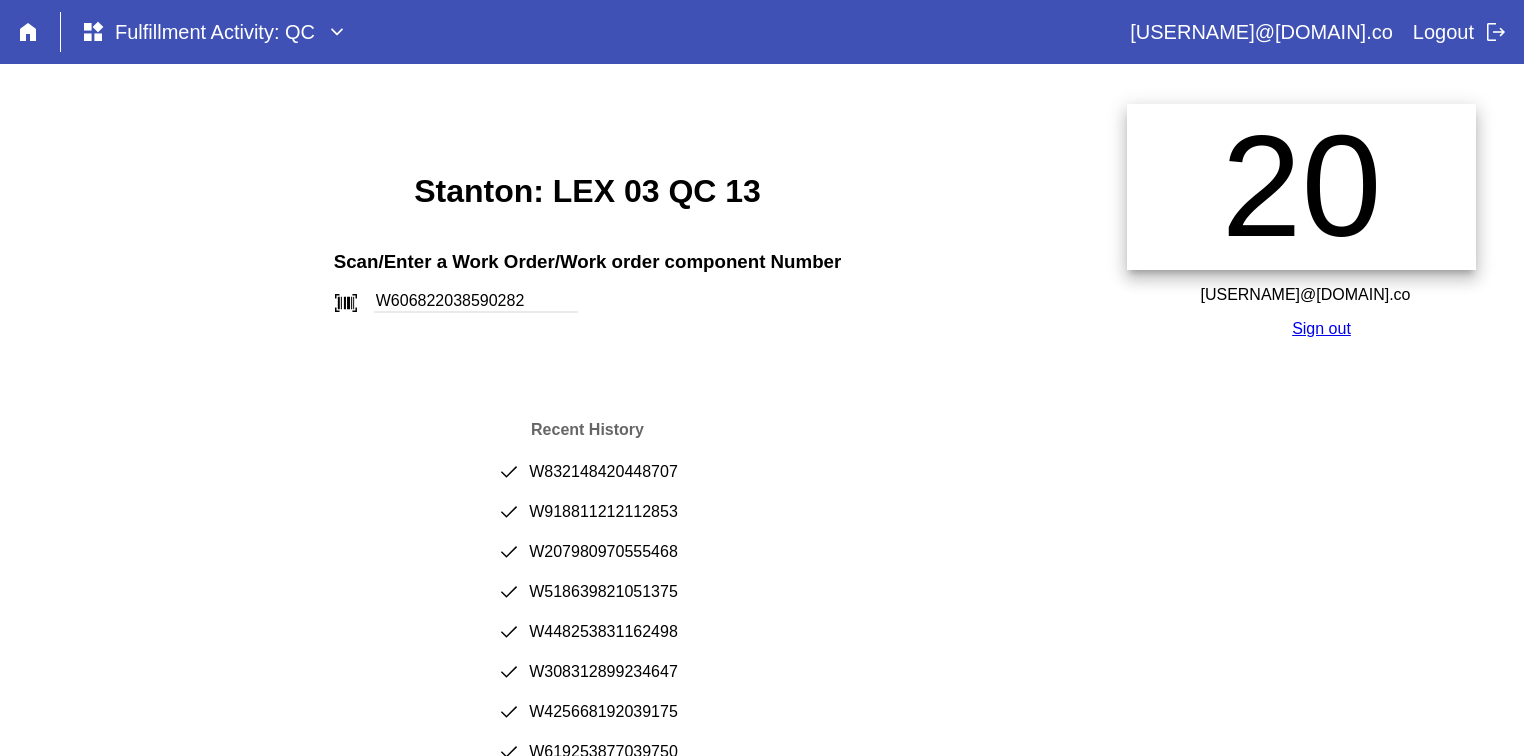 type on "W606822038590282" 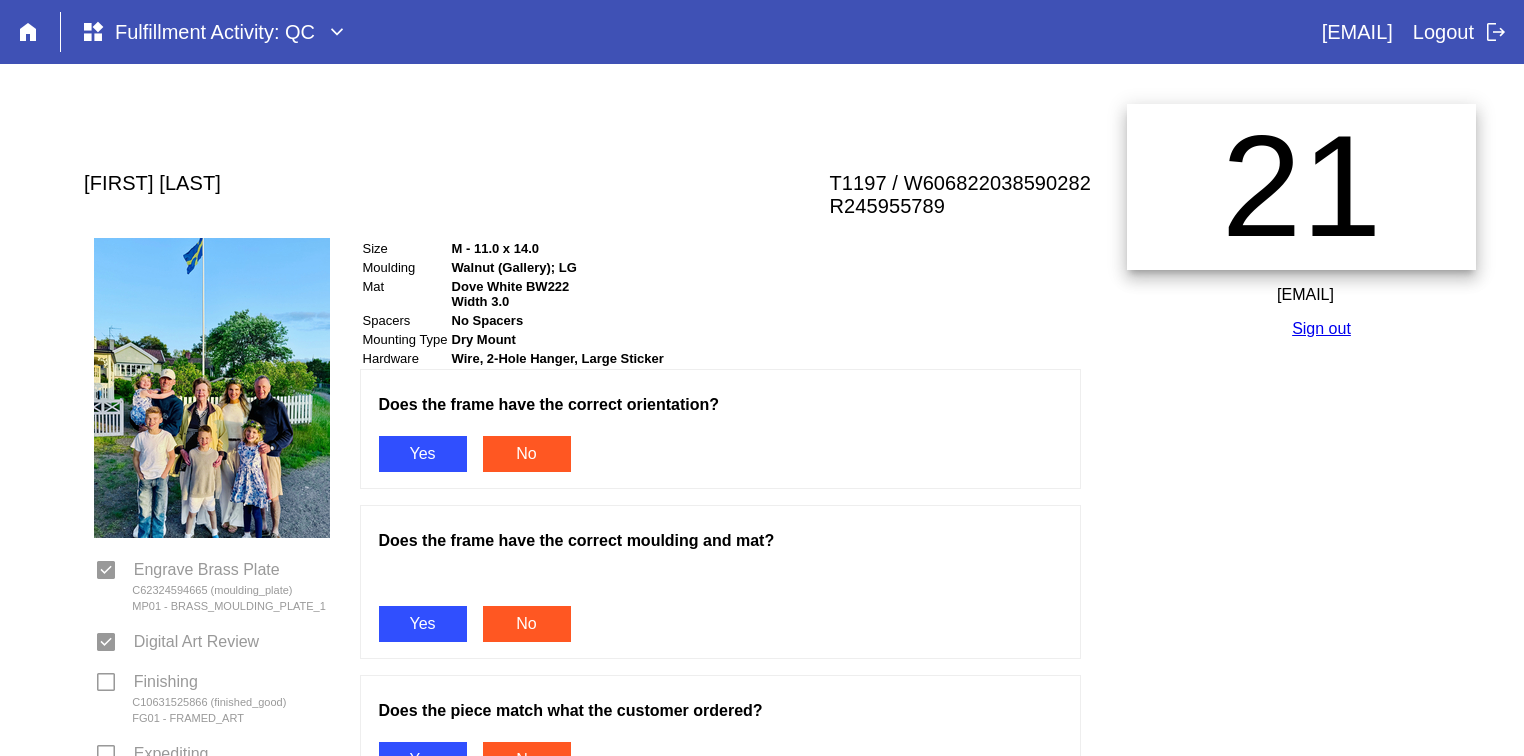 scroll, scrollTop: 0, scrollLeft: 0, axis: both 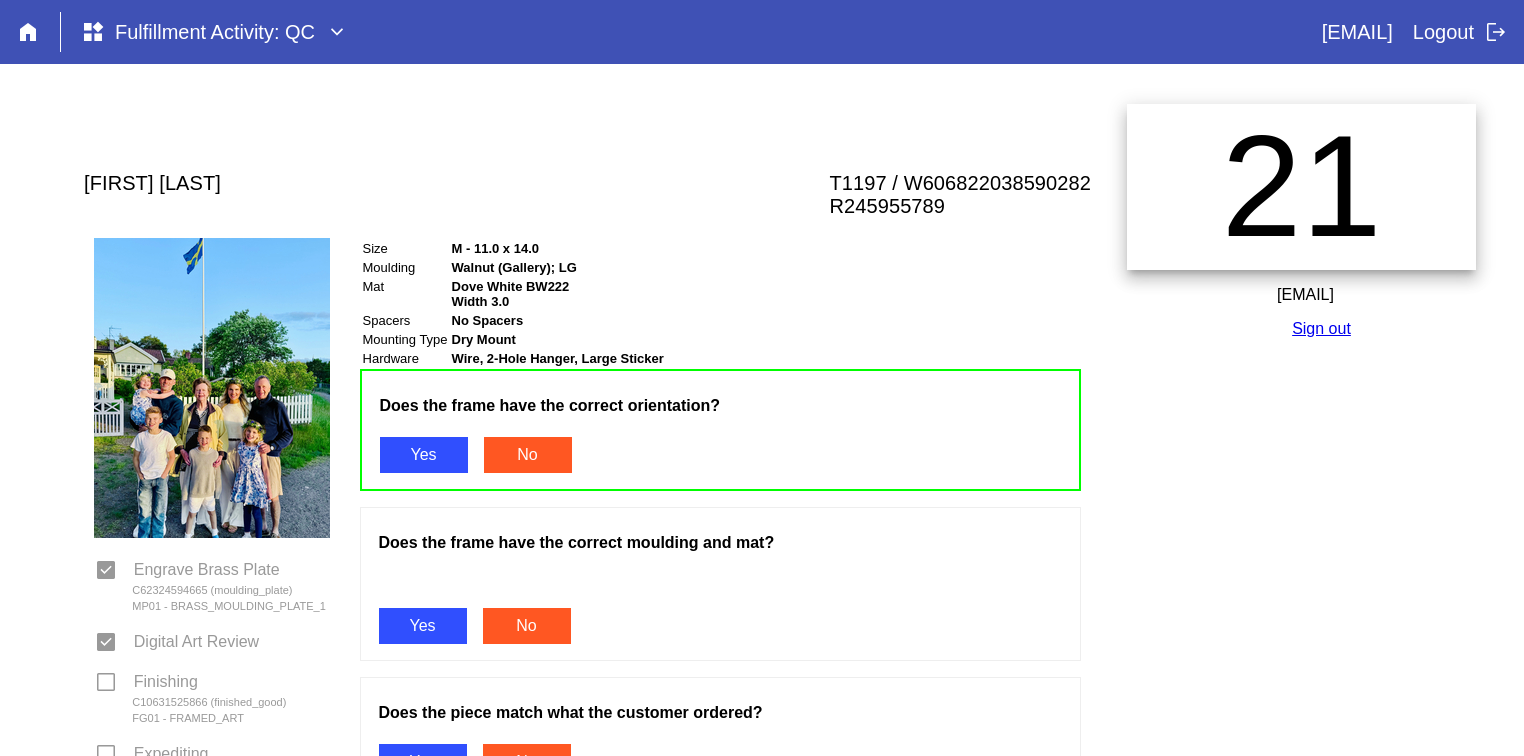click on "Yes" at bounding box center [423, 626] 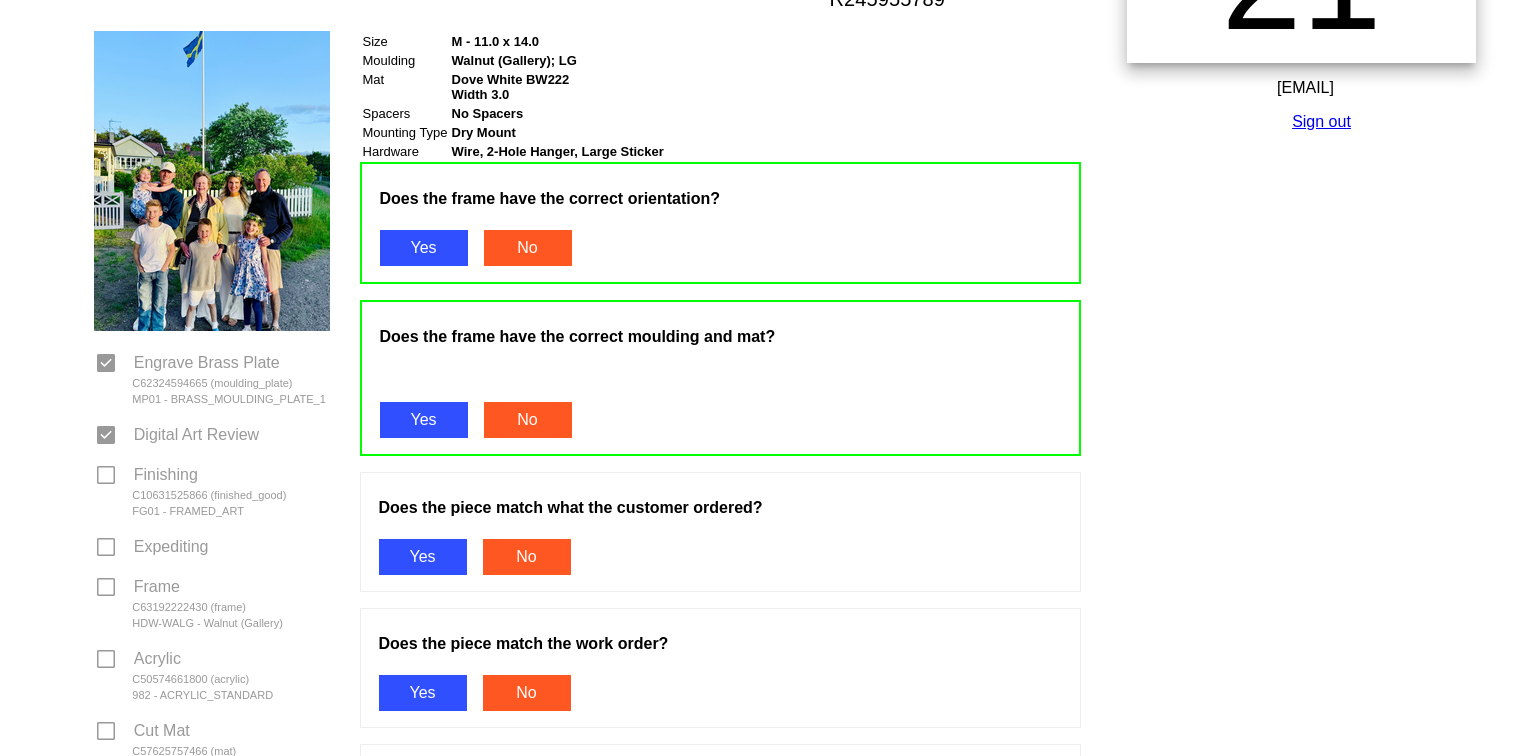 scroll, scrollTop: 376, scrollLeft: 0, axis: vertical 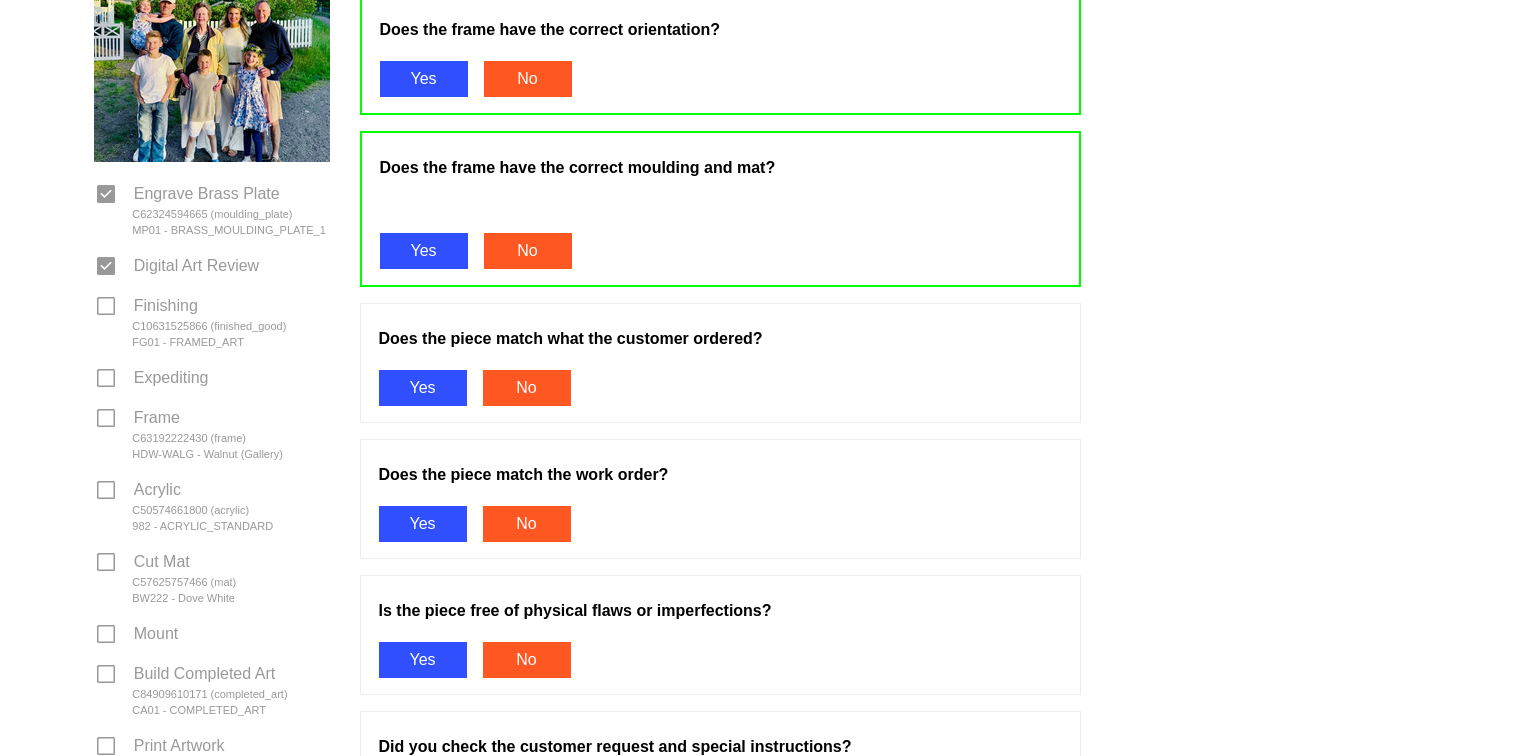 click on "Yes" at bounding box center (423, 388) 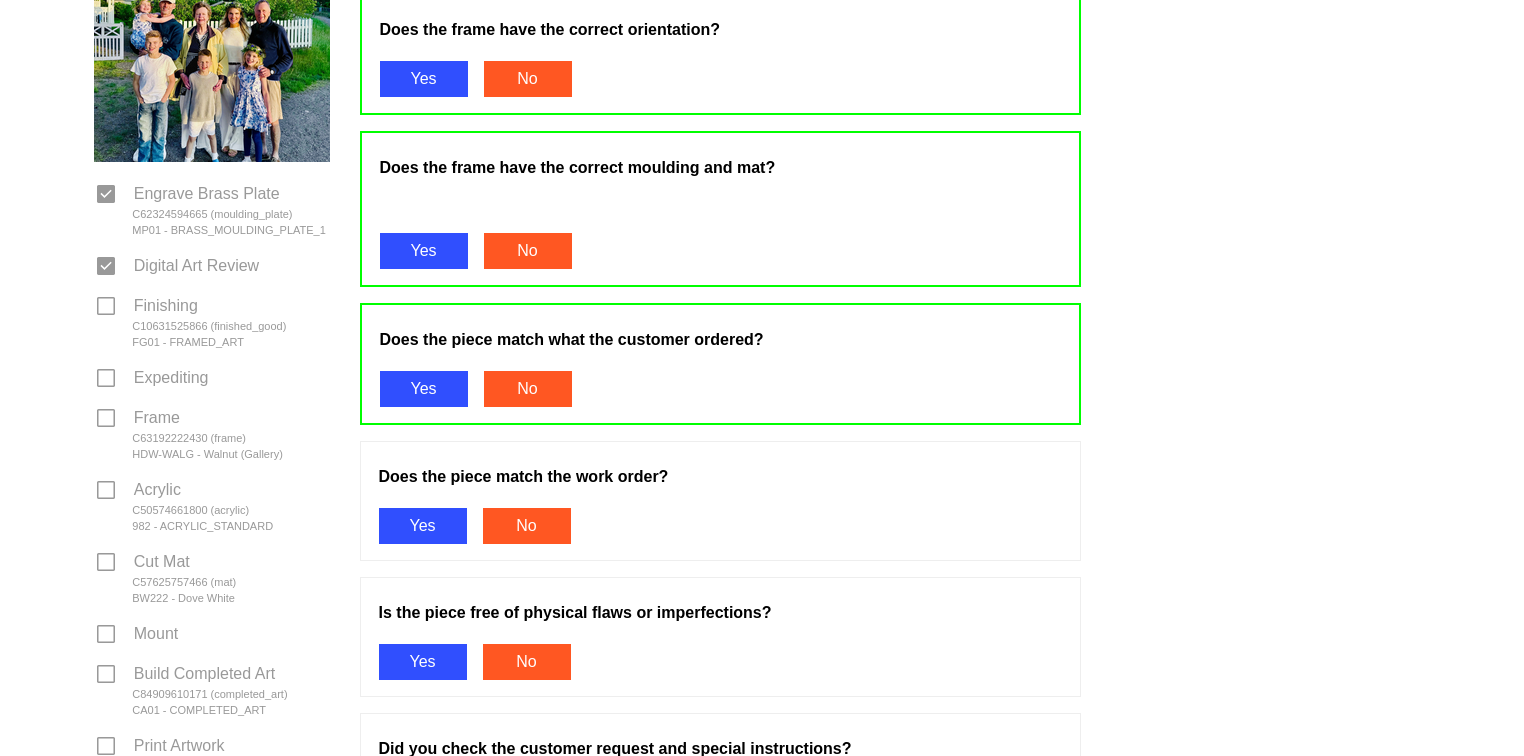 click on "Yes" at bounding box center (423, 526) 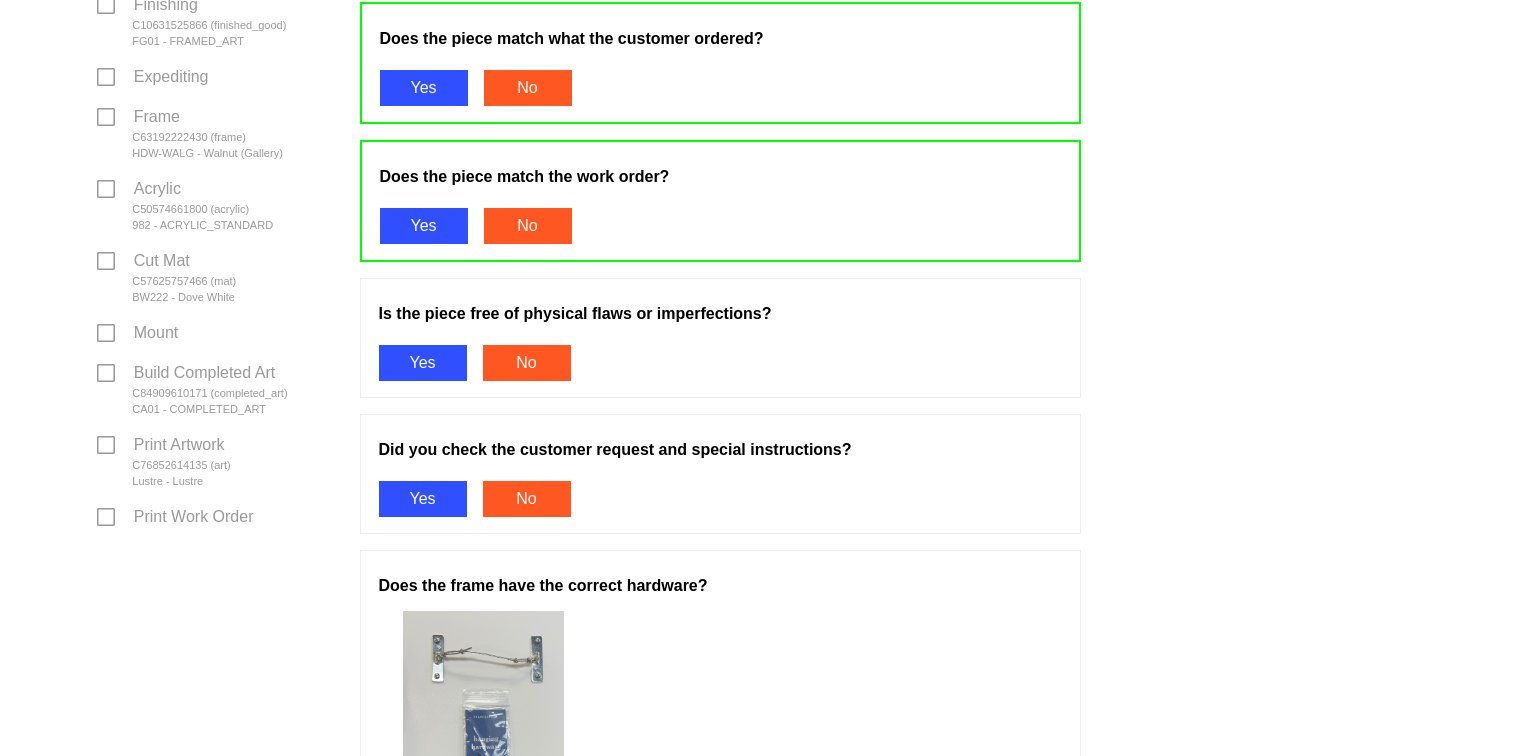 click on "Yes" at bounding box center (423, 363) 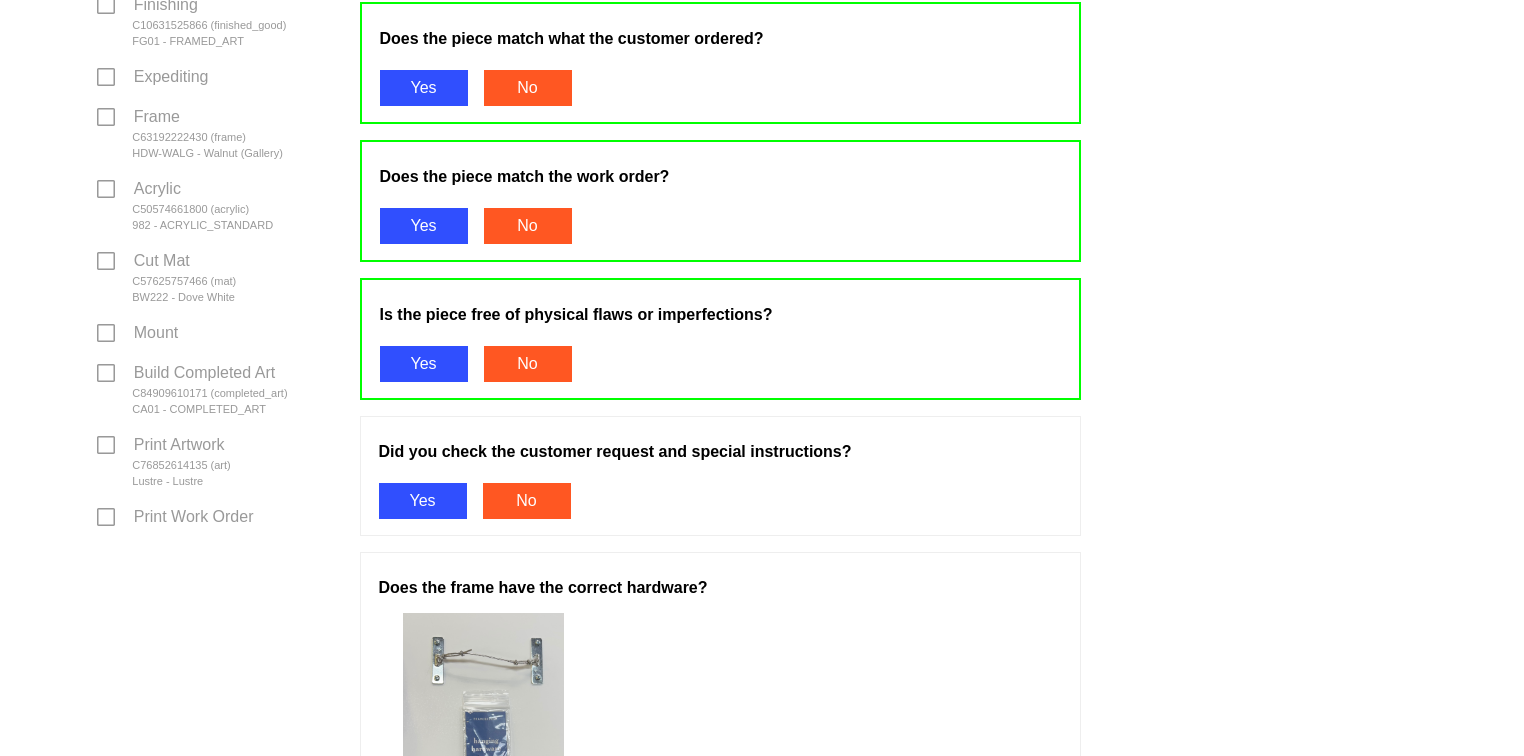 click on "Yes" at bounding box center [423, 501] 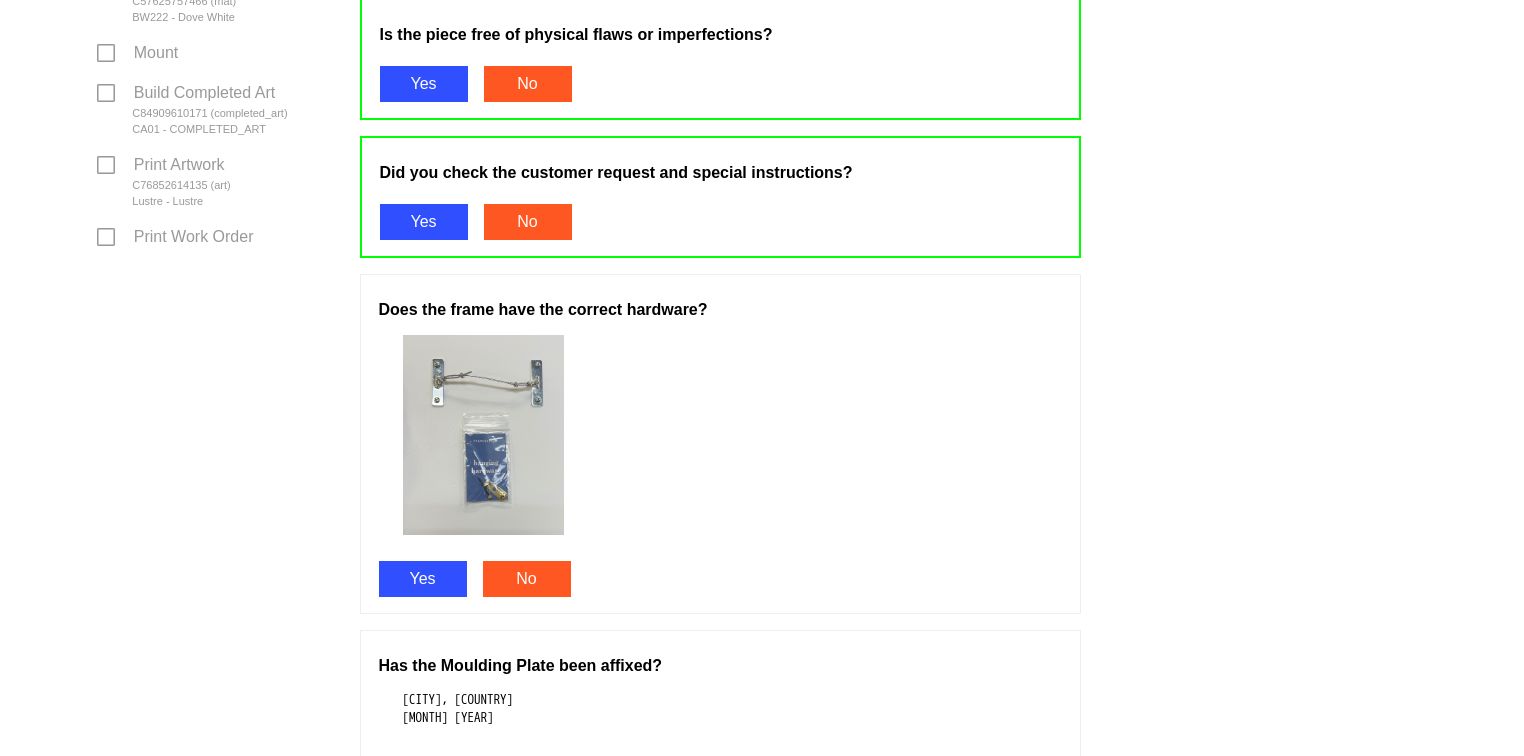 click on "Yes" at bounding box center [423, 579] 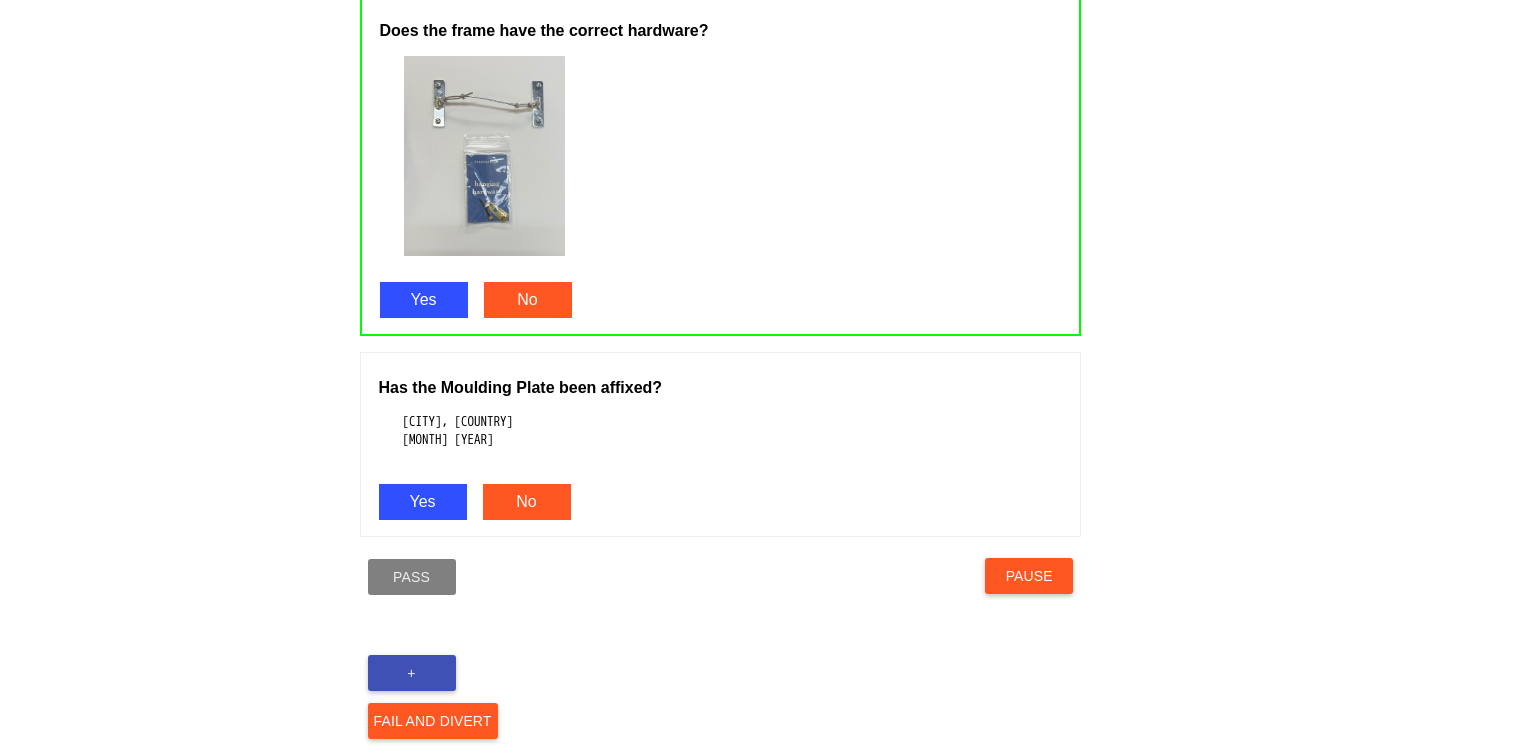 scroll, scrollTop: 1239, scrollLeft: 0, axis: vertical 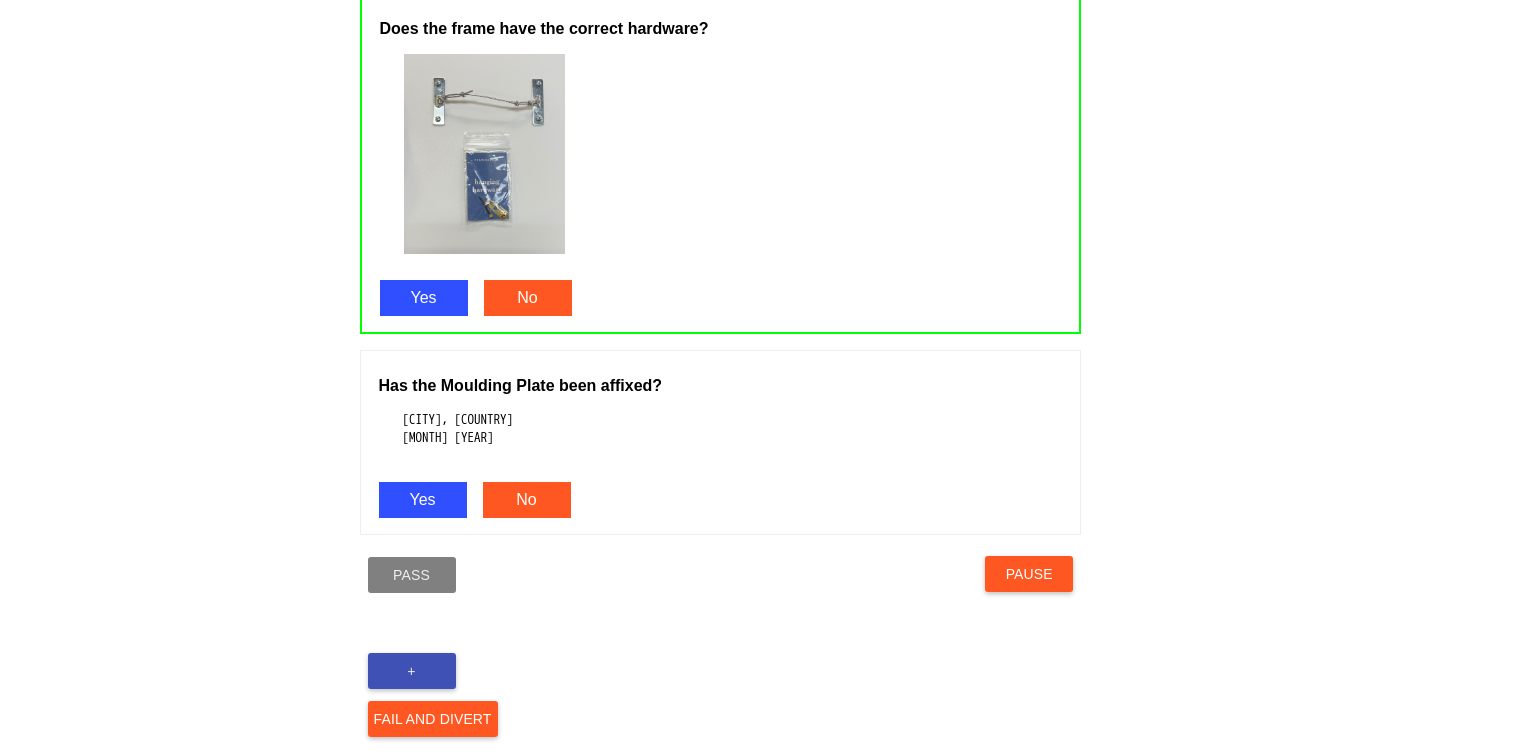click on "Yes" at bounding box center [423, 500] 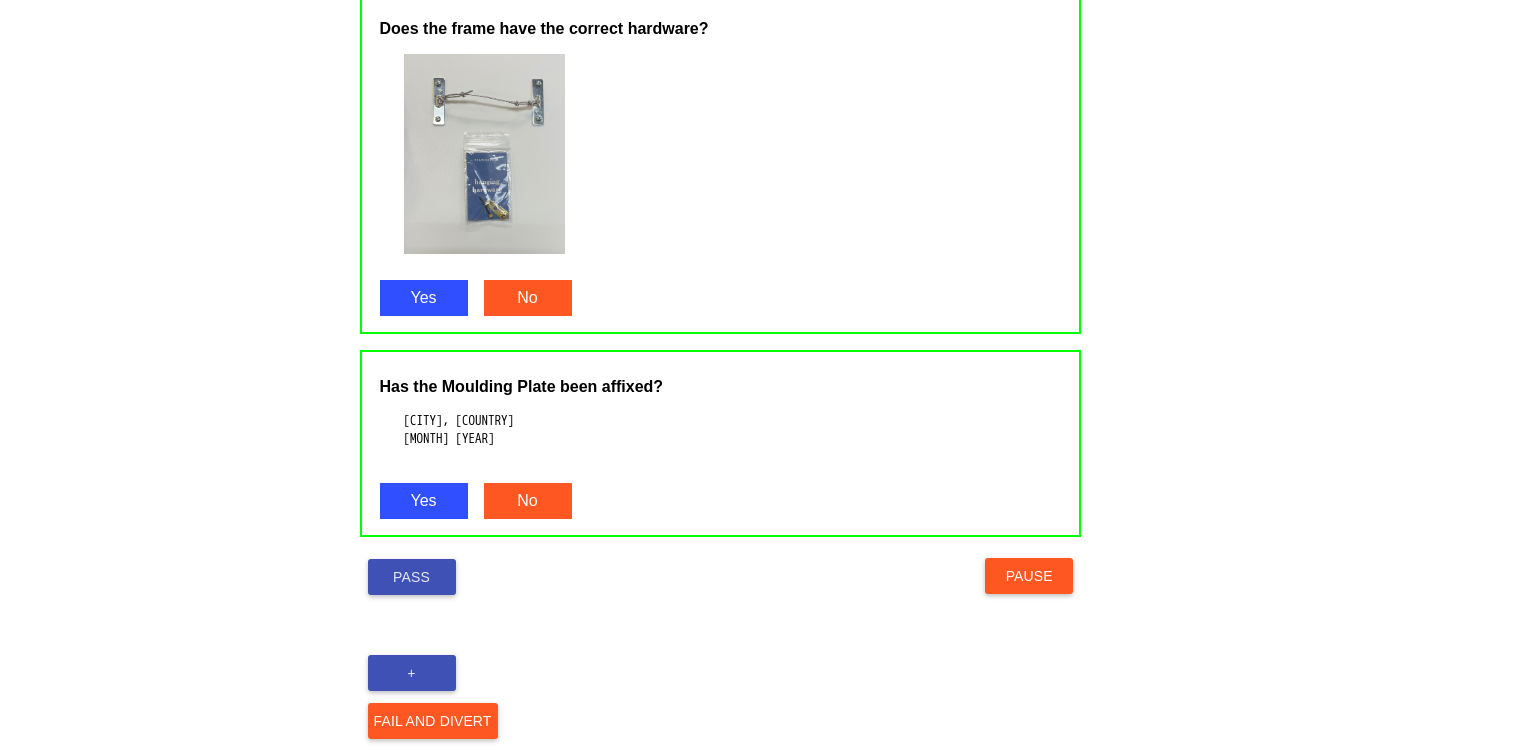 click on "Pass" at bounding box center [412, 577] 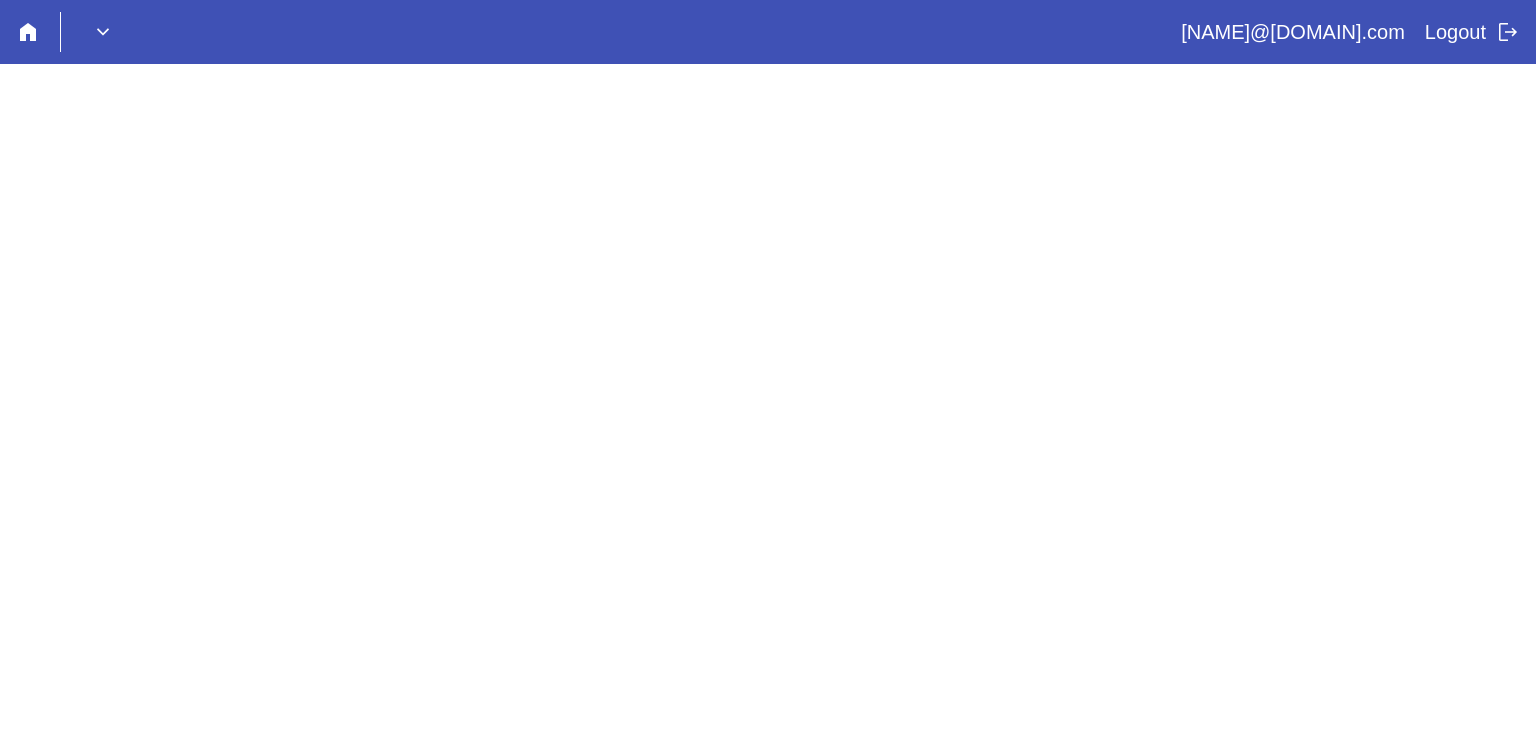 scroll, scrollTop: 0, scrollLeft: 0, axis: both 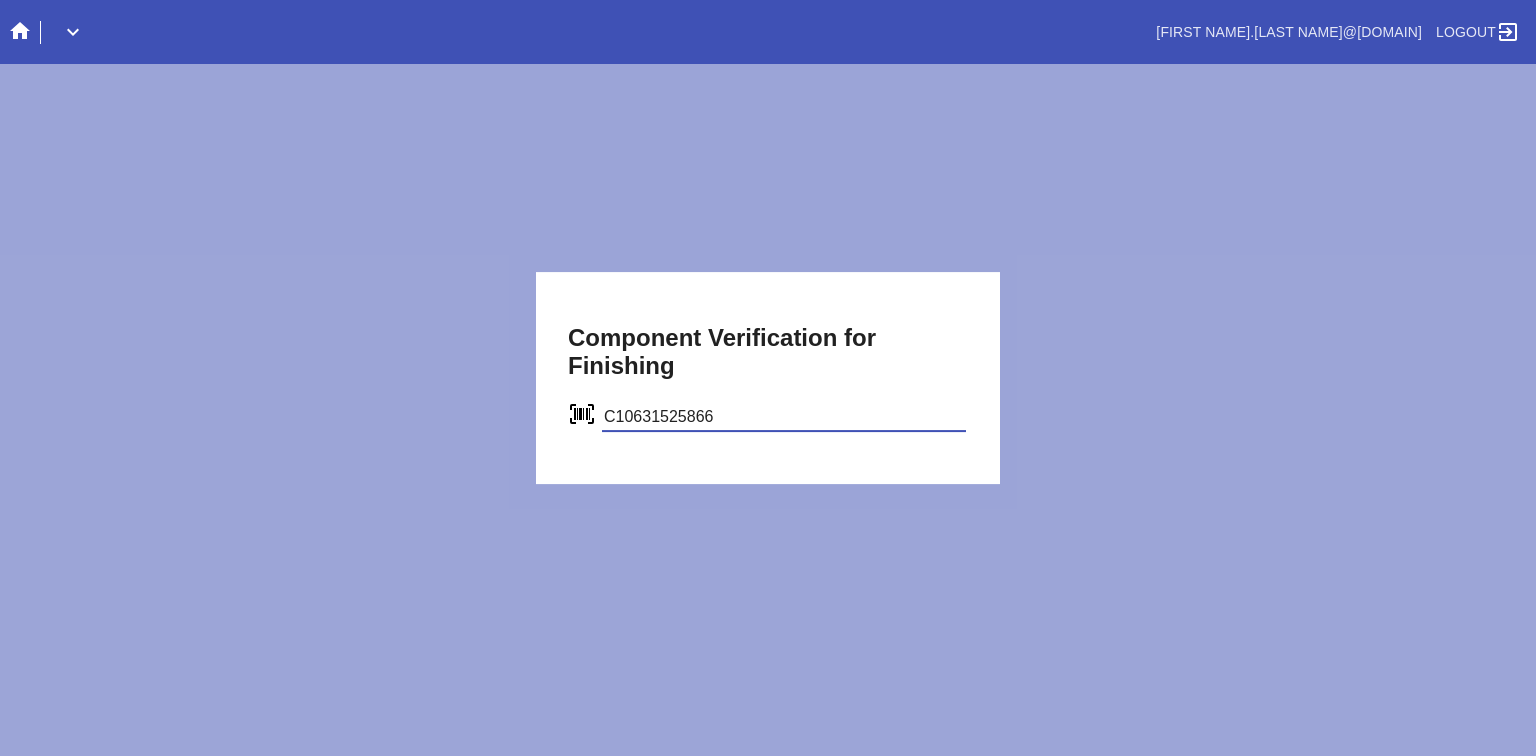 type on "C10631525866" 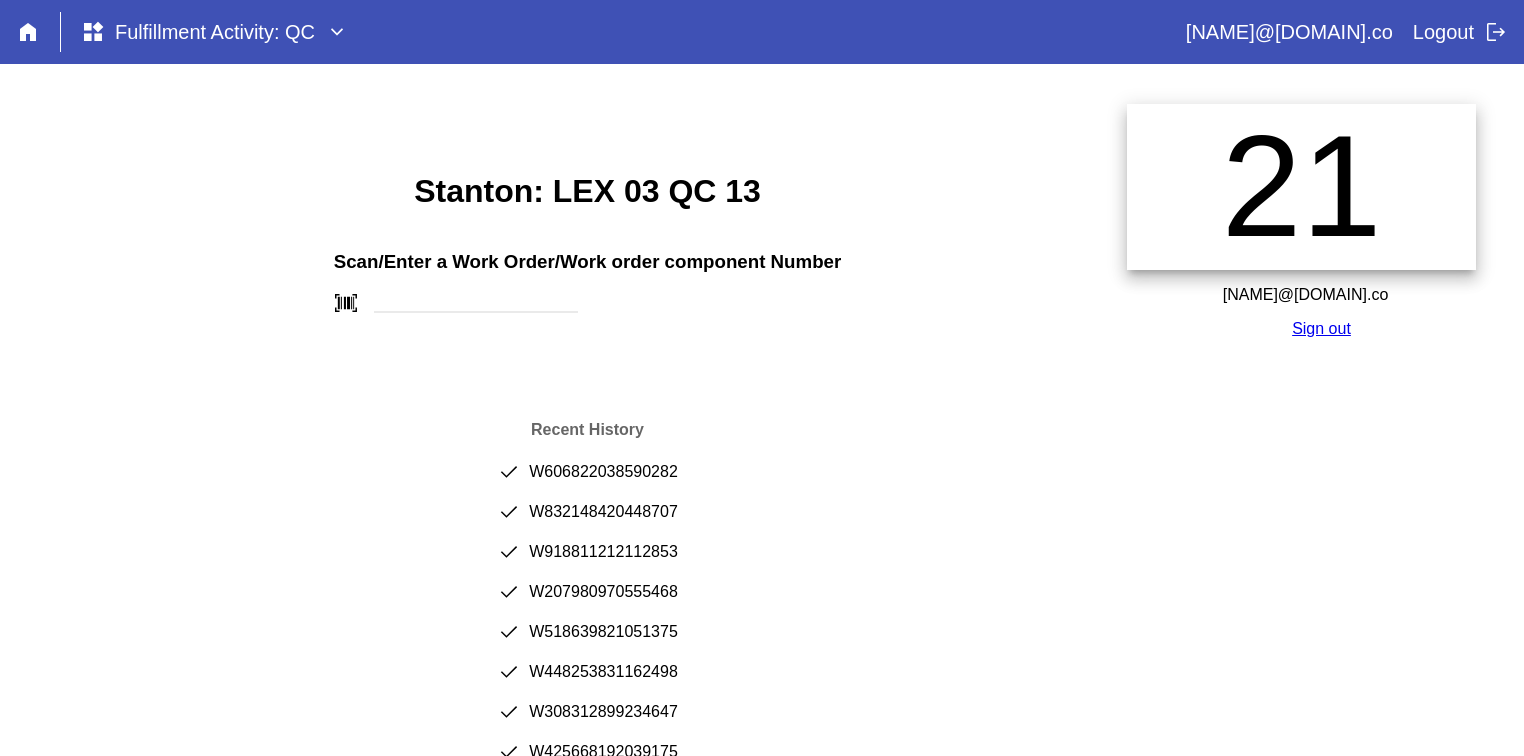 scroll, scrollTop: 0, scrollLeft: 0, axis: both 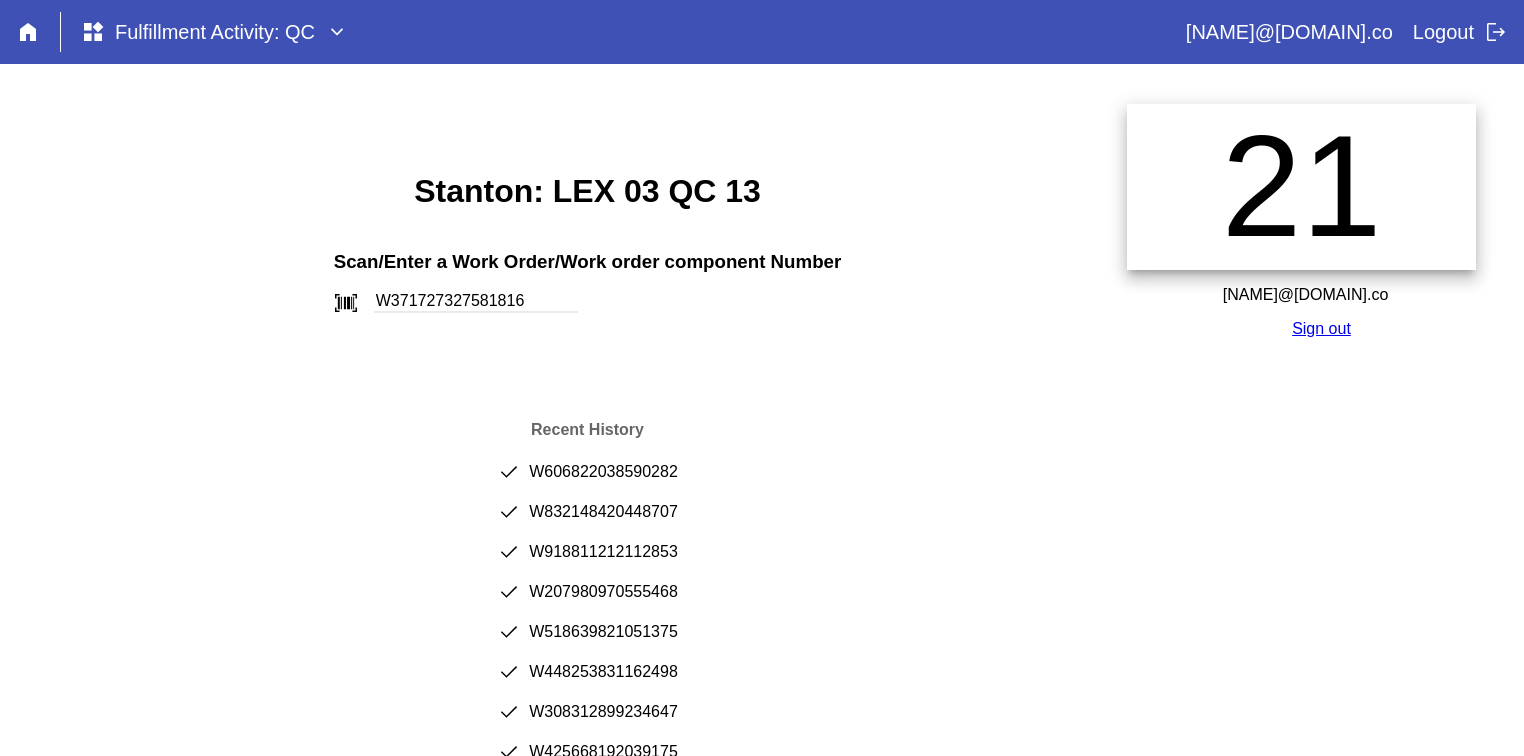 type on "W371727327581816" 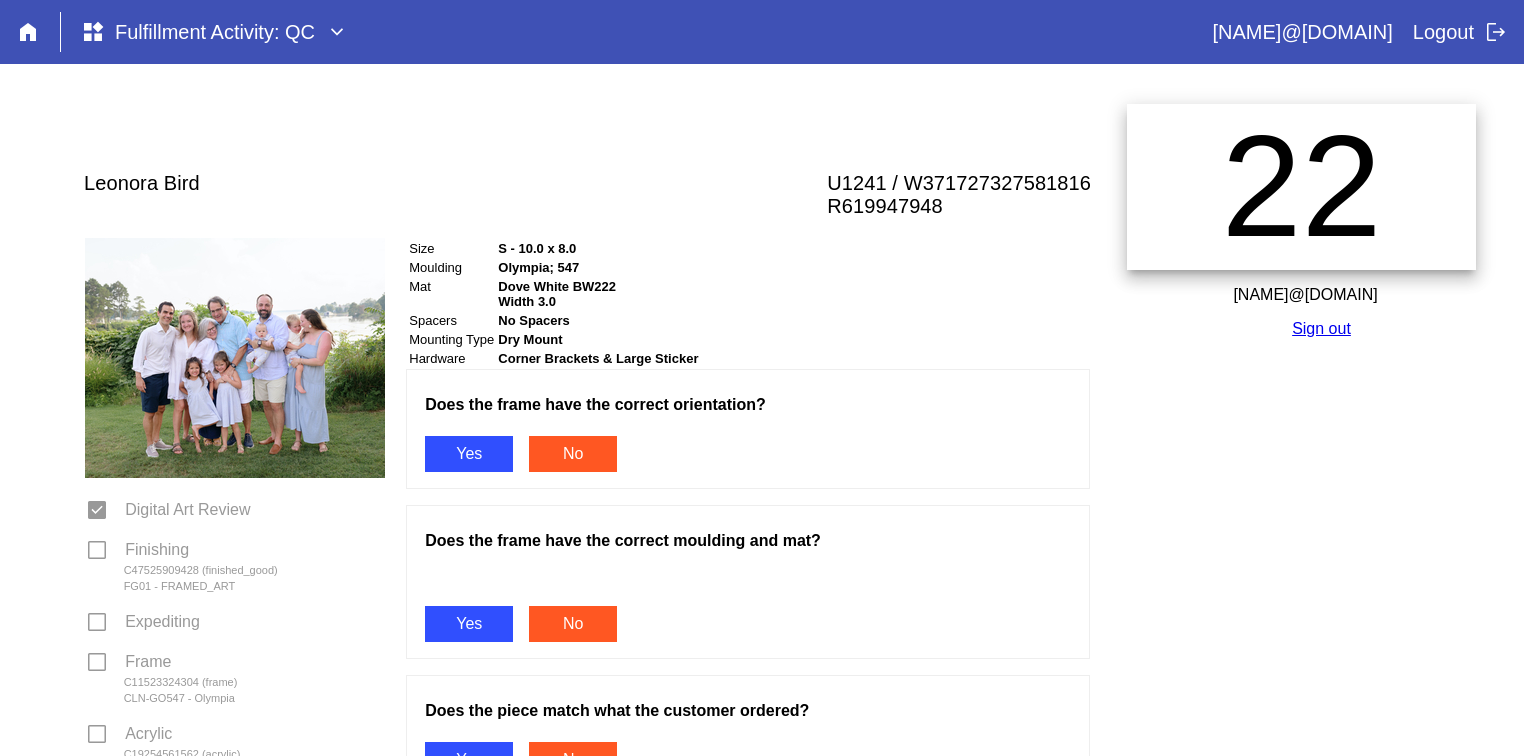 scroll, scrollTop: 0, scrollLeft: 0, axis: both 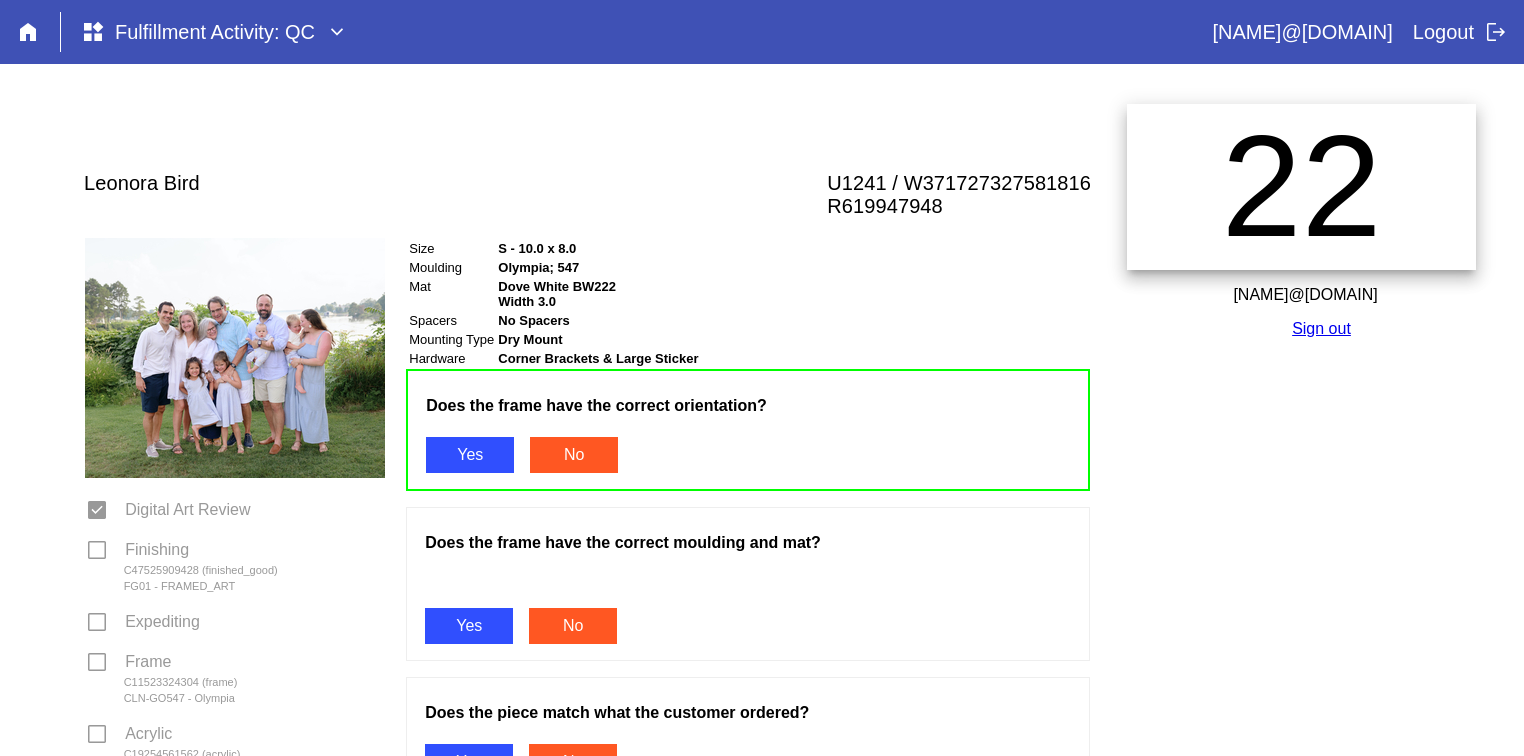 click on "Yes" at bounding box center (469, 626) 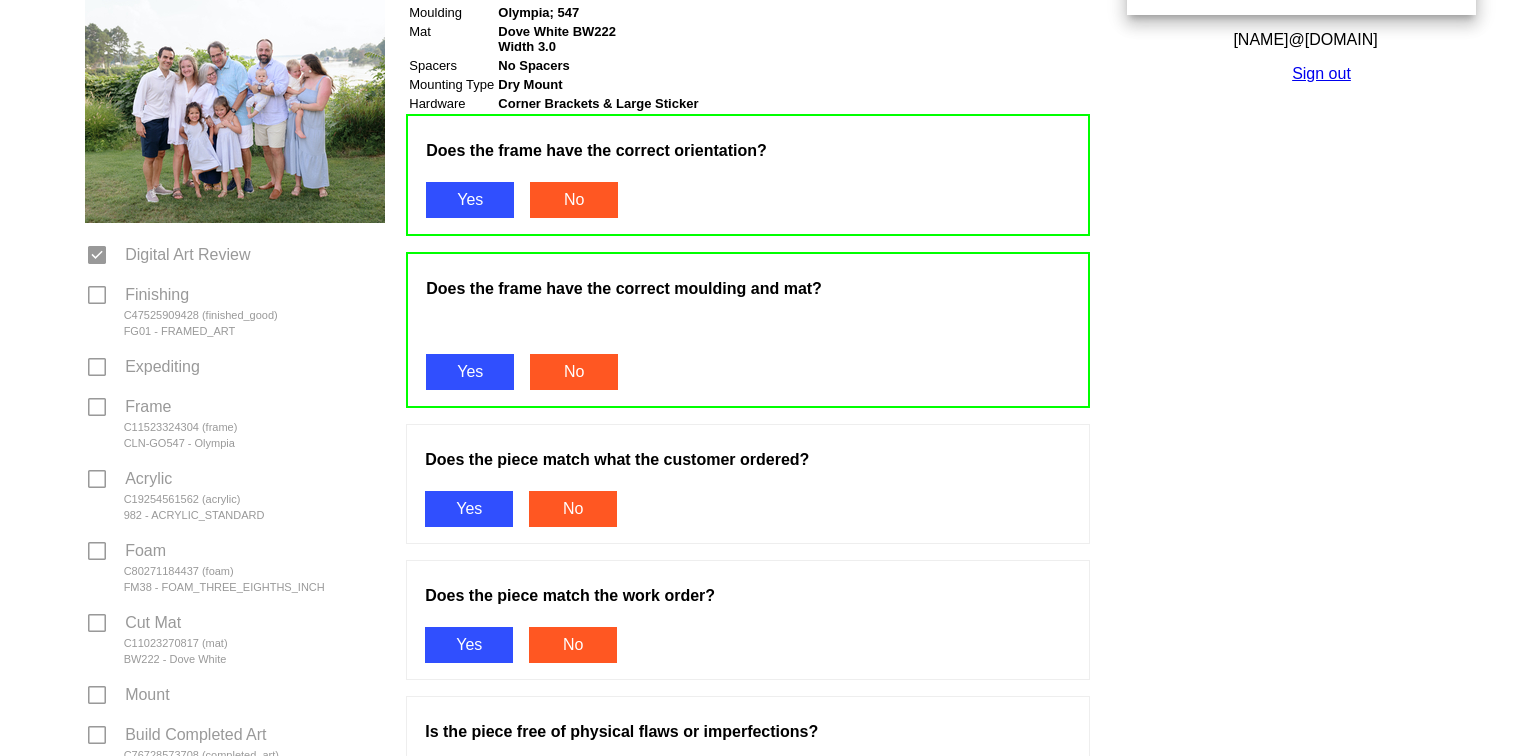 click on "Yes" at bounding box center [469, 509] 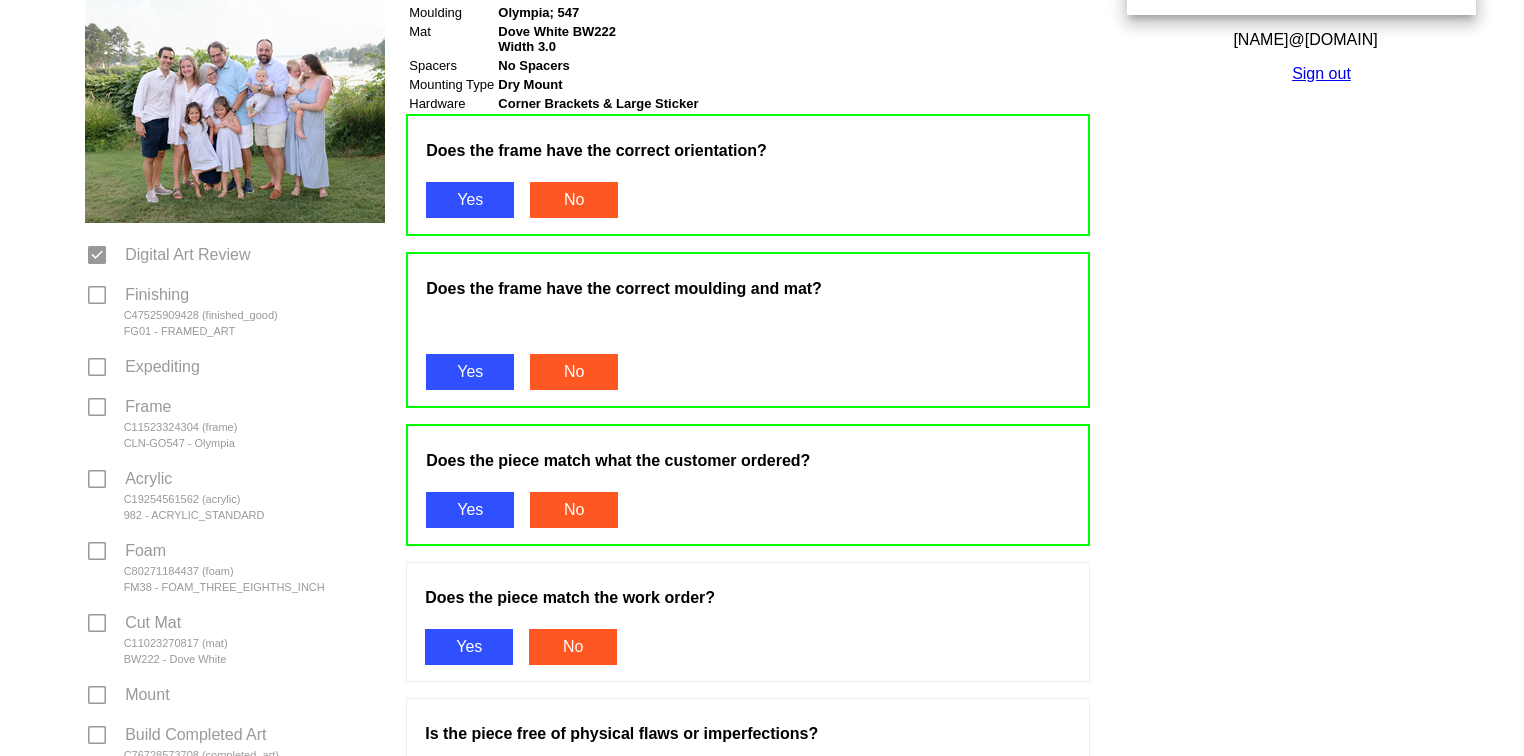 click on "Yes" at bounding box center [469, 647] 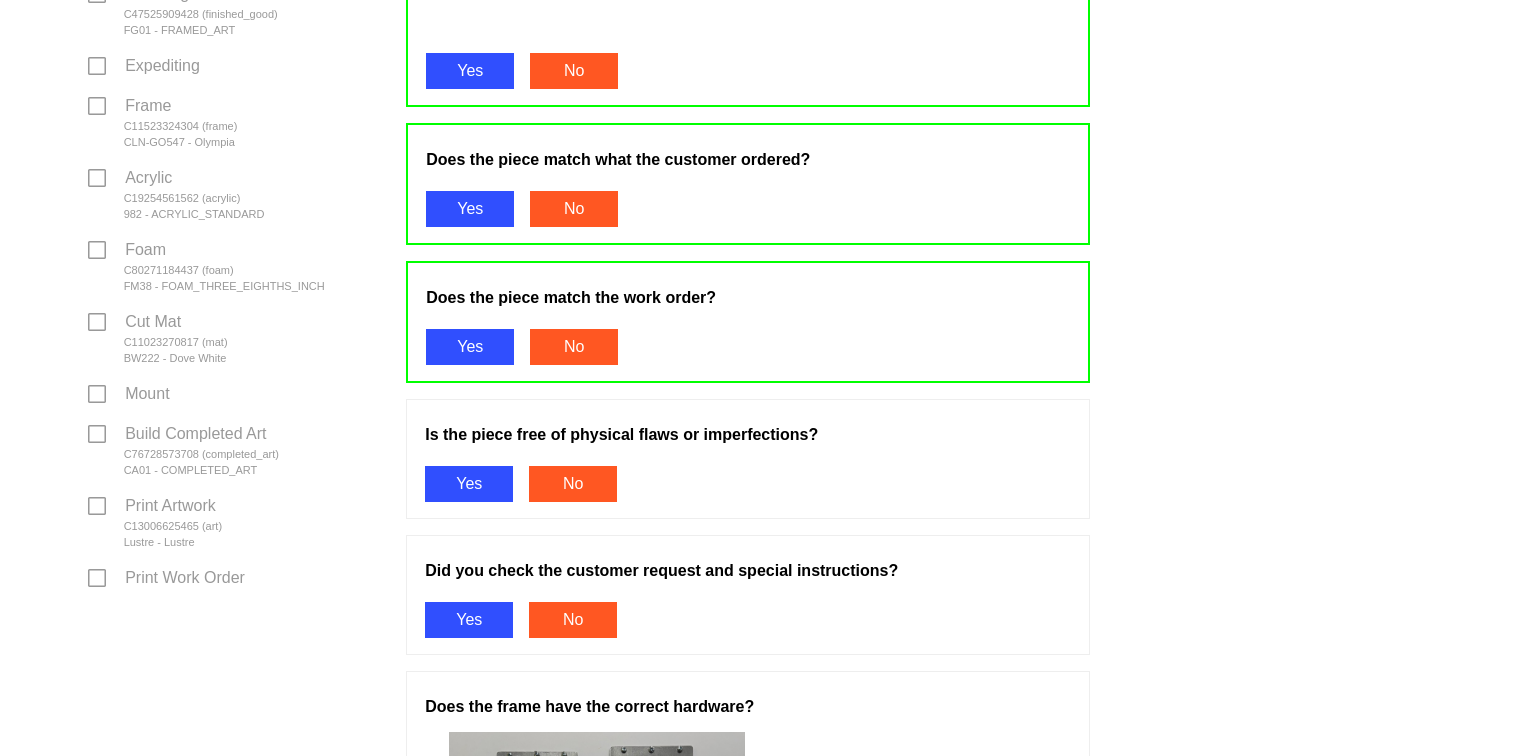 click on "Yes" at bounding box center [469, 484] 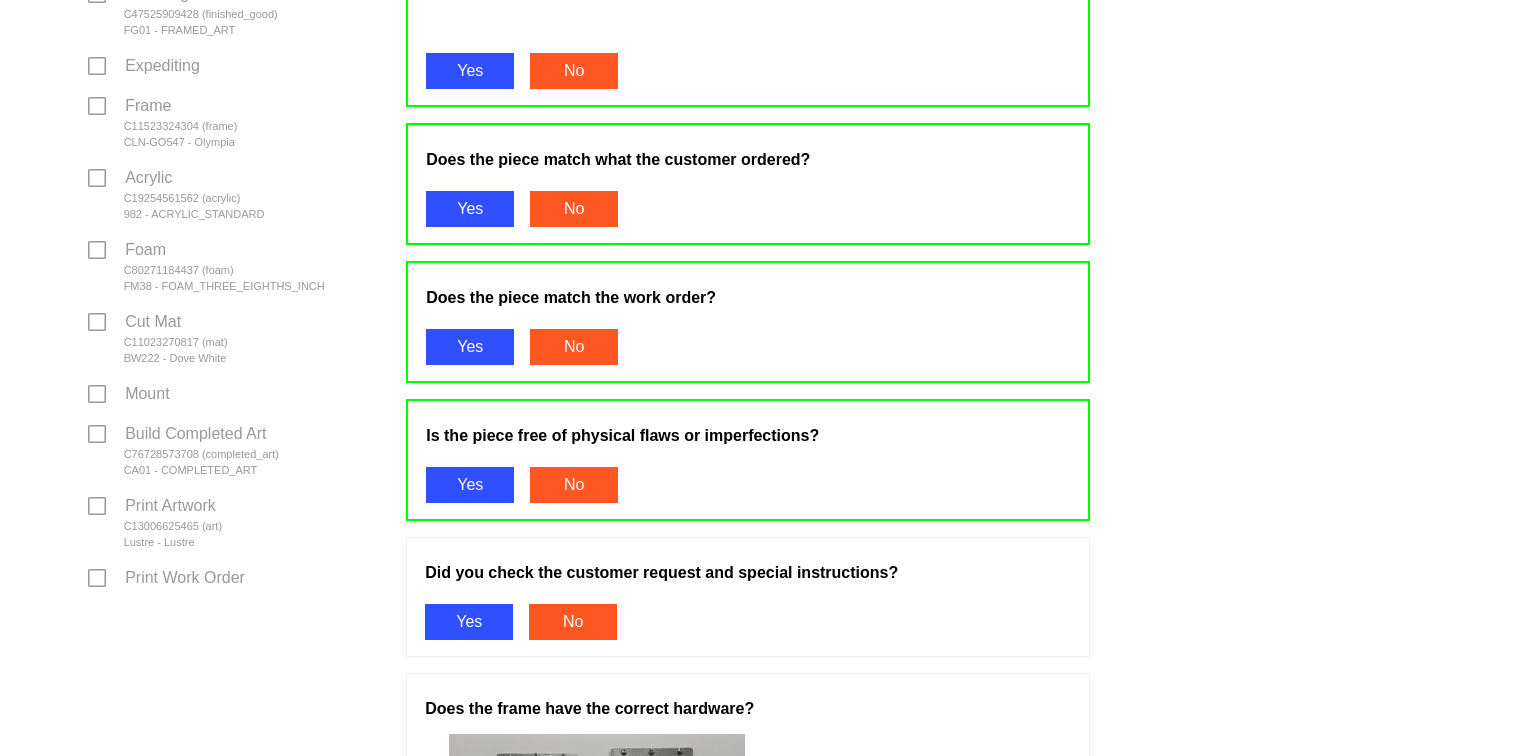 click on "Yes" at bounding box center [469, 622] 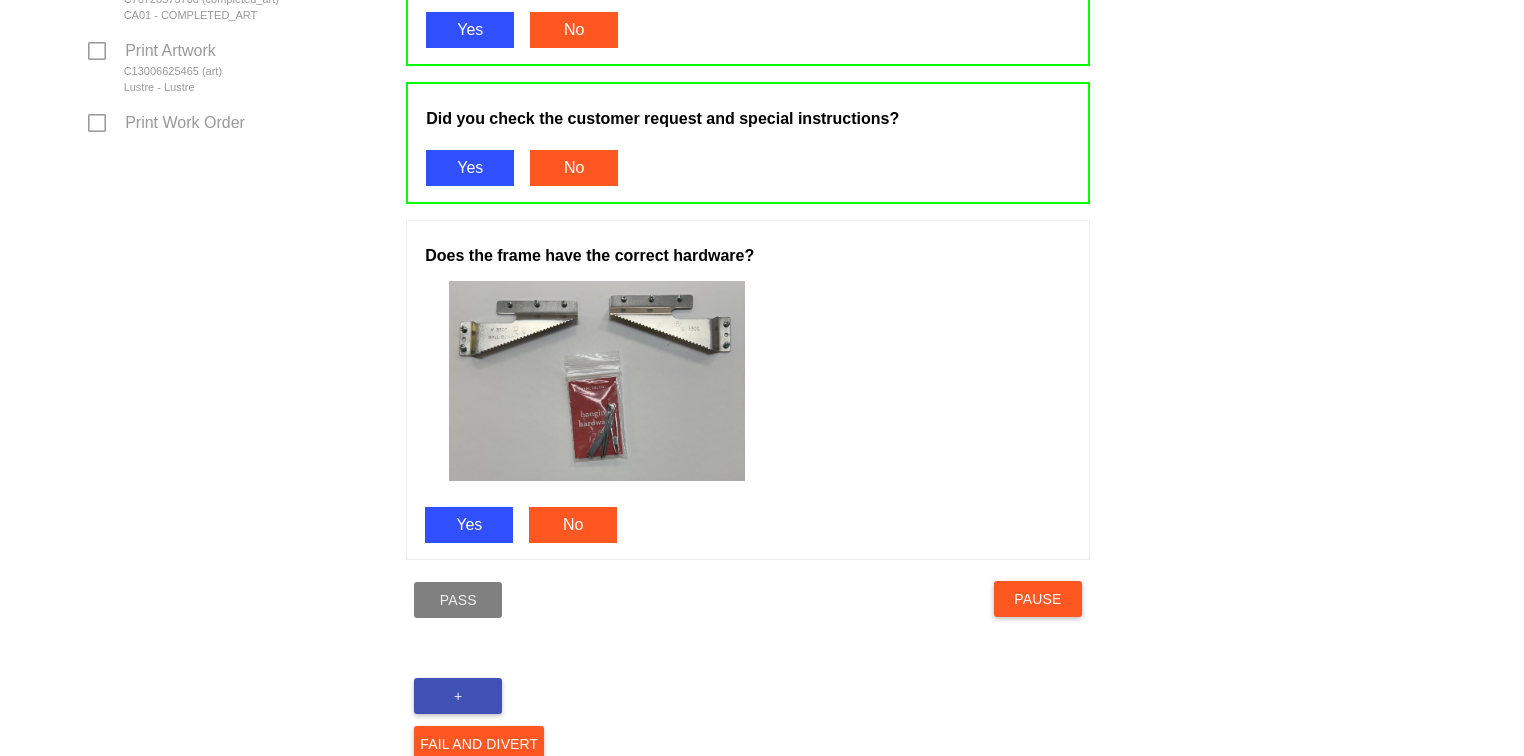 scroll, scrollTop: 1013, scrollLeft: 0, axis: vertical 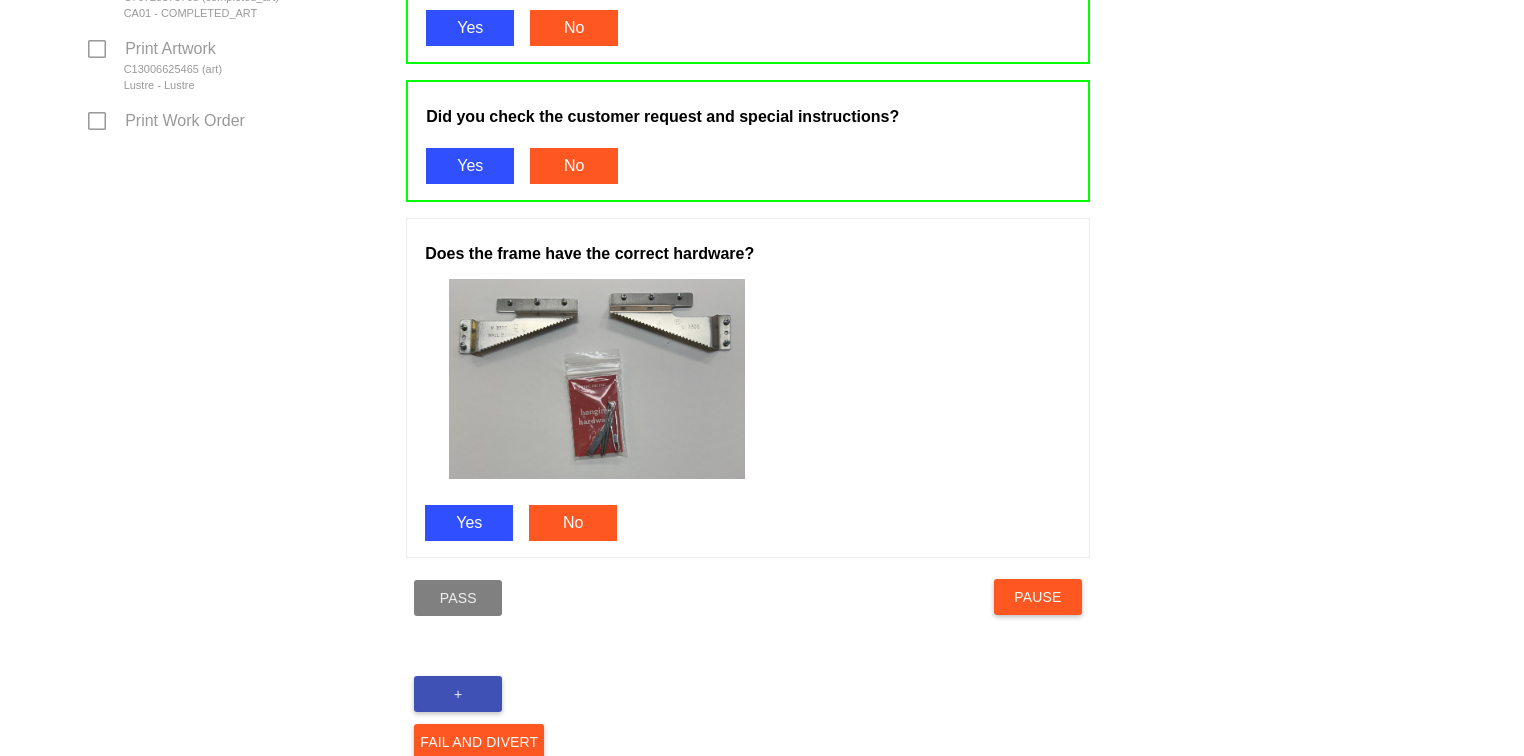 click on "Yes" at bounding box center [469, 523] 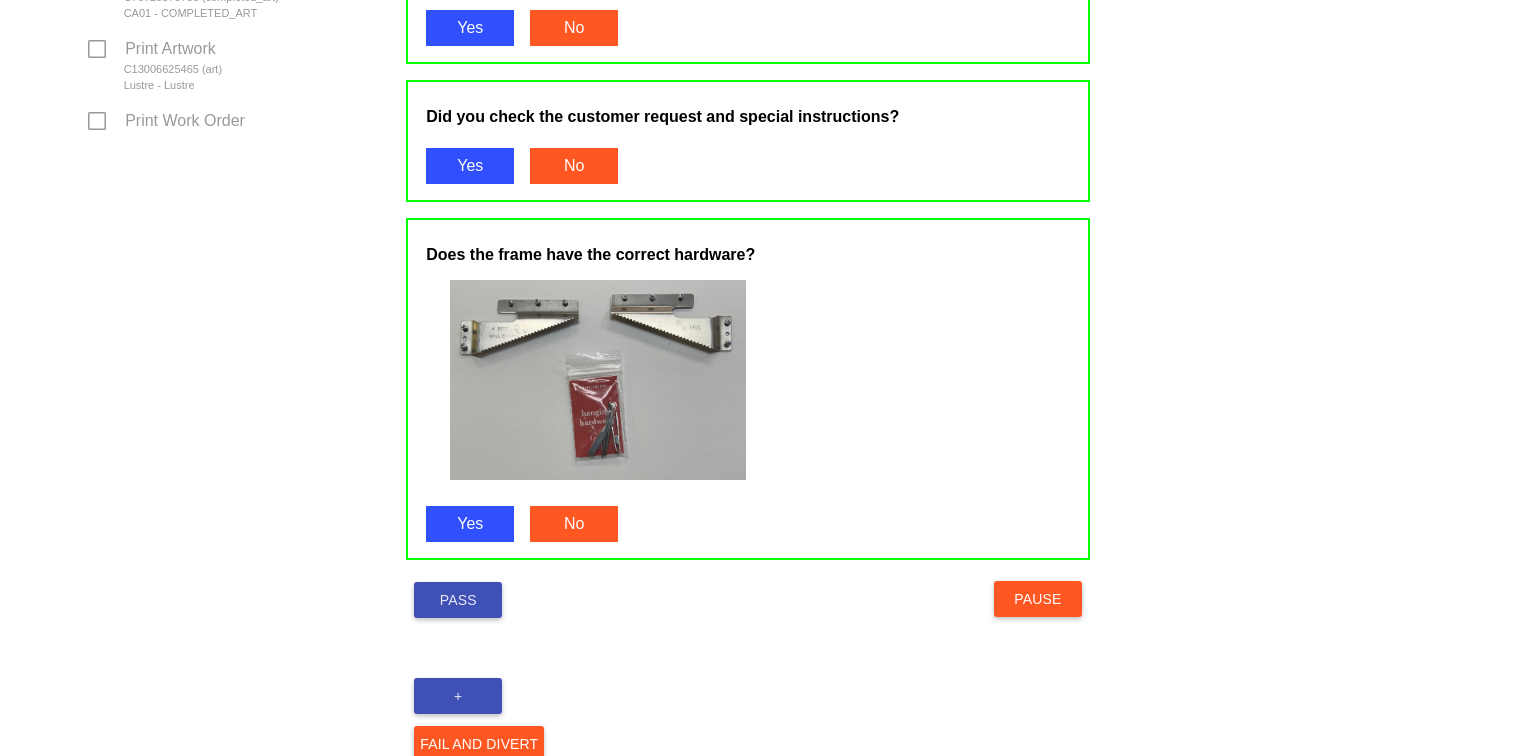 click on "Pass" at bounding box center [458, 600] 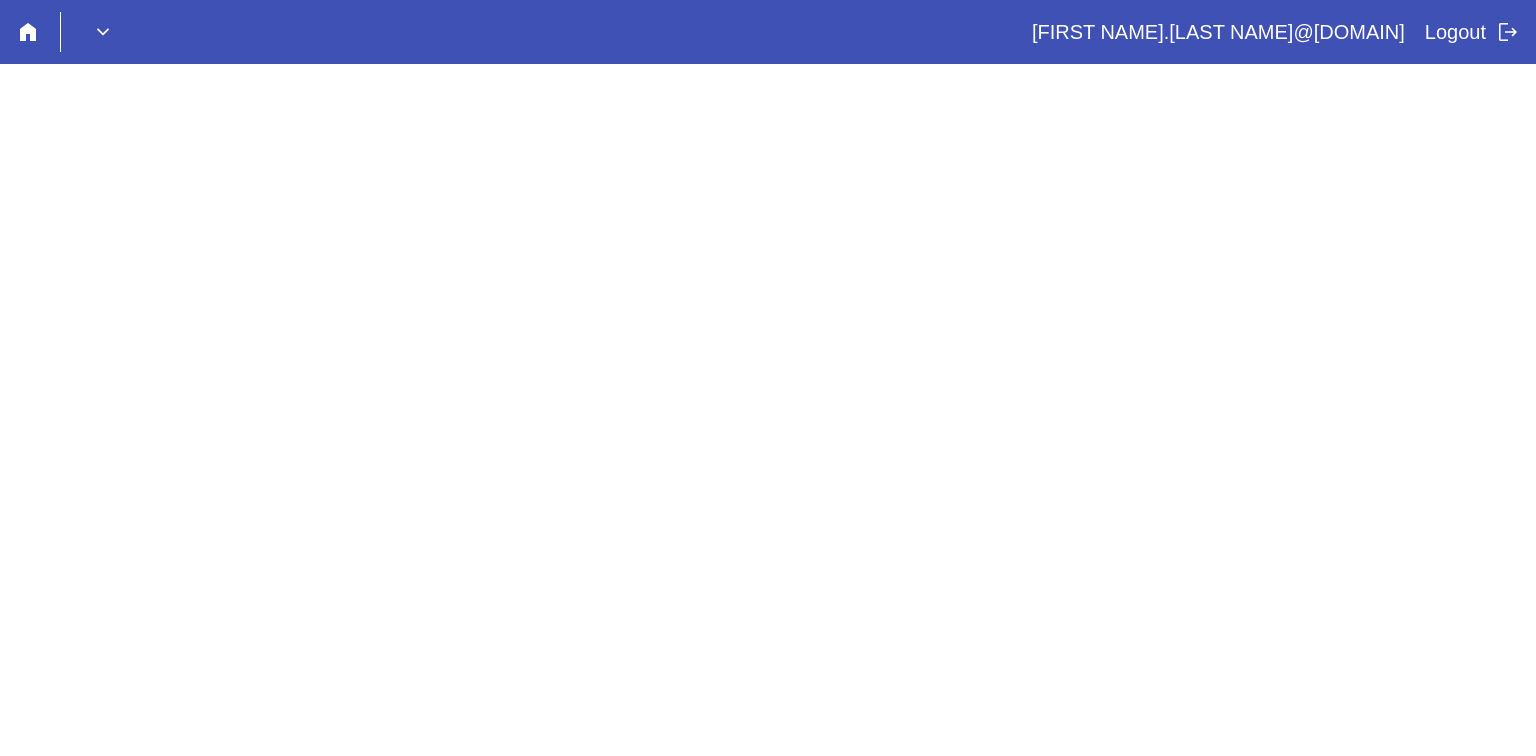 scroll, scrollTop: 0, scrollLeft: 0, axis: both 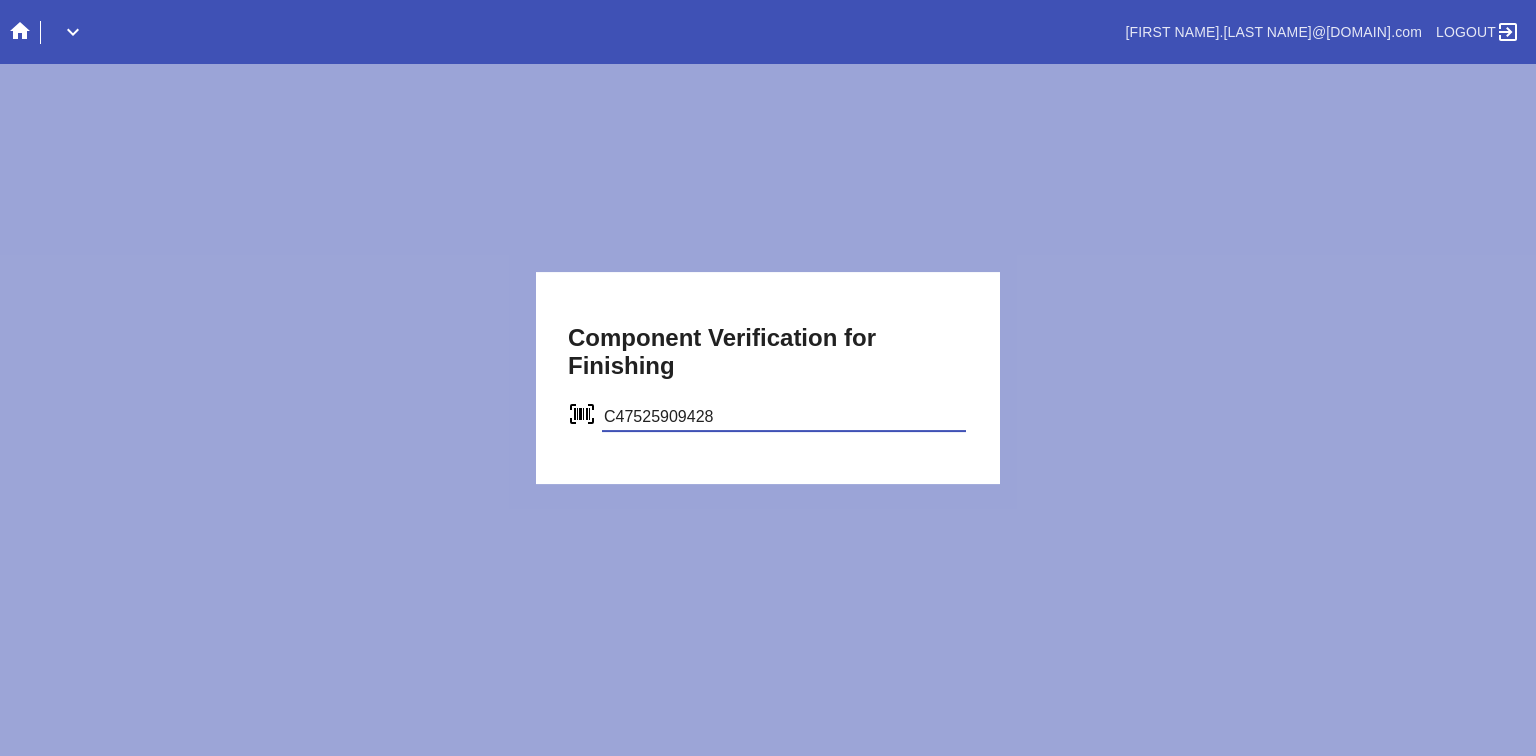 type on "C47525909428" 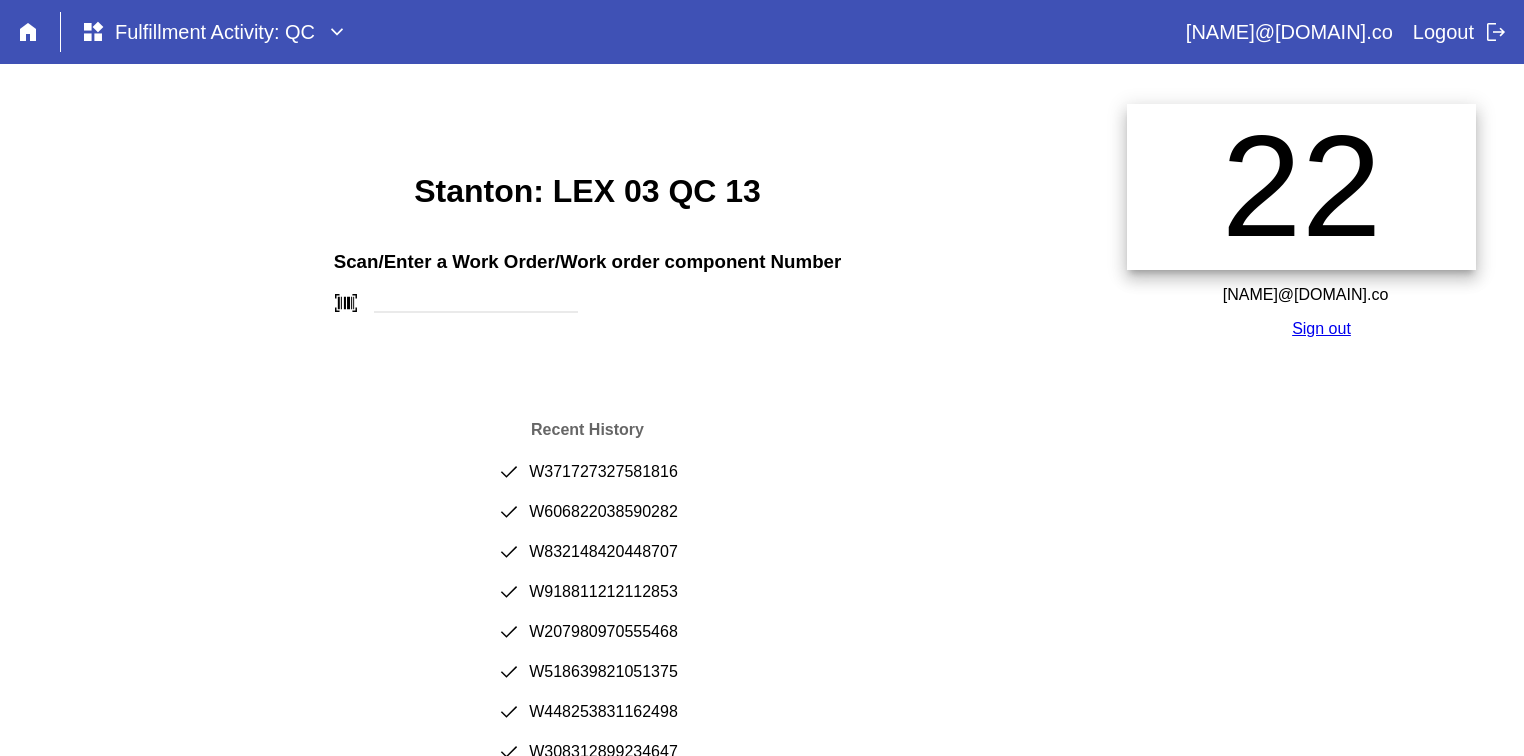 scroll, scrollTop: 0, scrollLeft: 0, axis: both 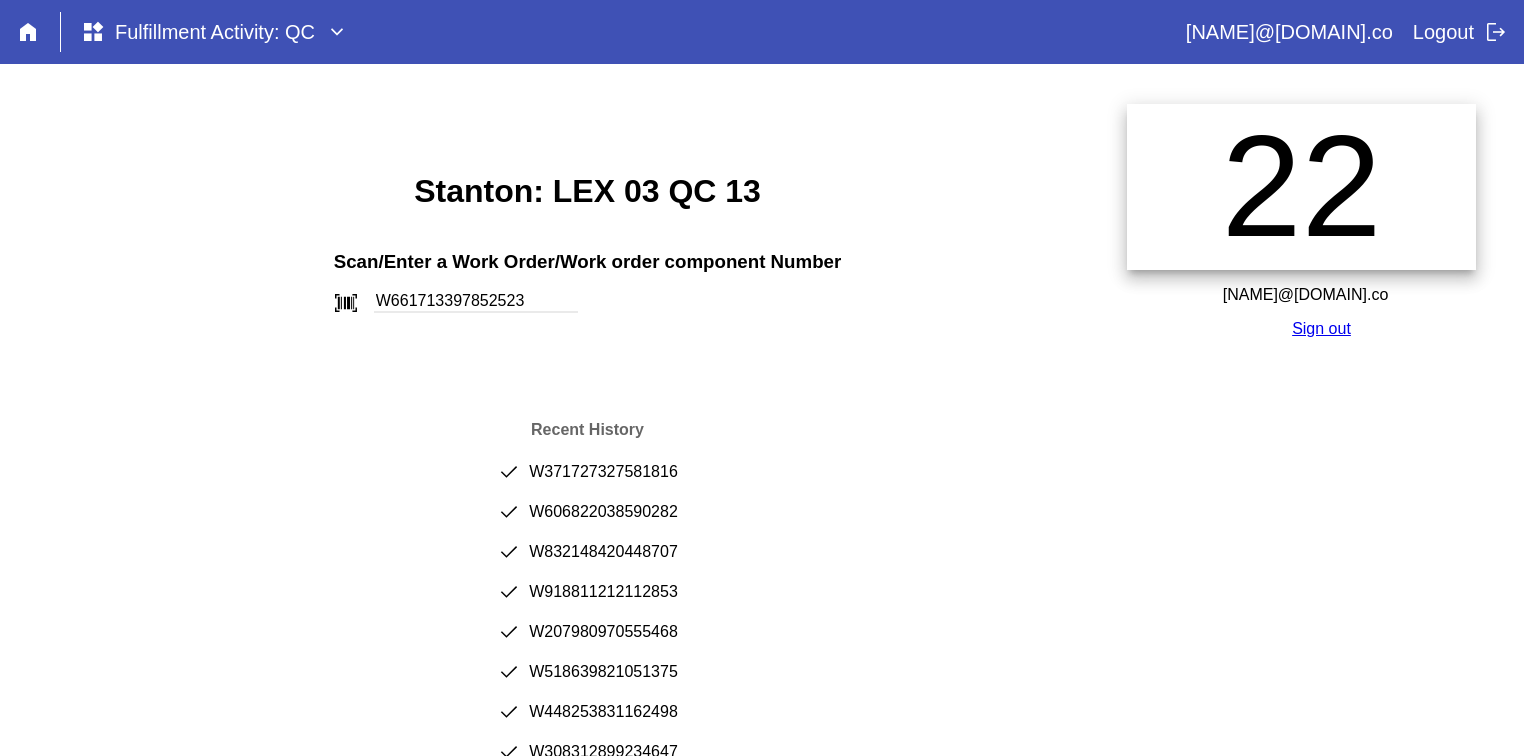 type on "W661713397852523" 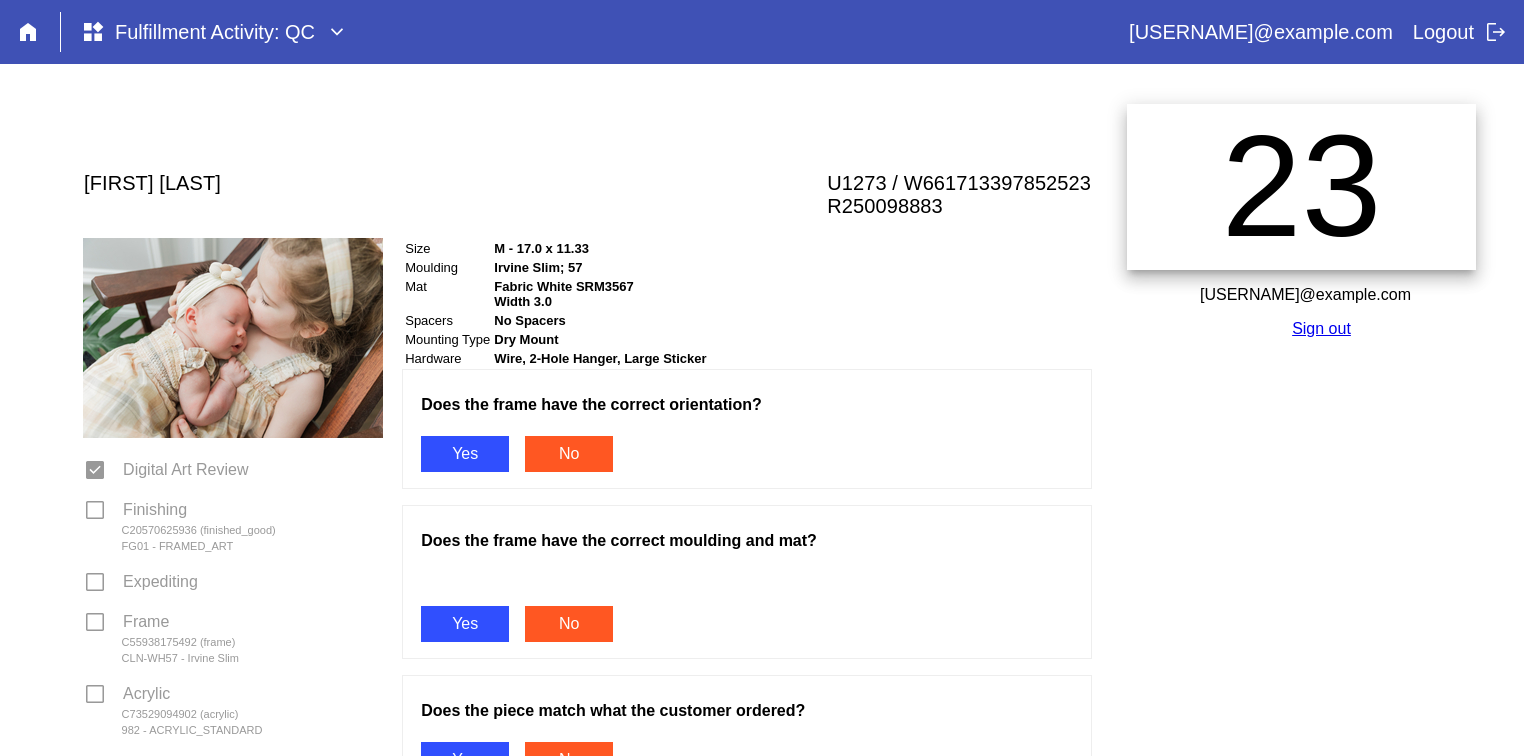 scroll, scrollTop: 0, scrollLeft: 0, axis: both 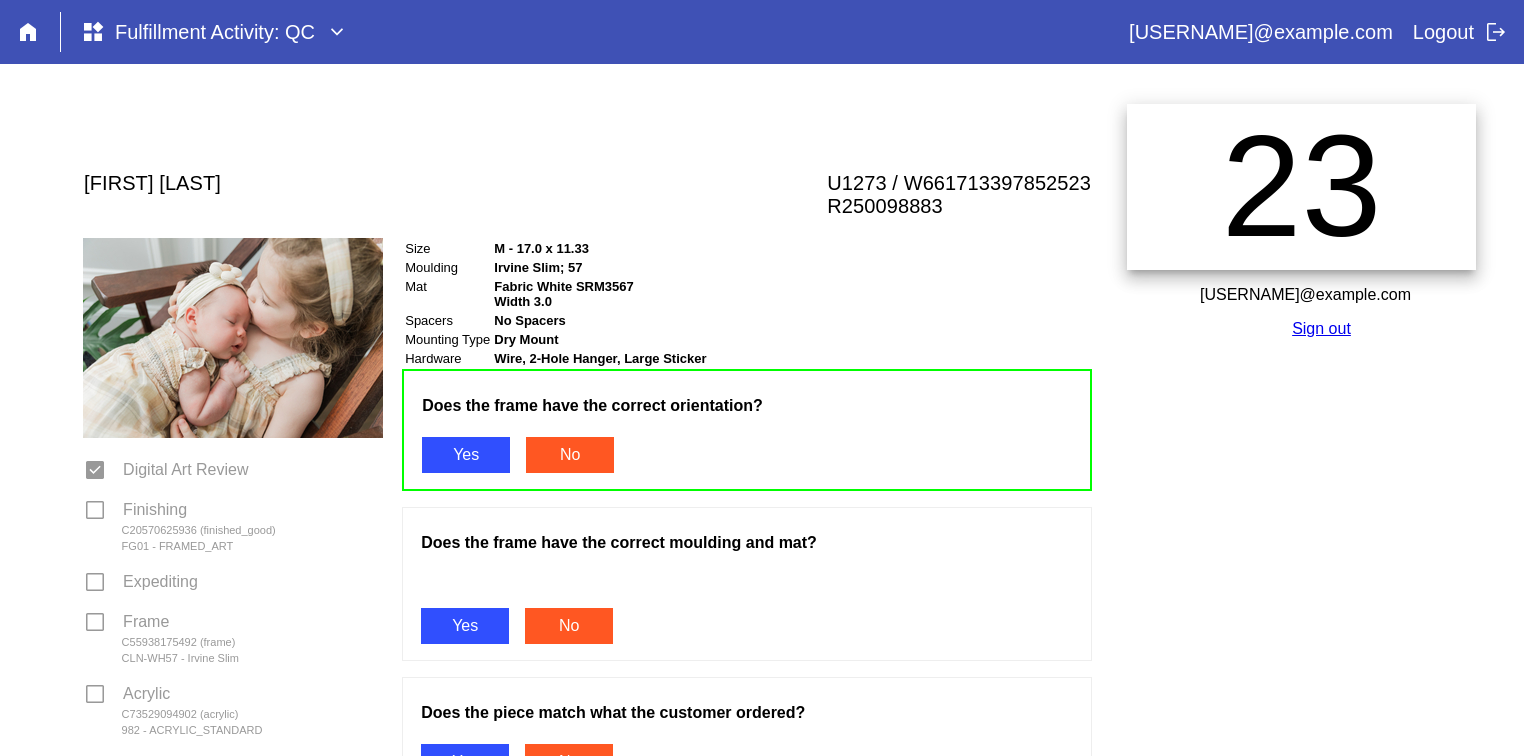 click on "Yes" at bounding box center (465, 626) 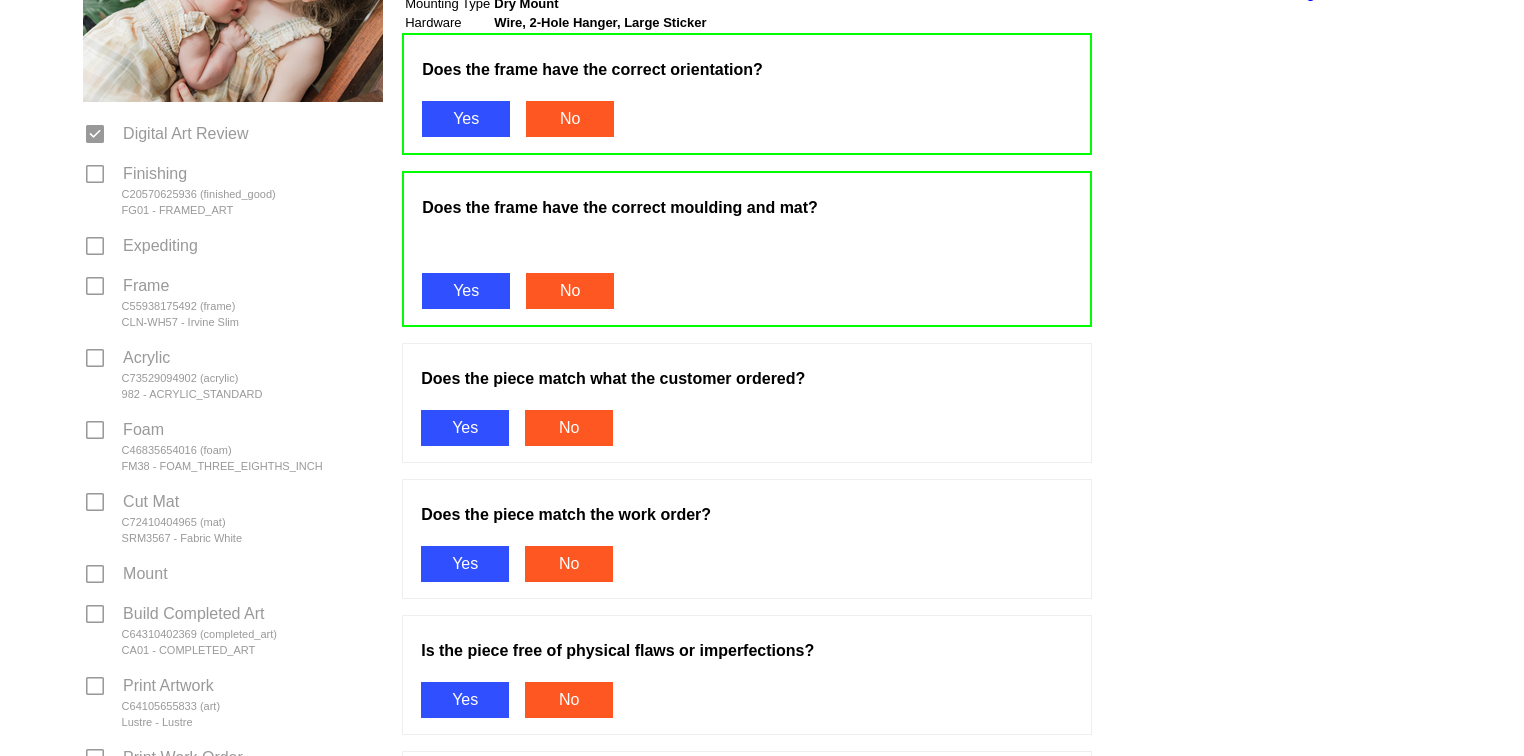 click on "Yes" at bounding box center (465, 428) 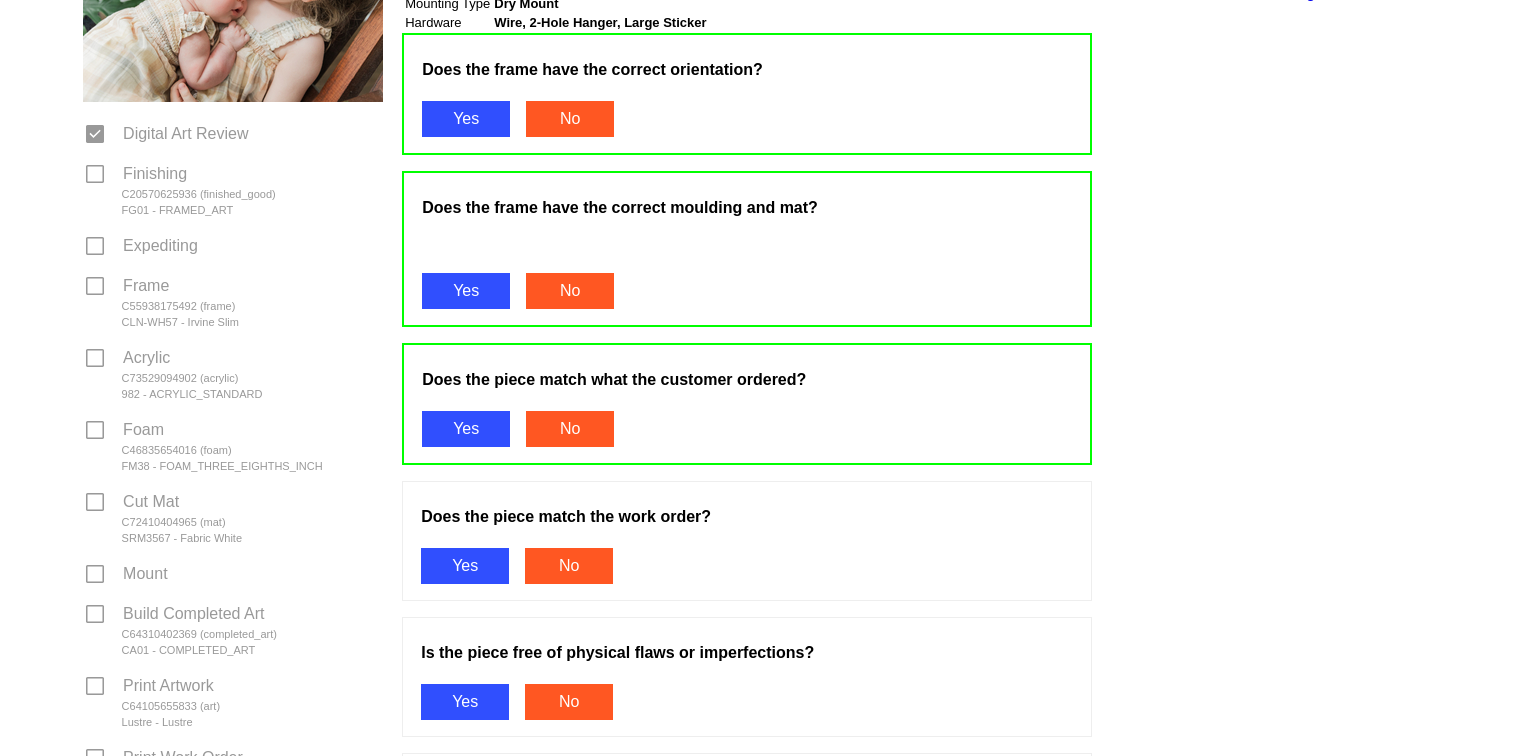 click on "No" at bounding box center (569, 566) 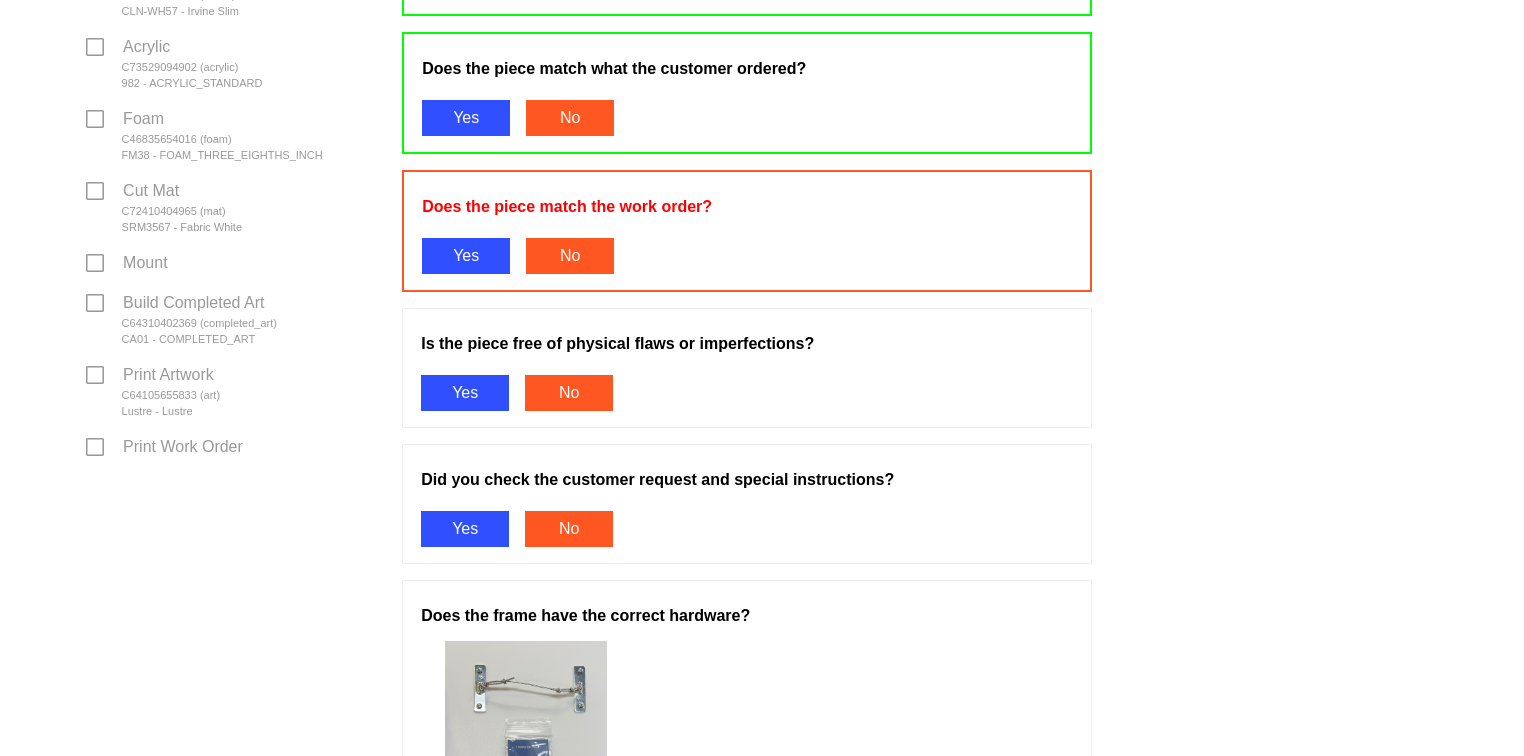 scroll, scrollTop: 651, scrollLeft: 0, axis: vertical 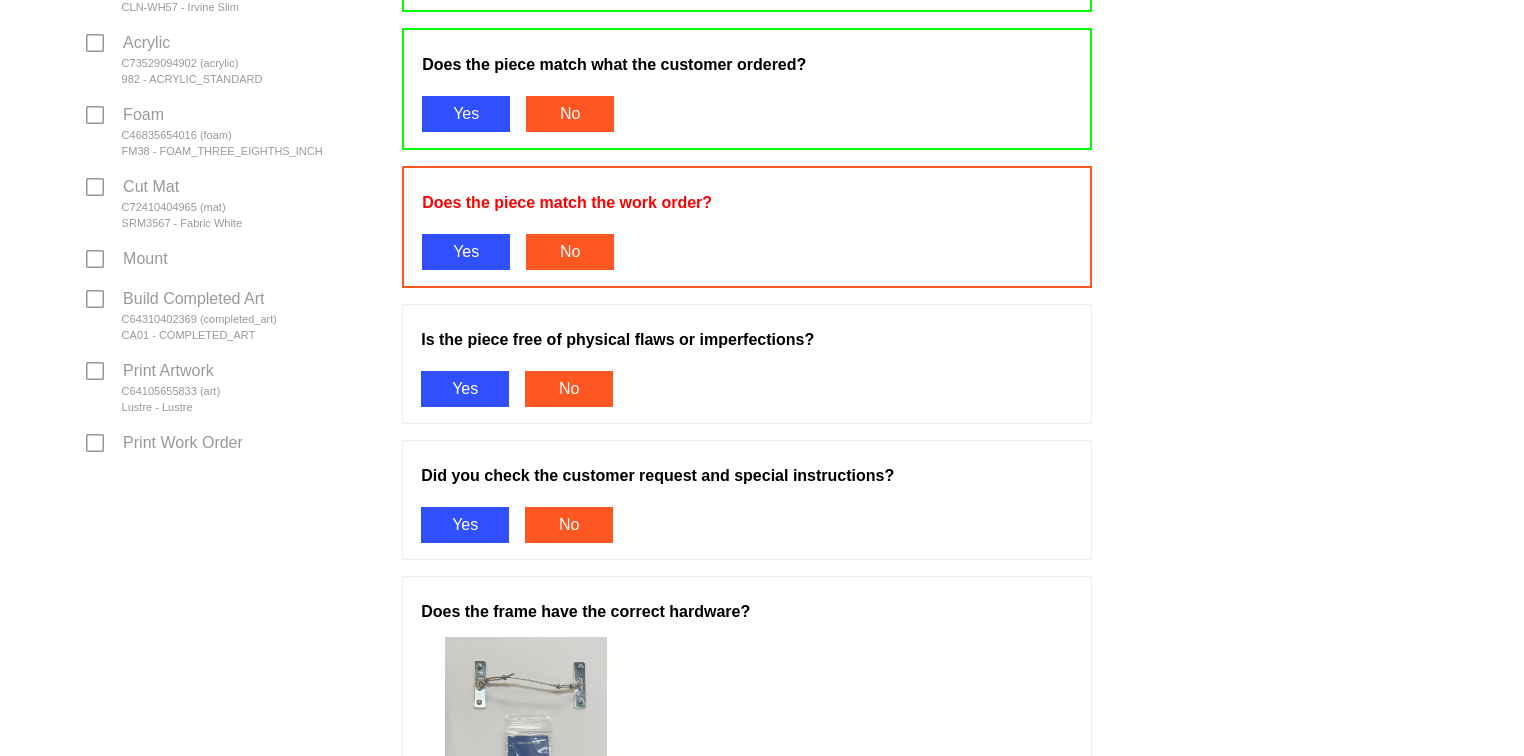 click on "Yes" at bounding box center [466, 252] 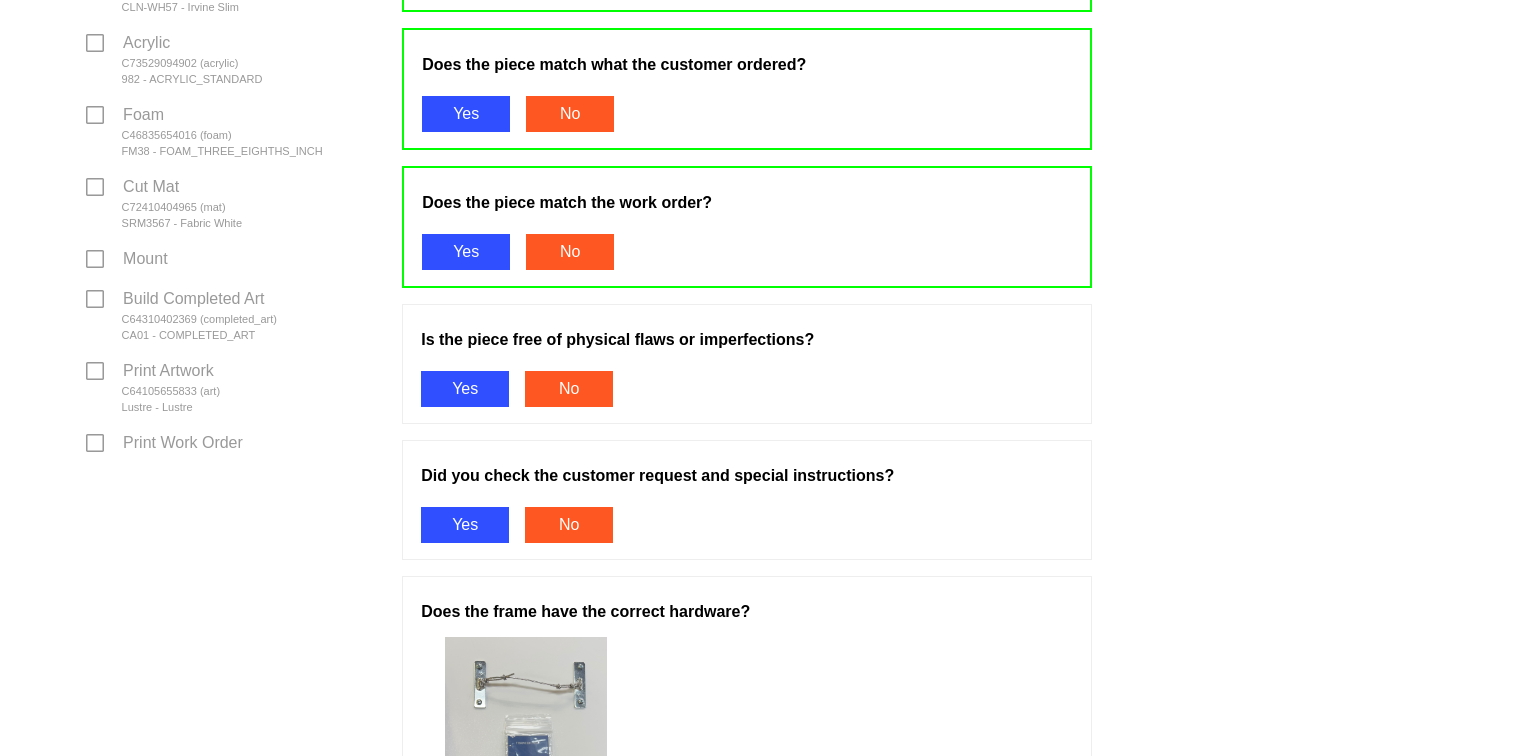 click on "Yes" at bounding box center (465, 389) 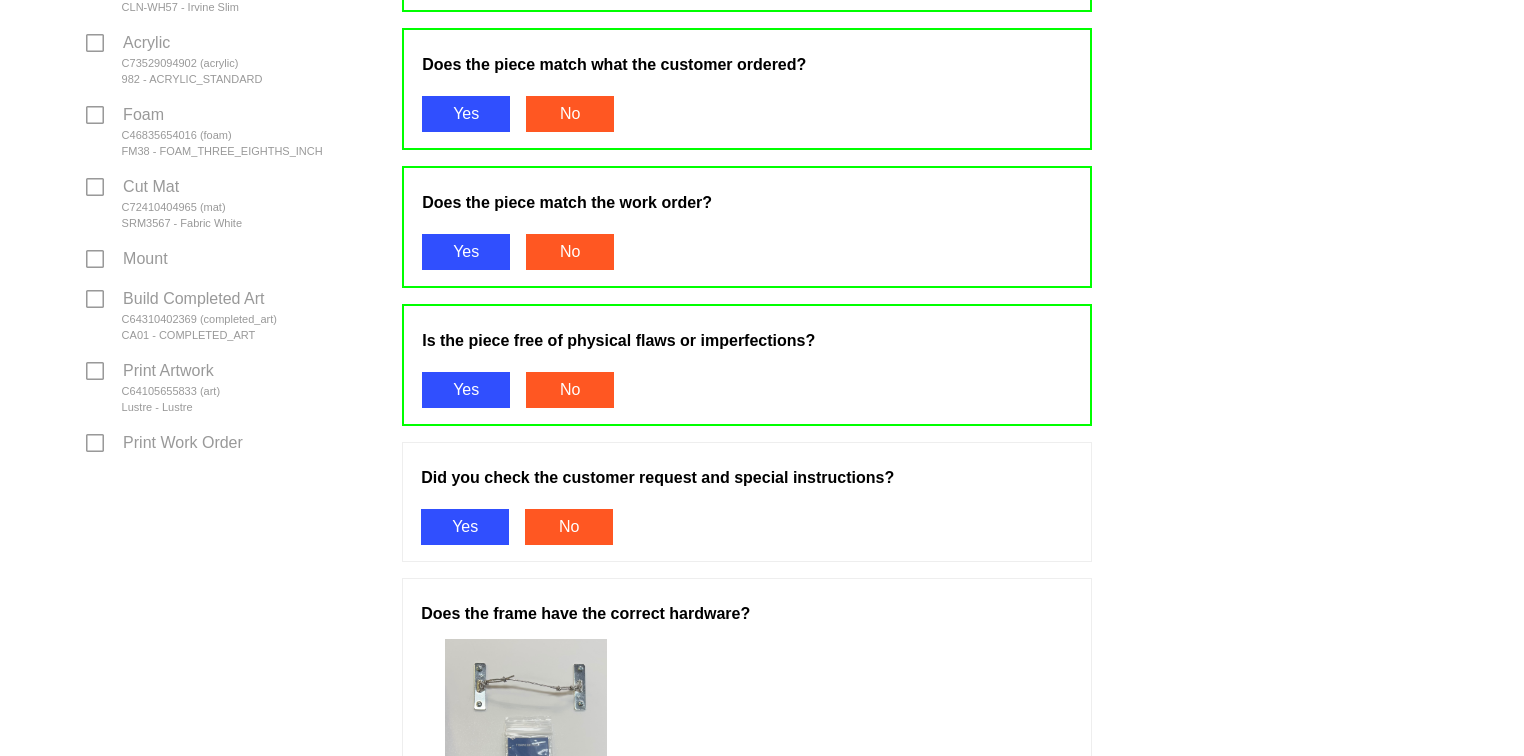 click on "Yes" at bounding box center (465, 527) 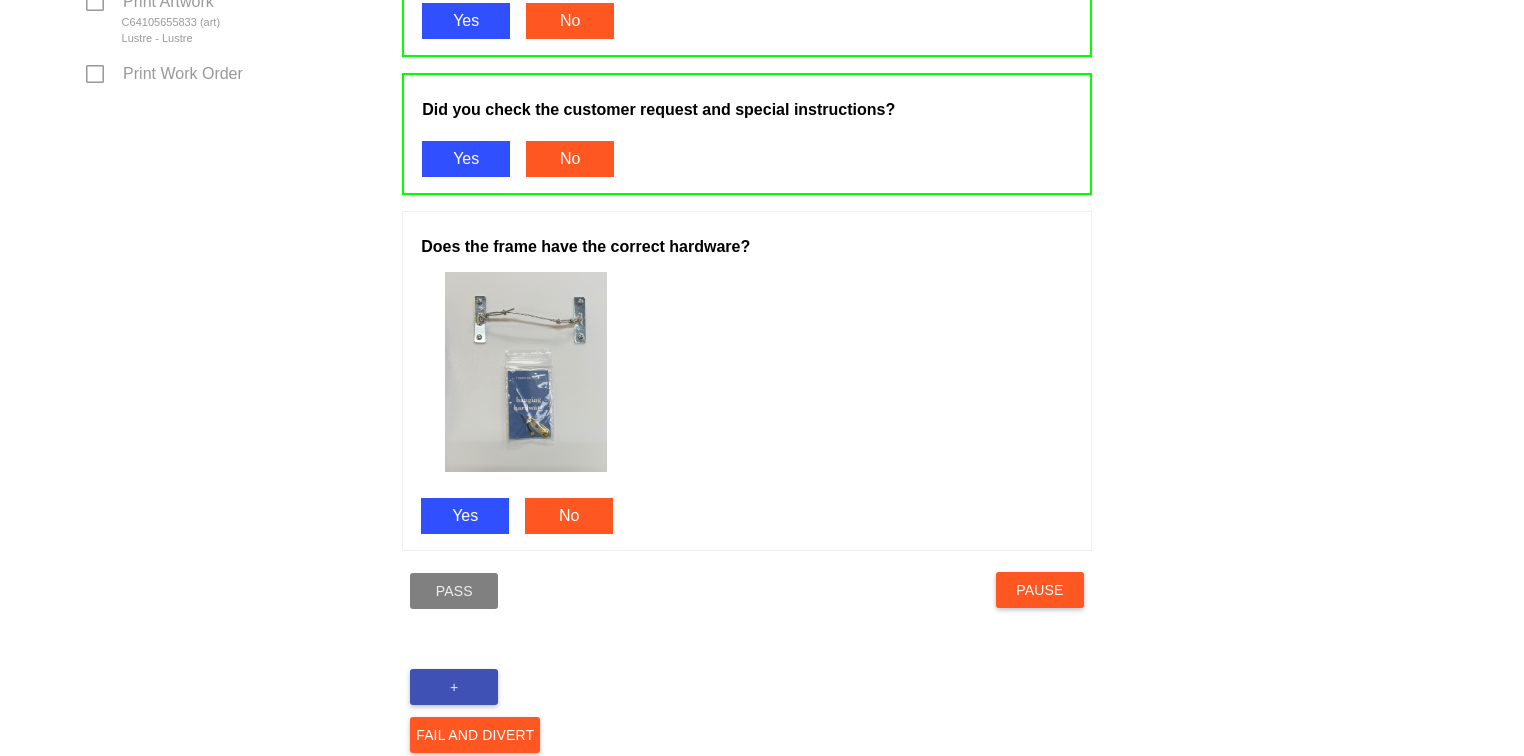 scroll, scrollTop: 1038, scrollLeft: 0, axis: vertical 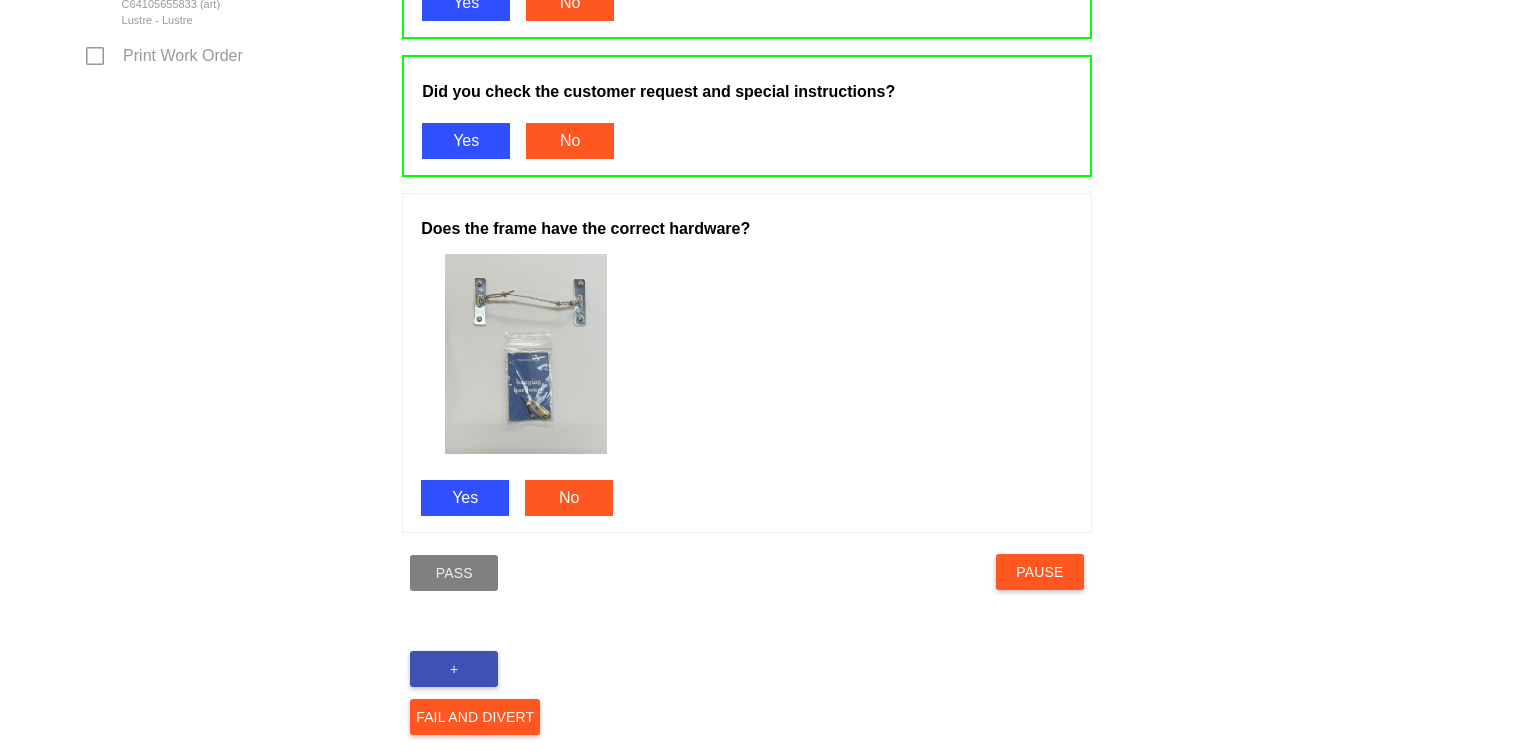 click on "Yes" at bounding box center [465, 498] 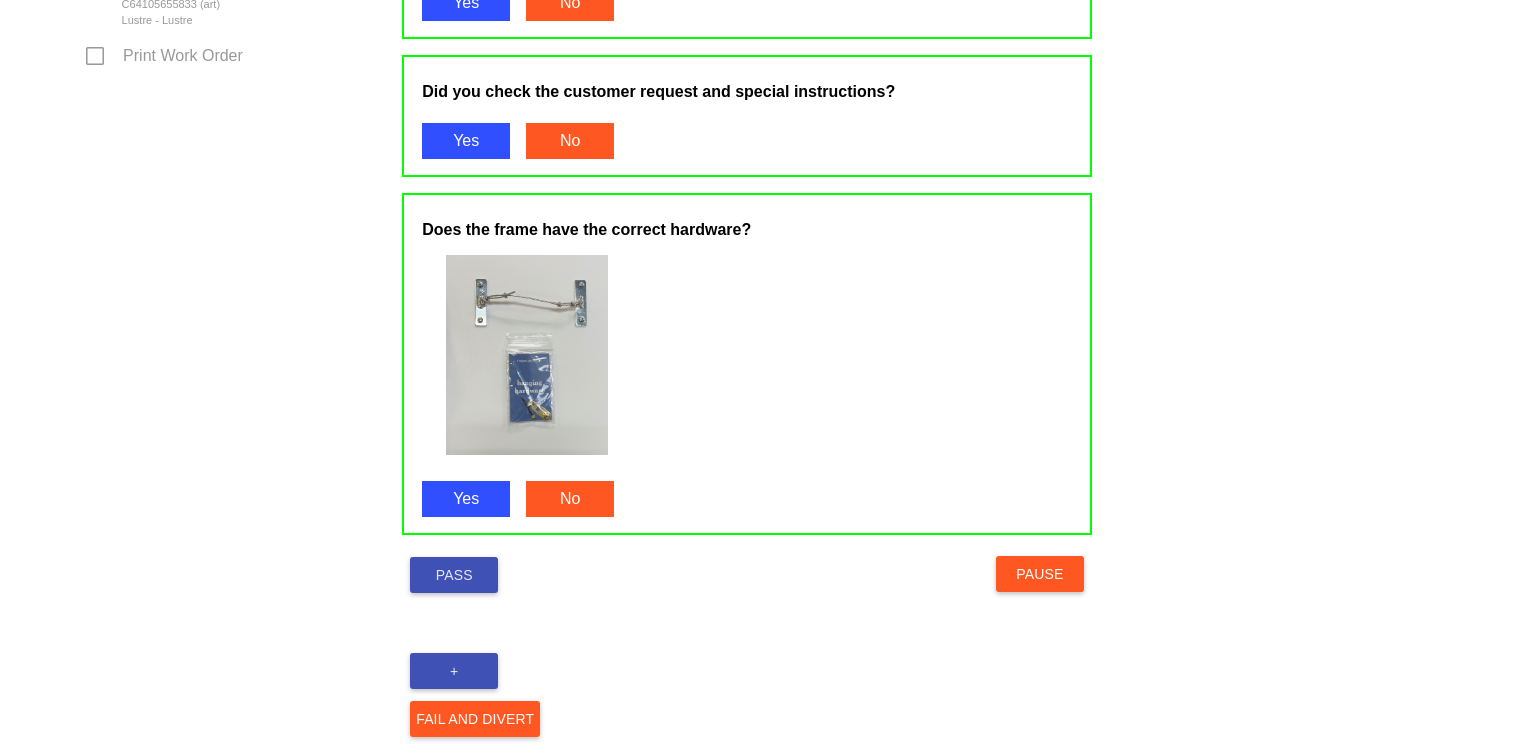 click on "Pass" at bounding box center (454, 575) 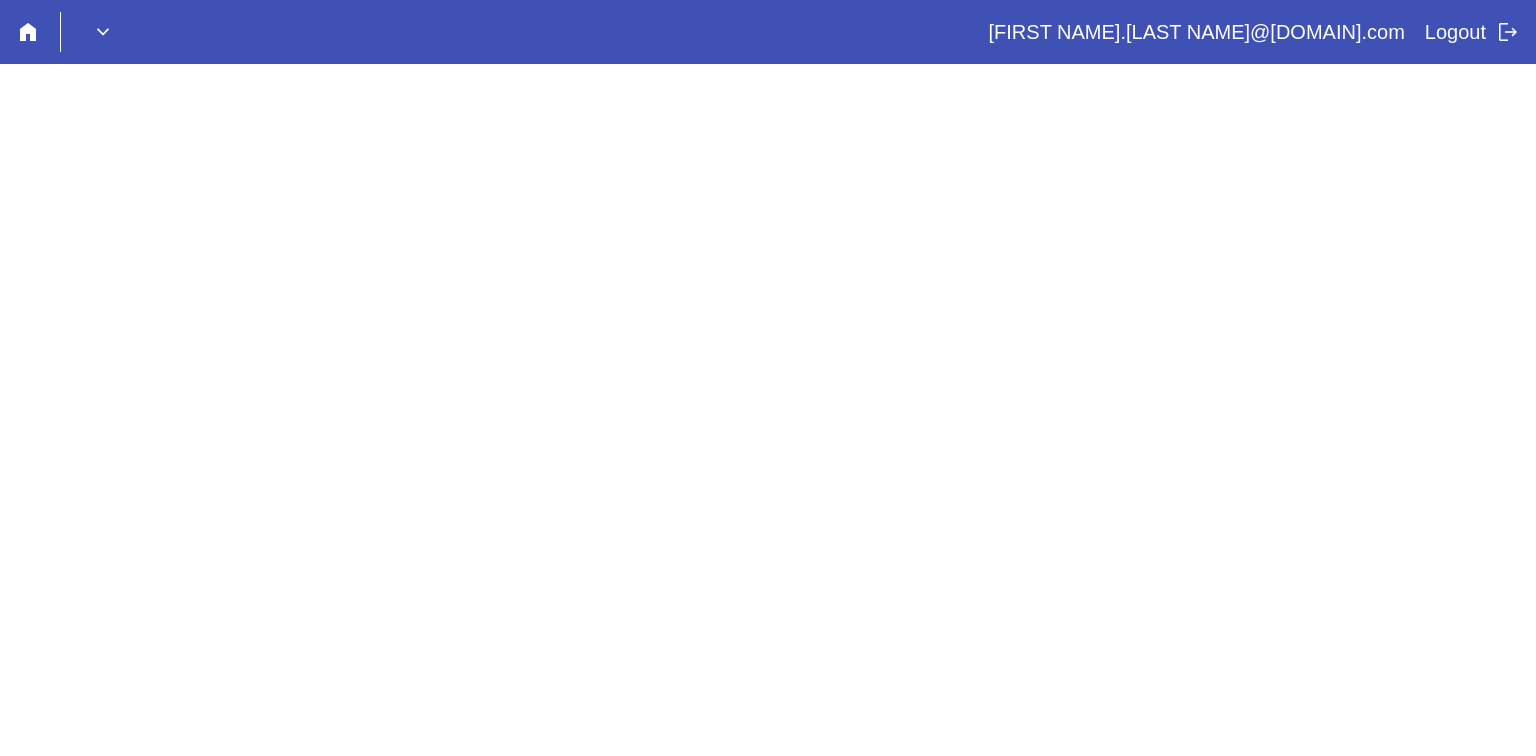 scroll, scrollTop: 0, scrollLeft: 0, axis: both 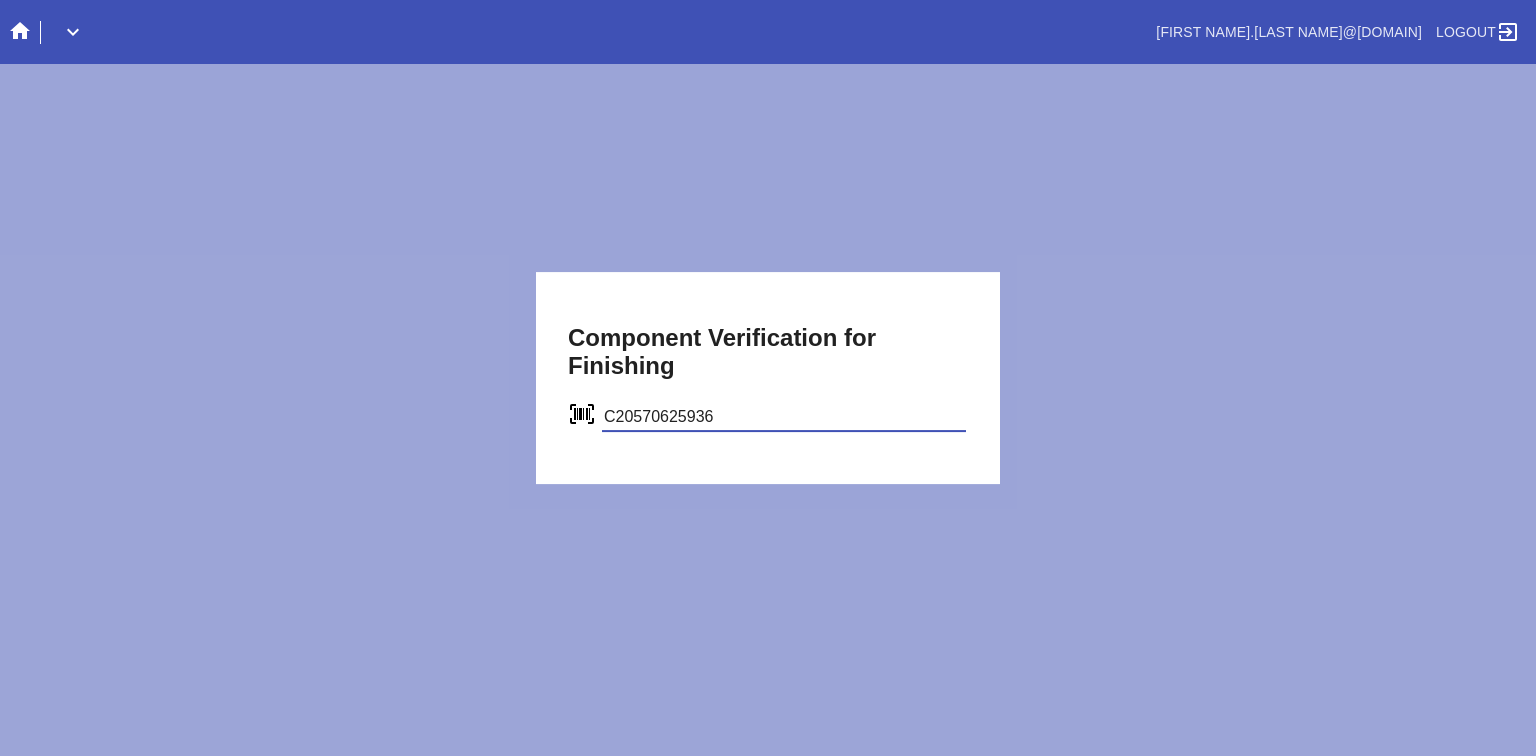 type on "C20570625936" 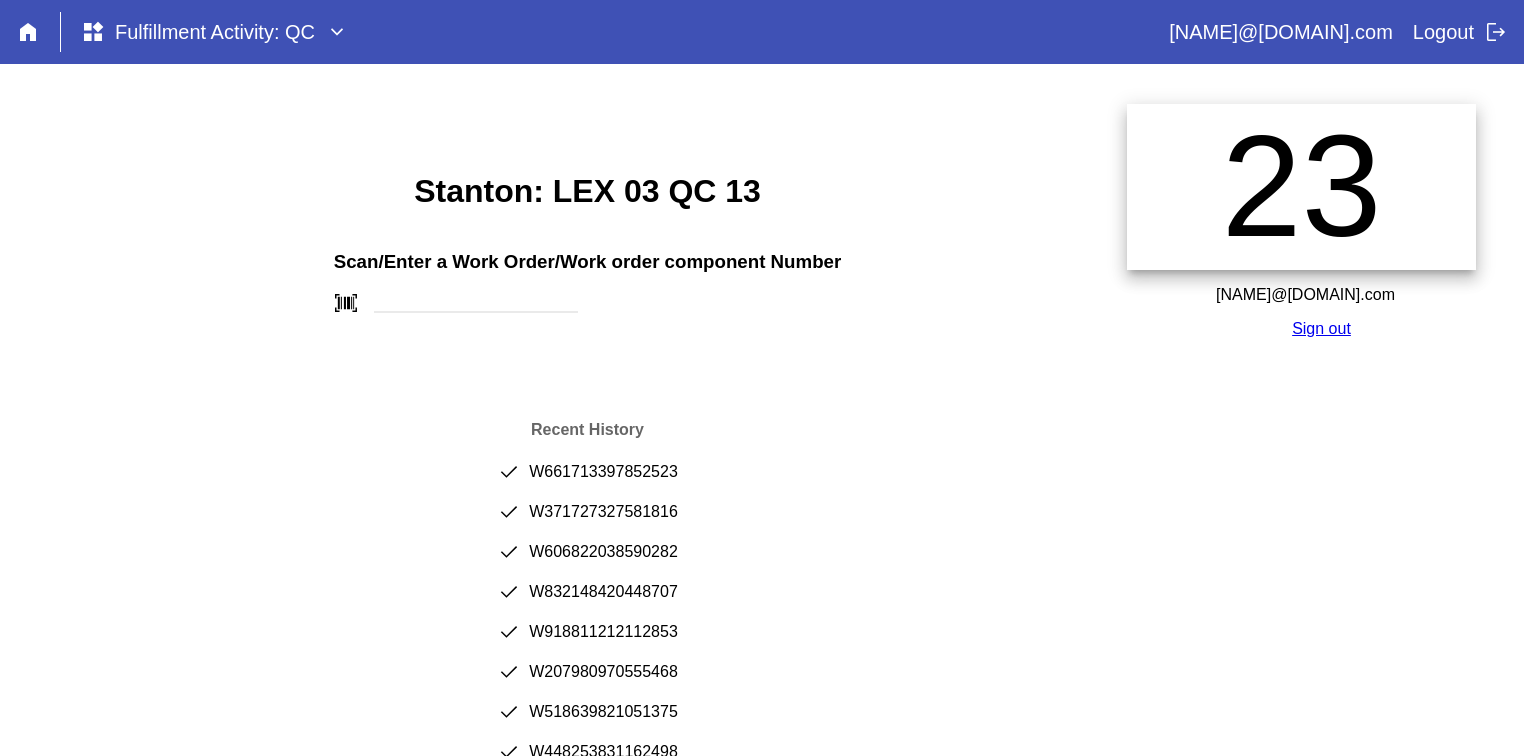 scroll, scrollTop: 0, scrollLeft: 0, axis: both 